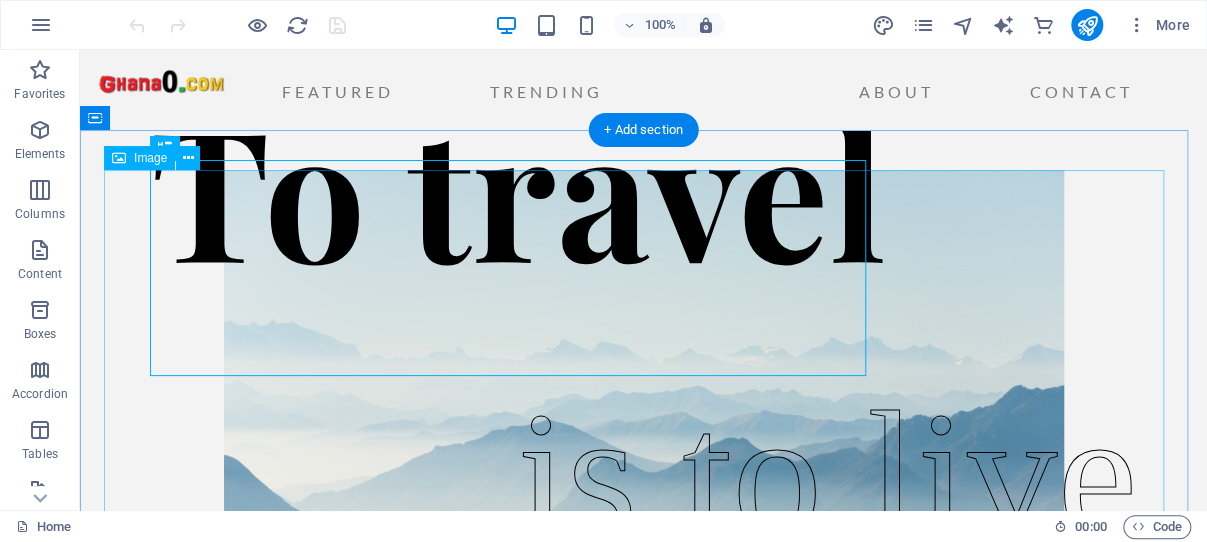 scroll, scrollTop: 0, scrollLeft: 0, axis: both 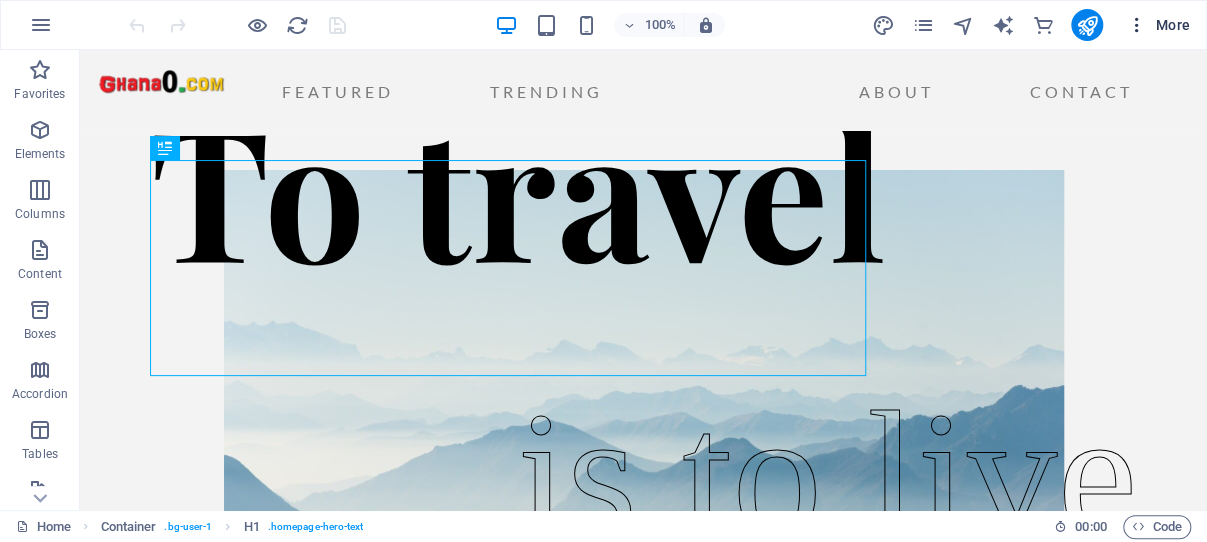 click on "More" at bounding box center (1158, 25) 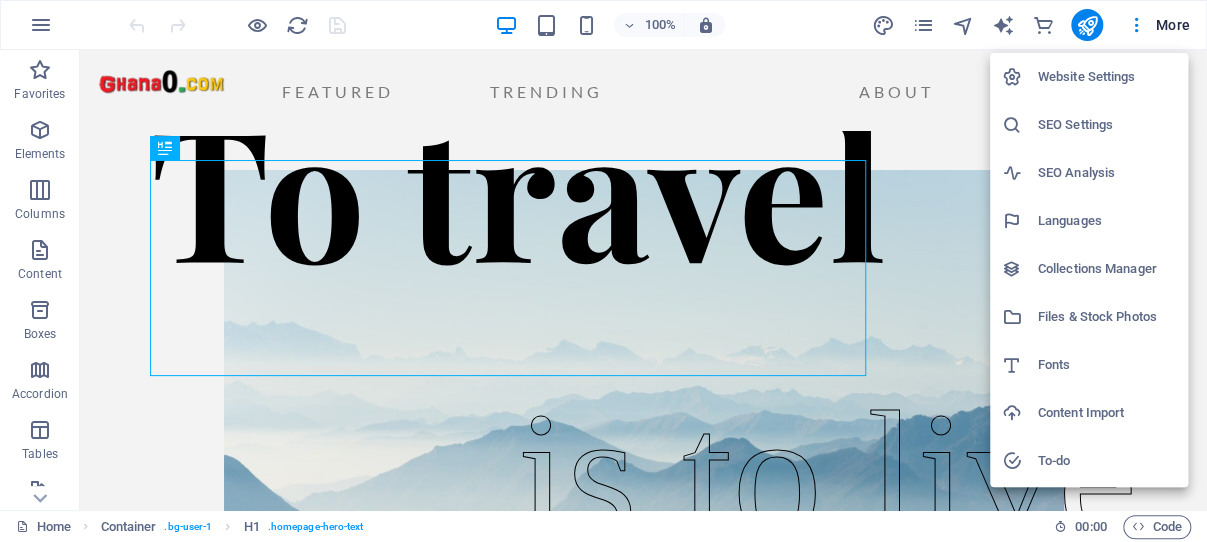 click on "Collections Manager" at bounding box center (1107, 269) 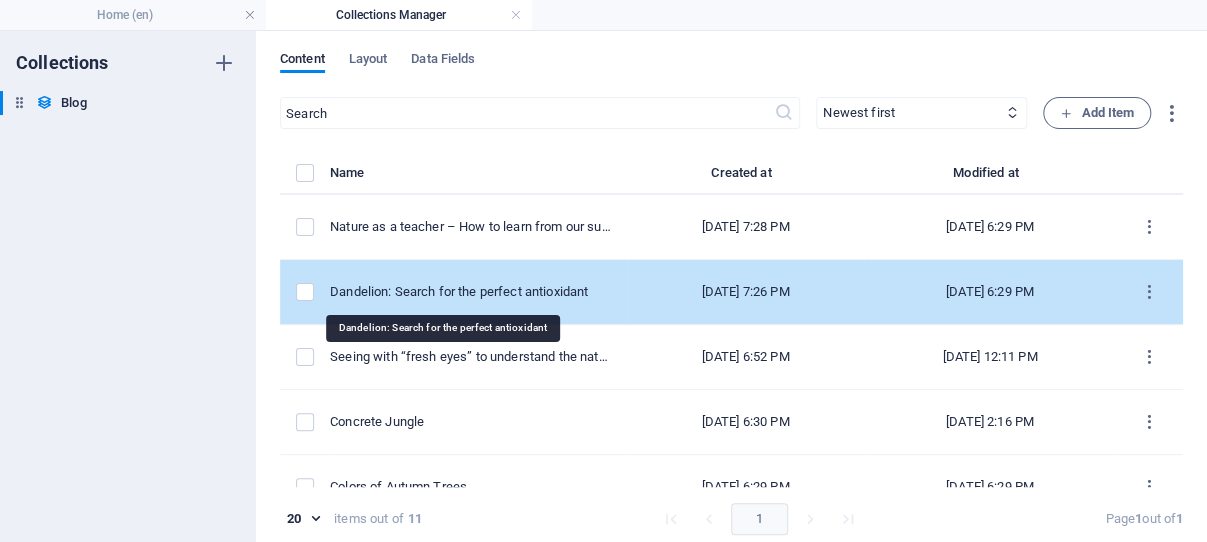 click on "Dandelion: Search for the perfect antioxidant" at bounding box center (470, 292) 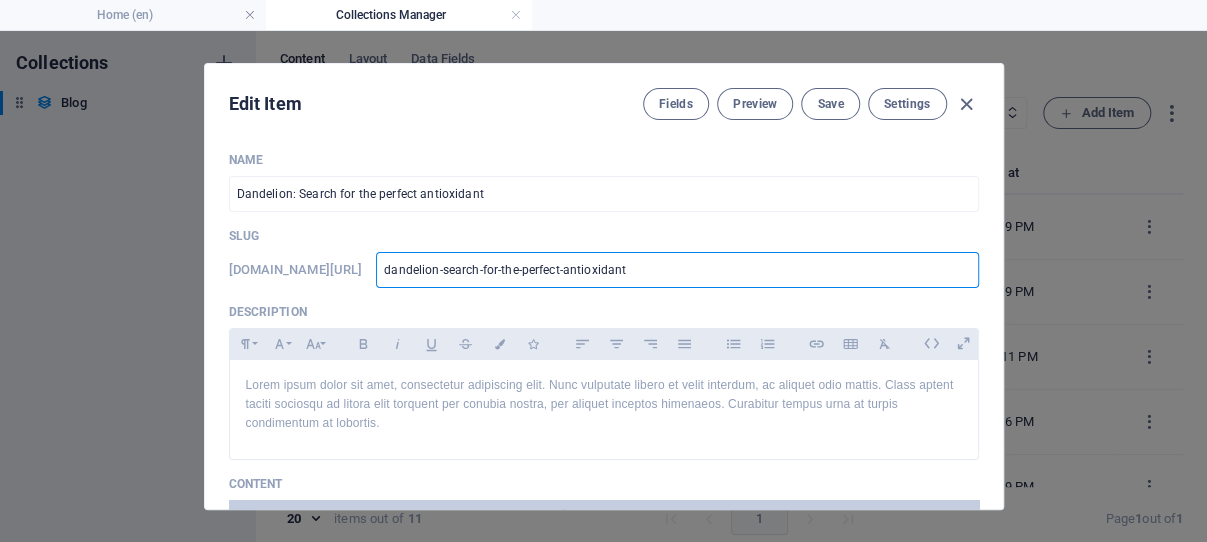 drag, startPoint x: 763, startPoint y: 275, endPoint x: 503, endPoint y: 270, distance: 260.04807 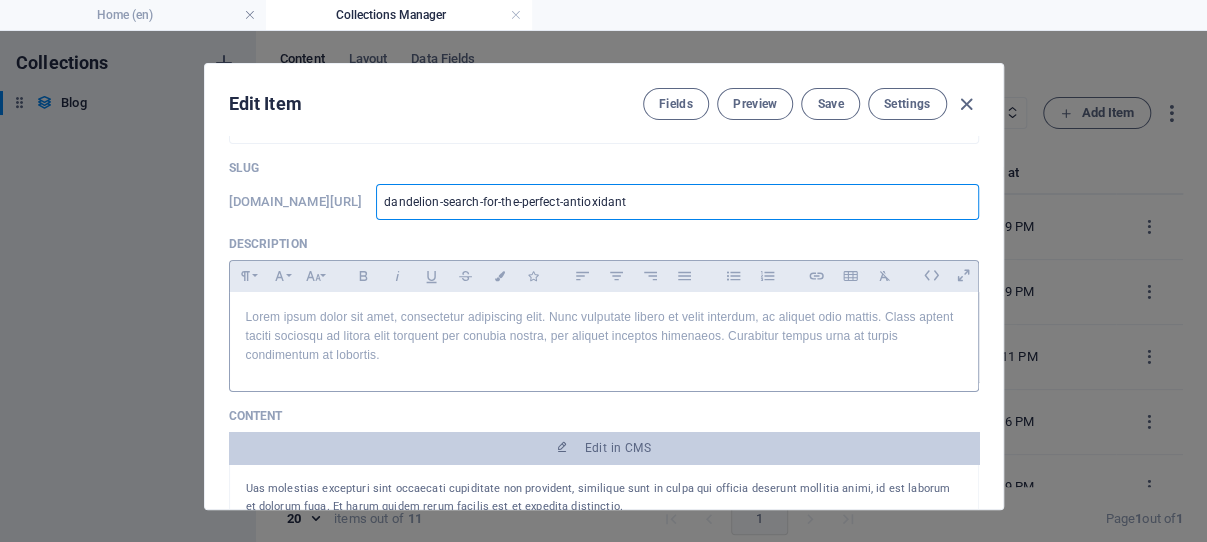 scroll, scrollTop: 95, scrollLeft: 0, axis: vertical 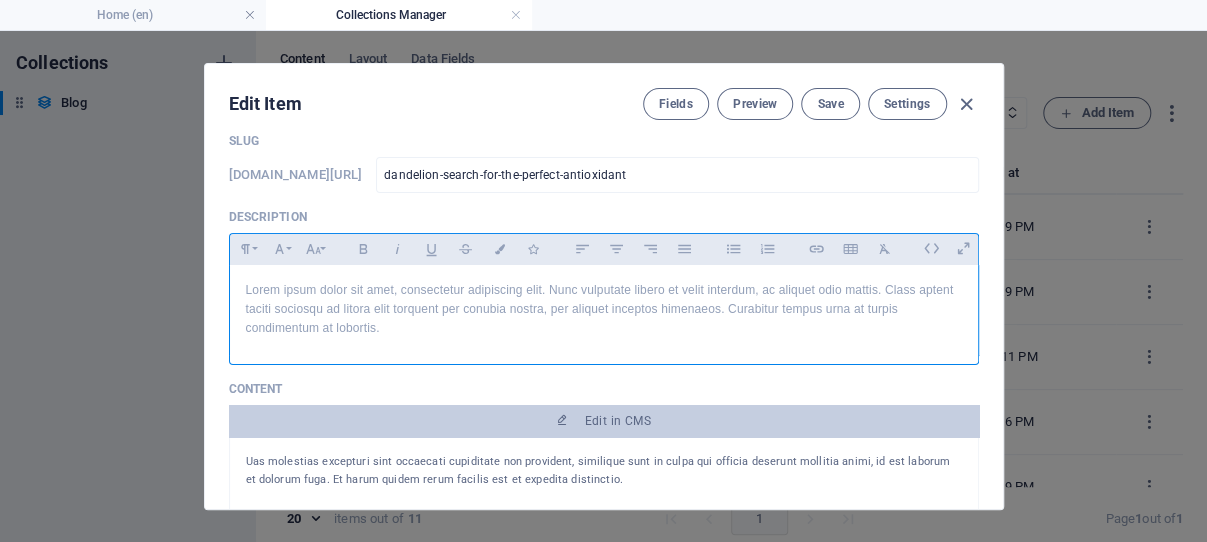 click on "Lorem ipsum dolor sit amet, consectetur adipiscing elit. Nunc vulputate libero et velit interdum, ac aliquet odio mattis. Class aptent taciti sociosqu ad litora elit torquent per conubia nostra, per aliquet inceptos himenaeos. Curabitur tempus urna at turpis condimentum at lobortis." at bounding box center (604, 310) 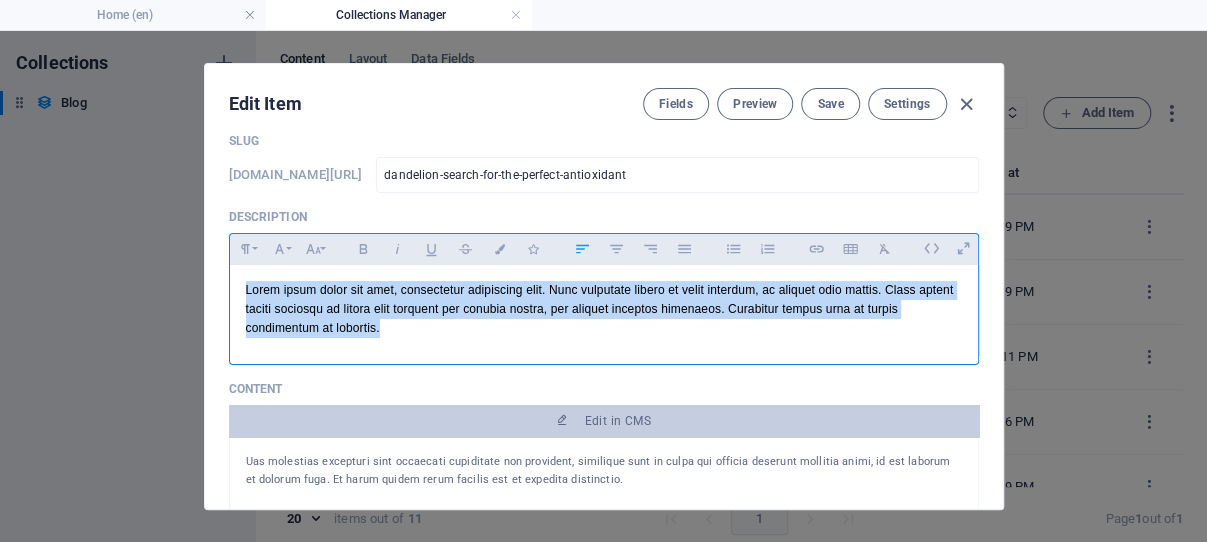 drag, startPoint x: 422, startPoint y: 368, endPoint x: 230, endPoint y: 314, distance: 199.44925 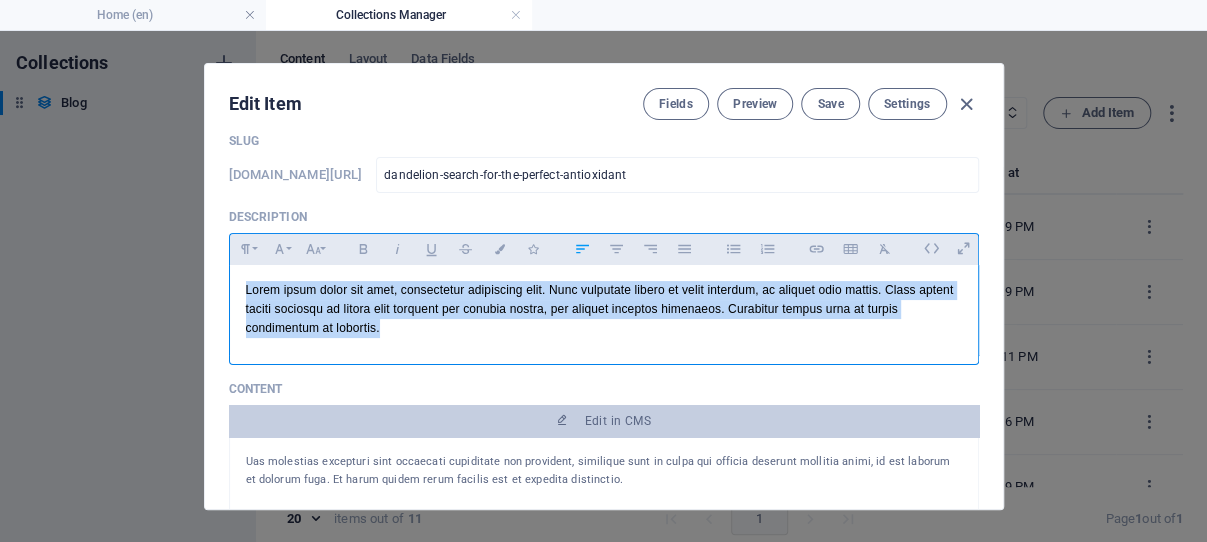 click on "Lorem ipsum dolor sit amet, consectetur adipiscing elit. Nunc vulputate libero et velit interdum, ac aliquet odio mattis. Class aptent taciti sociosqu ad litora elit torquent per conubia nostra, per aliquet inceptos himenaeos. Curabitur tempus urna at turpis condimentum at lobortis." at bounding box center [604, 310] 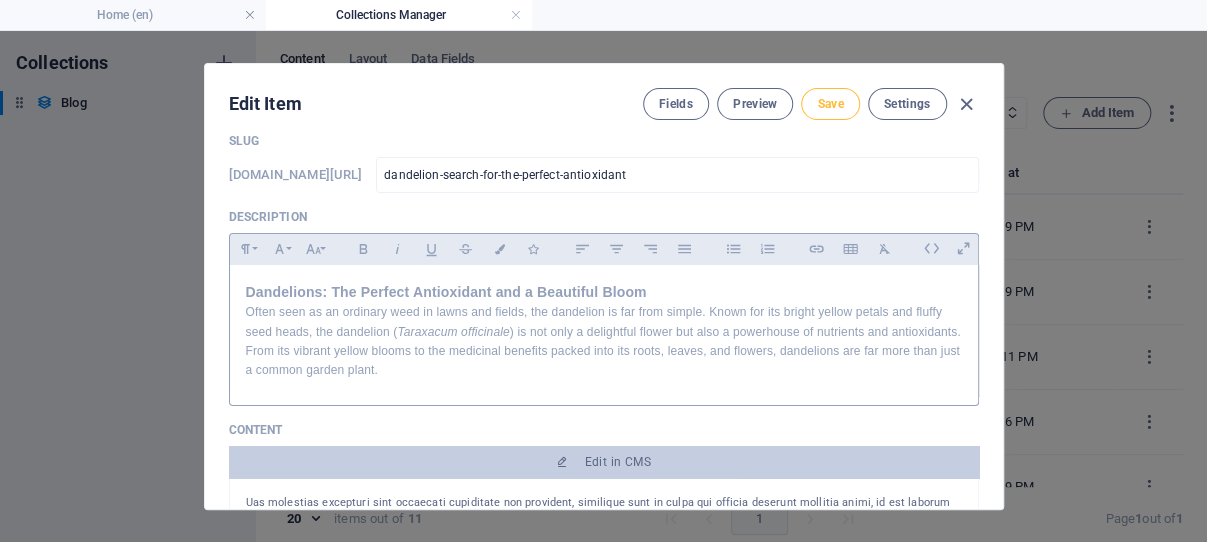 click on "Save" at bounding box center (830, 104) 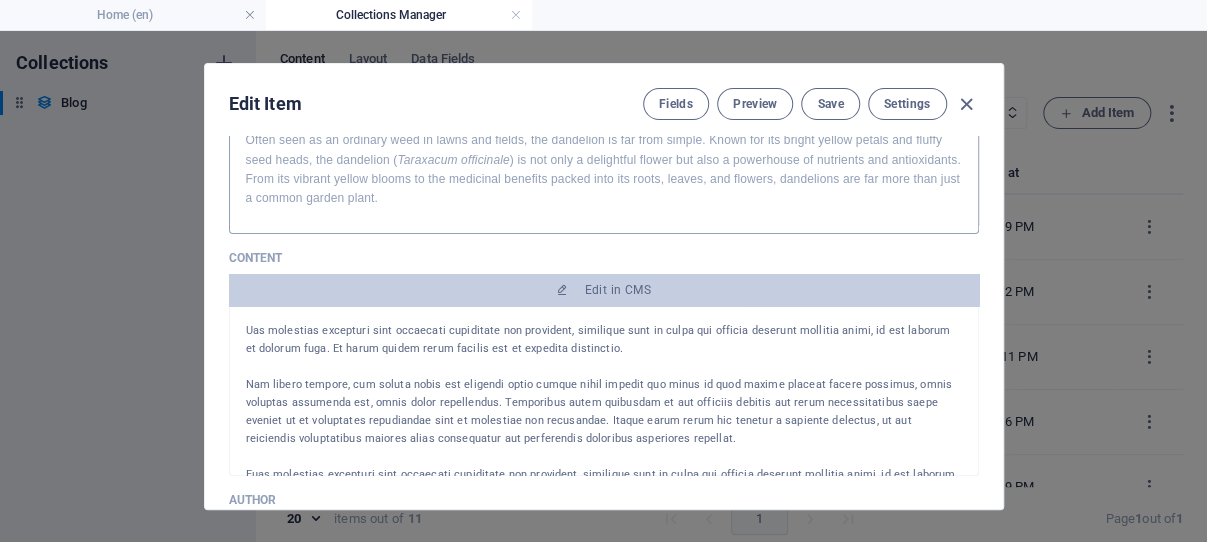 scroll, scrollTop: 286, scrollLeft: 0, axis: vertical 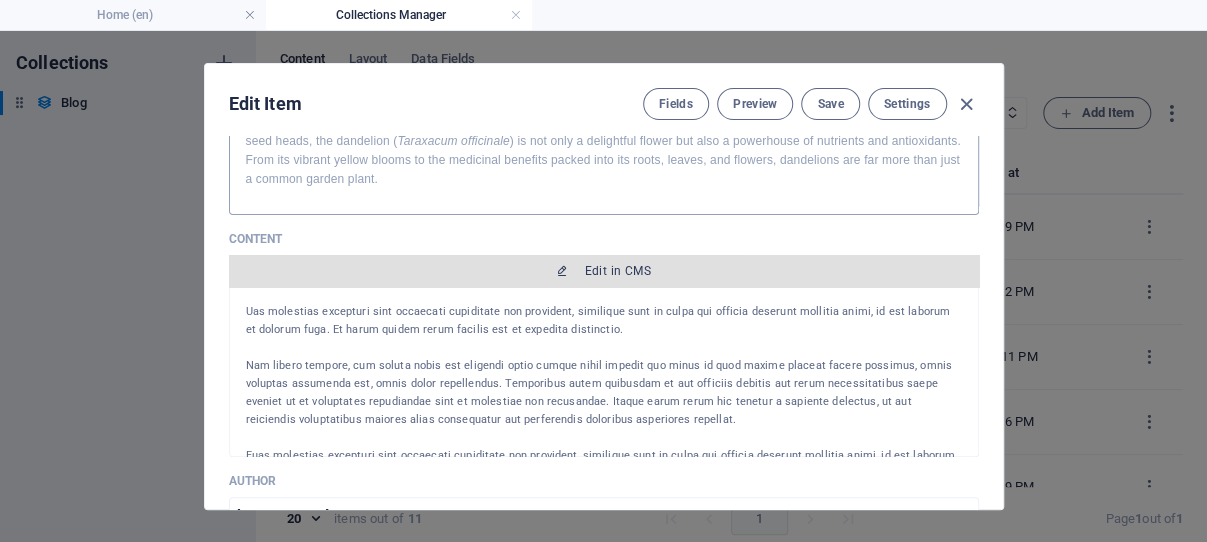 click on "Edit in CMS" at bounding box center (618, 271) 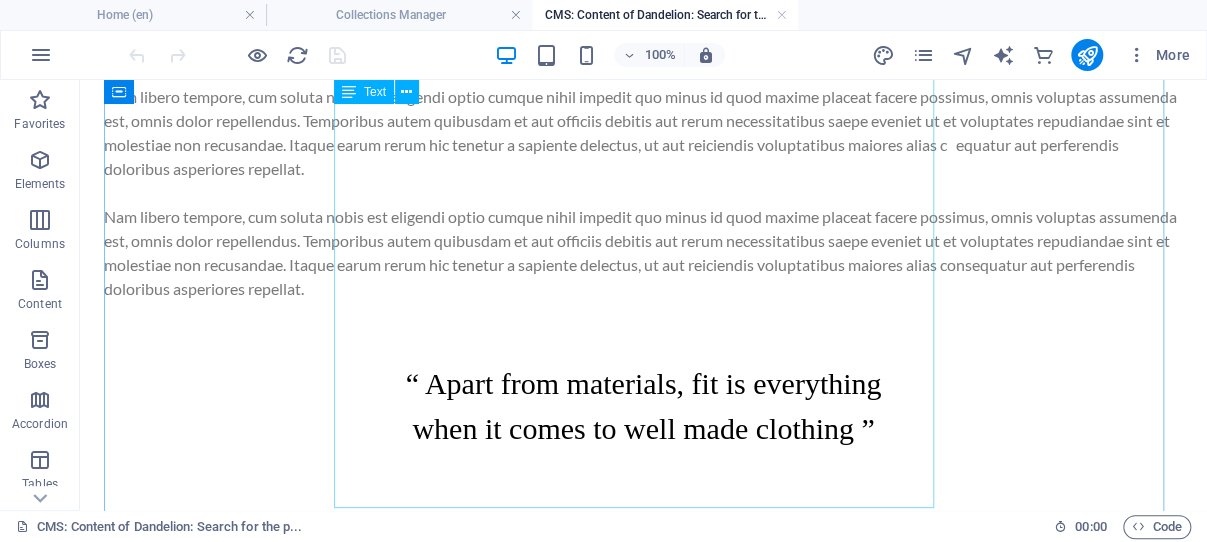 scroll, scrollTop: 318, scrollLeft: 0, axis: vertical 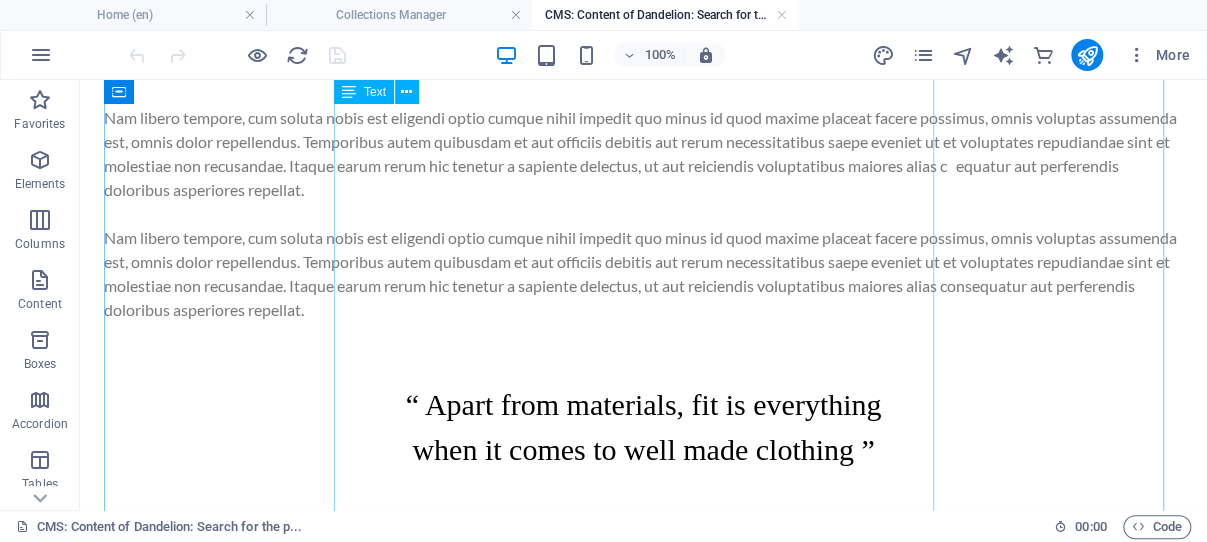 click on "Uas molestias excepturi sint occaecati cupiditate non provident, similique sunt in culpa qui officia deserunt mollitia animi, id est laborum et dolorum fuga. Et harum quidem rerum facilis est et expedita distinctio.
Nam libero tempore, cum soluta nobis est eligendi optio cumque nihil impedit quo minus id quod maxime placeat facere possimus, omnis voluptas assumenda est, omnis dolor repellendus. Temporibus autem quibusdam et aut officiis debitis aut rerum necessitatibus saepe eveniet ut et voluptates repudiandae sint et molestiae non recusandae. Itaque earum rerum hic tenetur a sapiente delectus, ut aut reiciendis voluptatibus maiores alias consequatur aut perferendis doloribus asperiores repellat.
Fuas molestias excepturi sint occaecati cupiditate non provident, similique sunt in culpa qui officia deserunt mollitia animi, id est laborum et dolorum fuga. Et harum quidem rerum facilis est et expedita distinctio." at bounding box center (643, 82) 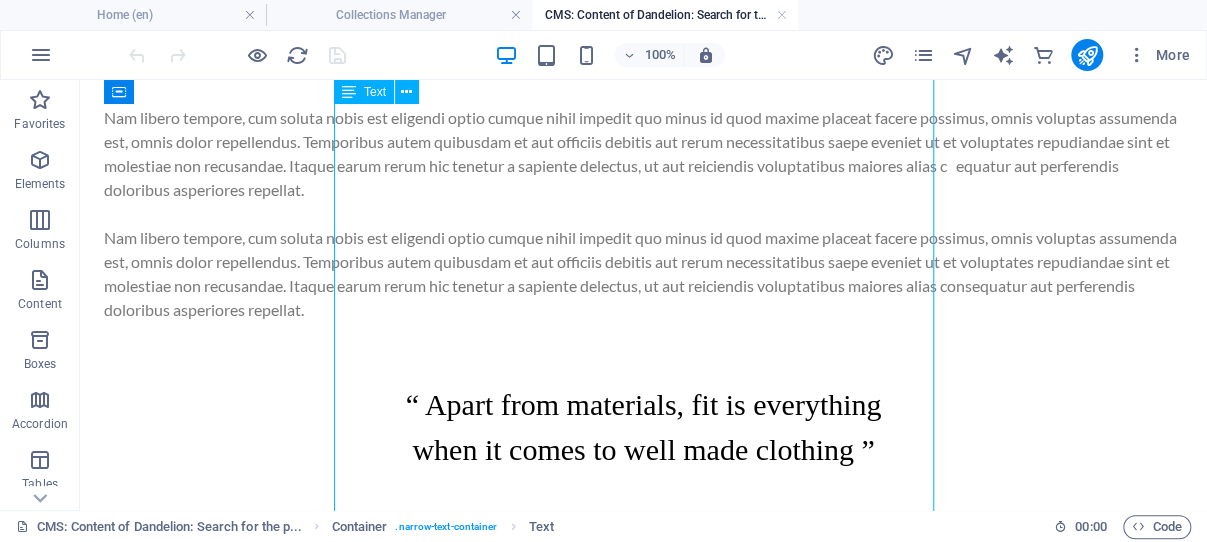 click on "Uas molestias excepturi sint occaecati cupiditate non provident, similique sunt in culpa qui officia deserunt mollitia animi, id est laborum et dolorum fuga. Et harum quidem rerum facilis est et expedita distinctio.
Nam libero tempore, cum soluta nobis est eligendi optio cumque nihil impedit quo minus id quod maxime placeat facere possimus, omnis voluptas assumenda est, omnis dolor repellendus. Temporibus autem quibusdam et aut officiis debitis aut rerum necessitatibus saepe eveniet ut et voluptates repudiandae sint et molestiae non recusandae. Itaque earum rerum hic tenetur a sapiente delectus, ut aut reiciendis voluptatibus maiores alias consequatur aut perferendis doloribus asperiores repellat.
Fuas molestias excepturi sint occaecati cupiditate non provident, similique sunt in culpa qui officia deserunt mollitia animi, id est laborum et dolorum fuga. Et harum quidem rerum facilis est et expedita distinctio." at bounding box center [643, 82] 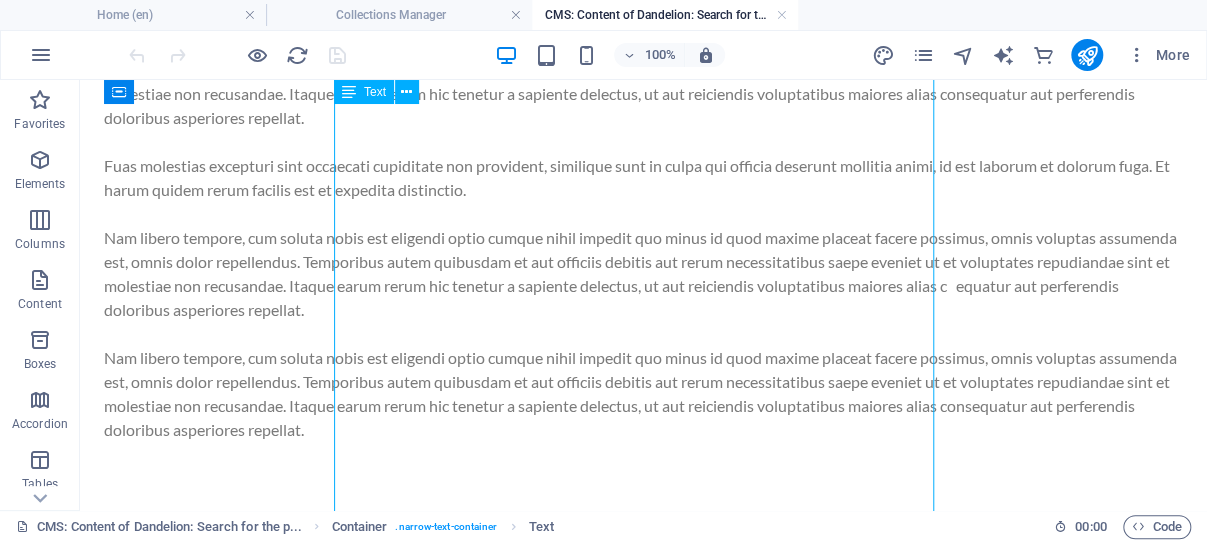 scroll, scrollTop: 321, scrollLeft: 0, axis: vertical 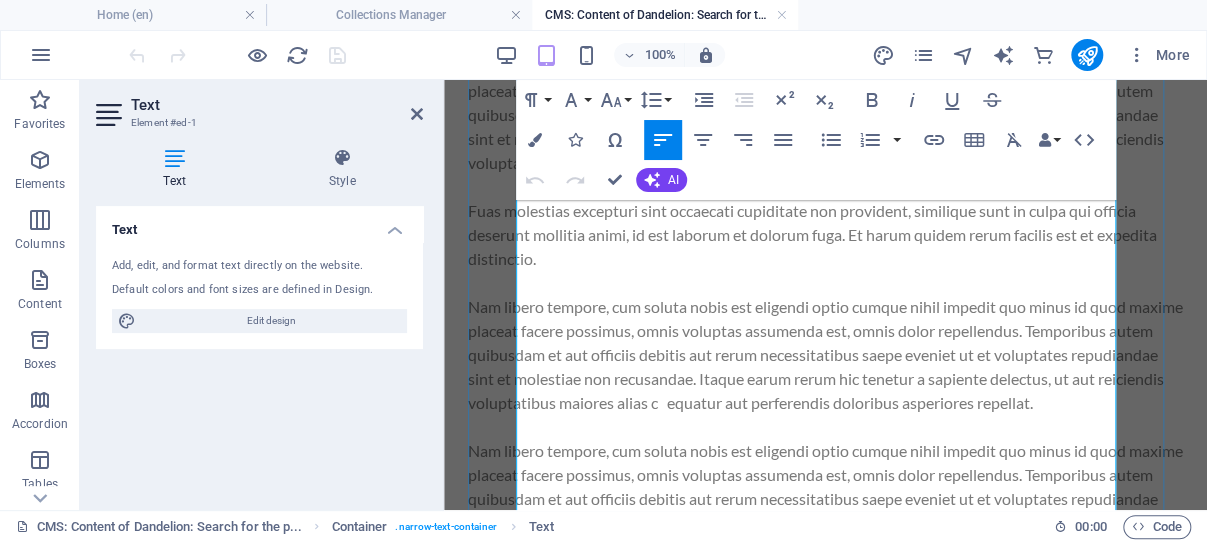 click on "Nam libero tempore, cum soluta nobis est eligendi optio cumque nihil impedit quo minus id quod maxime placeat facere possimus, omnis voluptas assumenda est, omnis dolor repellendus. Temporibus autem quibusdam et aut officiis debitis aut rerum necessitatibus saepe eveniet ut et voluptates repudiandae sint et molestiae non recusandae. Itaque earum rerum hic tenetur a sapiente delectus, ut aut reiciendis voluptatibus maiores alias c   equatur aut perferendis doloribus asperiores repellat." at bounding box center [825, 355] 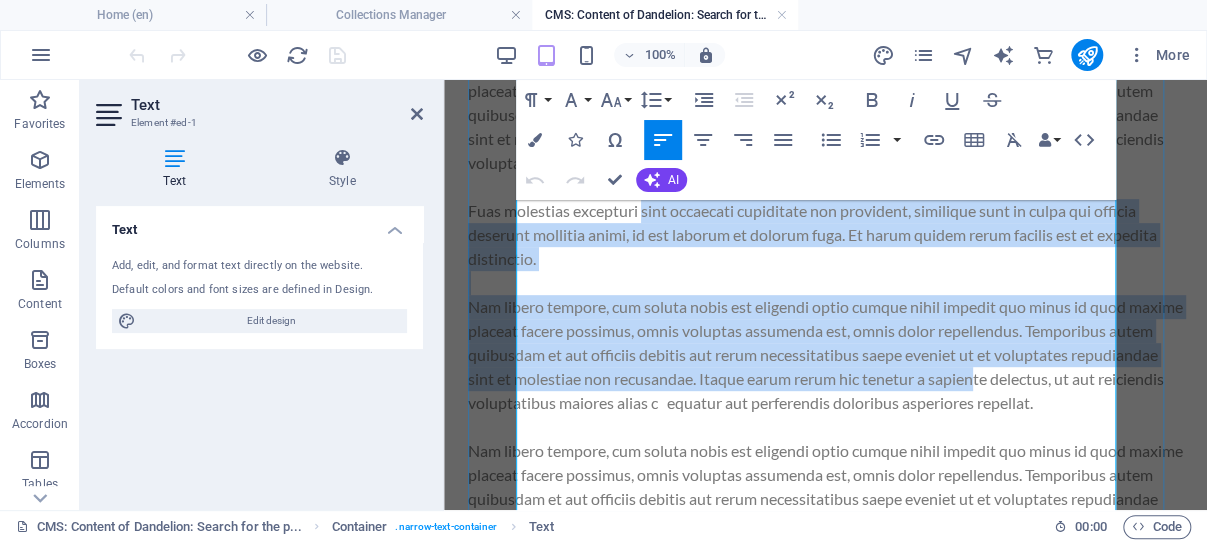 drag, startPoint x: 884, startPoint y: 426, endPoint x: 690, endPoint y: 244, distance: 266.0075 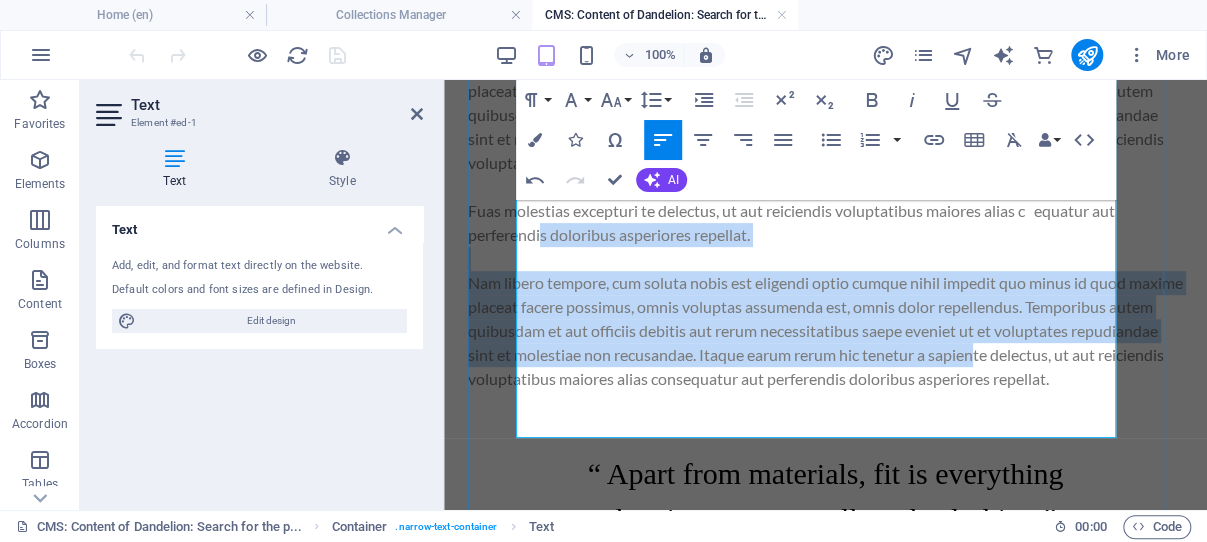 drag, startPoint x: 878, startPoint y: 407, endPoint x: 677, endPoint y: 259, distance: 249.6097 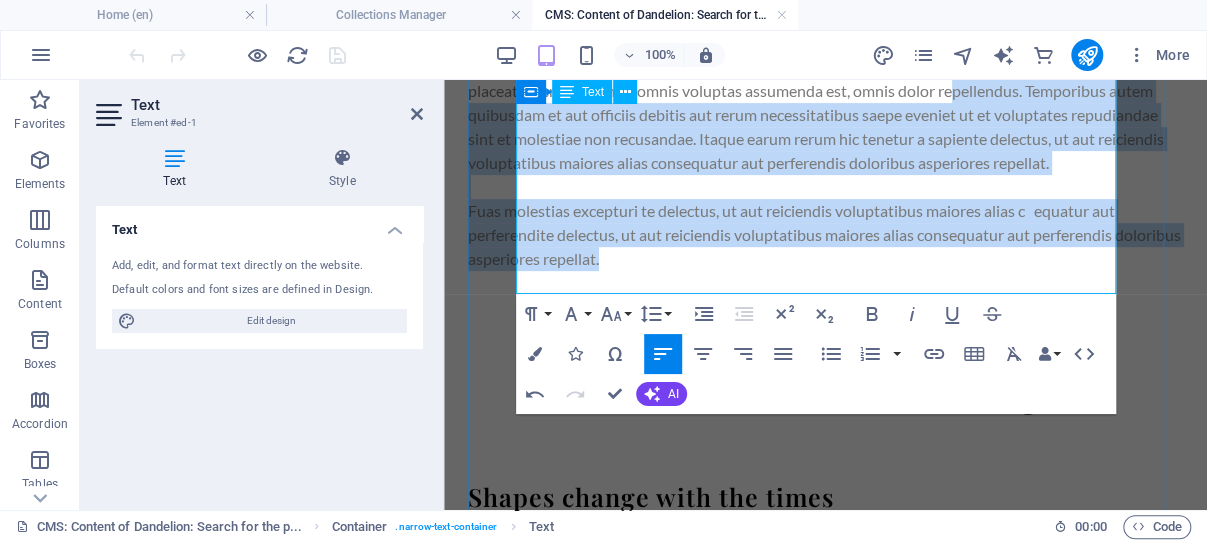 drag, startPoint x: 927, startPoint y: 281, endPoint x: 575, endPoint y: 125, distance: 385.01947 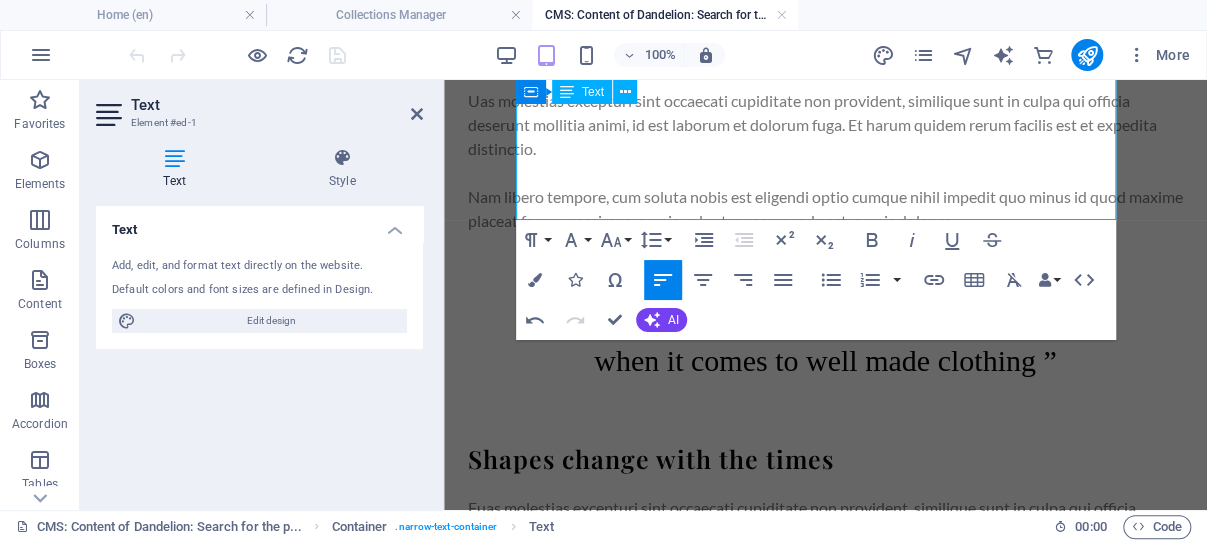 scroll, scrollTop: 3, scrollLeft: 0, axis: vertical 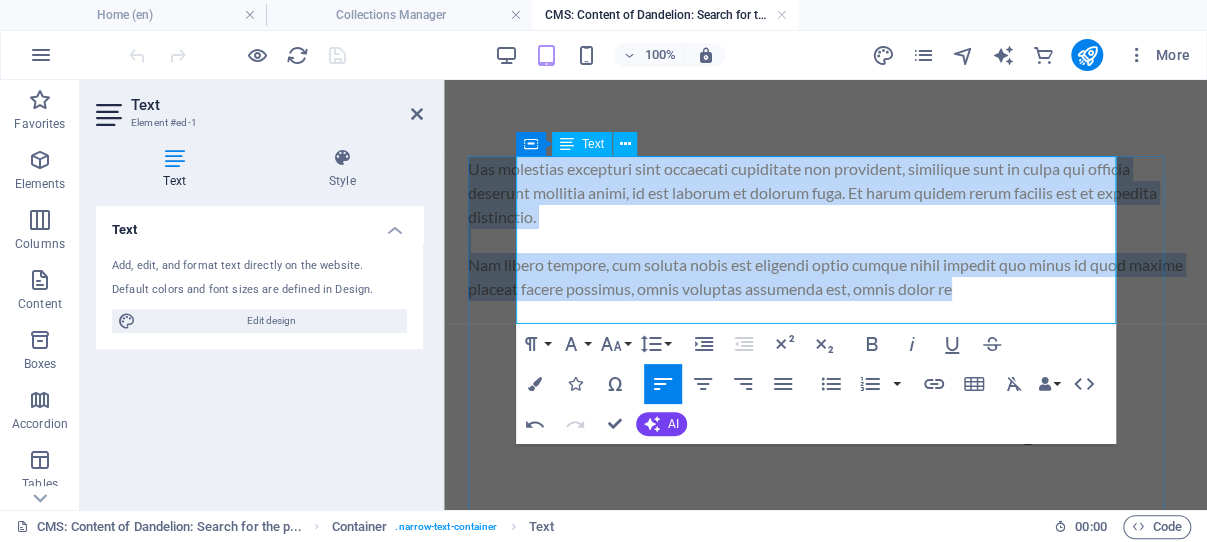 drag, startPoint x: 678, startPoint y: 312, endPoint x: 531, endPoint y: 181, distance: 196.90099 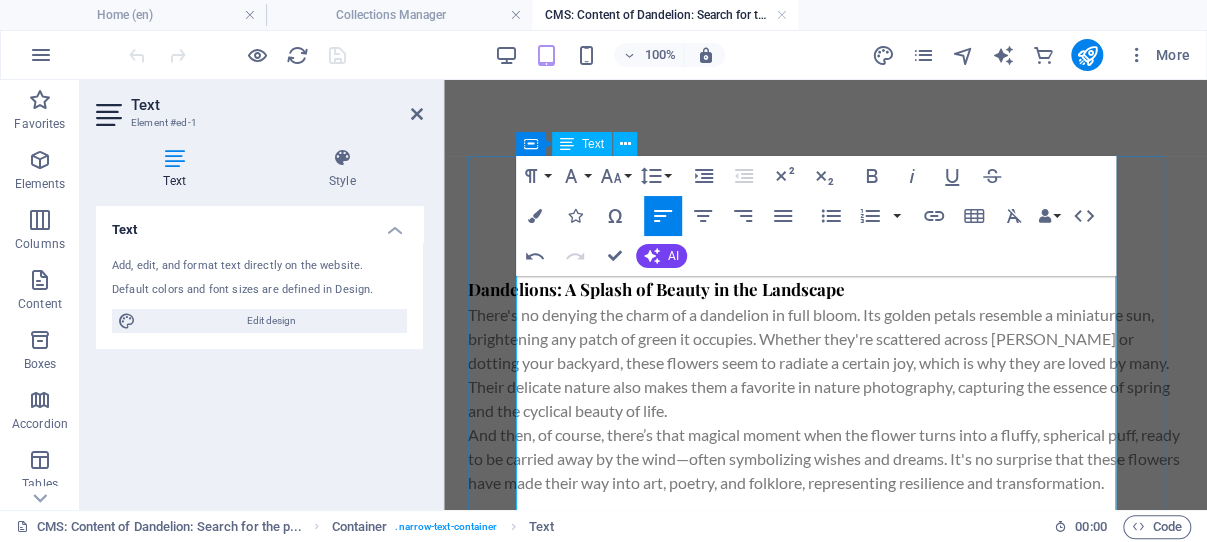 click on "Dandelions: A Splash of Beauty in the Landscape" at bounding box center (825, 290) 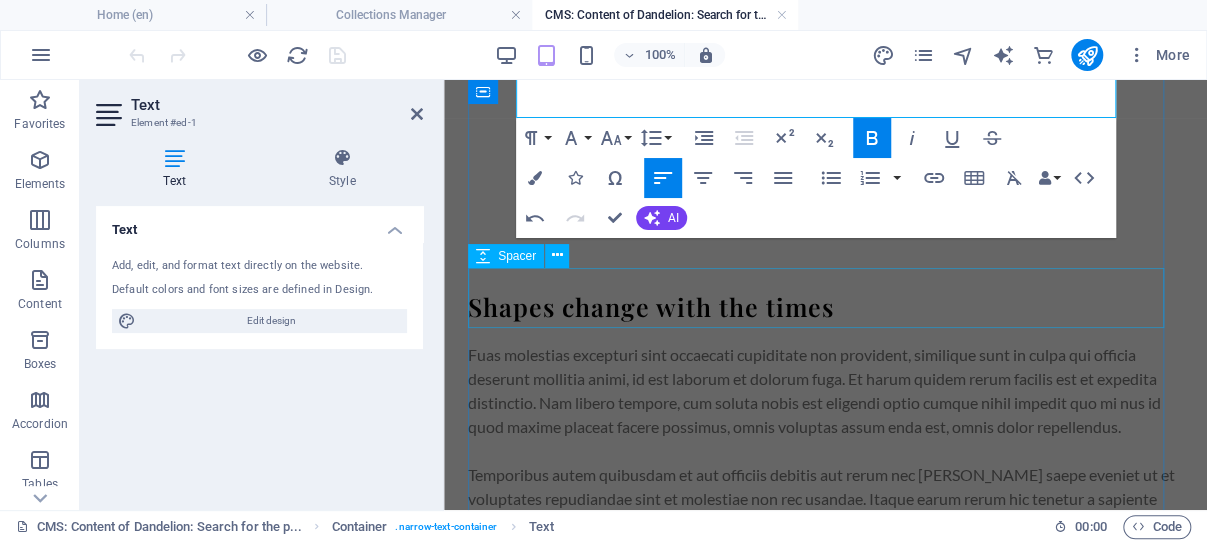 scroll, scrollTop: 533, scrollLeft: 0, axis: vertical 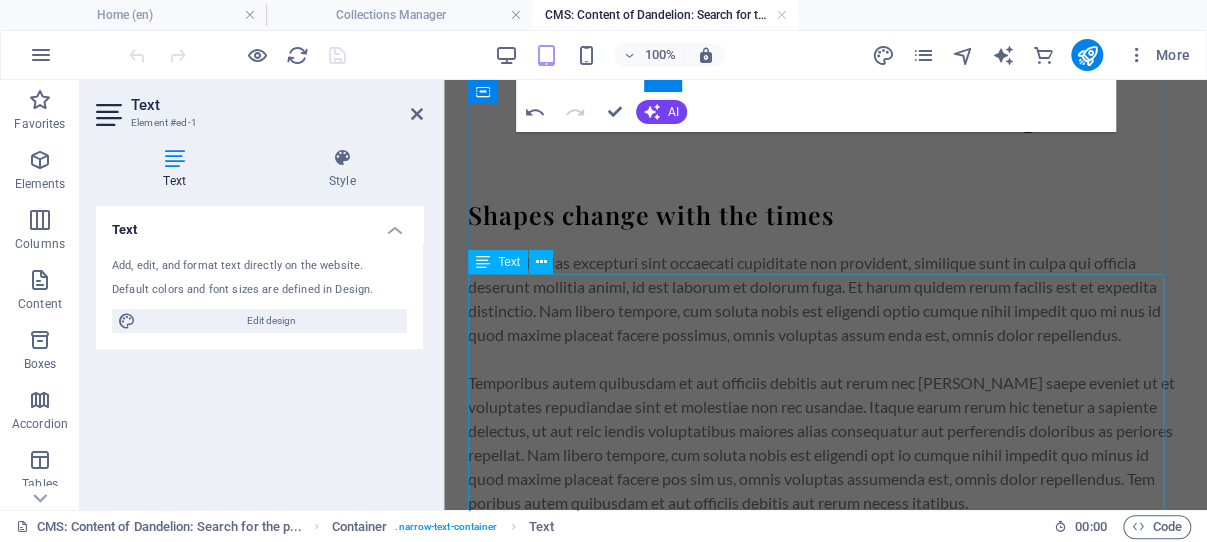 click on "Fuas molestias excepturi sint occaecati cupiditate non provident, similique sunt in culpa qui officia deserunt mollitia animi, id est laborum et dolorum fuga. Et harum quidem rerum facilis est et expedita distinctio. Nam libero tempore, cum soluta nobis est eligendi optio cumque nihil impedit quo mi nus id quod maxime placeat facere possimus, omnis voluptas assum enda est, omnis dolor repellendus.  Temporibus autem quibusdam et aut officiis debitis aut rerum nec [PERSON_NAME] saepe eveniet ut et voluptates repudiandae sint et molestiae non rec usandae. Itaque earum rerum hic tenetur a sapiente delectus, ut aut reic iendis voluptatibus maiores alias consequatur aut perferendis doloribus as periores repellat. Nam libero tempore, cum soluta nobis est eligendi opt io cumque nihil impedit quo minus id quod maxime placeat facere pos sim us, omnis voluptas assumenda est, omnis dolor repellendus. Tem poribus autem quibusdam et aut officiis debitis aut rerum necess itatibus." at bounding box center (825, 383) 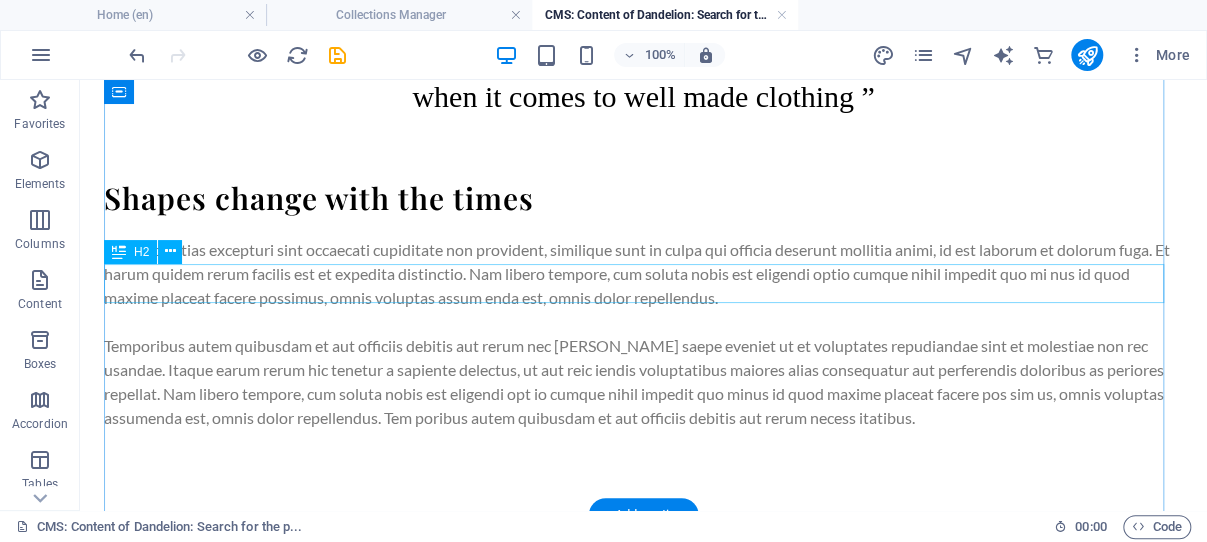 scroll, scrollTop: 424, scrollLeft: 0, axis: vertical 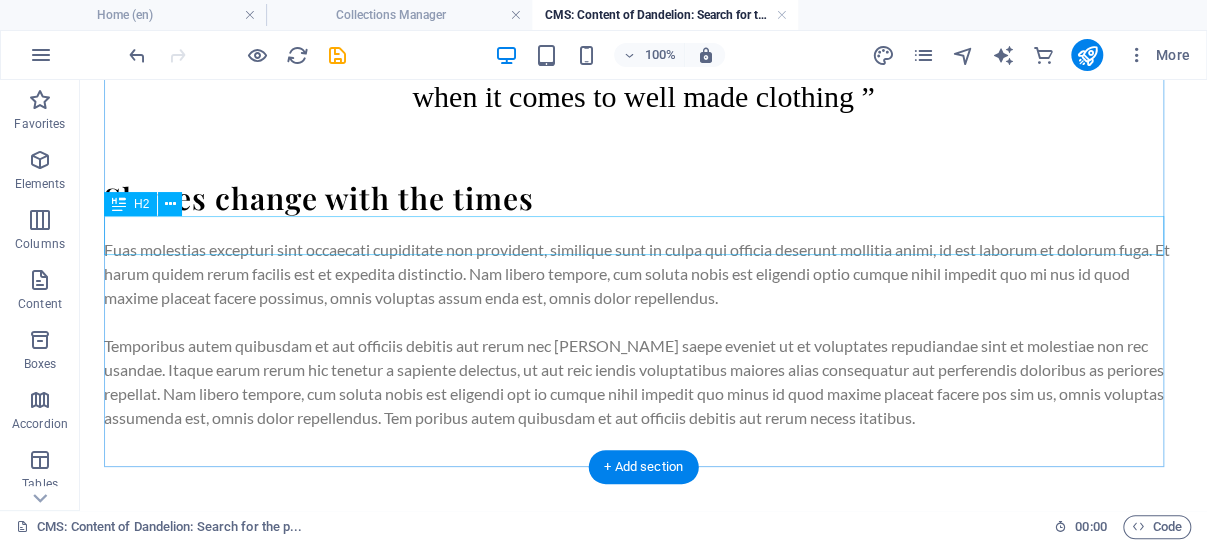 click on "Shapes change with the times" at bounding box center [643, 198] 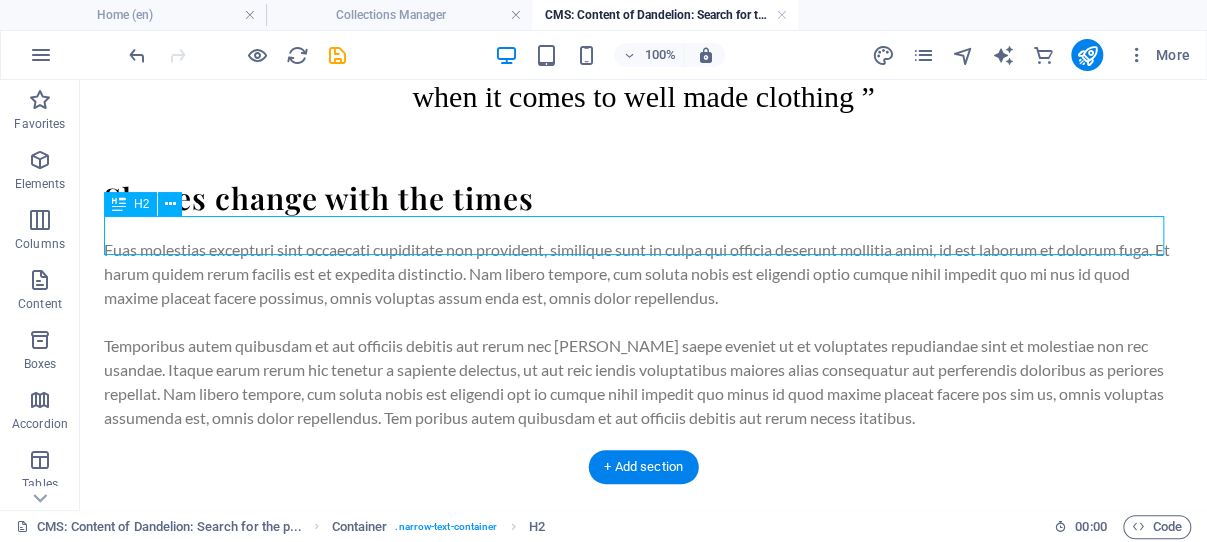 click on "Shapes change with the times" at bounding box center [643, 198] 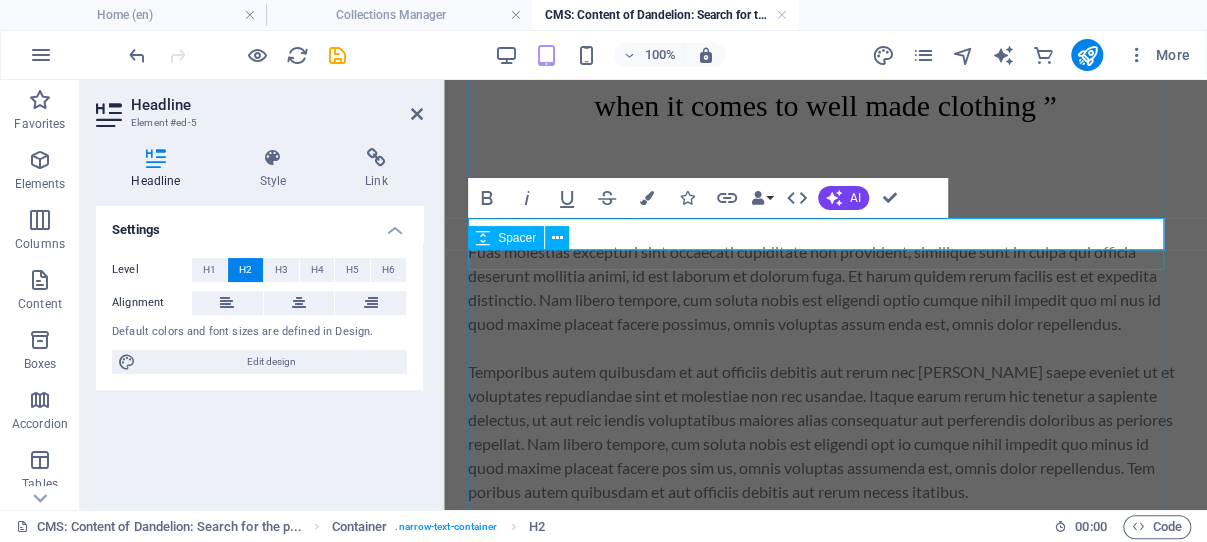 scroll, scrollTop: 417, scrollLeft: 0, axis: vertical 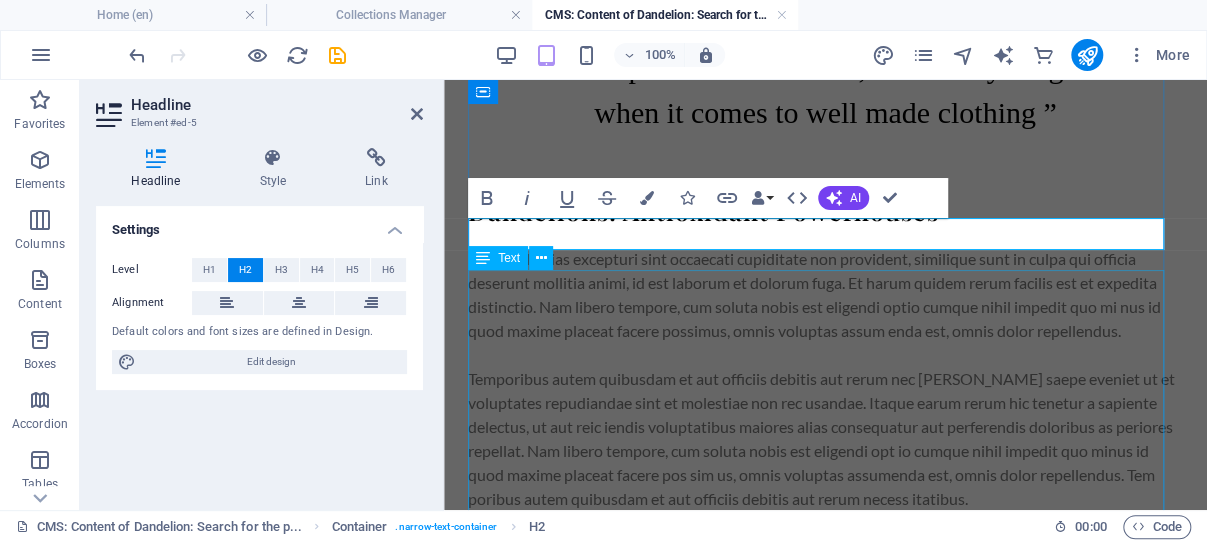 click on "Fuas molestias excepturi sint occaecati cupiditate non provident, similique sunt in culpa qui officia deserunt mollitia animi, id est laborum et dolorum fuga. Et harum quidem rerum facilis est et expedita distinctio. Nam libero tempore, cum soluta nobis est eligendi optio cumque nihil impedit quo mi nus id quod maxime placeat facere possimus, omnis voluptas assum enda est, omnis dolor repellendus.  Temporibus autem quibusdam et aut officiis debitis aut rerum nec [PERSON_NAME] saepe eveniet ut et voluptates repudiandae sint et molestiae non rec usandae. Itaque earum rerum hic tenetur a sapiente delectus, ut aut reic iendis voluptatibus maiores alias consequatur aut perferendis doloribus as periores repellat. Nam libero tempore, cum soluta nobis est eligendi opt io cumque nihil impedit quo minus id quod maxime placeat facere pos sim us, omnis voluptas assumenda est, omnis dolor repellendus. Tem poribus autem quibusdam et aut officiis debitis aut rerum necess itatibus." at bounding box center (825, 379) 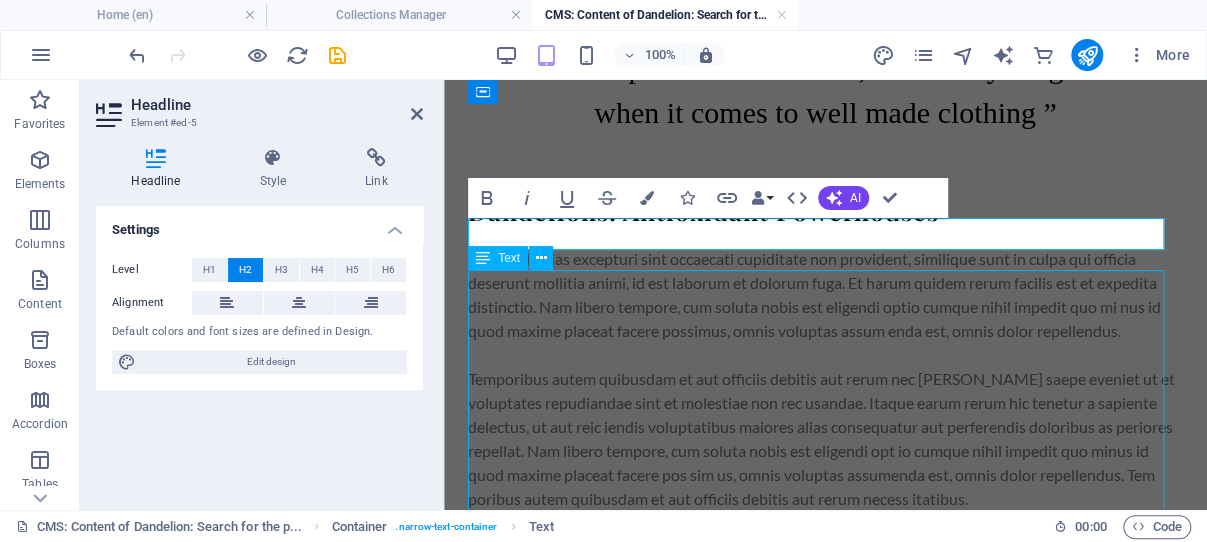 click on "Fuas molestias excepturi sint occaecati cupiditate non provident, similique sunt in culpa qui officia deserunt mollitia animi, id est laborum et dolorum fuga. Et harum quidem rerum facilis est et expedita distinctio. Nam libero tempore, cum soluta nobis est eligendi optio cumque nihil impedit quo mi nus id quod maxime placeat facere possimus, omnis voluptas assum enda est, omnis dolor repellendus.  Temporibus autem quibusdam et aut officiis debitis aut rerum nec [PERSON_NAME] saepe eveniet ut et voluptates repudiandae sint et molestiae non rec usandae. Itaque earum rerum hic tenetur a sapiente delectus, ut aut reic iendis voluptatibus maiores alias consequatur aut perferendis doloribus as periores repellat. Nam libero tempore, cum soluta nobis est eligendi opt io cumque nihil impedit quo minus id quod maxime placeat facere pos sim us, omnis voluptas assumenda est, omnis dolor repellendus. Tem poribus autem quibusdam et aut officiis debitis aut rerum necess itatibus." at bounding box center [825, 379] 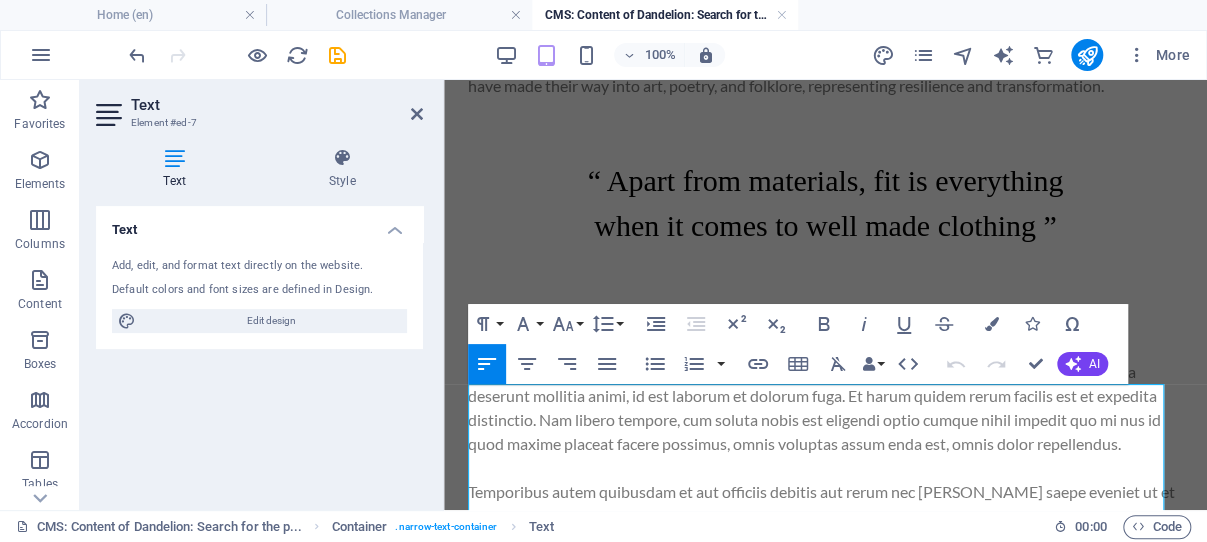 scroll, scrollTop: 363, scrollLeft: 0, axis: vertical 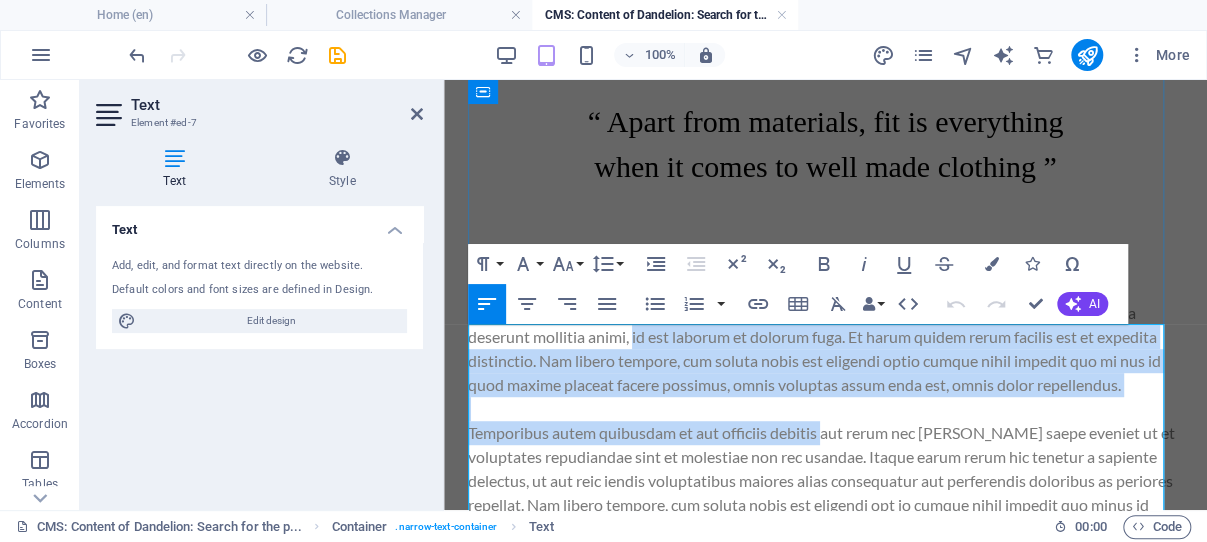 drag, startPoint x: 824, startPoint y: 479, endPoint x: 636, endPoint y: 354, distance: 225.76315 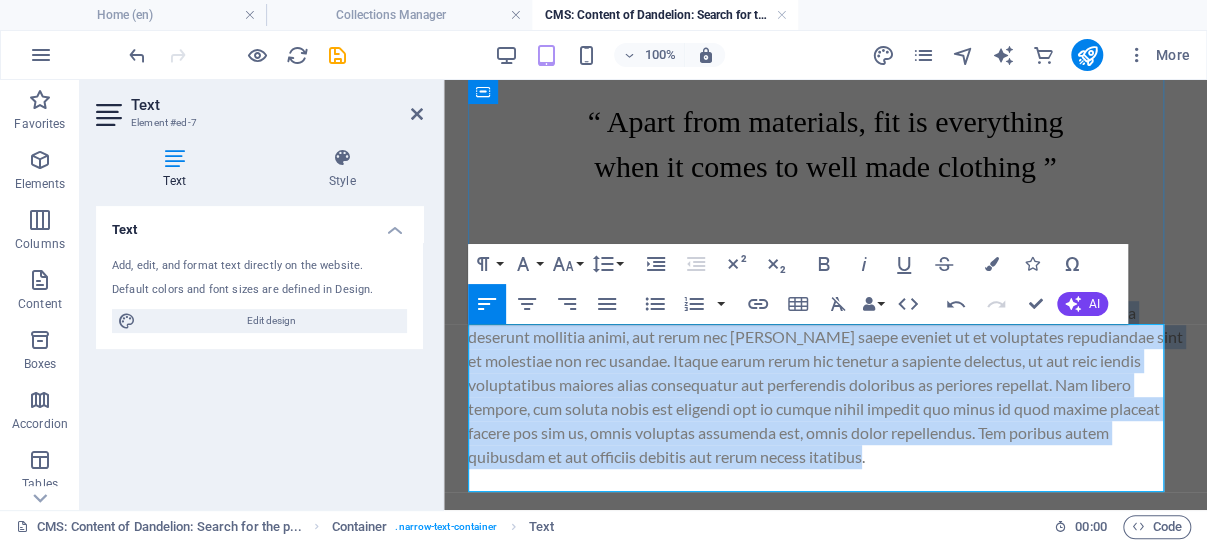 drag, startPoint x: 920, startPoint y: 485, endPoint x: 470, endPoint y: 335, distance: 474.34164 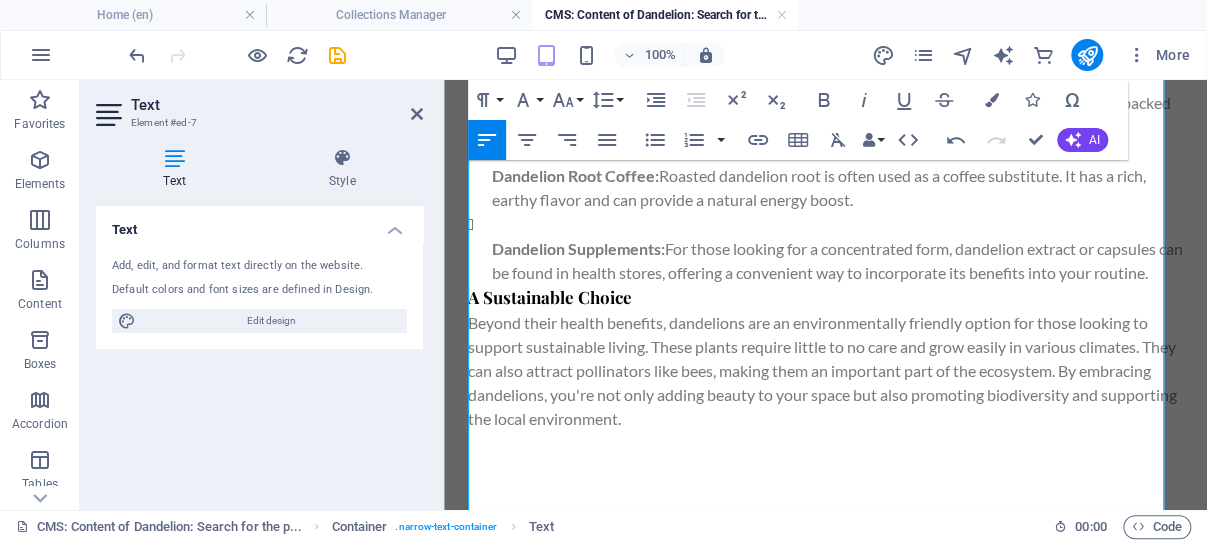 scroll, scrollTop: 1423, scrollLeft: 0, axis: vertical 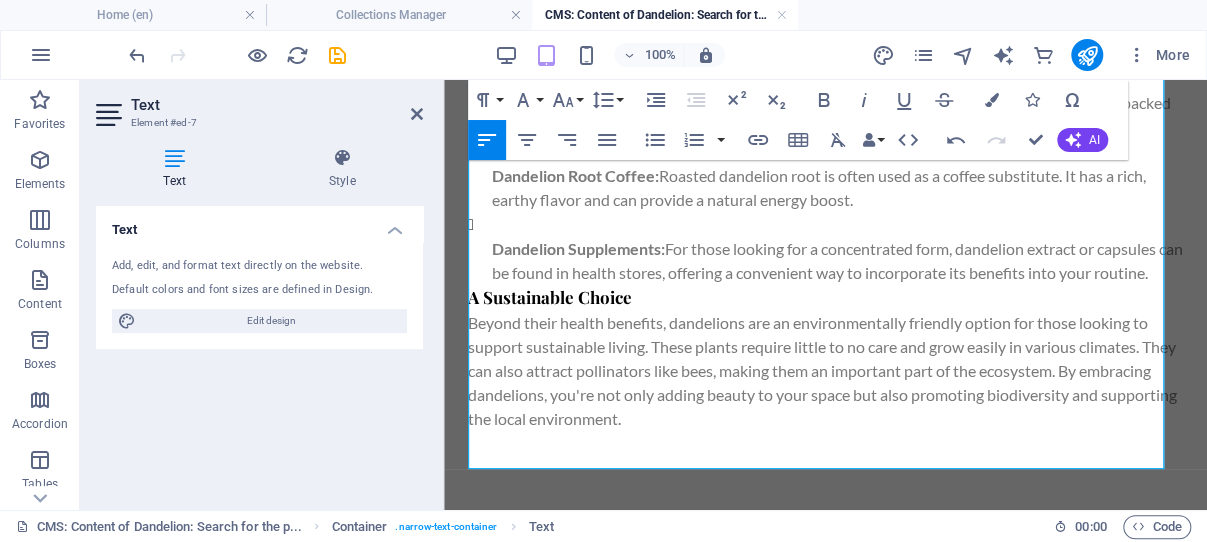 click on "Beyond their health benefits, dandelions are an environmentally friendly option for those looking to support sustainable living. These plants require little to no care and grow easily in various climates. They can also attract pollinators like bees, making them an important part of the ecosystem. By embracing dandelions, you're not only adding beauty to your space but also promoting biodiversity and supporting the local environment." at bounding box center (825, 370) 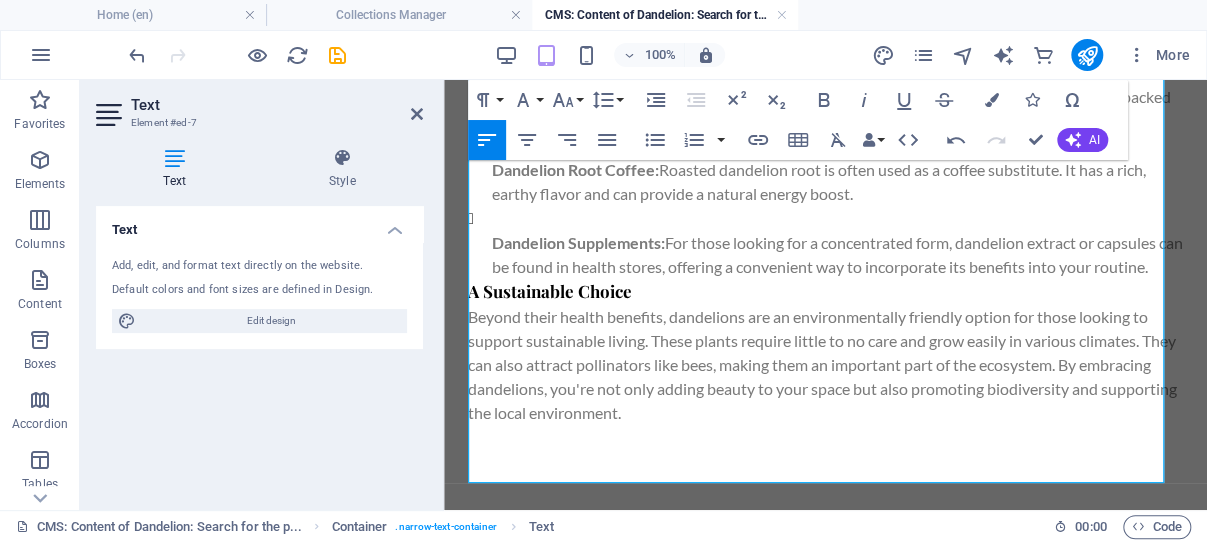 scroll, scrollTop: 1510, scrollLeft: 0, axis: vertical 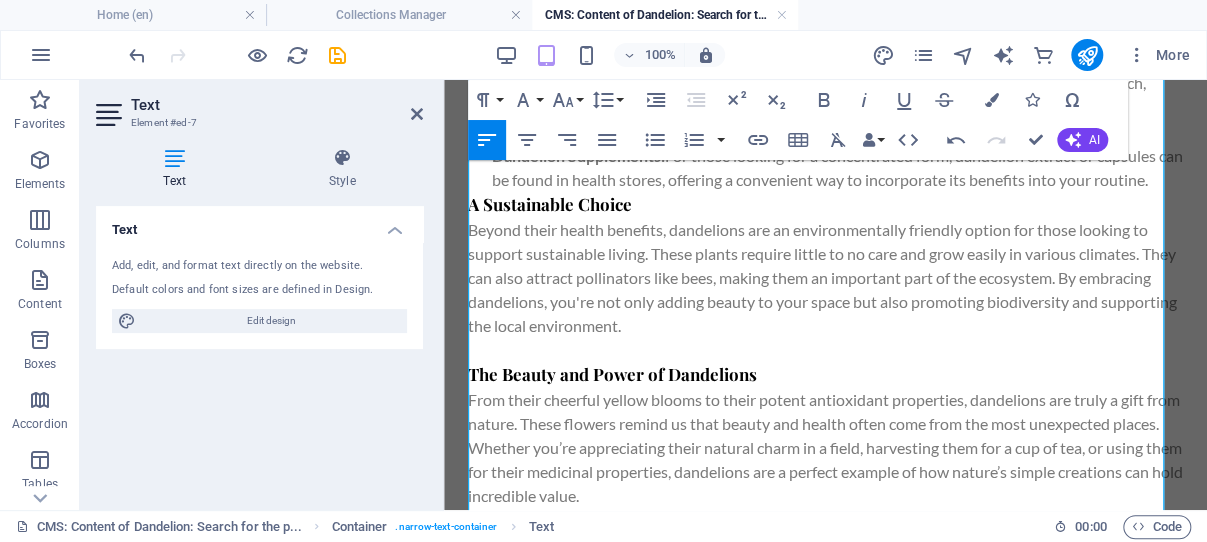 click on "The Beauty and Power of Dandelions" at bounding box center [825, 374] 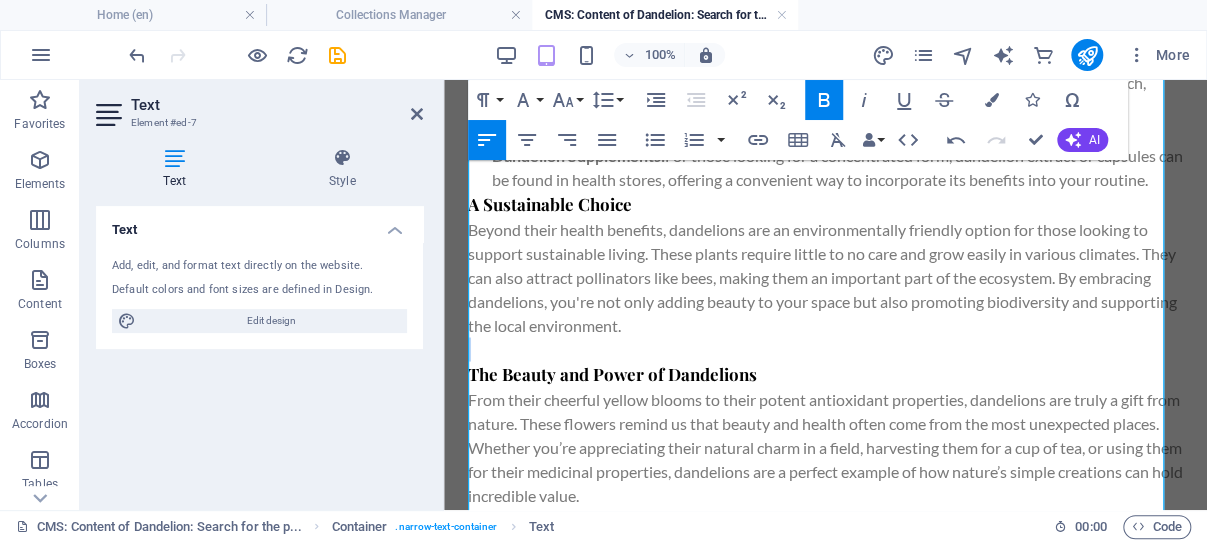 click on "The Beauty and Power of Dandelions" at bounding box center [825, 374] 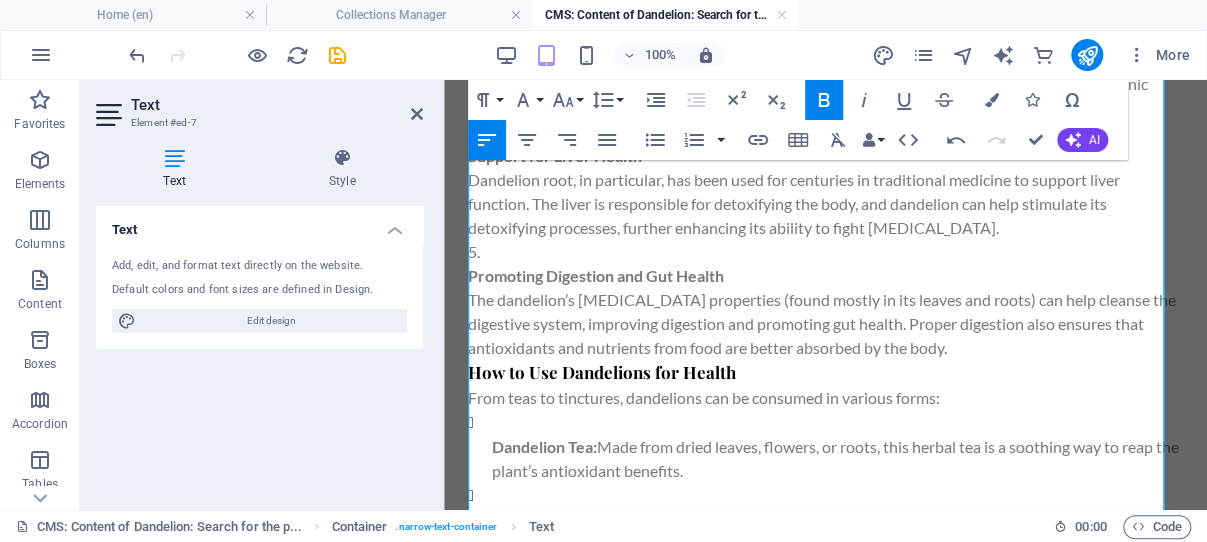 scroll, scrollTop: 961, scrollLeft: 0, axis: vertical 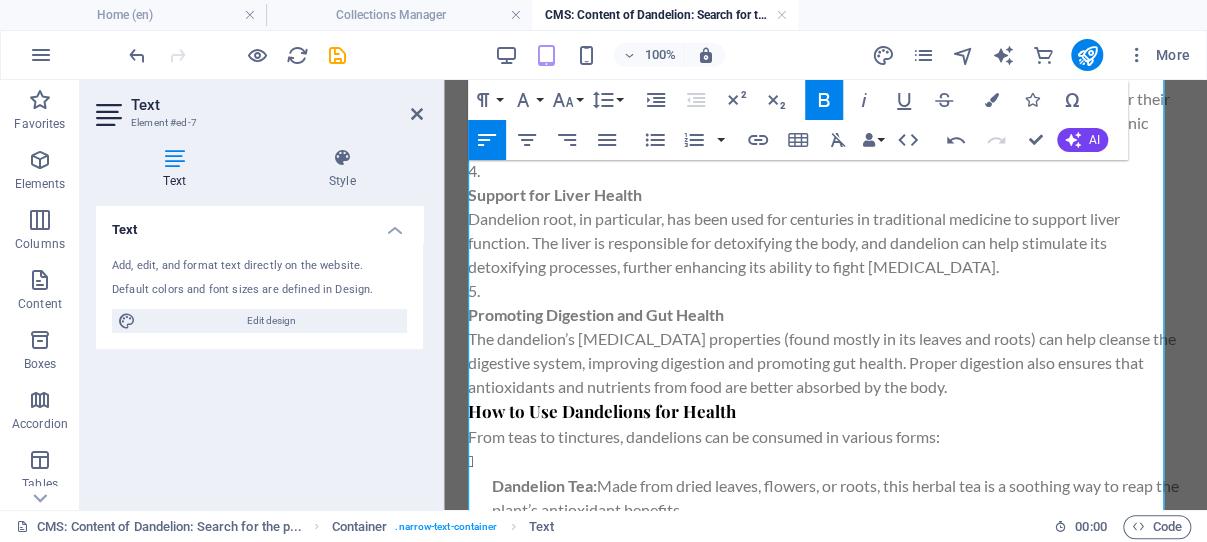 click on "Promoting Digestion and Gut Health The dandelion’s [MEDICAL_DATA] properties (found mostly in its leaves and roots) can help cleanse the digestive system, improving digestion and promoting gut health. Proper digestion also ensures that antioxidants and nutrients from food are better absorbed by the body." at bounding box center (825, 351) 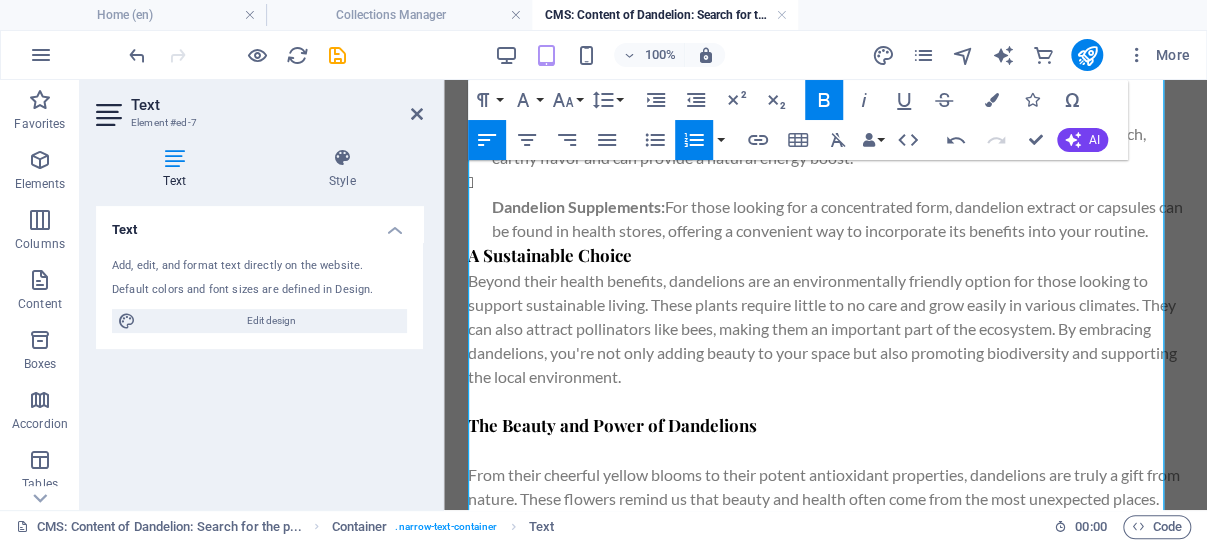 scroll, scrollTop: 1491, scrollLeft: 0, axis: vertical 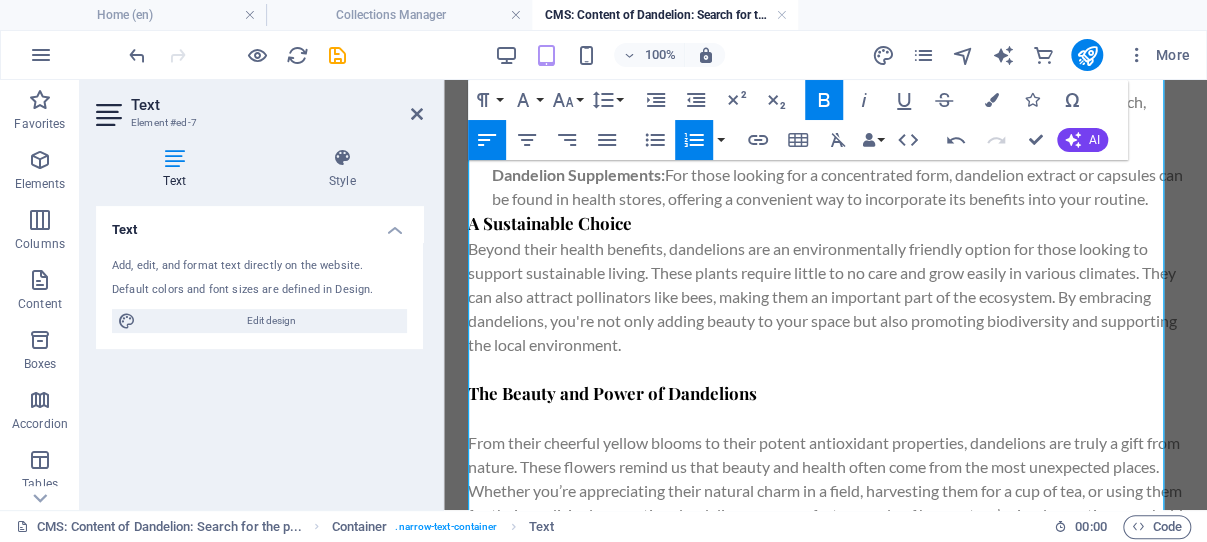 click on "A Sustainable Choice" at bounding box center [825, 224] 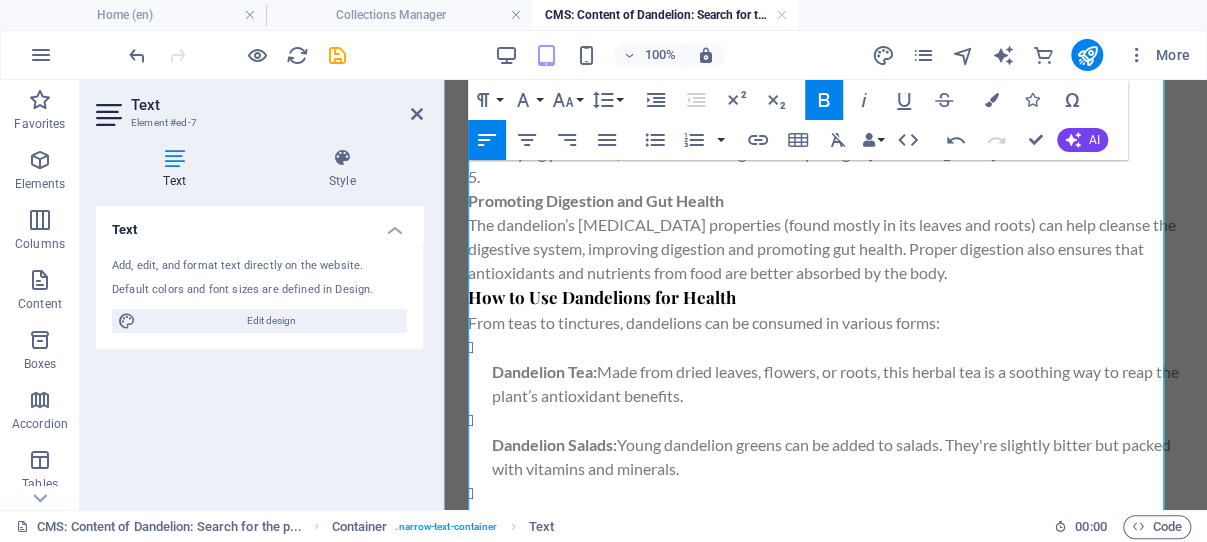scroll, scrollTop: 985, scrollLeft: 0, axis: vertical 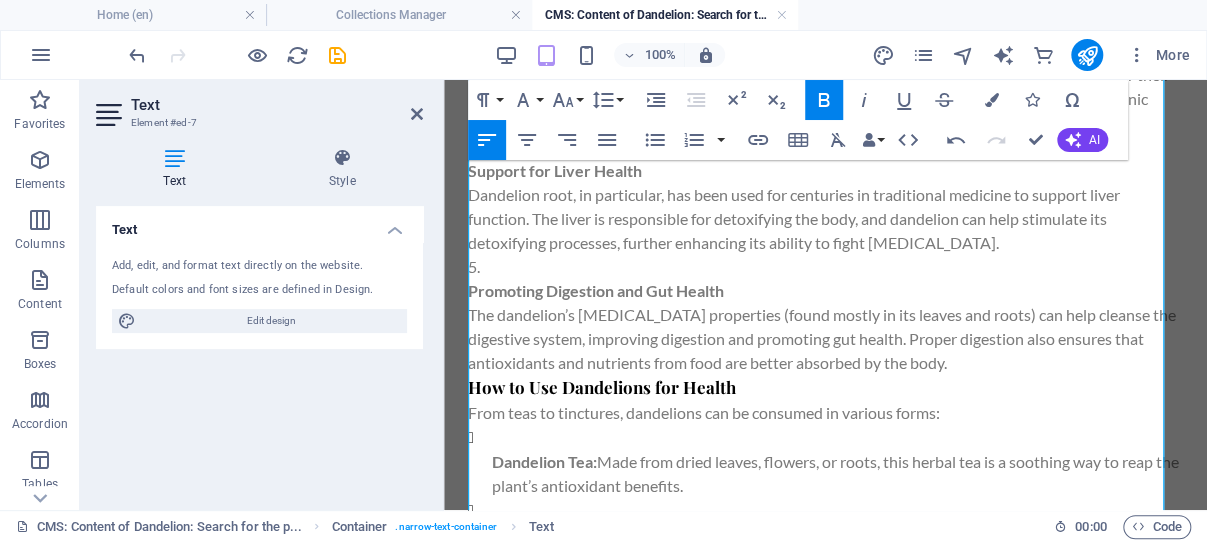 click on "How to Use Dandelions for Health" at bounding box center (825, 388) 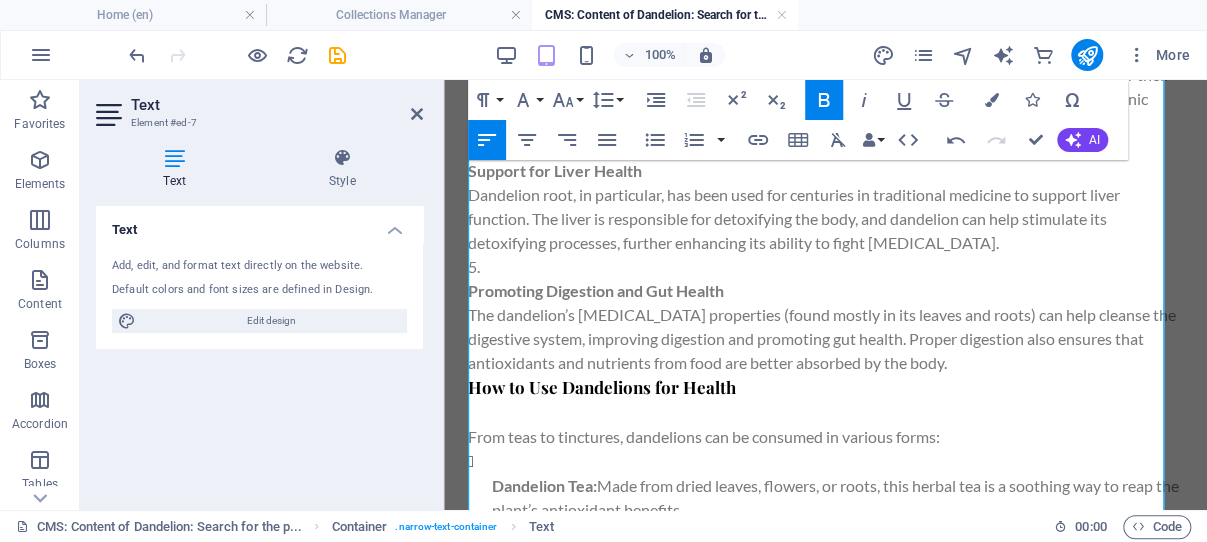 click on "Promoting Digestion and Gut Health The dandelion’s [MEDICAL_DATA] properties (found mostly in its leaves and roots) can help cleanse the digestive system, improving digestion and promoting gut health. Proper digestion also ensures that antioxidants and nutrients from food are better absorbed by the body." at bounding box center (825, 327) 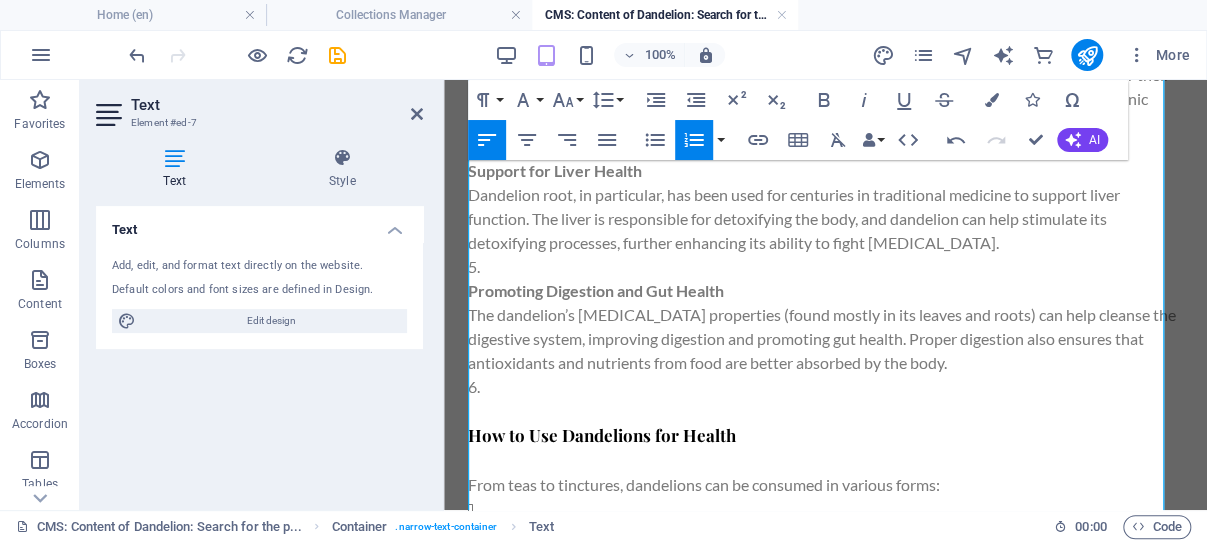 click on "Promoting Digestion and Gut Health The dandelion’s [MEDICAL_DATA] properties (found mostly in its leaves and roots) can help cleanse the digestive system, improving digestion and promoting gut health. Proper digestion also ensures that antioxidants and nutrients from food are better absorbed by the body." at bounding box center [825, 327] 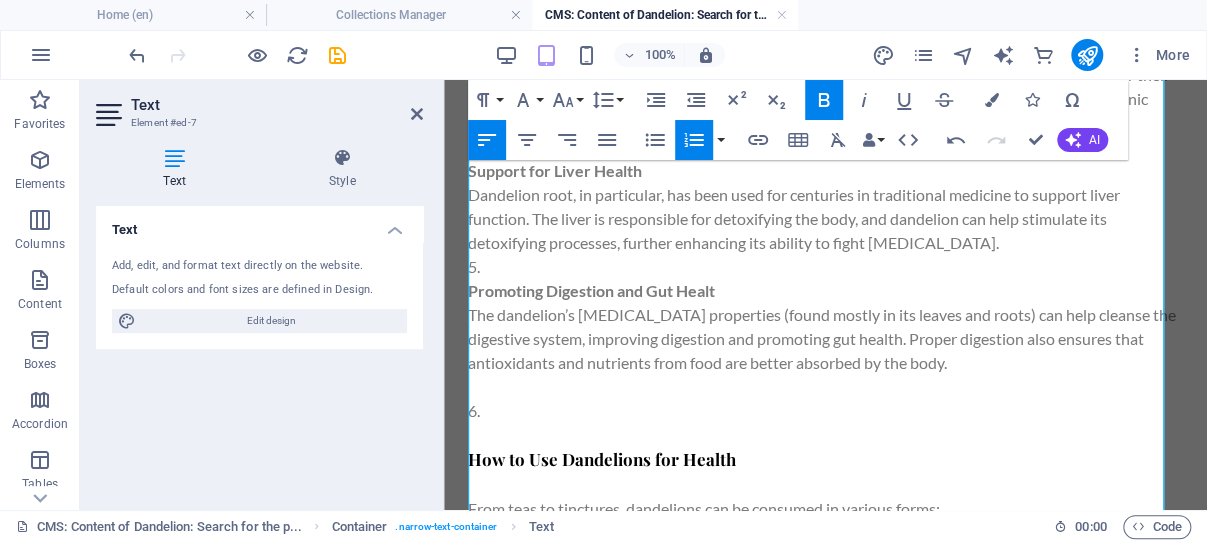 type 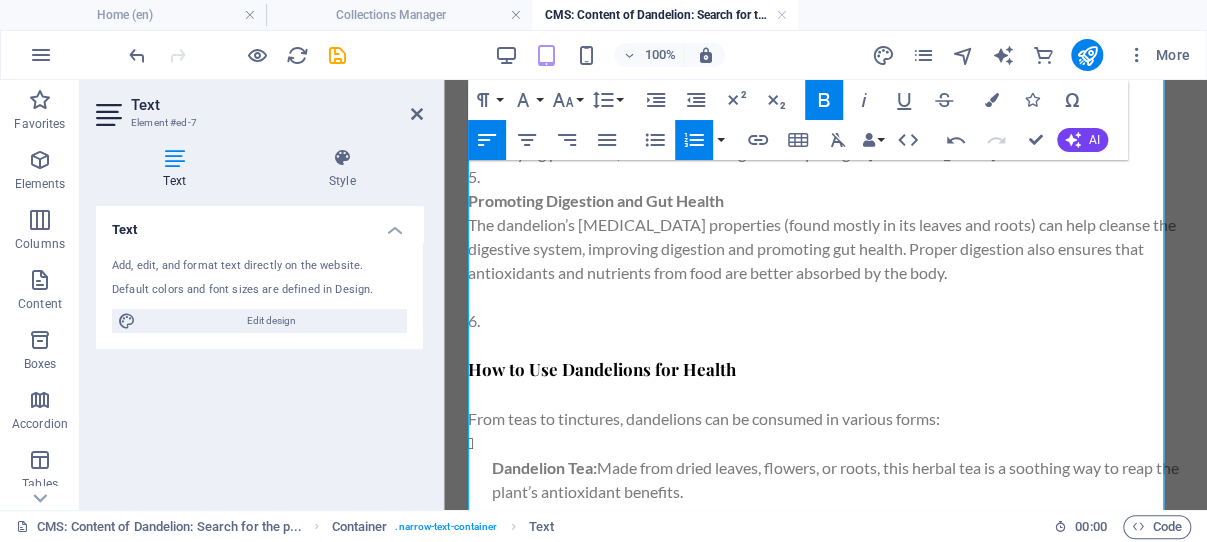 scroll, scrollTop: 1091, scrollLeft: 0, axis: vertical 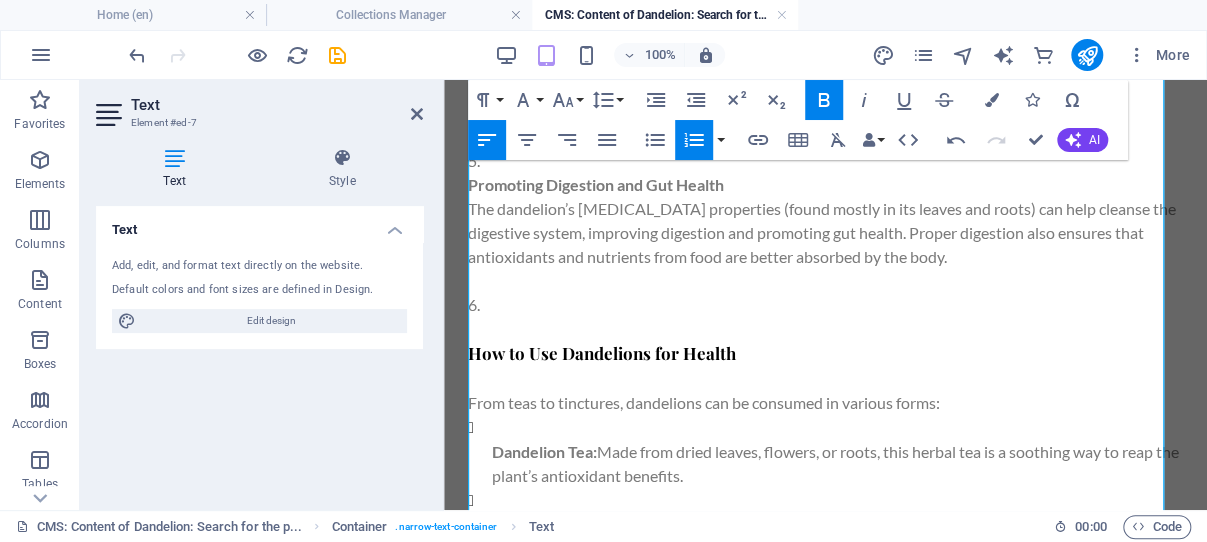 click at bounding box center [825, 329] 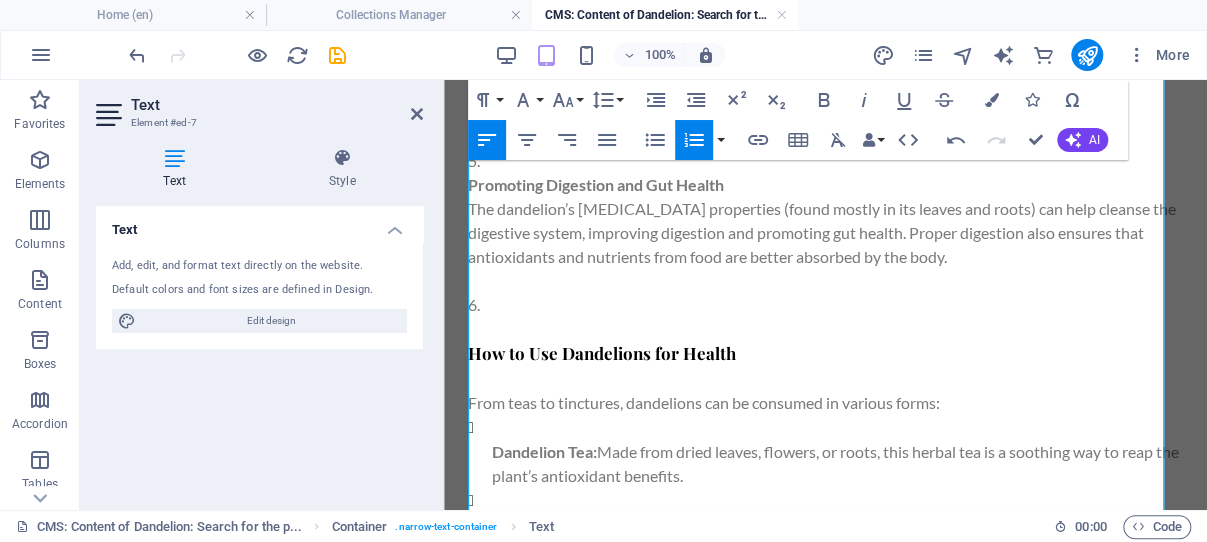 click on "How to Use Dandelions for Health" at bounding box center [602, 353] 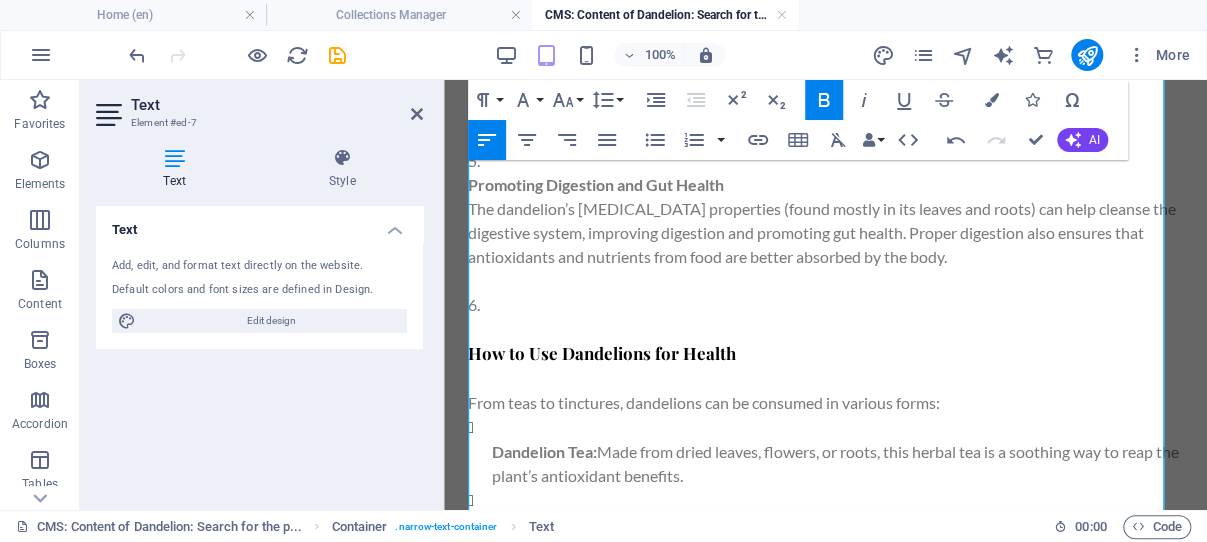 click on "How to Use Dandelions for Health" at bounding box center [602, 353] 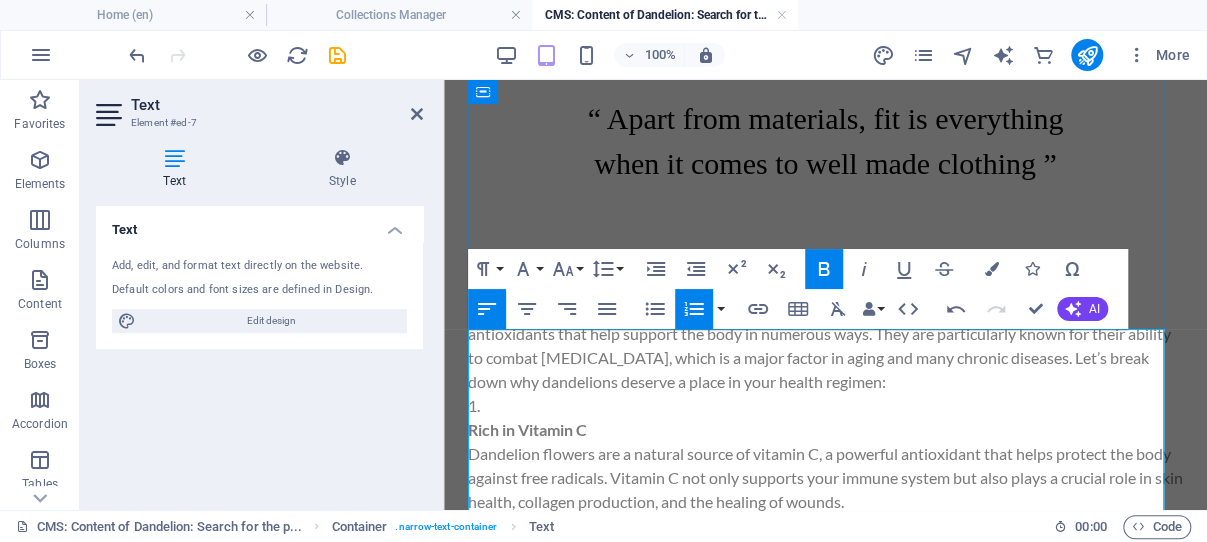scroll, scrollTop: 349, scrollLeft: 0, axis: vertical 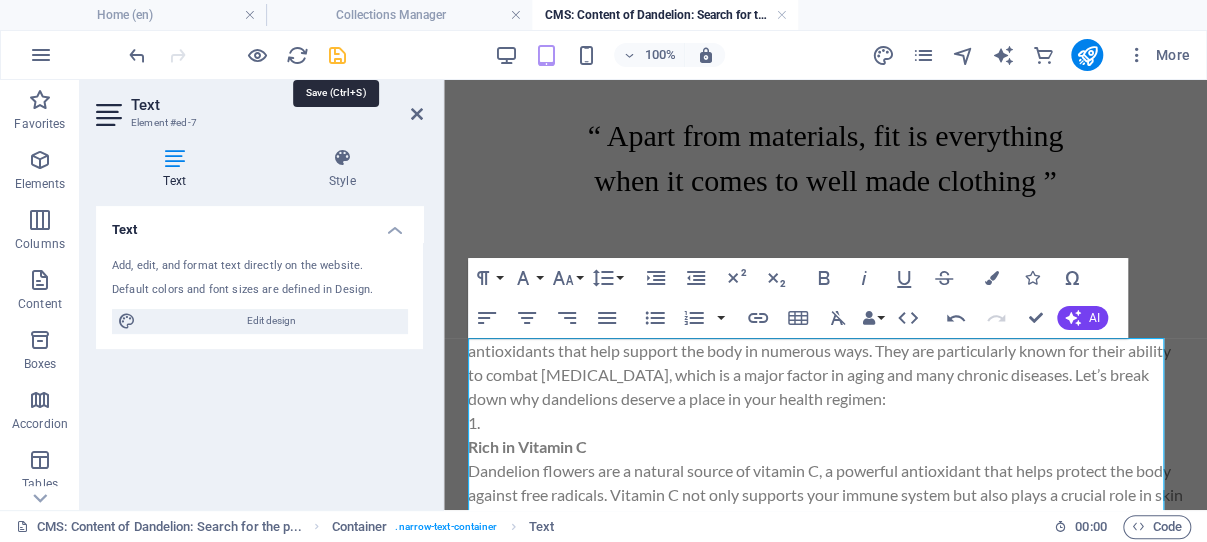 click at bounding box center (337, 55) 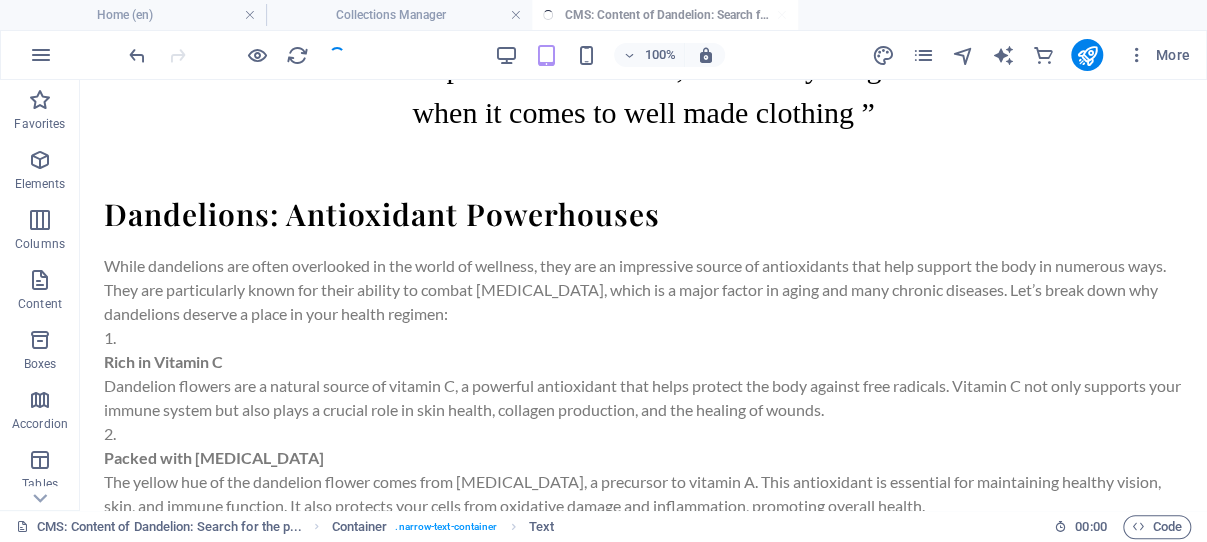 scroll, scrollTop: 354, scrollLeft: 0, axis: vertical 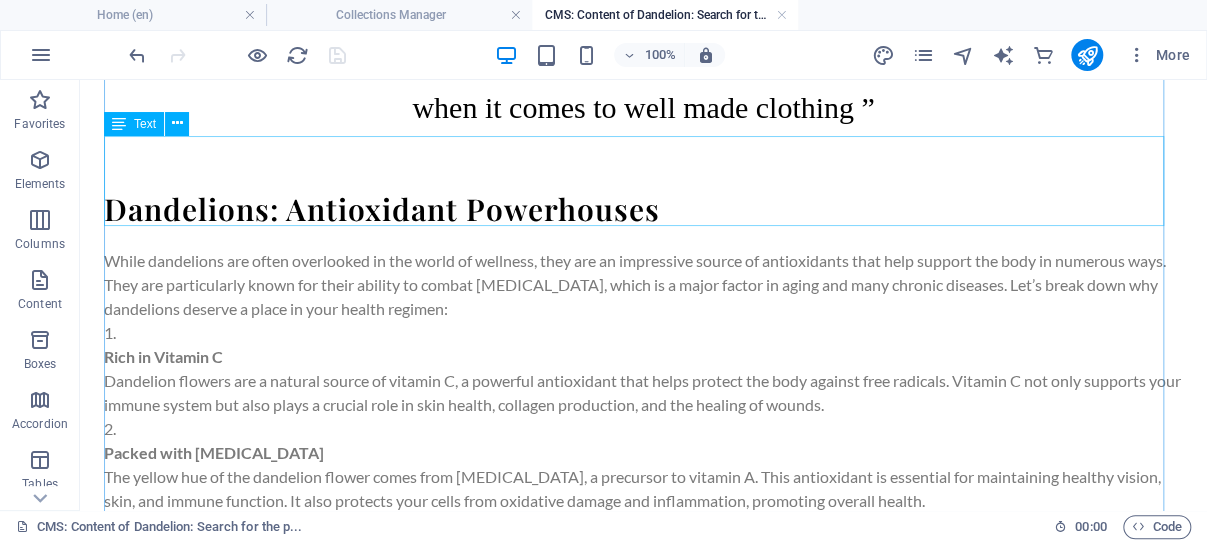 click on "“ Apart from materials, fit is everything when it comes to well made clothing ”" at bounding box center [643, 85] 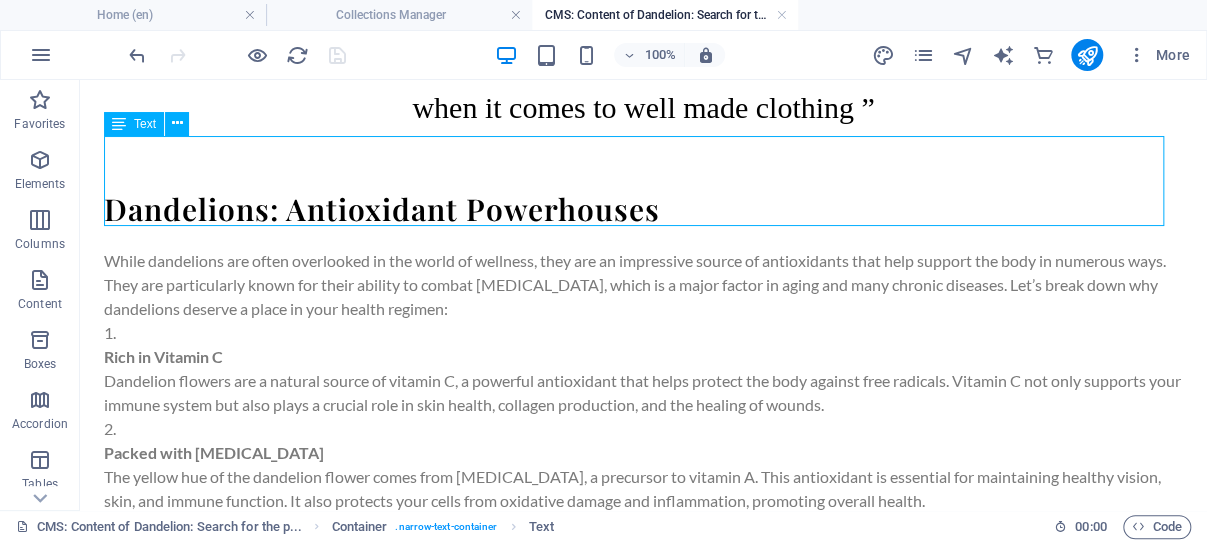 click on "“ Apart from materials, fit is everything when it comes to well made clothing ”" at bounding box center (643, 85) 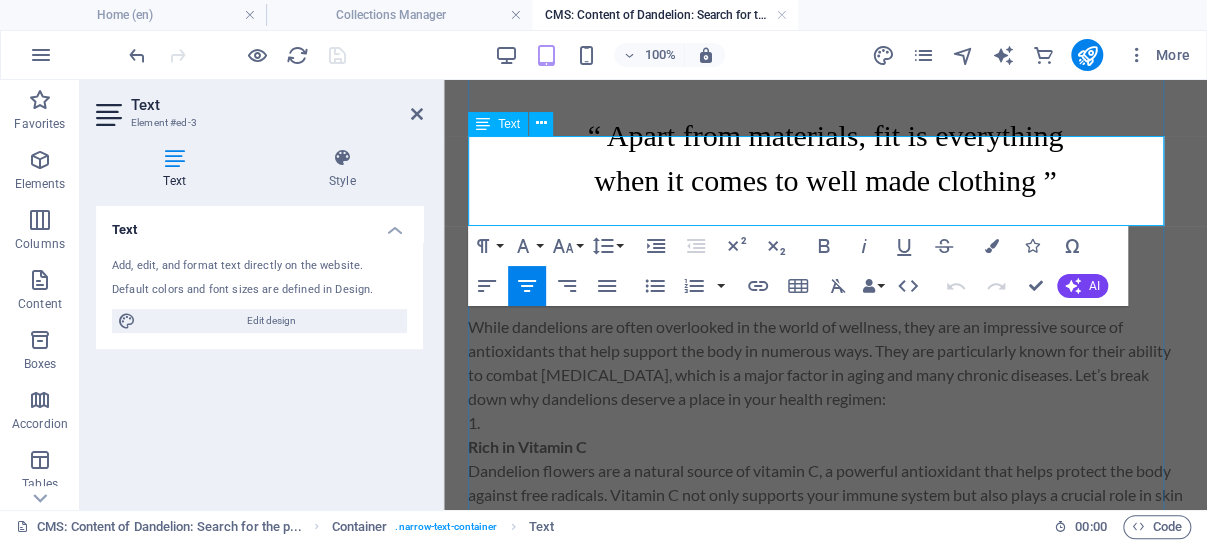 click on "“ Apart from materials, fit is everything" at bounding box center (825, 135) 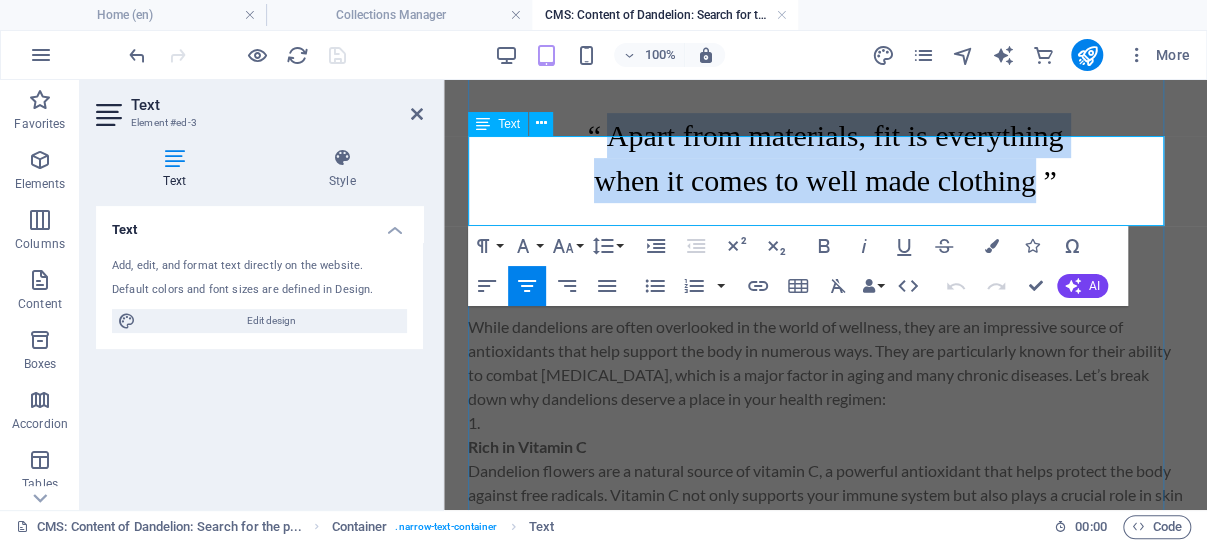drag, startPoint x: 1023, startPoint y: 208, endPoint x: 628, endPoint y: 170, distance: 396.82364 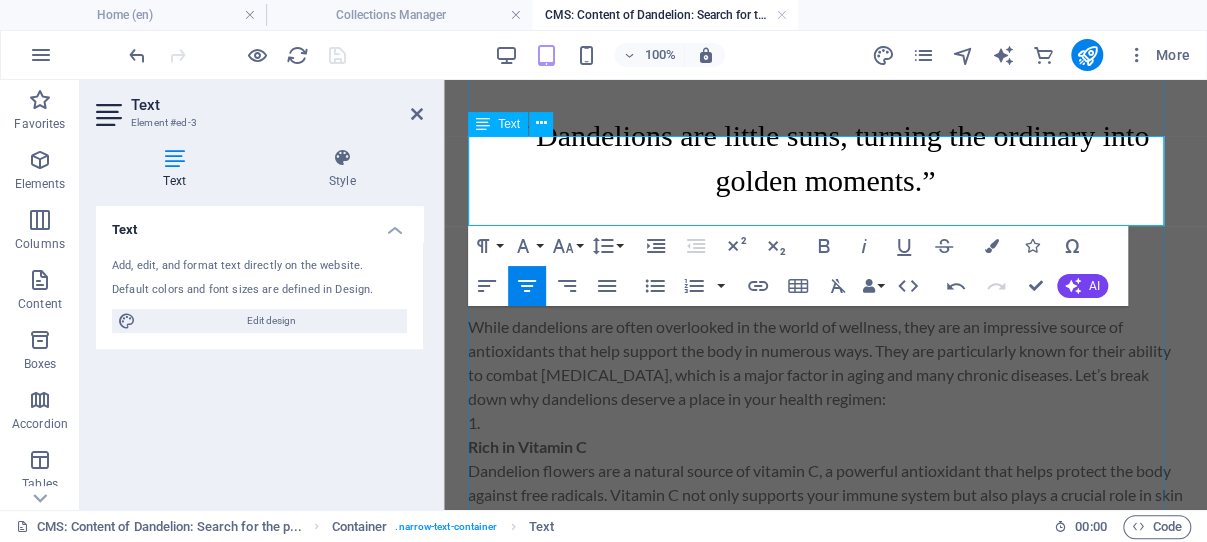 click on "“ “Dandelions are little suns, turning the ordinary into golden moments." at bounding box center [825, 158] 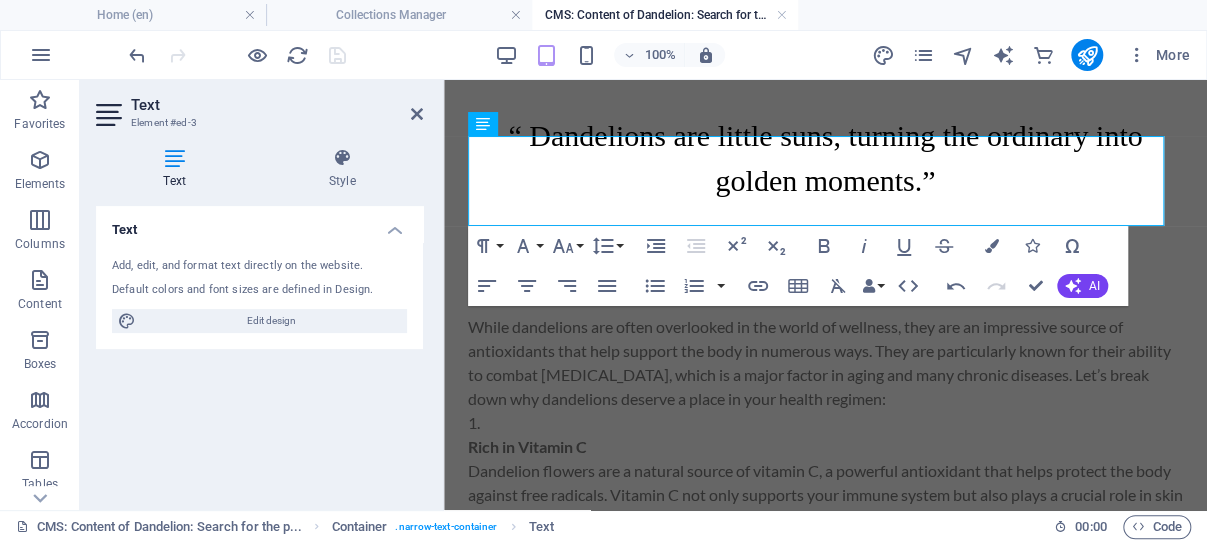 click on "Text Add, edit, and format text directly on the website. Default colors and font sizes are defined in Design. Edit design Alignment Left aligned Centered Right aligned" at bounding box center (259, 350) 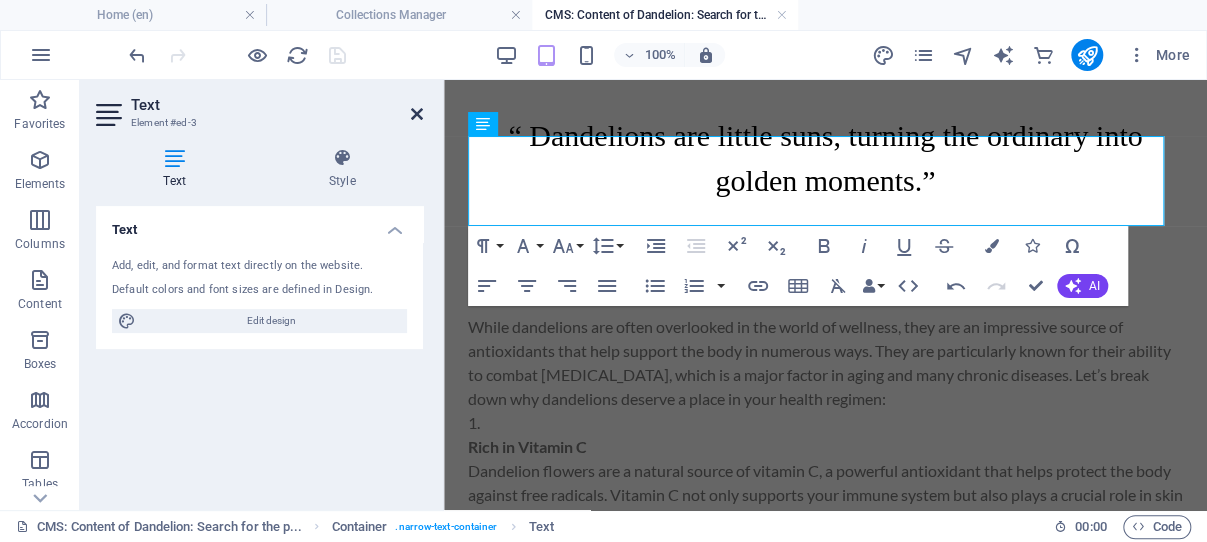 click at bounding box center [417, 114] 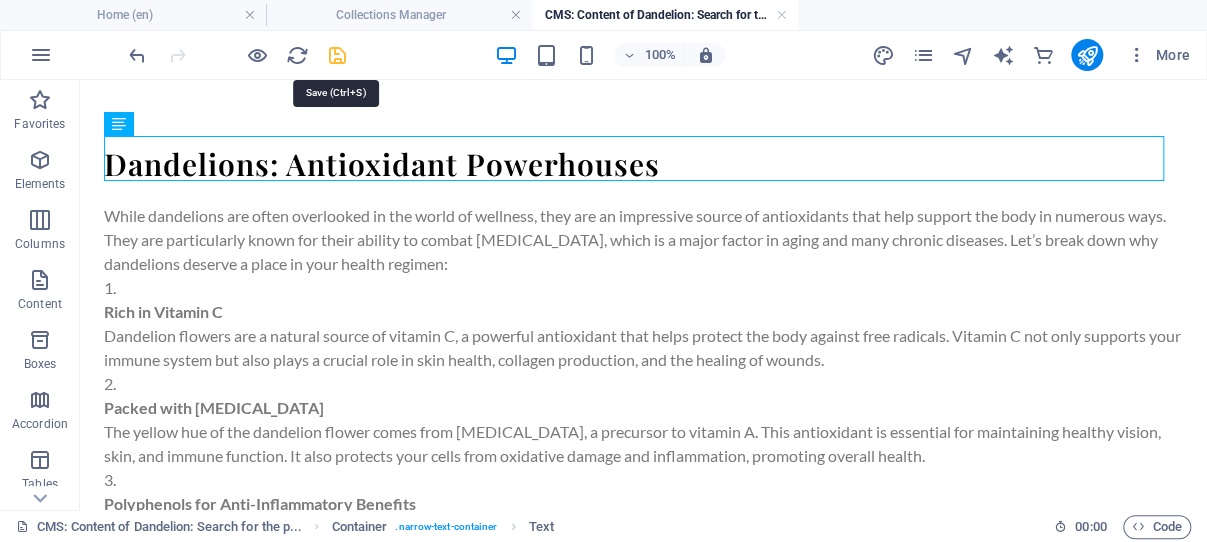 drag, startPoint x: 337, startPoint y: 49, endPoint x: 276, endPoint y: 11, distance: 71.867935 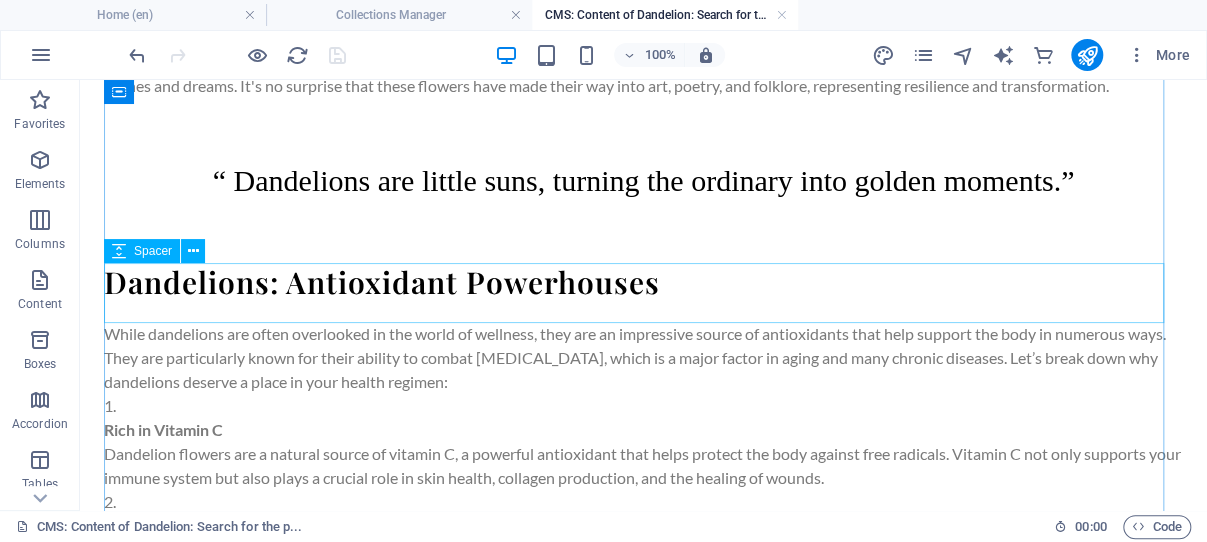 scroll, scrollTop: 248, scrollLeft: 0, axis: vertical 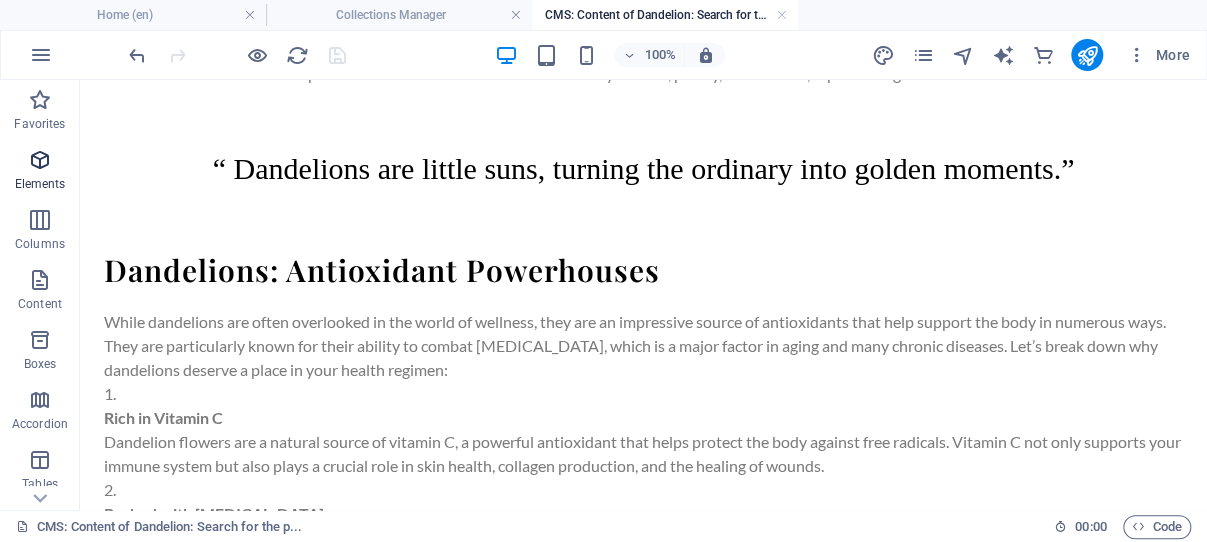 click at bounding box center (40, 160) 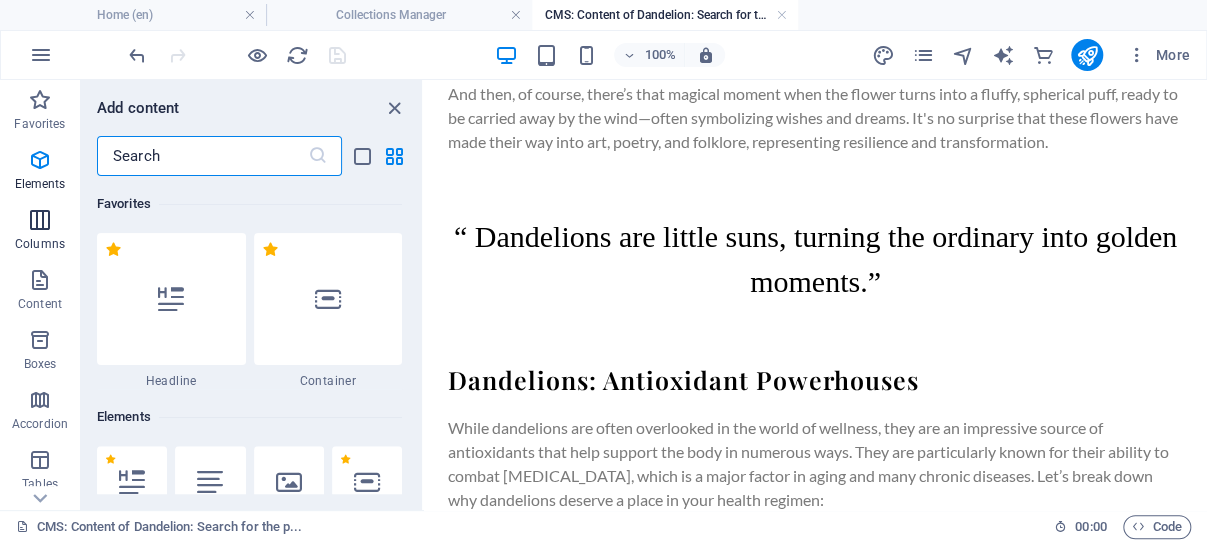 scroll, scrollTop: 243, scrollLeft: 0, axis: vertical 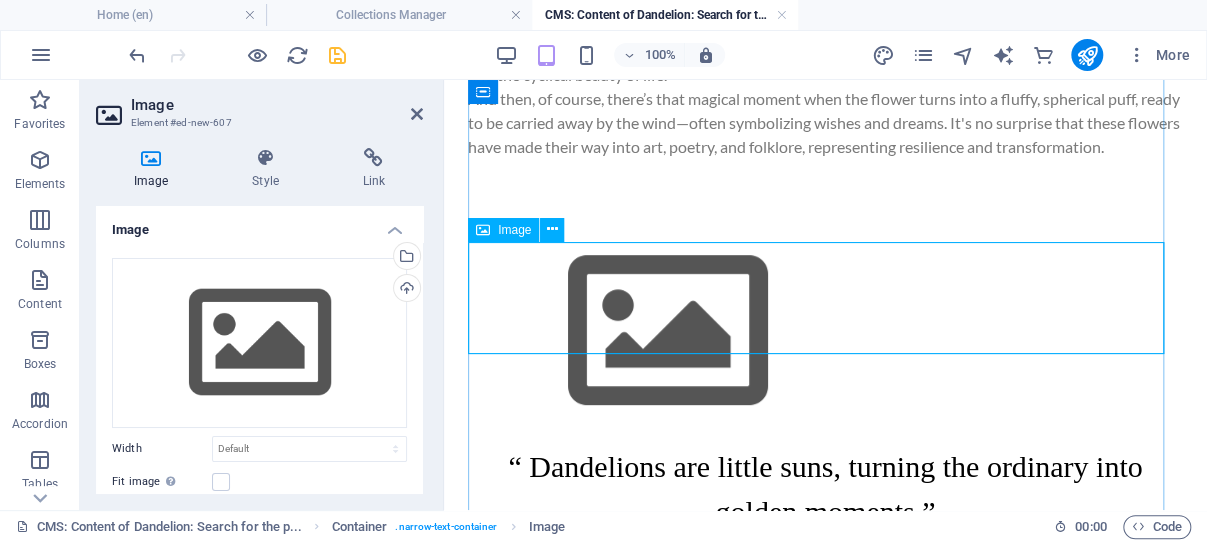 click at bounding box center [825, 331] 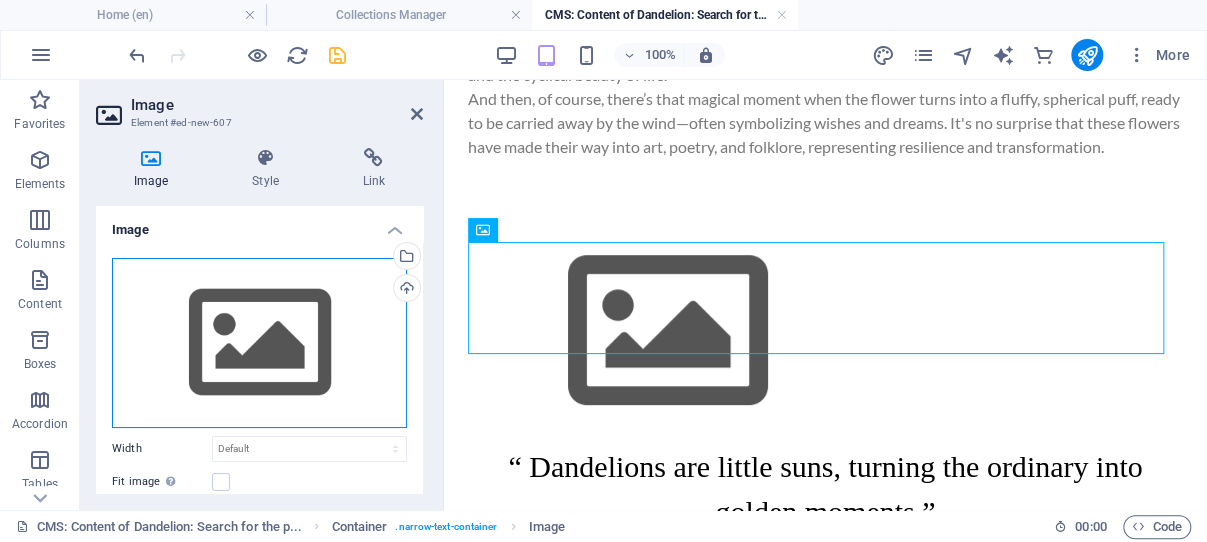 click on "Drag files here, click to choose files or select files from Files or our free stock photos & videos" at bounding box center (259, 343) 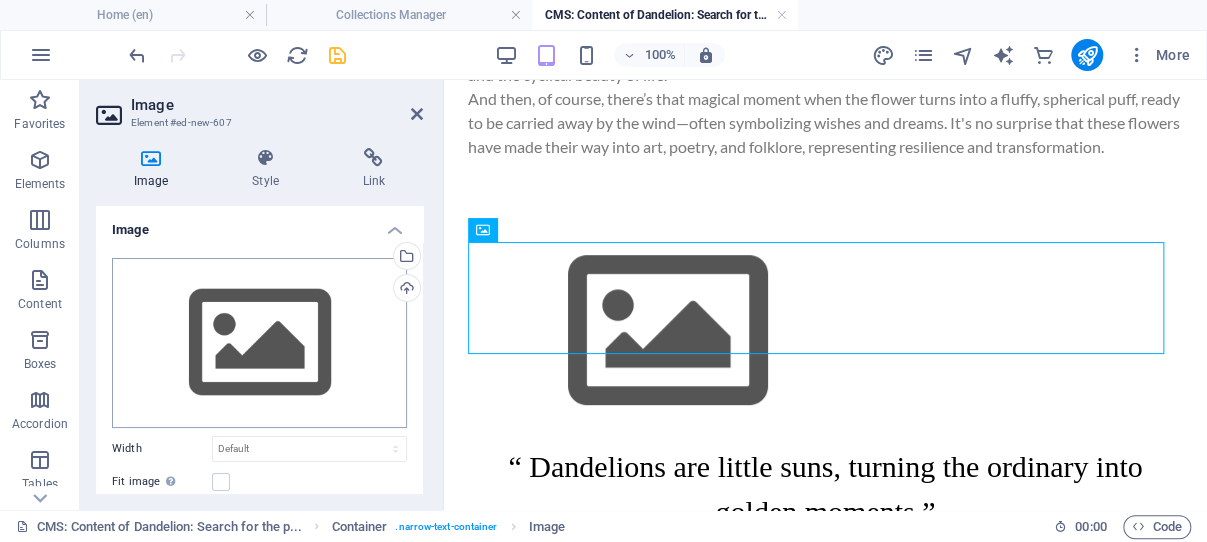 click on "Individual travel photographer and blogger Home (en) Collections Manager CMS: Content of Dandelion: Search for the p... Favorites Elements Columns Content Boxes Accordion Tables Features Images Slider Header Footer Forms Marketing Collections Commerce
Drag here to replace the existing content. Press “Ctrl” if you want to create a new element.
H1   Container   Image   Menu Bar 100% More Home Container . narrow-text-container Image 00 : 00 Code Collections Blog Blog Content Layout Data Fields ​ Newest first Oldest first Last modified Name (ascending) Name (descending) Slug (ascending) Slug (descending) Author (ascending) Author (descending) Topic (ascending) Topic (descending) Publishing Date (ascending) Publishing Date (descending) Status (ascending) Status (descending) Add Item Name Created at Modified at Nature as a teacher – How to learn from our surroundings [DATE] 7:28 PM [GEOGRAPHIC_DATA]" at bounding box center (603, 271) 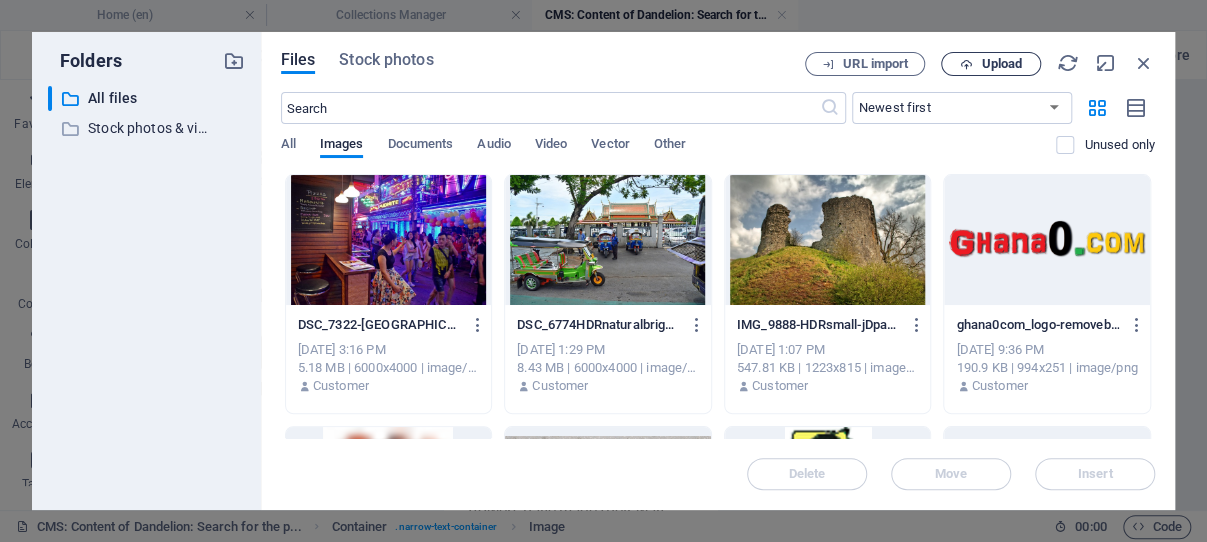 click on "Upload" at bounding box center (1001, 64) 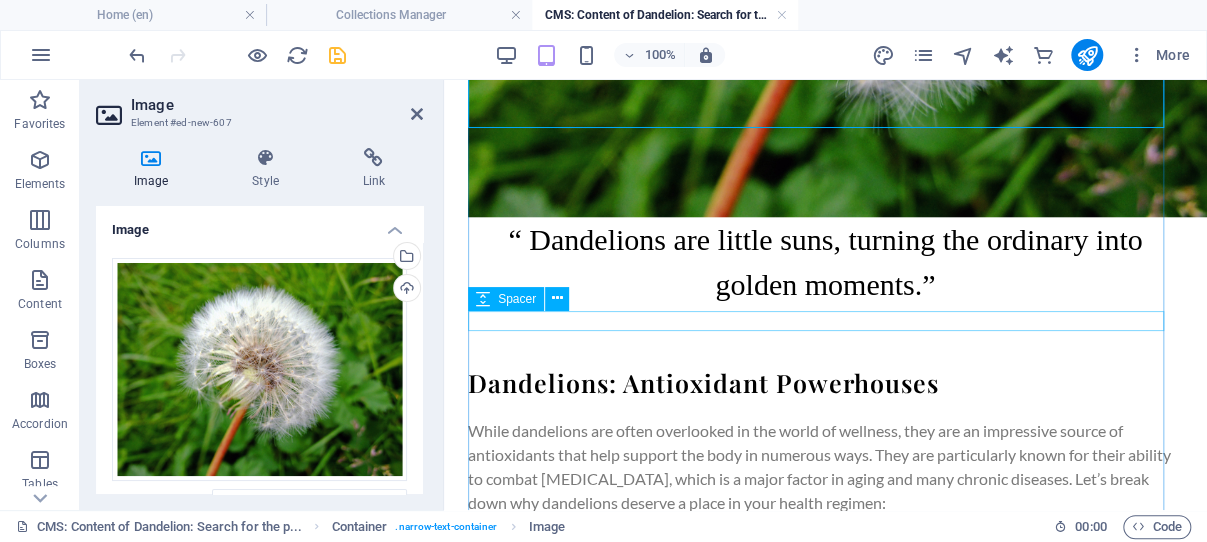 scroll, scrollTop: 879, scrollLeft: 0, axis: vertical 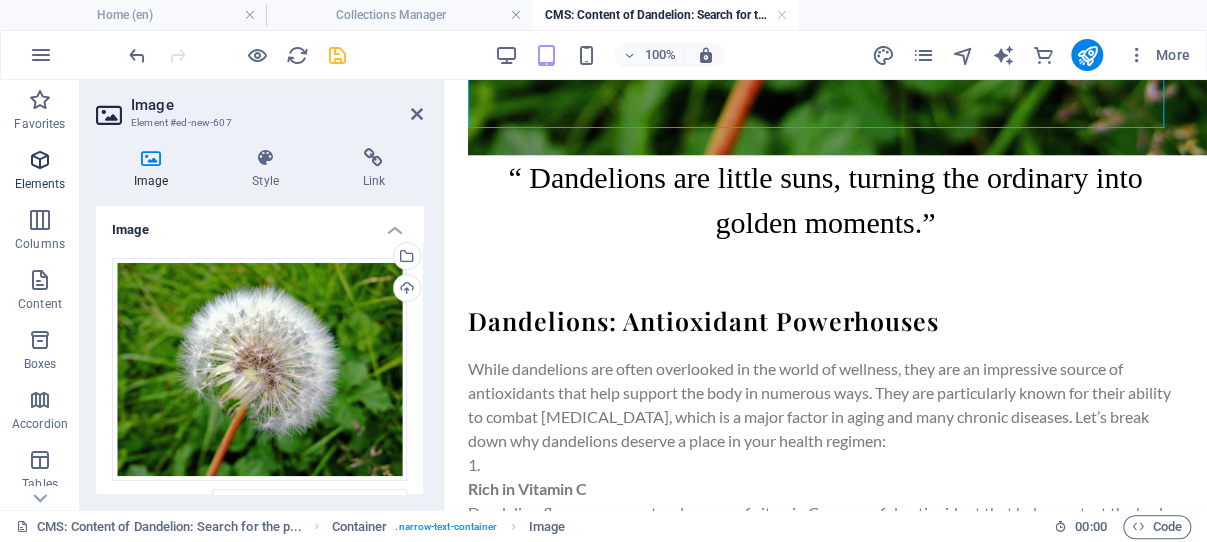 click at bounding box center (40, 160) 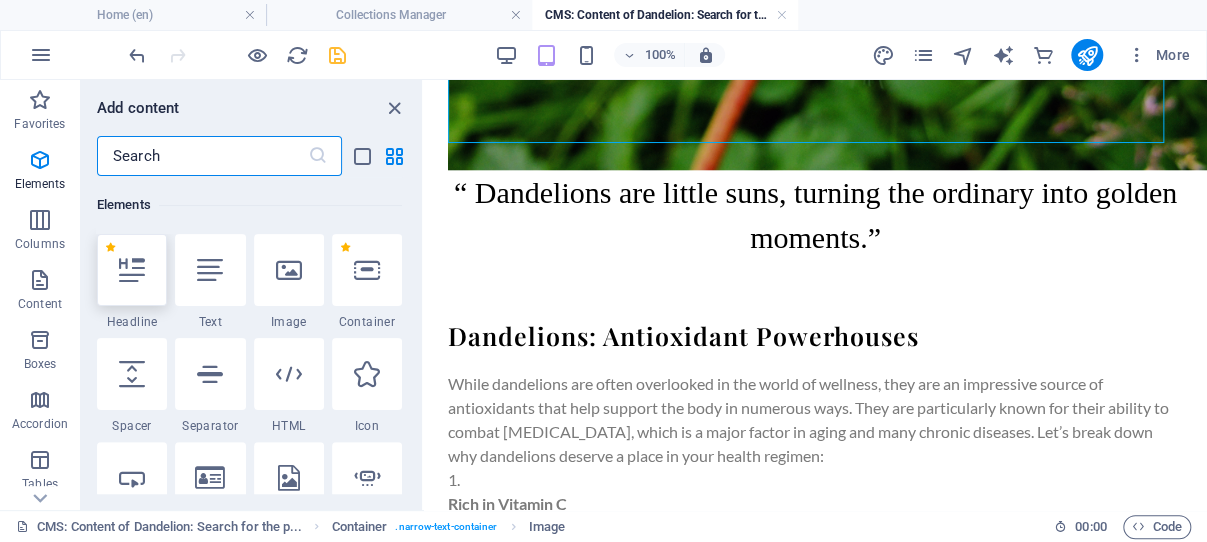 scroll, scrollTop: 213, scrollLeft: 0, axis: vertical 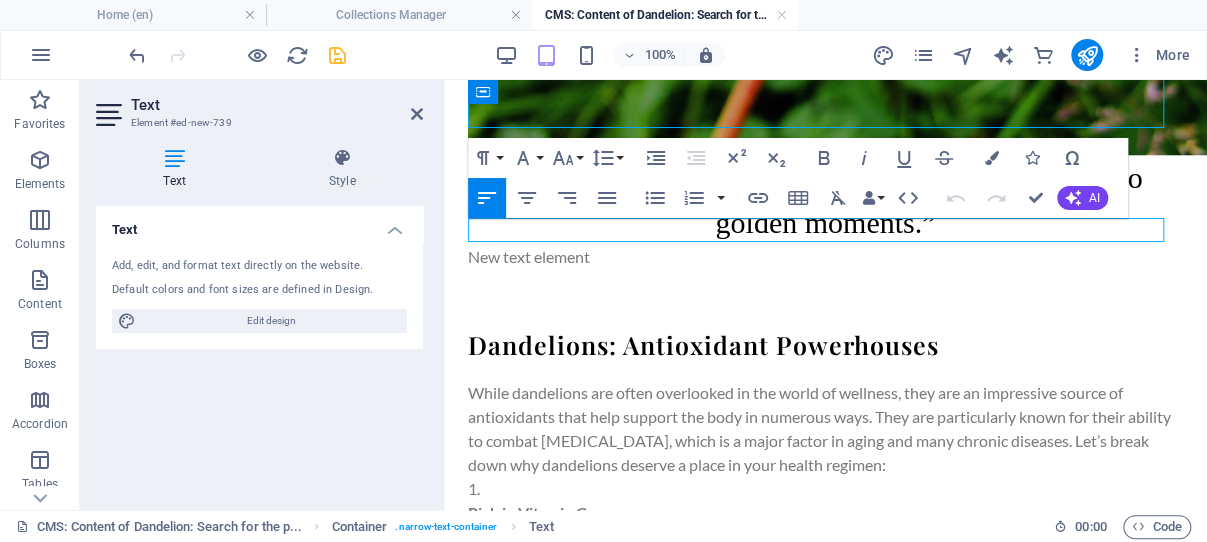 click on "New text element" at bounding box center [825, 257] 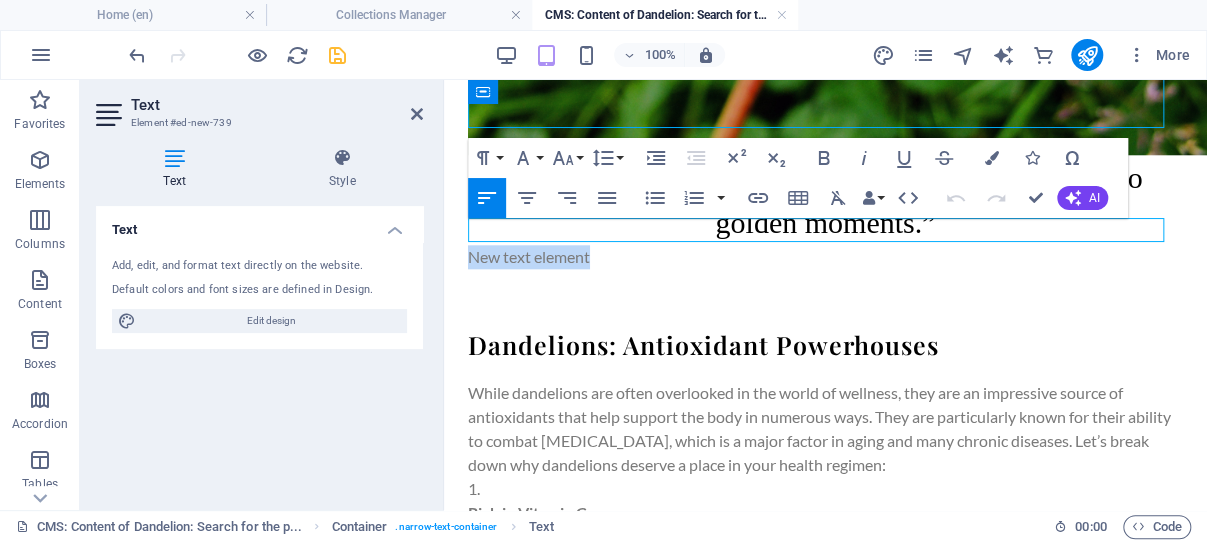 drag, startPoint x: 601, startPoint y: 233, endPoint x: 472, endPoint y: 231, distance: 129.0155 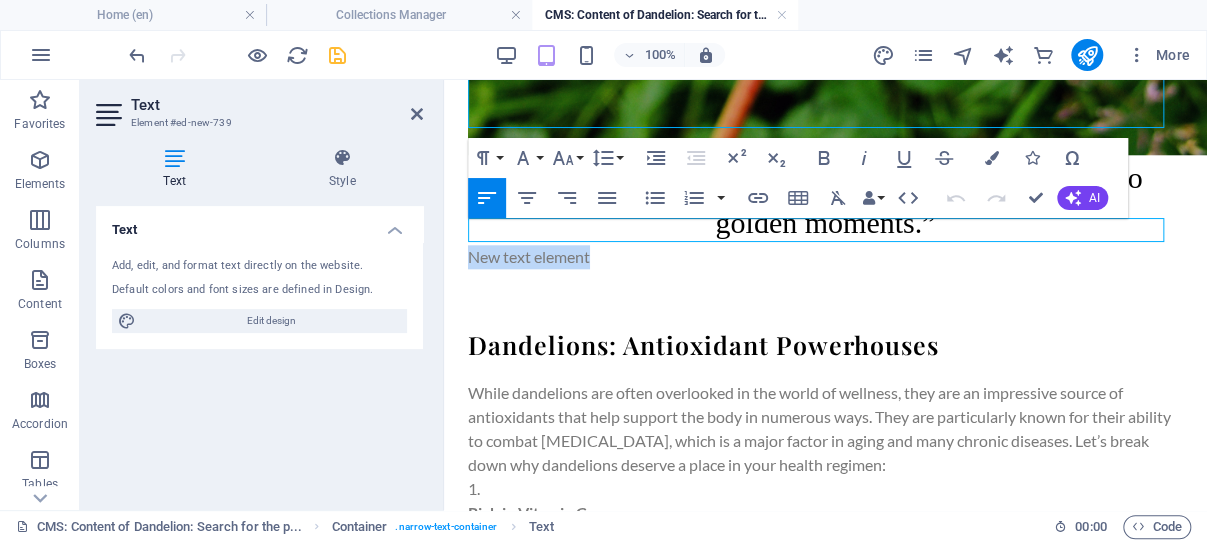 type 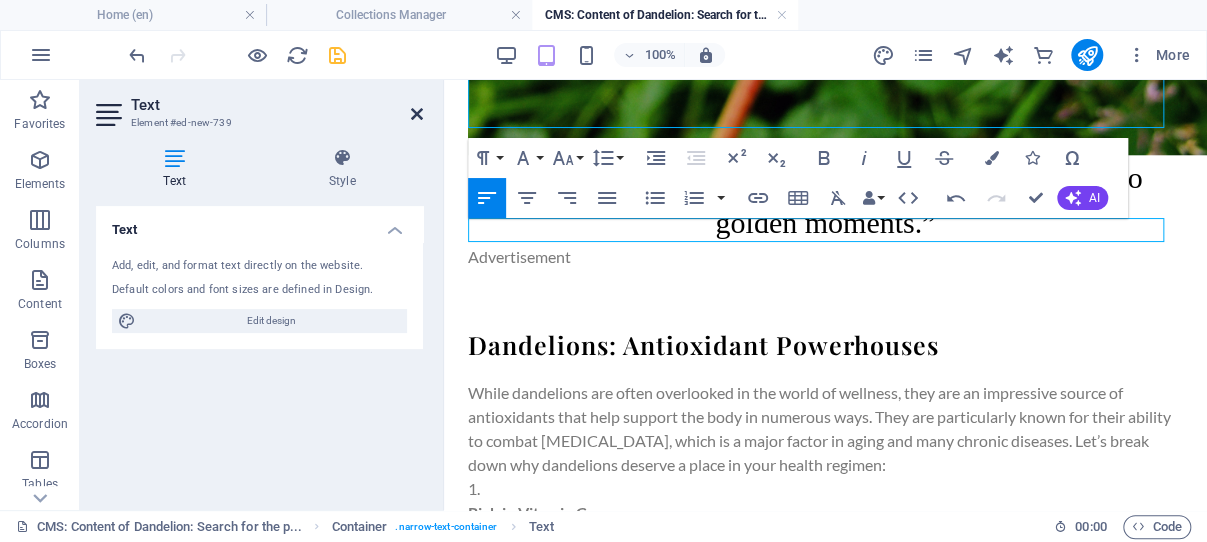 drag, startPoint x: 416, startPoint y: 110, endPoint x: 113, endPoint y: 91, distance: 303.59512 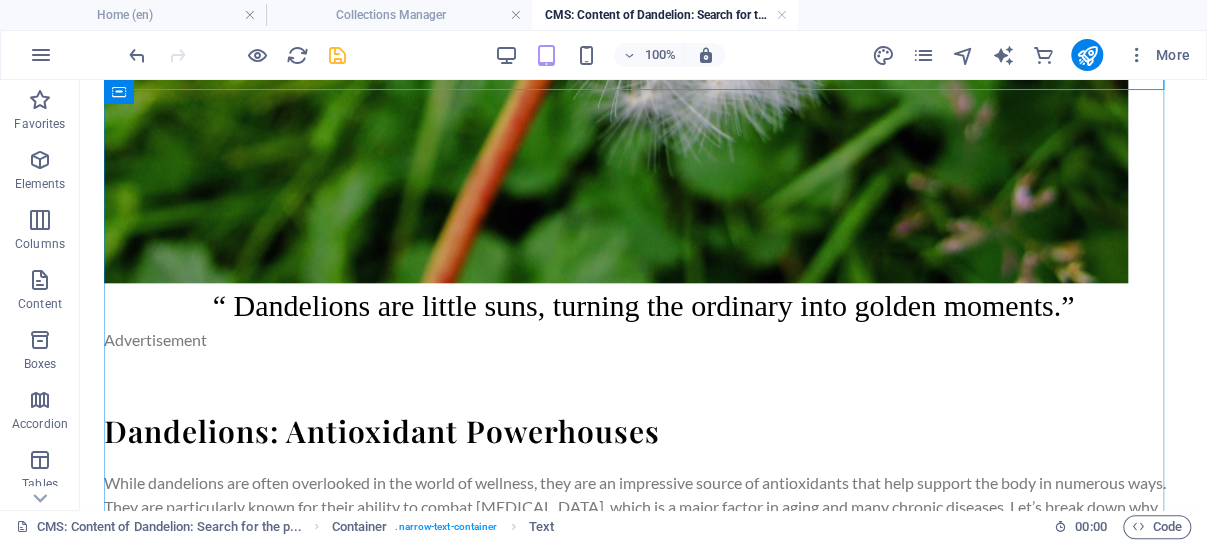 scroll, scrollTop: 616, scrollLeft: 0, axis: vertical 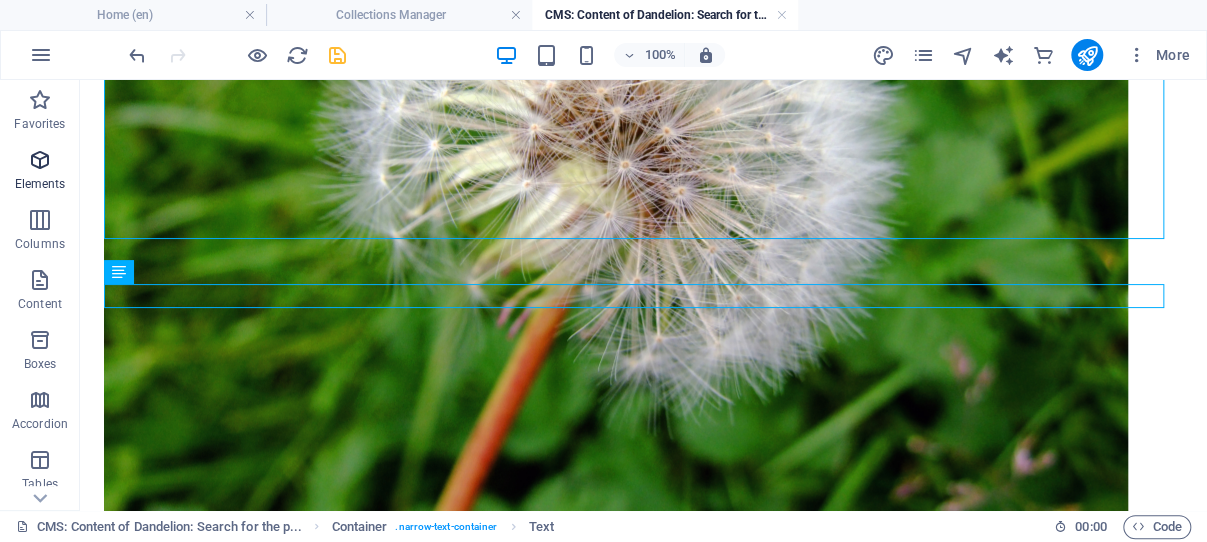 click at bounding box center (40, 160) 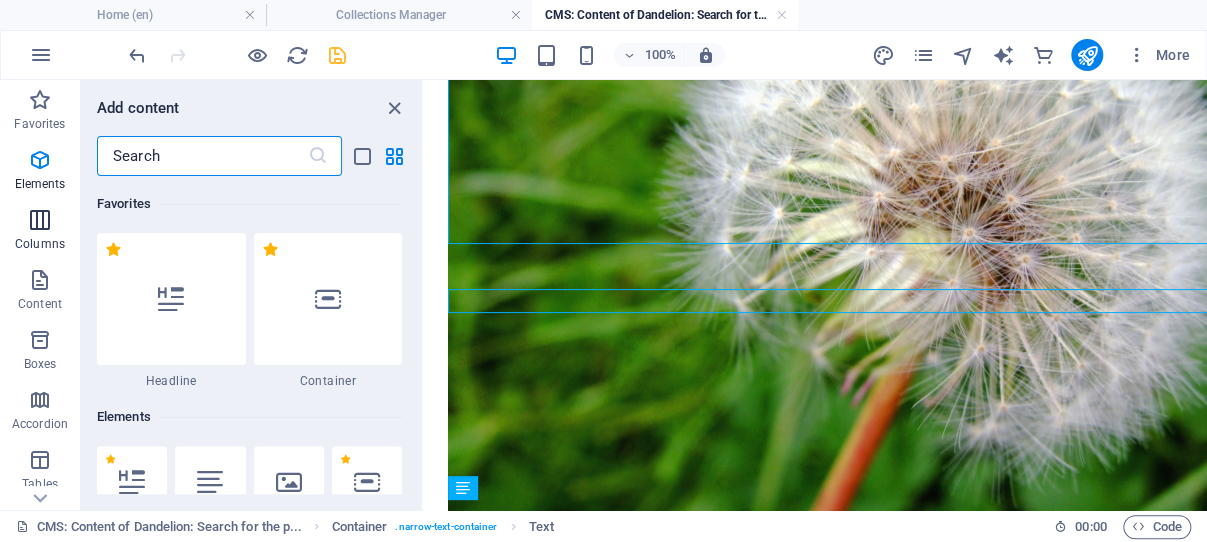 scroll, scrollTop: 612, scrollLeft: 0, axis: vertical 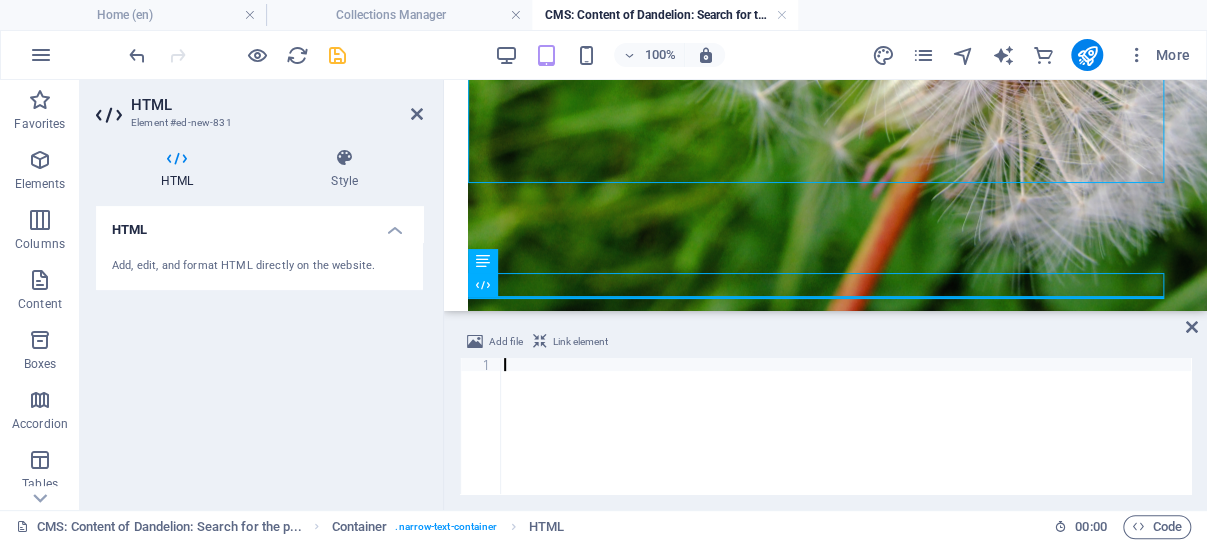 paste on "</script>" 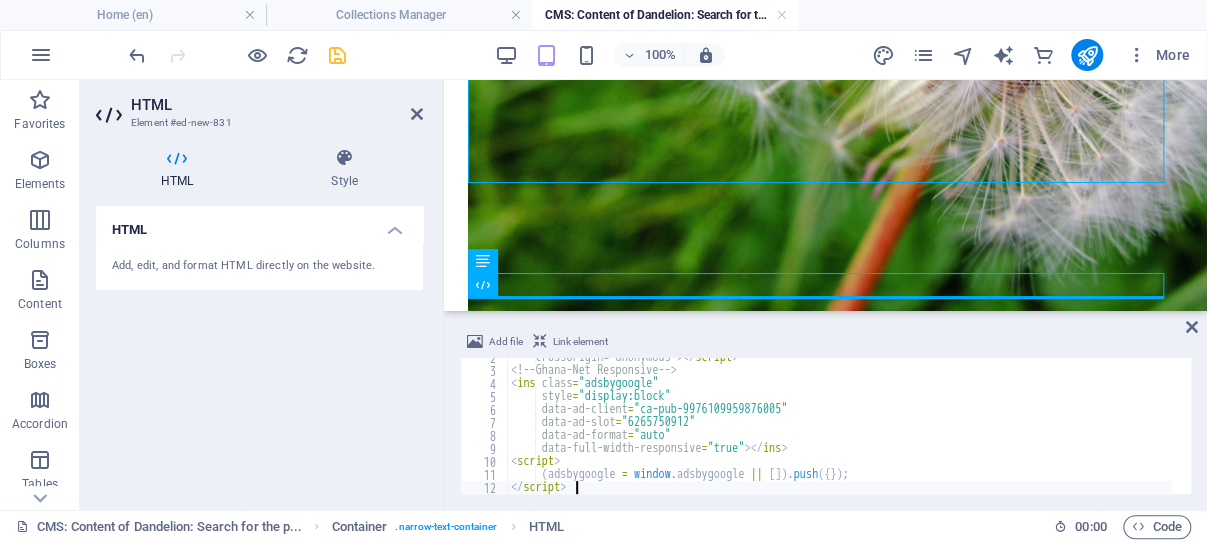scroll, scrollTop: 20, scrollLeft: 0, axis: vertical 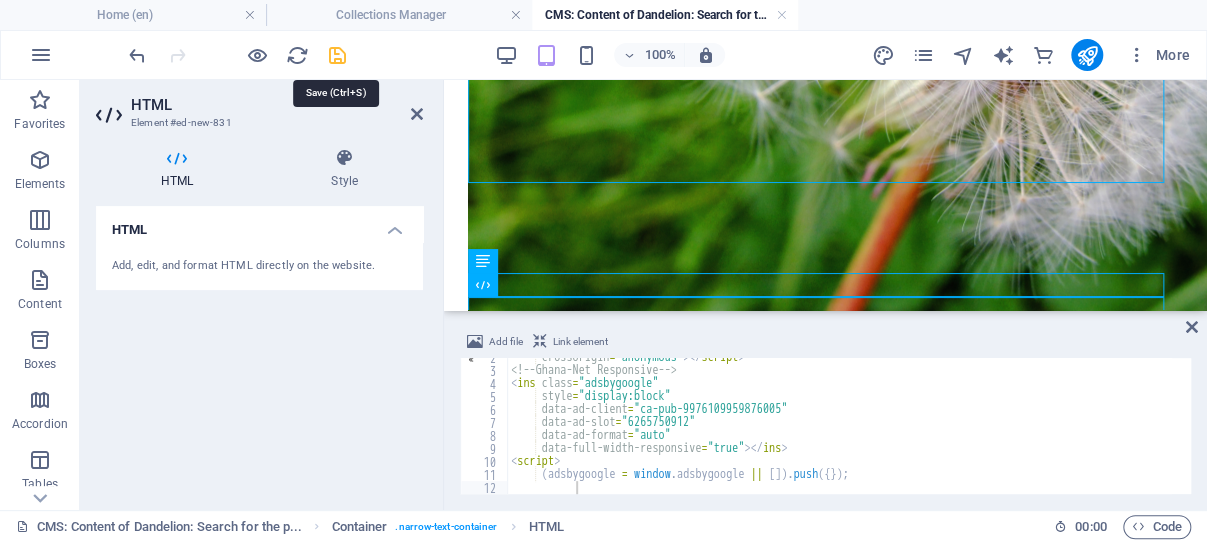 click at bounding box center [337, 55] 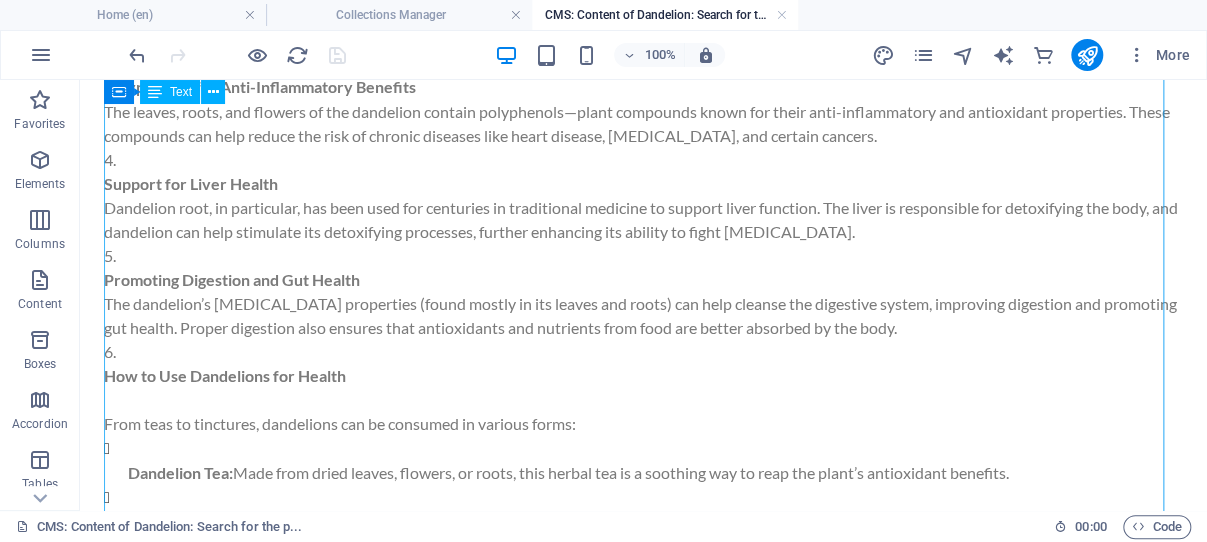 scroll, scrollTop: 1599, scrollLeft: 0, axis: vertical 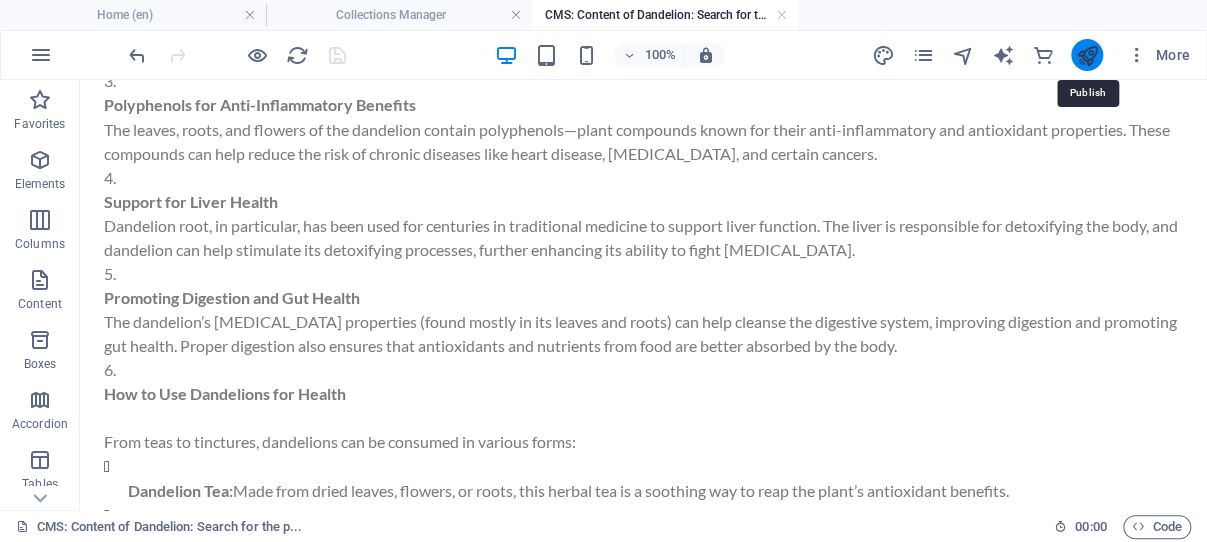 click at bounding box center [1086, 55] 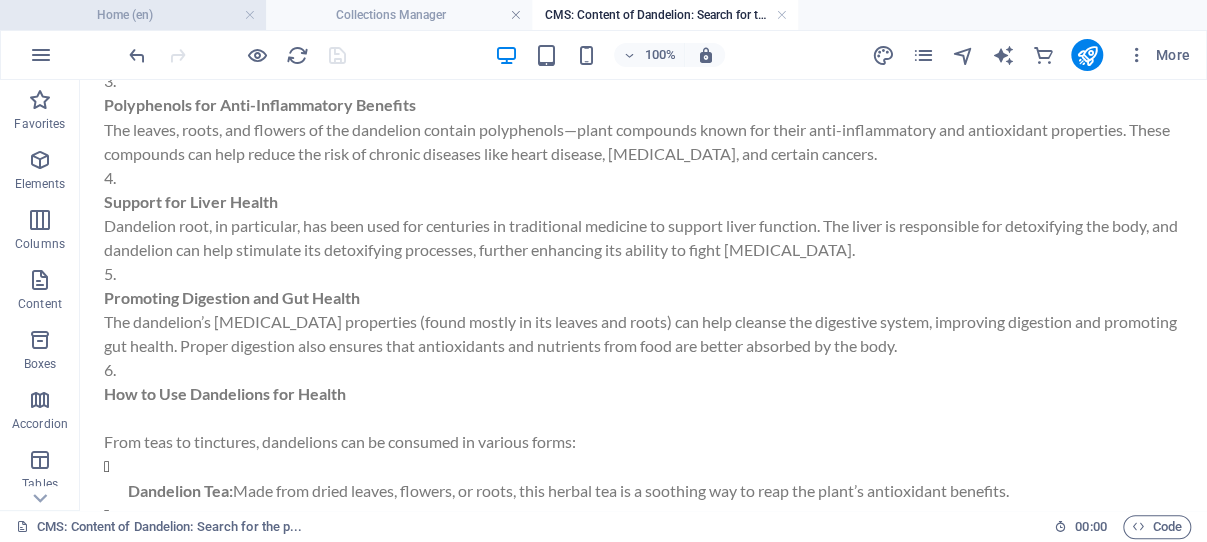 click on "Home (en)" at bounding box center [133, 15] 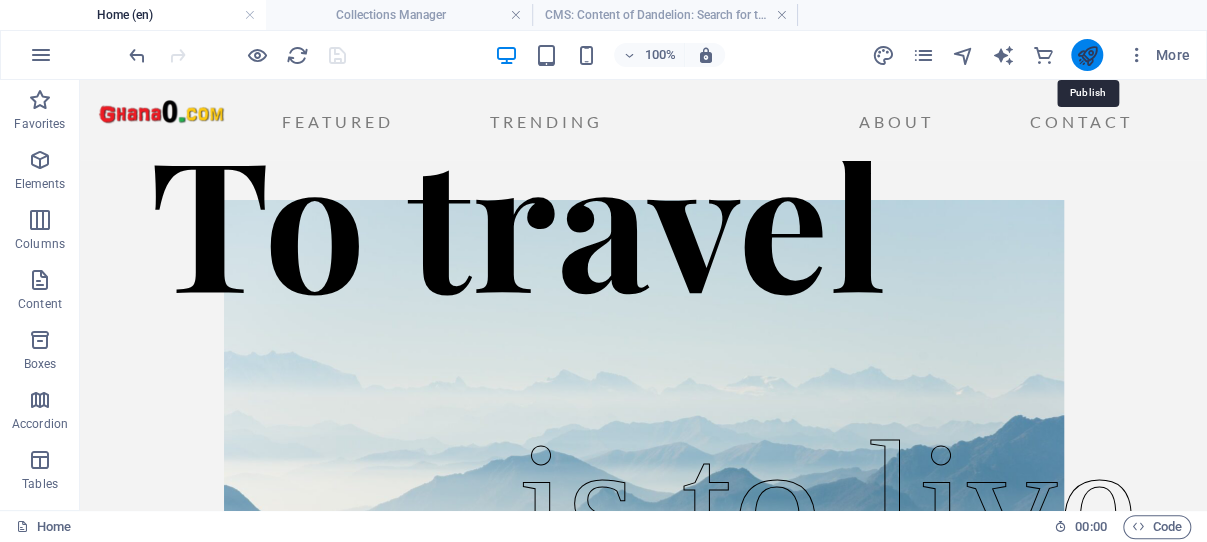 click at bounding box center [1086, 55] 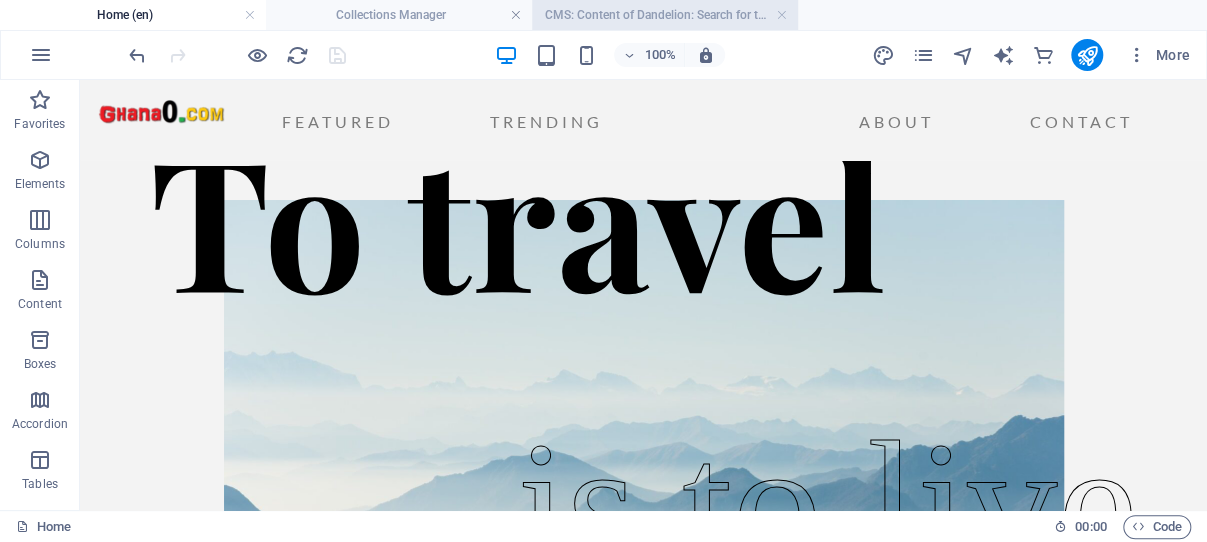 click on "CMS: Content of Dandelion: Search for the p..." at bounding box center [665, 15] 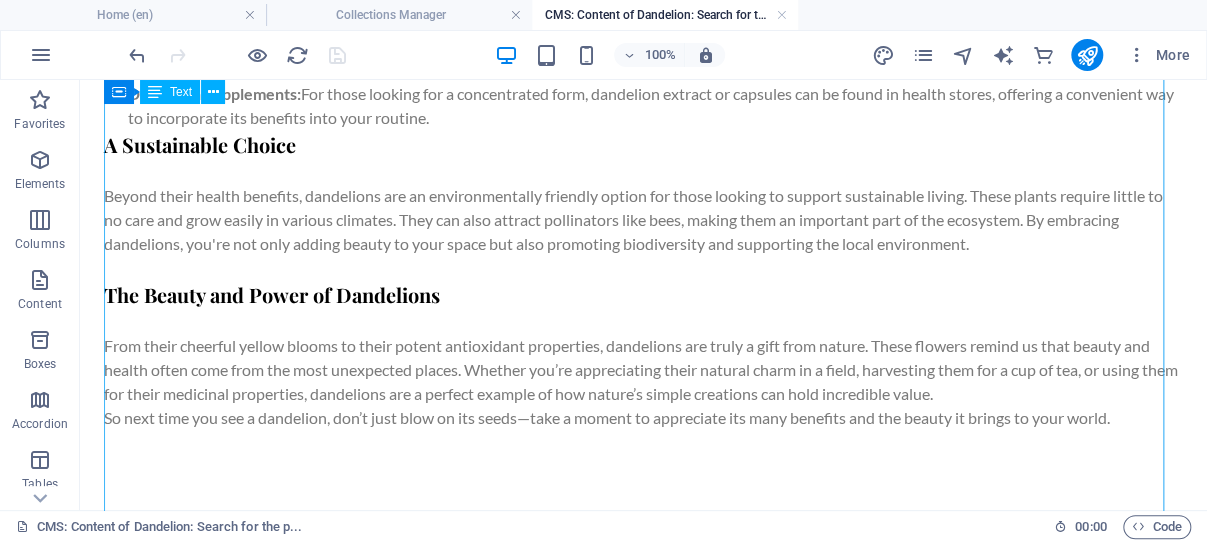 scroll, scrollTop: 2235, scrollLeft: 0, axis: vertical 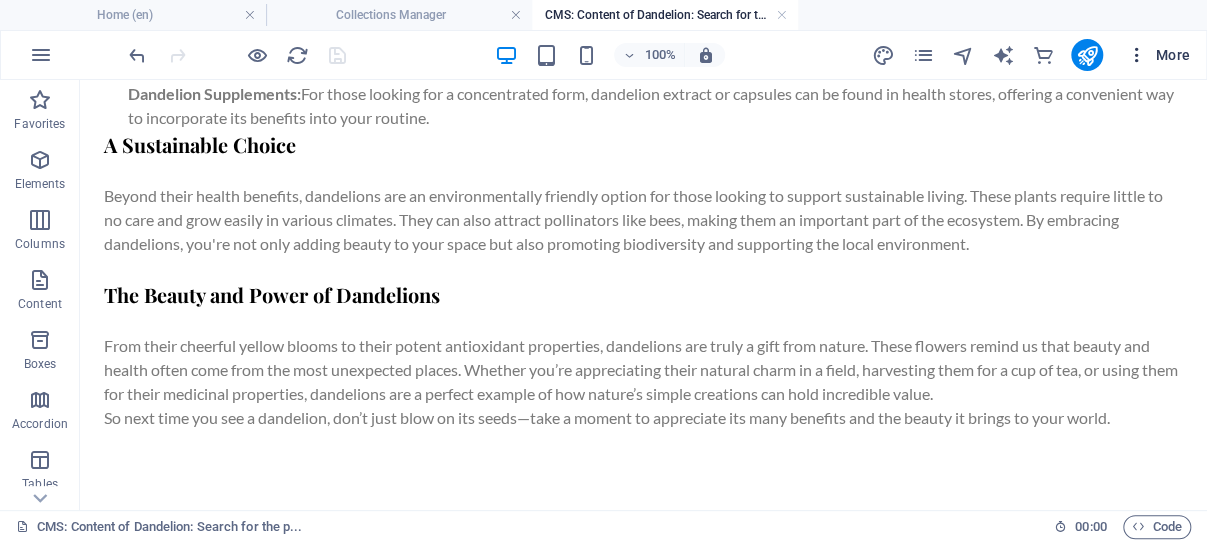 click on "More" at bounding box center [1158, 55] 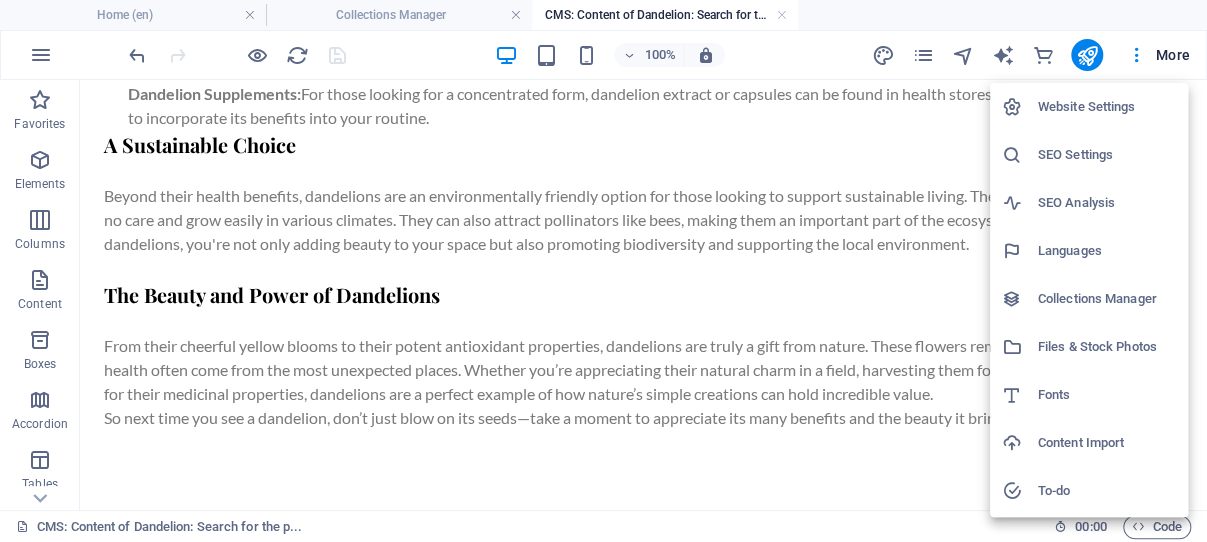 click on "Collections Manager" at bounding box center [1107, 299] 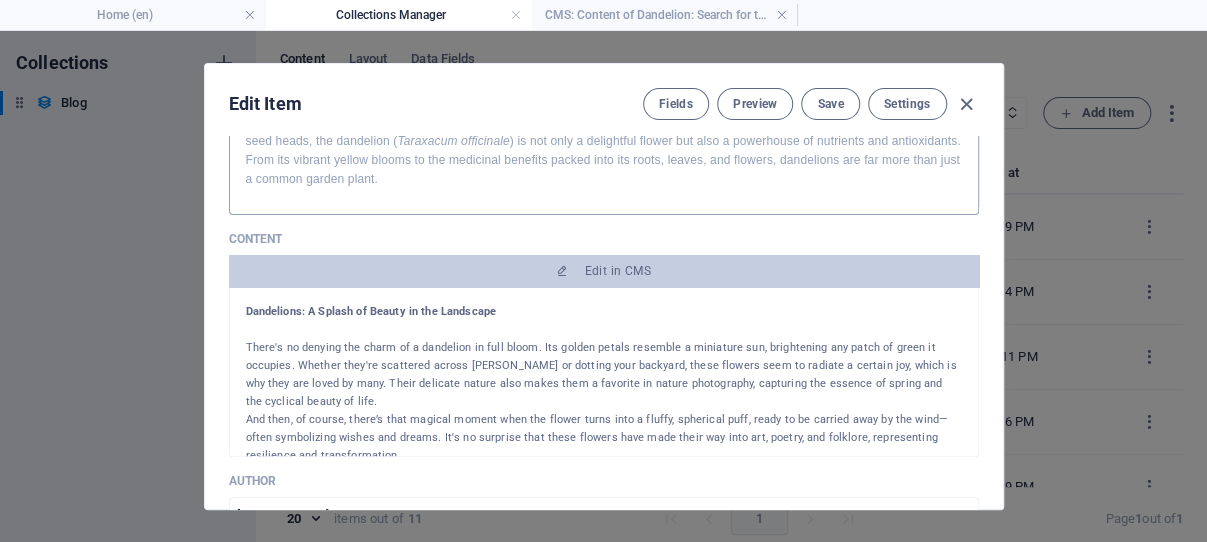 scroll, scrollTop: 286, scrollLeft: 0, axis: vertical 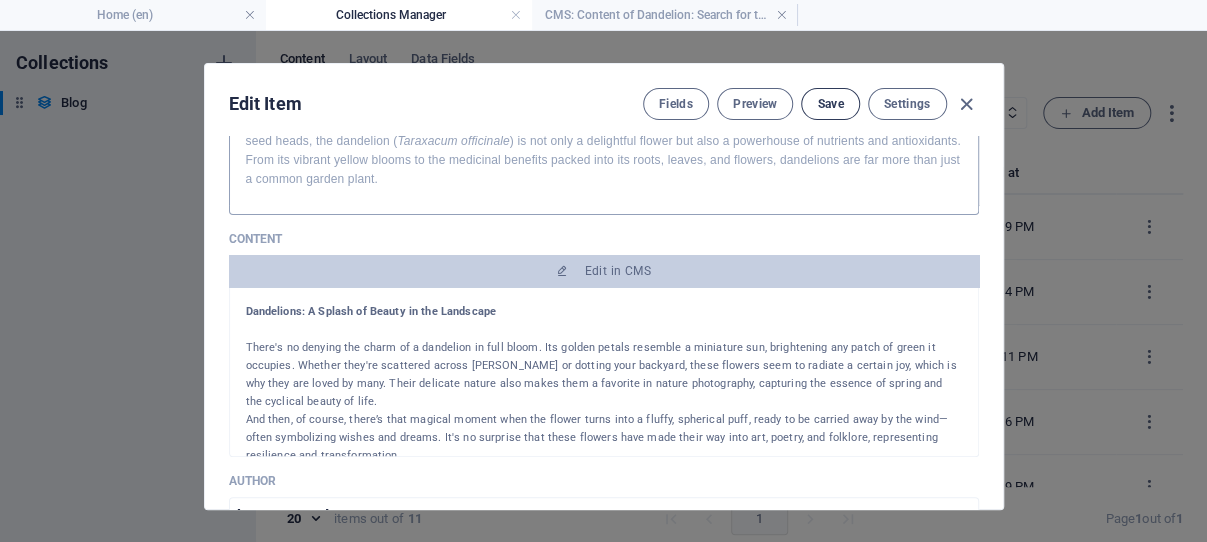 click on "Save" at bounding box center [830, 104] 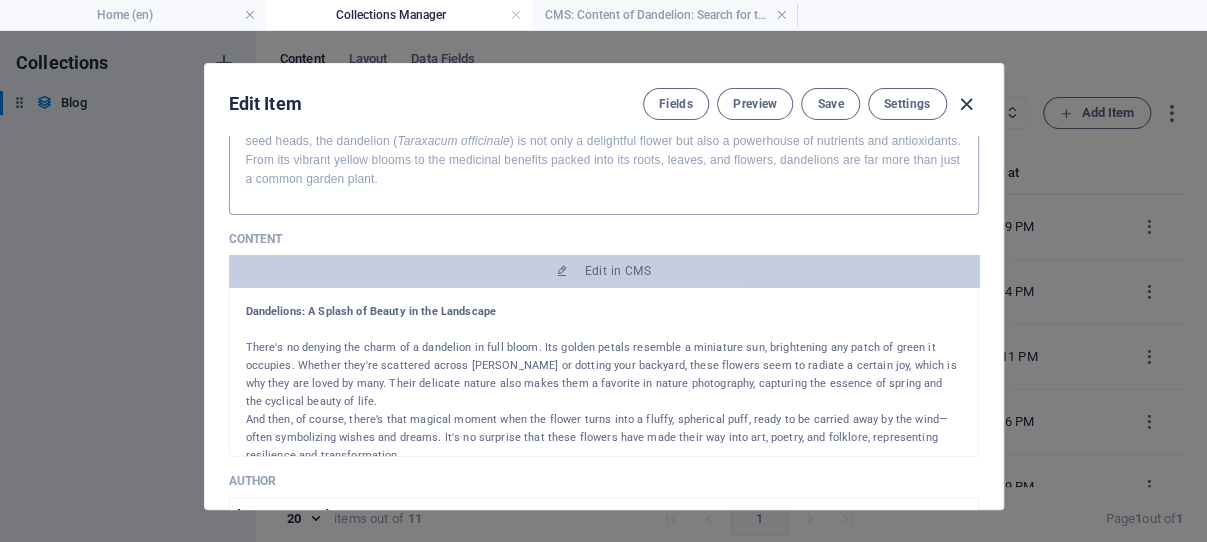 click at bounding box center (966, 104) 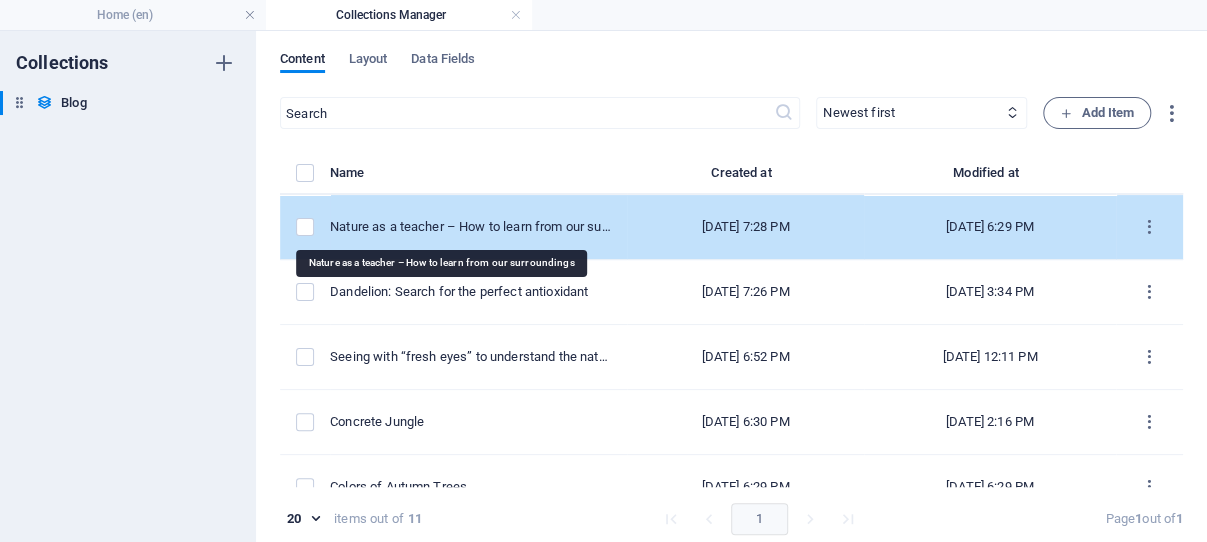 click on "Nature as a teacher – How to learn from our surroundings" at bounding box center [470, 227] 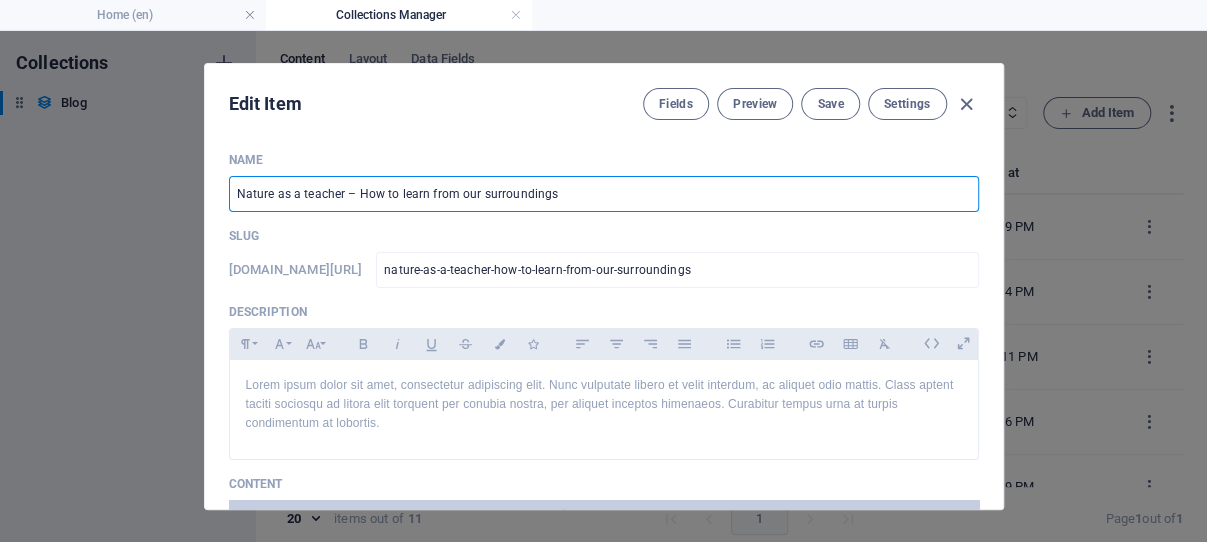 drag, startPoint x: 557, startPoint y: 190, endPoint x: 227, endPoint y: 186, distance: 330.02423 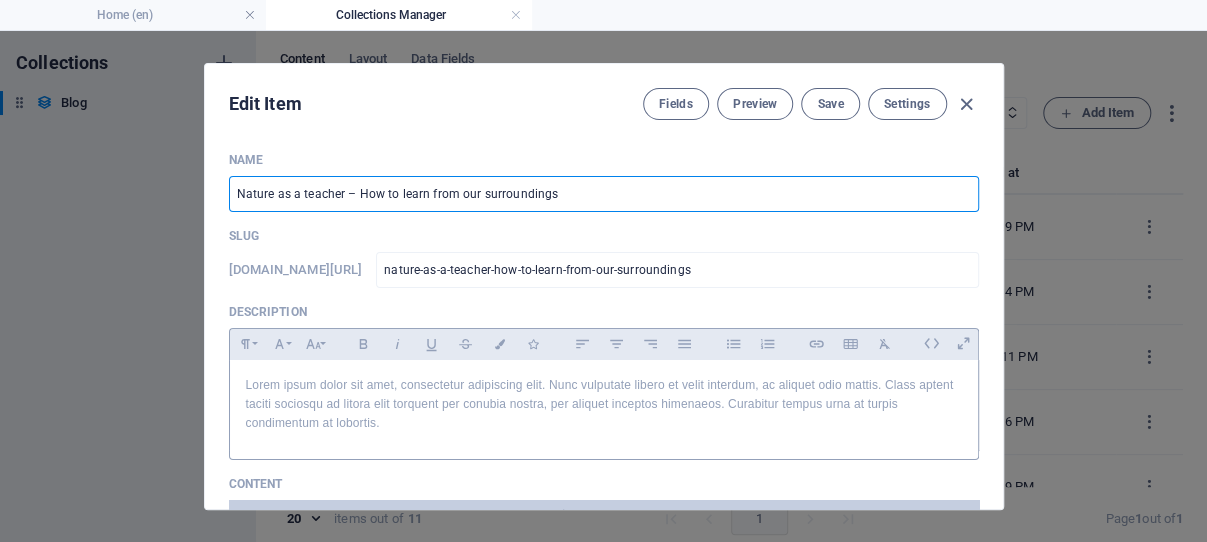 scroll, scrollTop: 95, scrollLeft: 0, axis: vertical 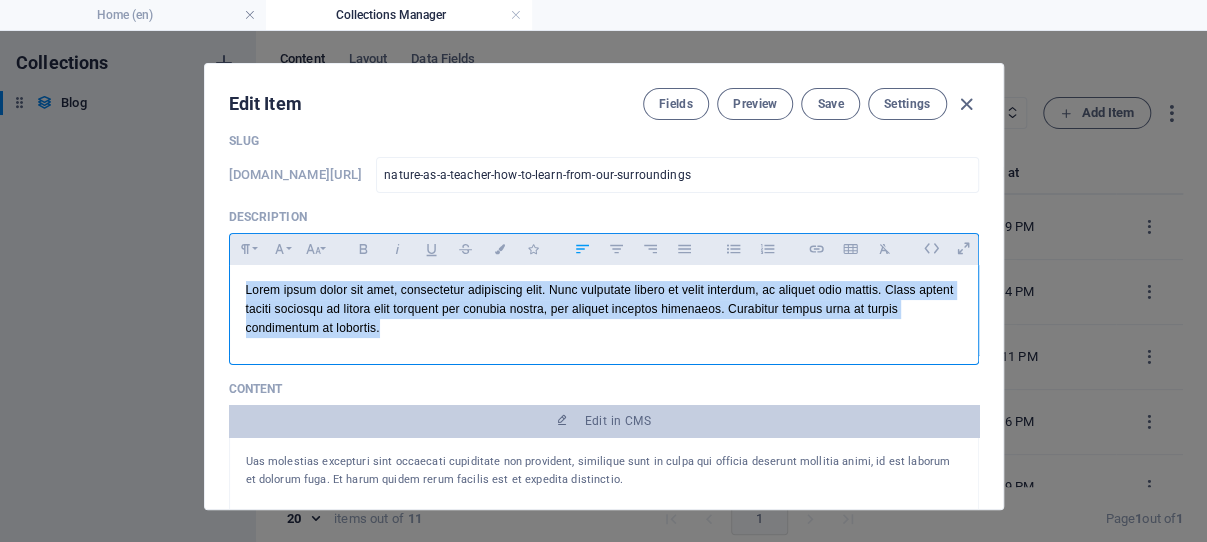 drag, startPoint x: 490, startPoint y: 360, endPoint x: 237, endPoint y: 311, distance: 257.7014 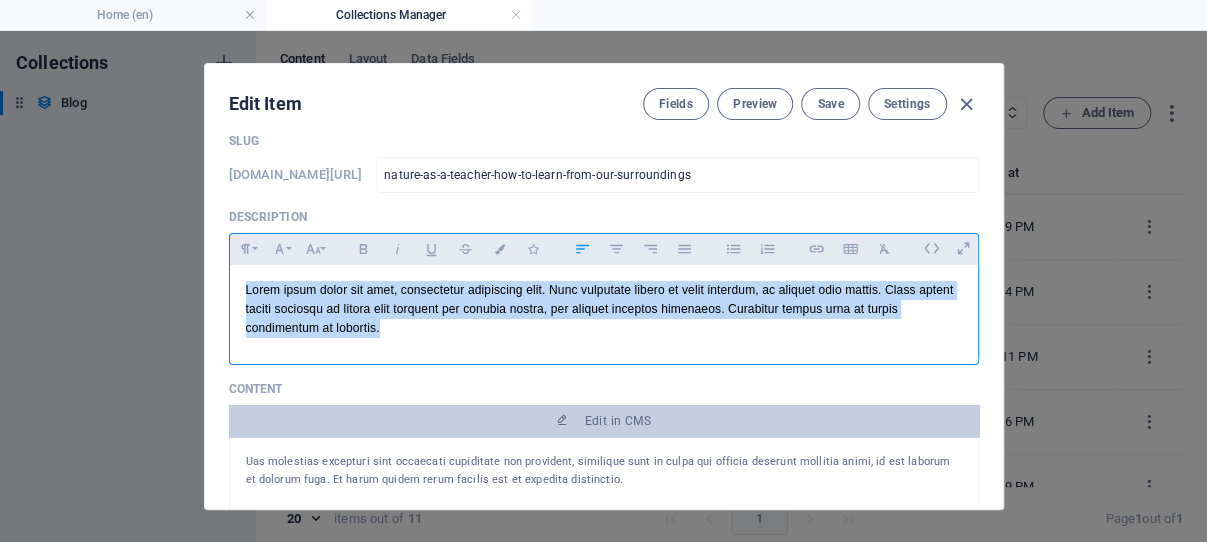 click on "Lorem ipsum dolor sit amet, consectetur adipiscing elit. Nunc vulputate libero et velit interdum, ac aliquet odio mattis. Class aptent taciti sociosqu ad litora elit torquent per conubia nostra, per aliquet inceptos himenaeos. Curabitur tempus urna at turpis condimentum at lobortis." at bounding box center [604, 310] 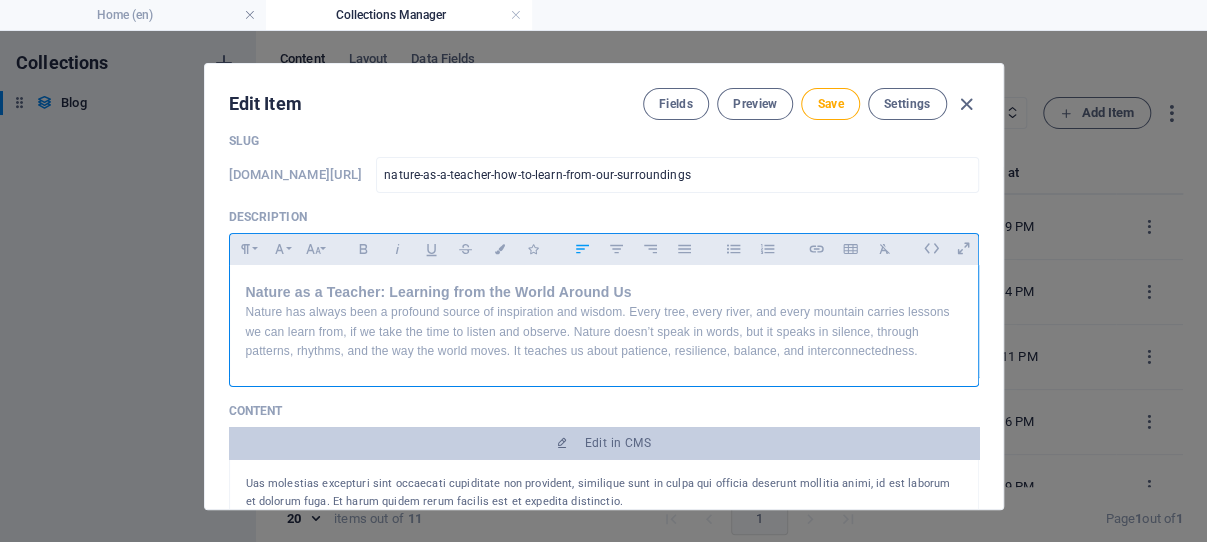 click on "Nature has always been a profound source of inspiration and wisdom. Every tree, every river, and every mountain carries lessons we can learn from, if we take the time to listen and observe. Nature doesn’t speak in words, but it speaks in silence, through patterns, rhythms, and the way the world moves. It teaches us about patience, resilience, balance, and interconnectedness." at bounding box center (604, 332) 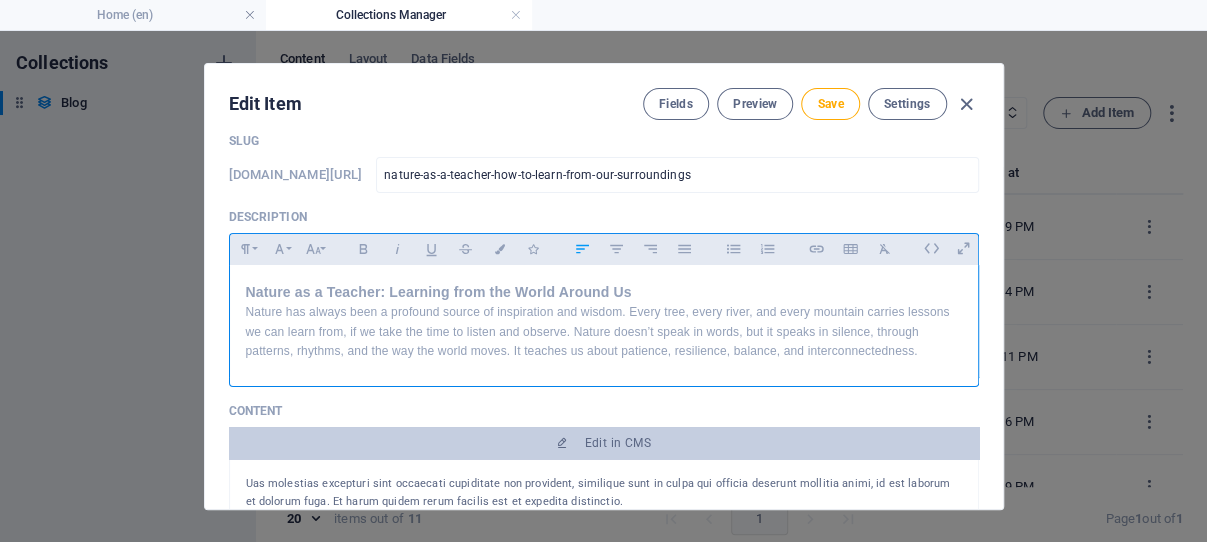 type 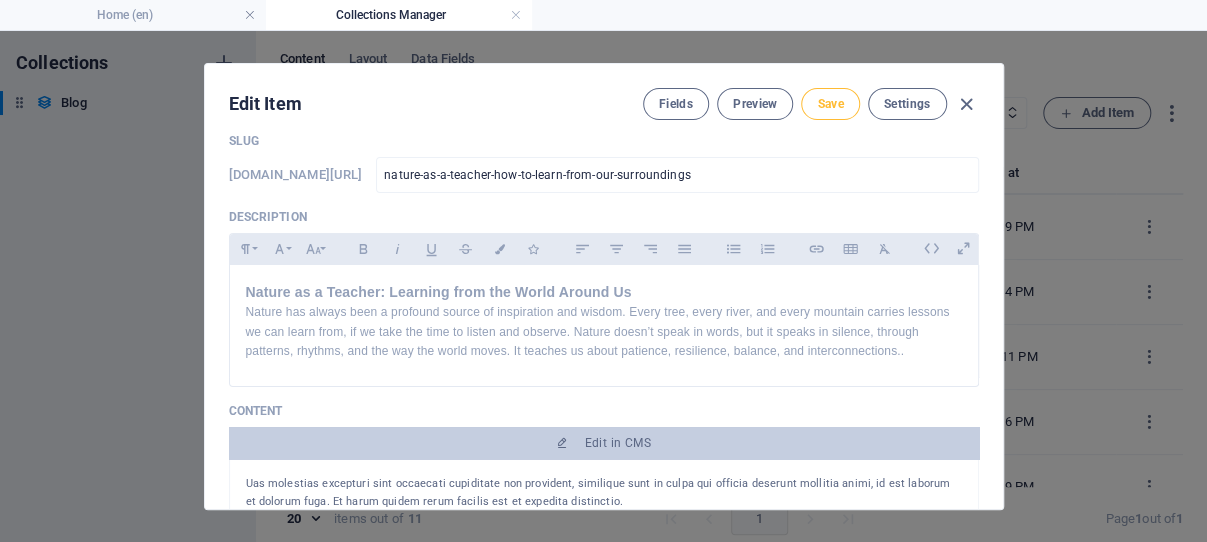 click on "Save" at bounding box center [830, 104] 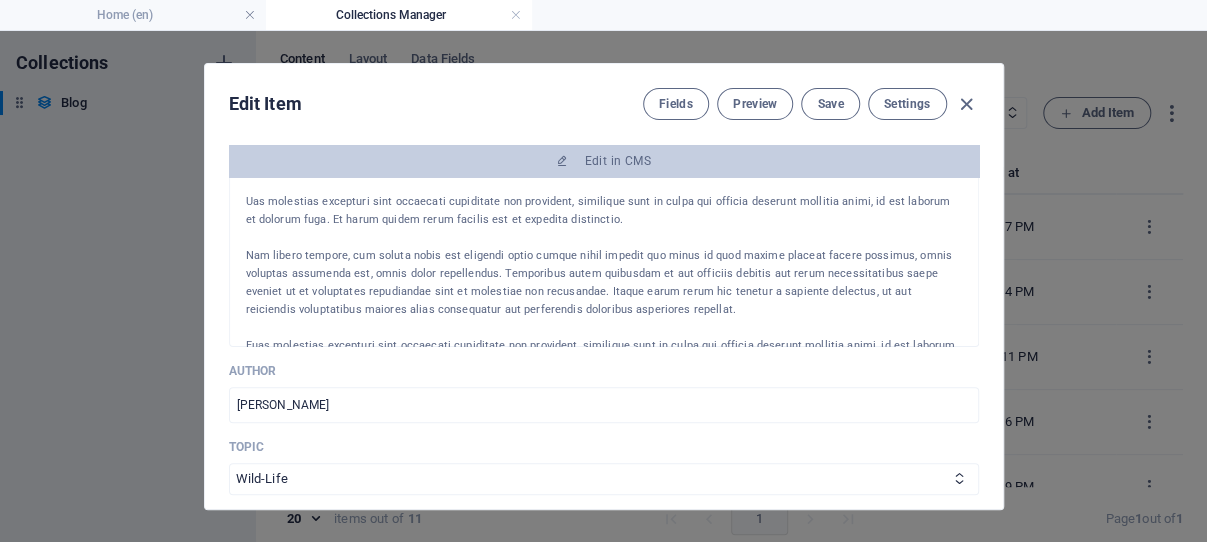 scroll, scrollTop: 382, scrollLeft: 0, axis: vertical 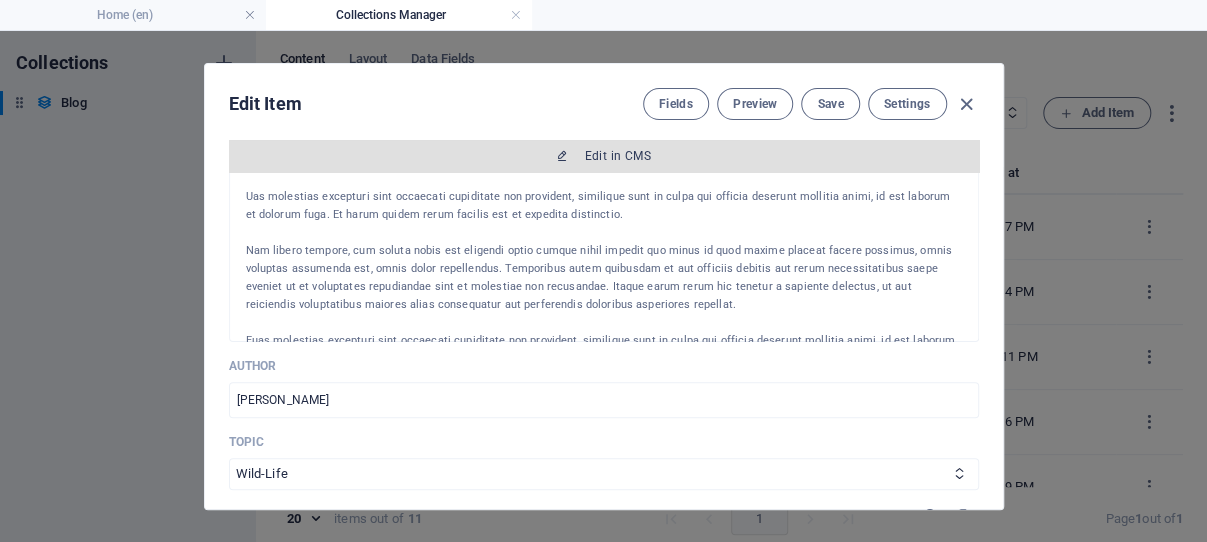 click on "Edit in CMS" at bounding box center [618, 156] 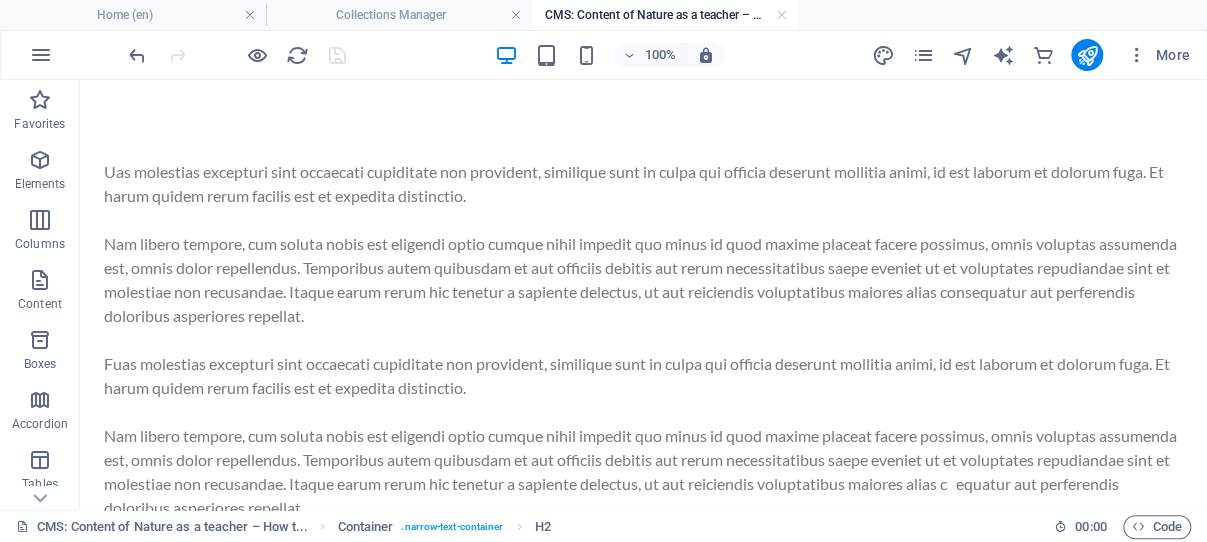 scroll, scrollTop: 0, scrollLeft: 0, axis: both 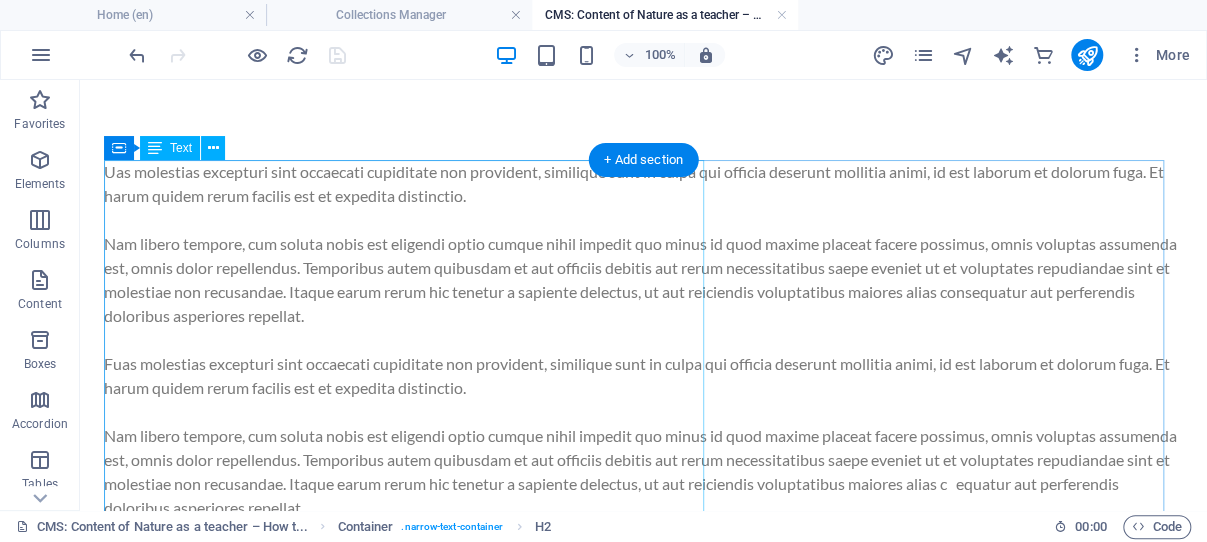 click on "Uas molestias excepturi sint occaecati cupiditate non provident, similique sunt in culpa qui officia deserunt mollitia animi, id est laborum et dolorum fuga. Et harum quidem rerum facilis est et expedita distinctio.
Nam libero tempore, cum soluta nobis est eligendi optio cumque nihil impedit quo minus id quod maxime placeat facere possimus, omnis voluptas assumenda est, omnis dolor repellendus. Temporibus autem quibusdam et aut officiis debitis aut rerum necessitatibus saepe eveniet ut et voluptates repudiandae sint et molestiae non recusandae. Itaque earum rerum hic tenetur a sapiente delectus, ut aut reiciendis voluptatibus maiores alias consequatur aut perferendis doloribus asperiores repellat.
Fuas molestias excepturi sint occaecati cupiditate non provident, similique sunt in culpa qui officia deserunt mollitia animi, id est laborum et dolorum fuga. Et harum quidem rerum facilis est et expedita distinctio." at bounding box center (643, 400) 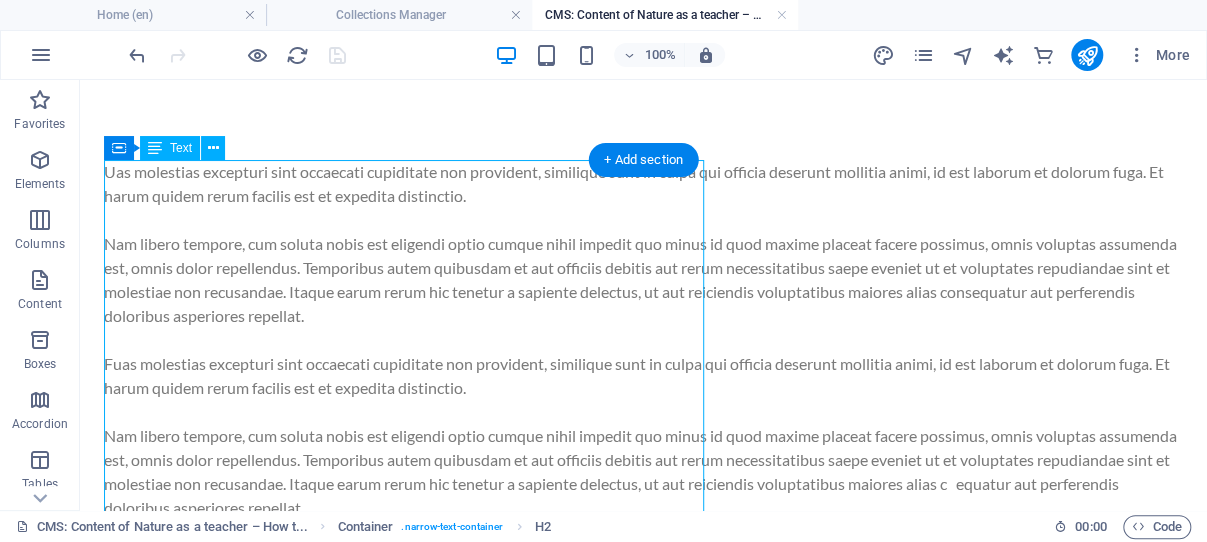 click on "Uas molestias excepturi sint occaecati cupiditate non provident, similique sunt in culpa qui officia deserunt mollitia animi, id est laborum et dolorum fuga. Et harum quidem rerum facilis est et expedita distinctio.
Nam libero tempore, cum soluta nobis est eligendi optio cumque nihil impedit quo minus id quod maxime placeat facere possimus, omnis voluptas assumenda est, omnis dolor repellendus. Temporibus autem quibusdam et aut officiis debitis aut rerum necessitatibus saepe eveniet ut et voluptates repudiandae sint et molestiae non recusandae. Itaque earum rerum hic tenetur a sapiente delectus, ut aut reiciendis voluptatibus maiores alias consequatur aut perferendis doloribus asperiores repellat.
Fuas molestias excepturi sint occaecati cupiditate non provident, similique sunt in culpa qui officia deserunt mollitia animi, id est laborum et dolorum fuga. Et harum quidem rerum facilis est et expedita distinctio." at bounding box center [643, 400] 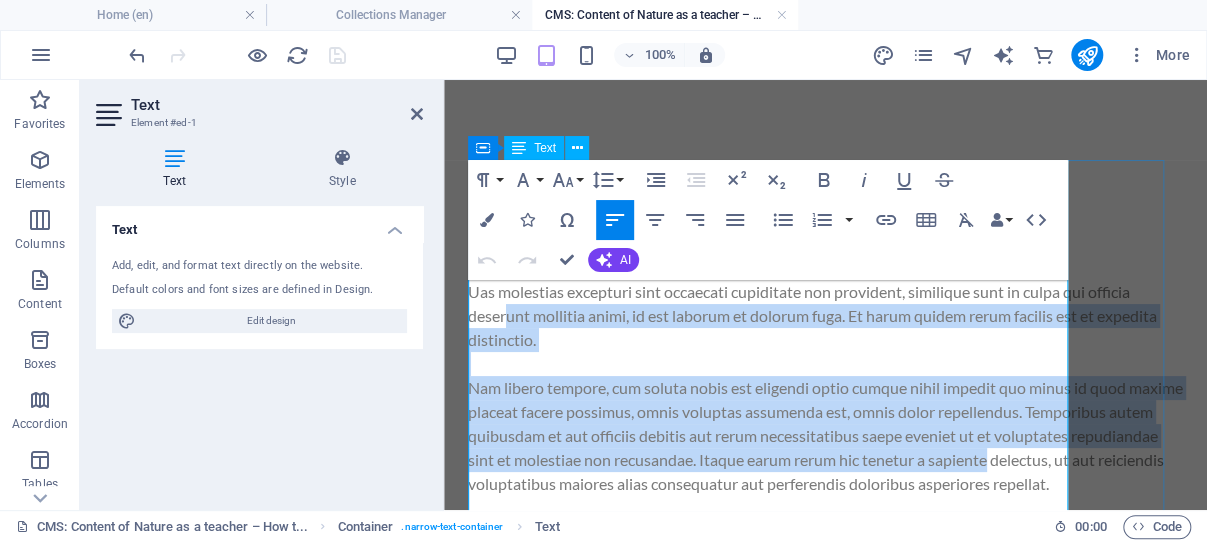 drag, startPoint x: 846, startPoint y: 480, endPoint x: 578, endPoint y: 312, distance: 316.30365 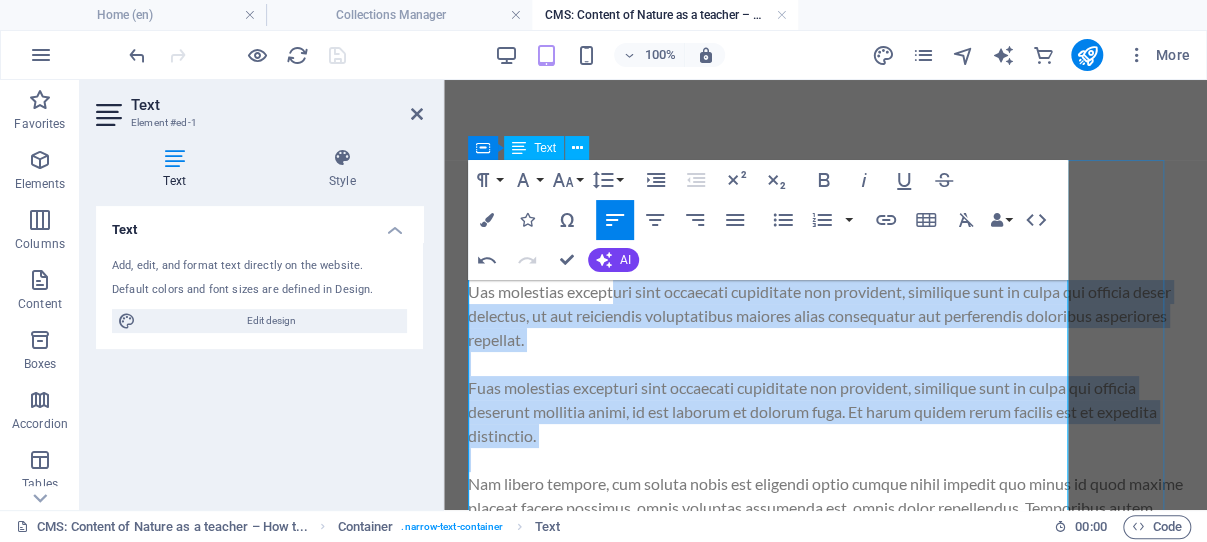 drag, startPoint x: 872, startPoint y: 464, endPoint x: 613, endPoint y: 296, distance: 308.7151 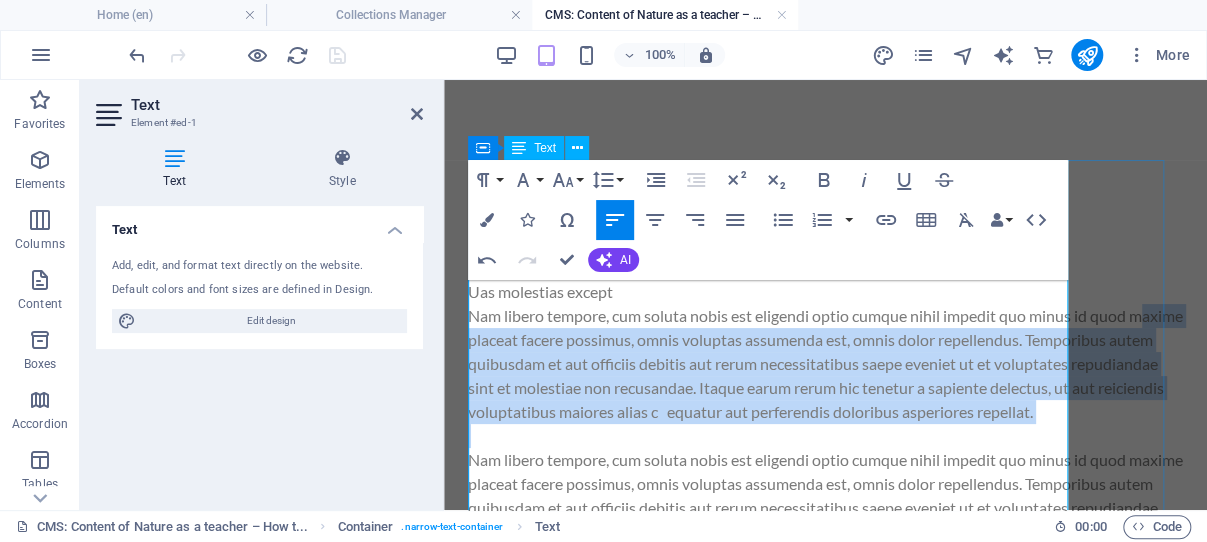 drag, startPoint x: 875, startPoint y: 456, endPoint x: 581, endPoint y: 331, distance: 319.46988 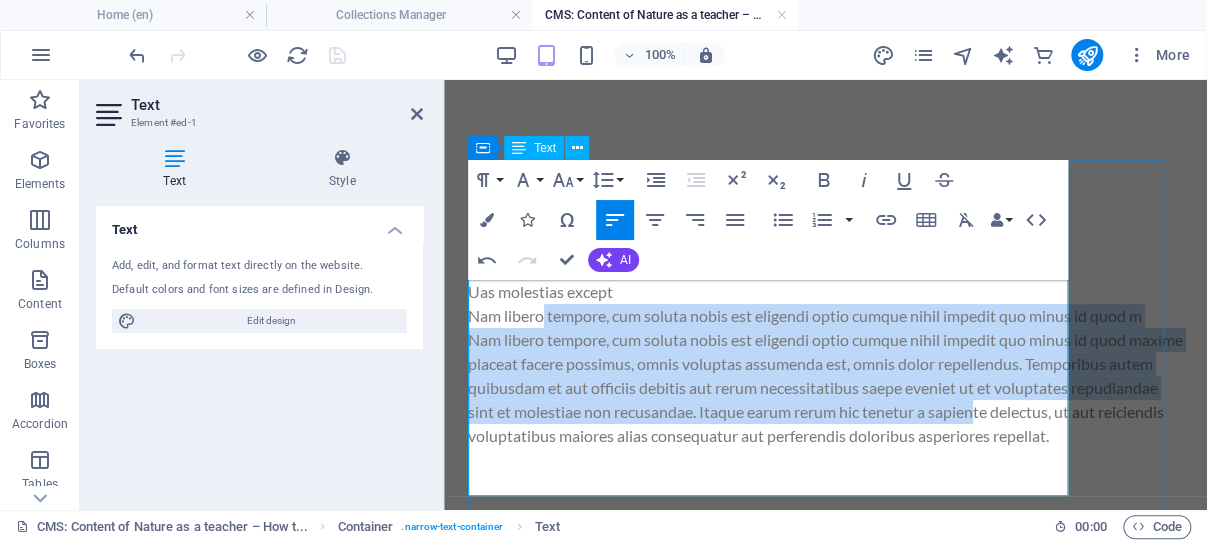 drag, startPoint x: 837, startPoint y: 458, endPoint x: 541, endPoint y: 311, distance: 330.49207 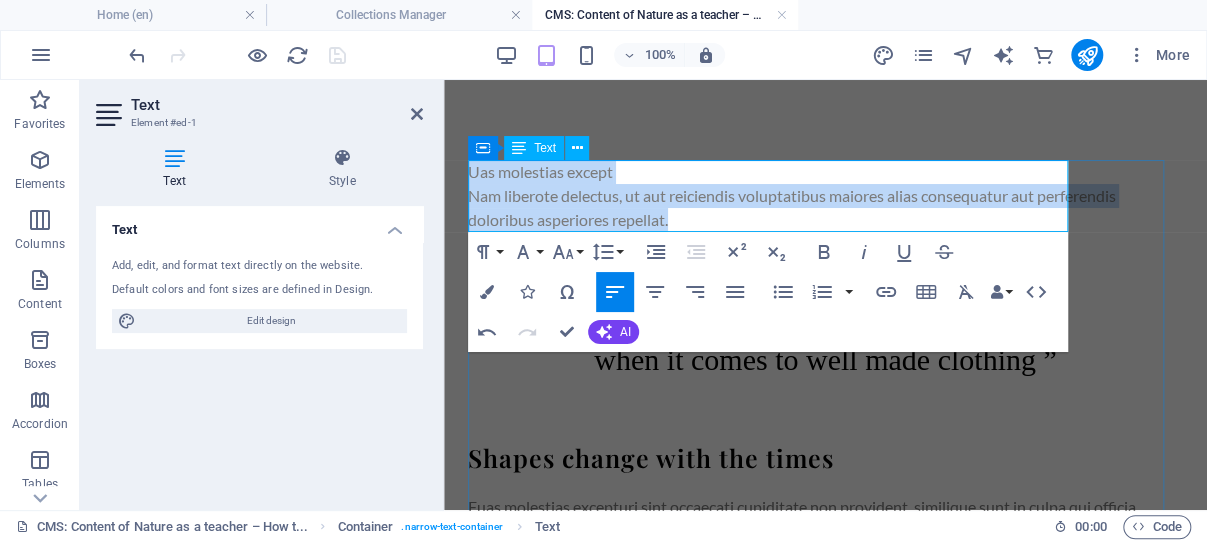 drag, startPoint x: 770, startPoint y: 219, endPoint x: 473, endPoint y: 177, distance: 299.955 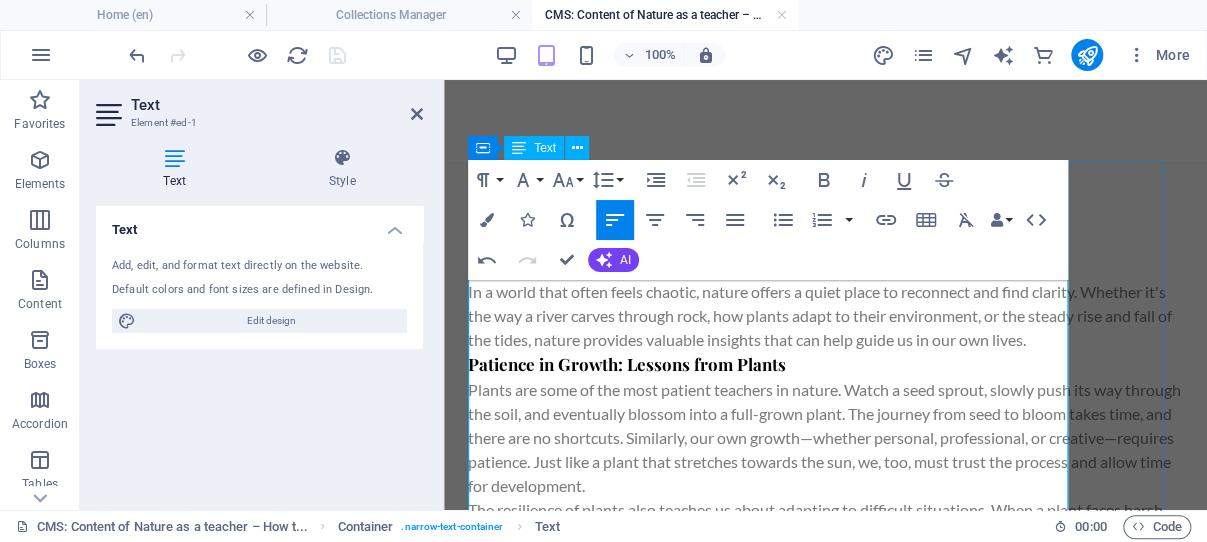 click on "In a world that often feels chaotic, nature offers a quiet place to reconnect and find clarity. Whether it's the way a river carves through rock, how plants adapt to their environment, or the steady rise and fall of the tides, nature provides valuable insights that can help guide us in our own lives." at bounding box center [825, 316] 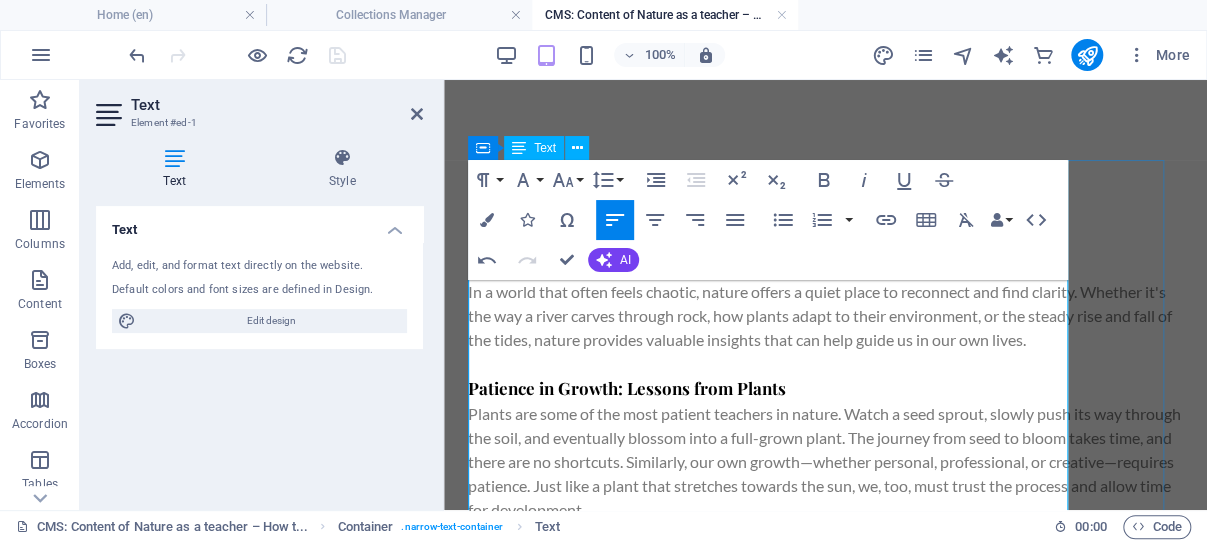 click on "Patience in Growth: Lessons from Plants" at bounding box center (825, 389) 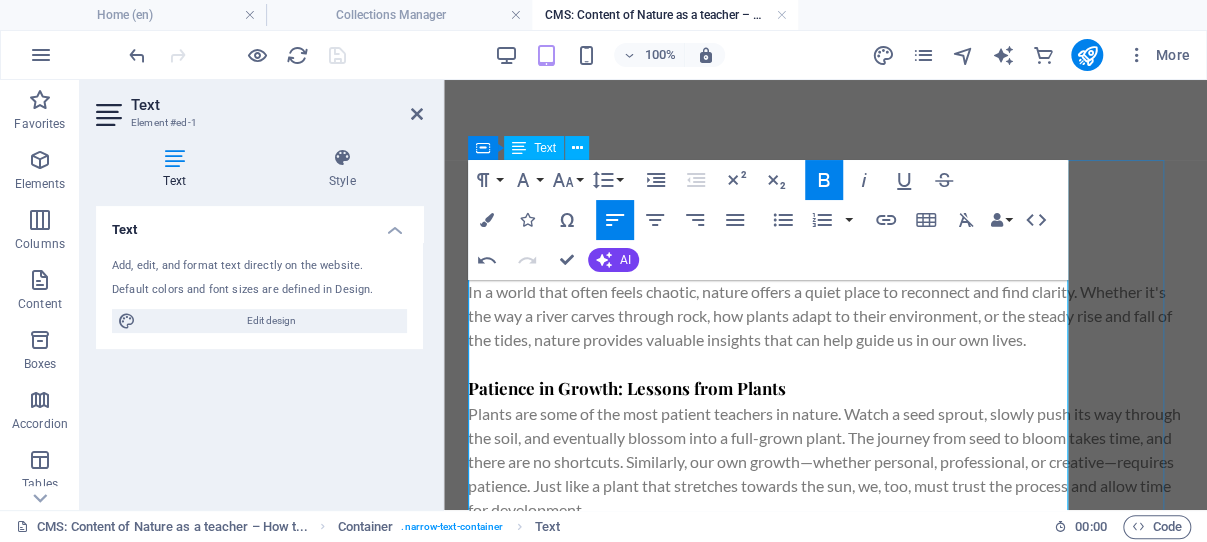 click on "Patience in Growth: Lessons from Plants" at bounding box center [825, 389] 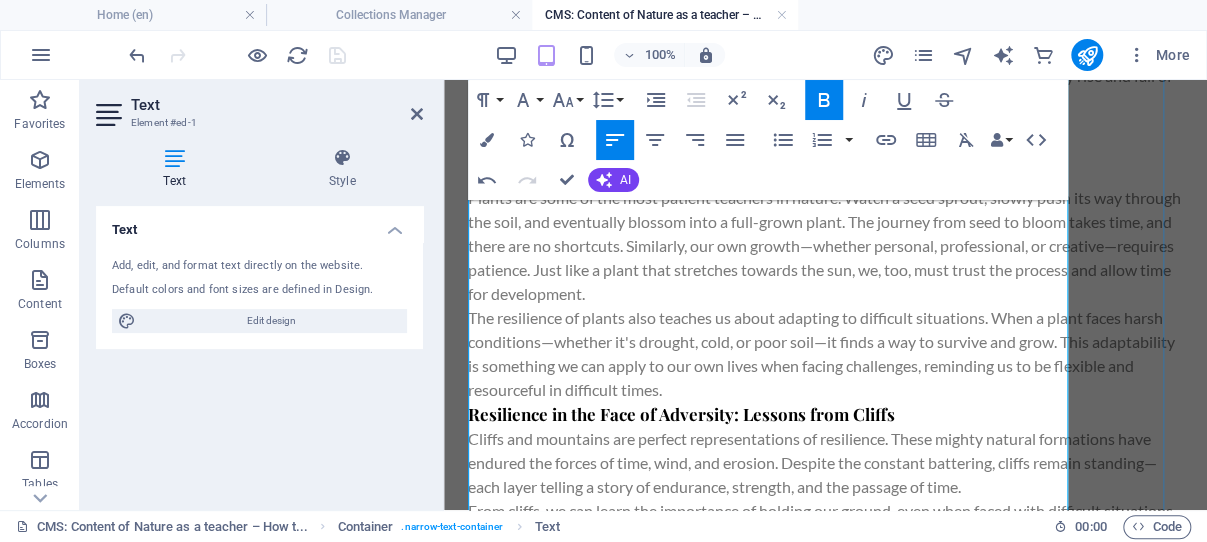 scroll, scrollTop: 318, scrollLeft: 0, axis: vertical 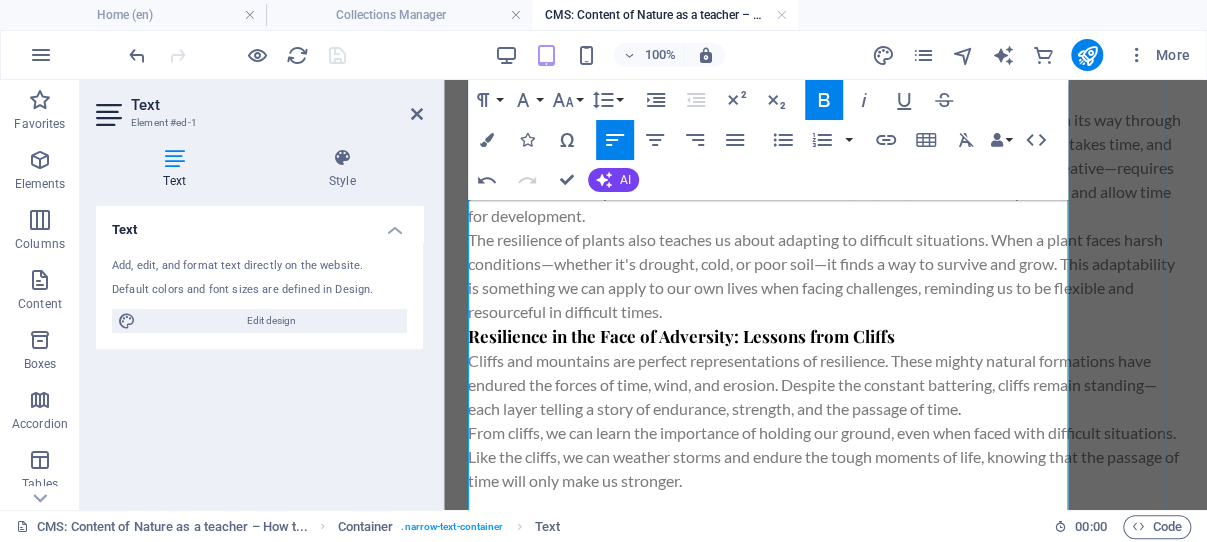 click on "The resilience of plants also teaches us about adapting to difficult situations. When a plant faces harsh conditions—whether it's drought, cold, or poor soil—it finds a way to survive and grow. This adaptability is something we can apply to our own lives when facing challenges, reminding us to be flexible and resourceful in difficult times." at bounding box center (825, 276) 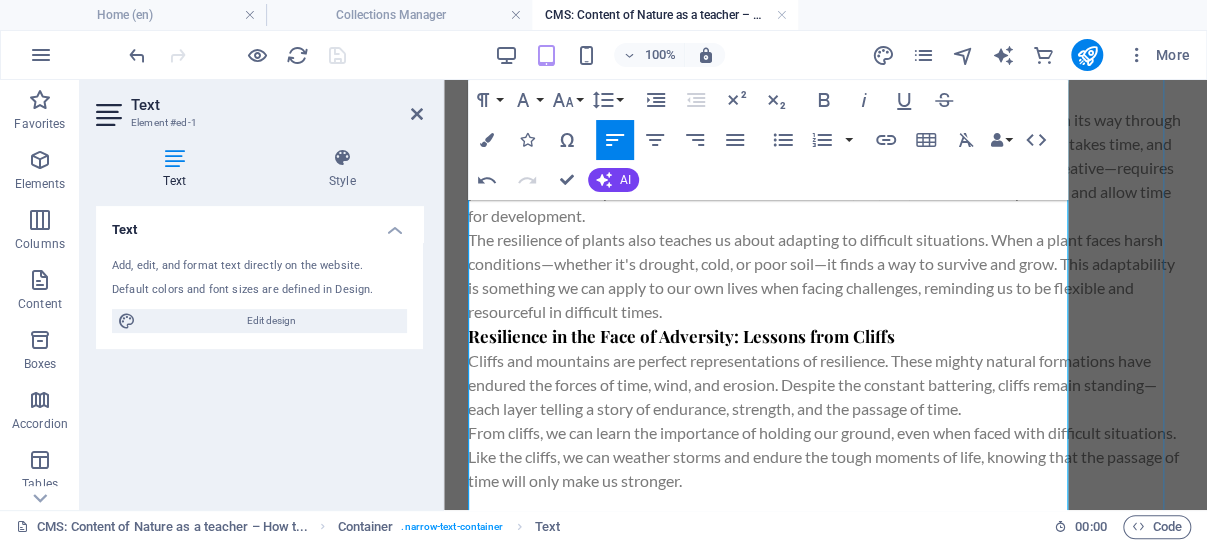 click on "The resilience of plants also teaches us about adapting to difficult situations. When a plant faces harsh conditions—whether it's drought, cold, or poor soil—it finds a way to survive and grow. This adaptability is something we can apply to our own lives when facing challenges, reminding us to be flexible and resourceful in difficult times." at bounding box center [825, 276] 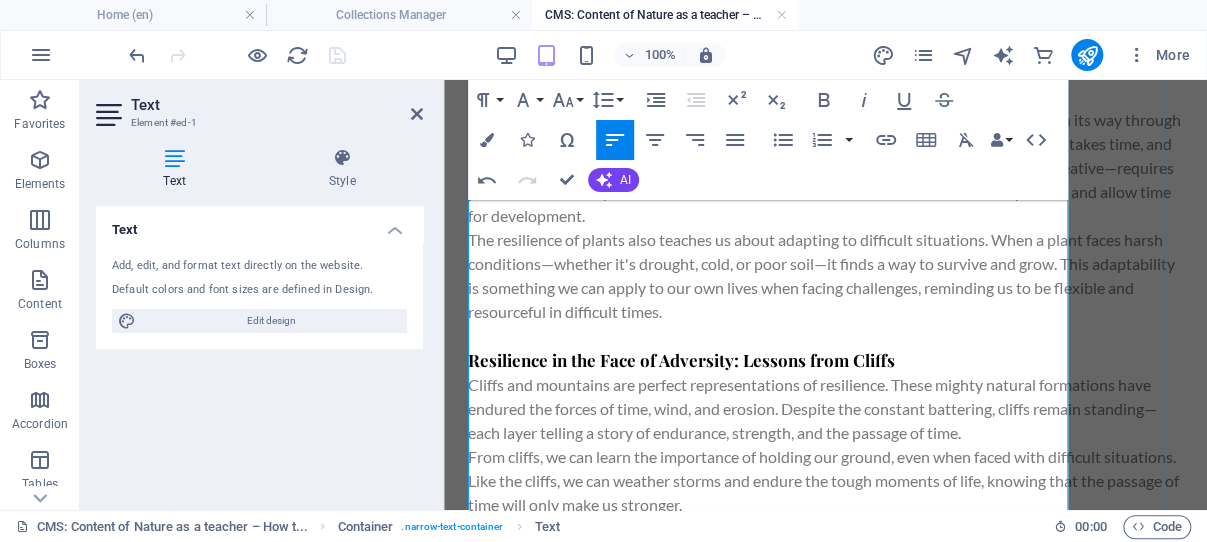 click on "Resilience in the Face of Adversity: Lessons from Cliffs" at bounding box center [825, 361] 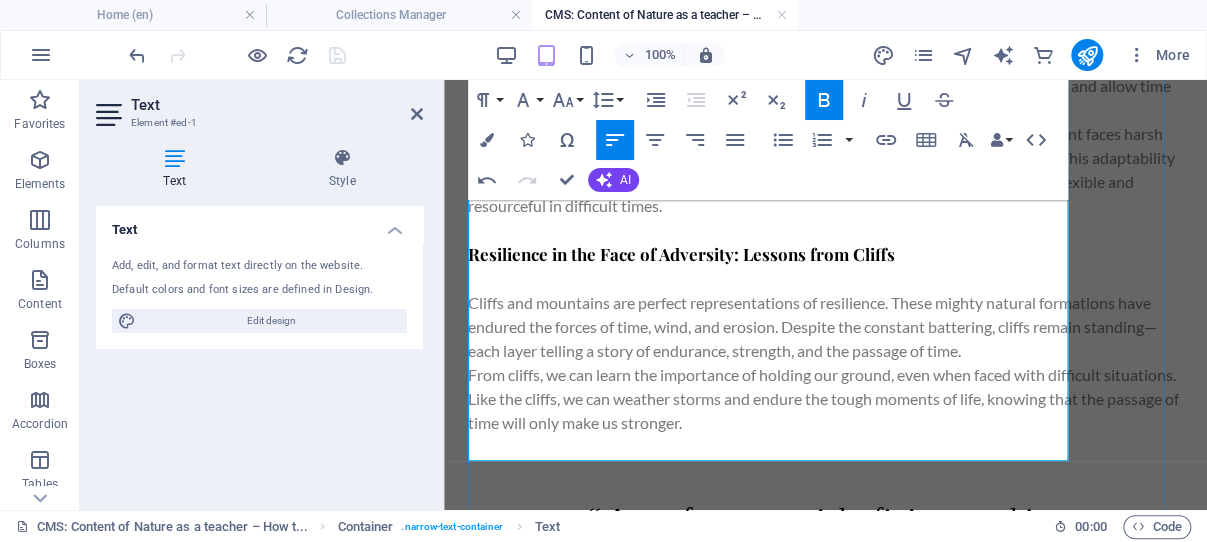 scroll, scrollTop: 530, scrollLeft: 0, axis: vertical 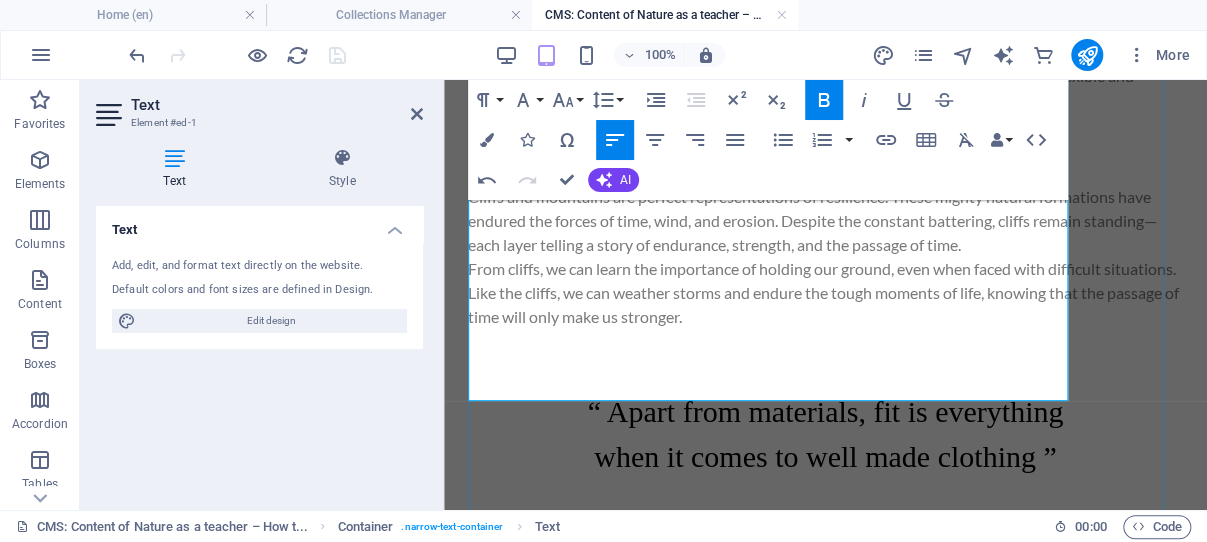 click on "Cliffs and mountains are perfect representations of resilience. These mighty natural formations have endured the forces of time, wind, and erosion. Despite the constant battering, cliffs remain standing—each layer telling a story of endurance, strength, and the passage of time." at bounding box center (825, 221) 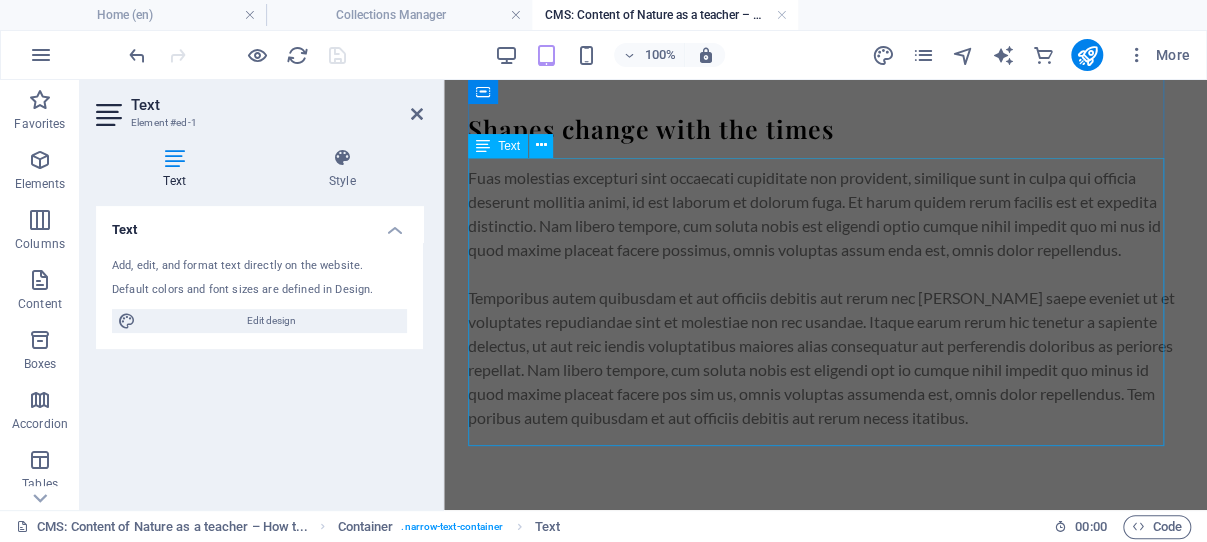 scroll, scrollTop: 1060, scrollLeft: 0, axis: vertical 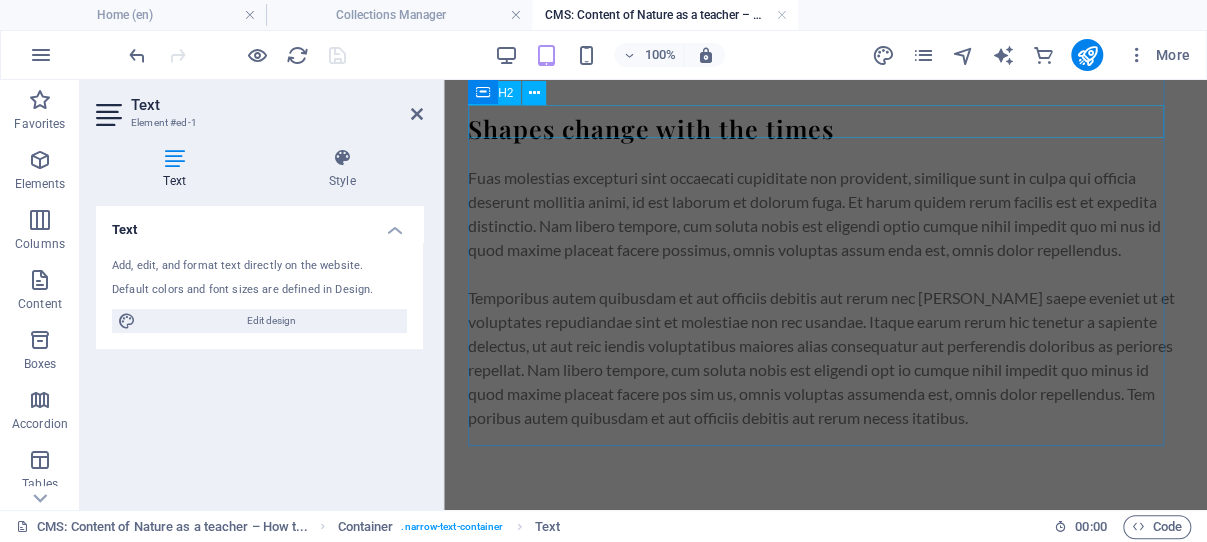 click on "Shapes change with the times" at bounding box center [825, 129] 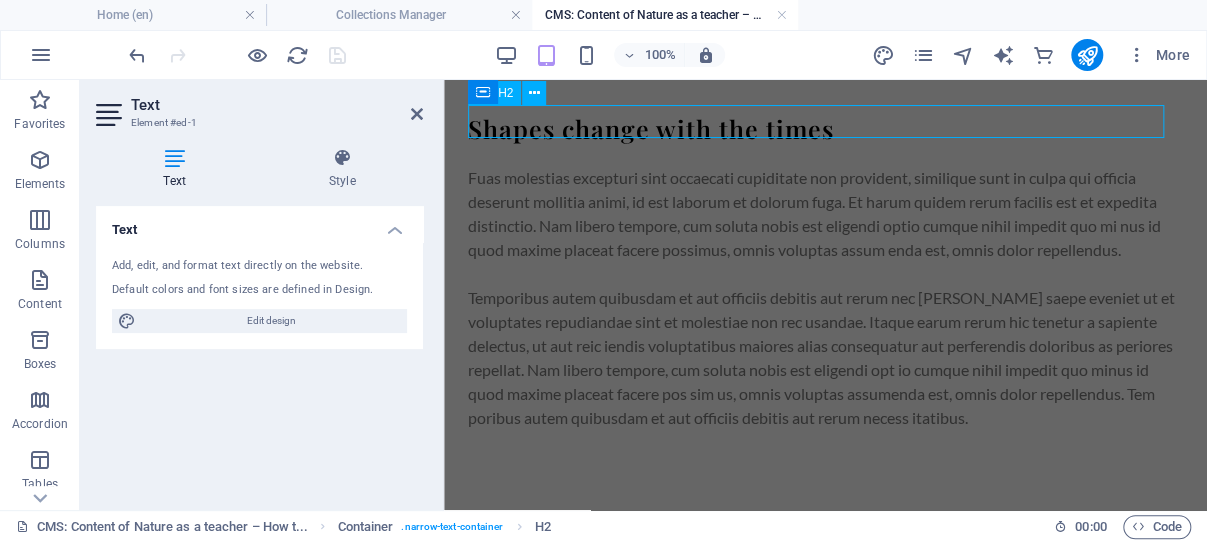 click on "In a world that often feels chaotic, nature offers a quiet place to reconnect and find clarity. Whether it's the way a river carves through rock, how plants adapt to their environment, or the steady rise and fall of the tides, nature provides valuable insights that can help guide us in our own lives. Patience in Growth: Lessons from Plants ​ Plants are some of the most patient teachers in nature. Watch a seed sprout, slowly push its way through the soil, and eventually blossom into a full-grown plant. The journey from seed to bloom takes time, and there are no shortcuts. Similarly, our own growth—whether personal, professional, or creative—requires patience. Just like a plant that stretches towards the sun, we, too, must trust the process and allow time for development. Resilience in the Face of Adversity: Lessons from Cliffs ​ “ Apart from materials, fit is everything when it comes to well made clothing ” Shapes change with the times" at bounding box center [825, -195] 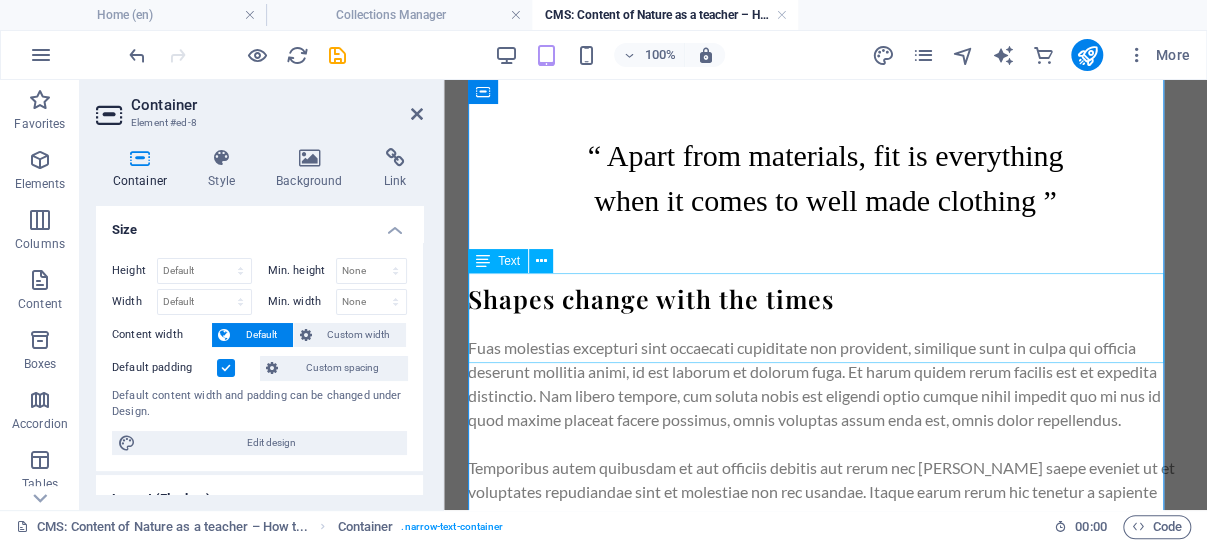 scroll, scrollTop: 732, scrollLeft: 0, axis: vertical 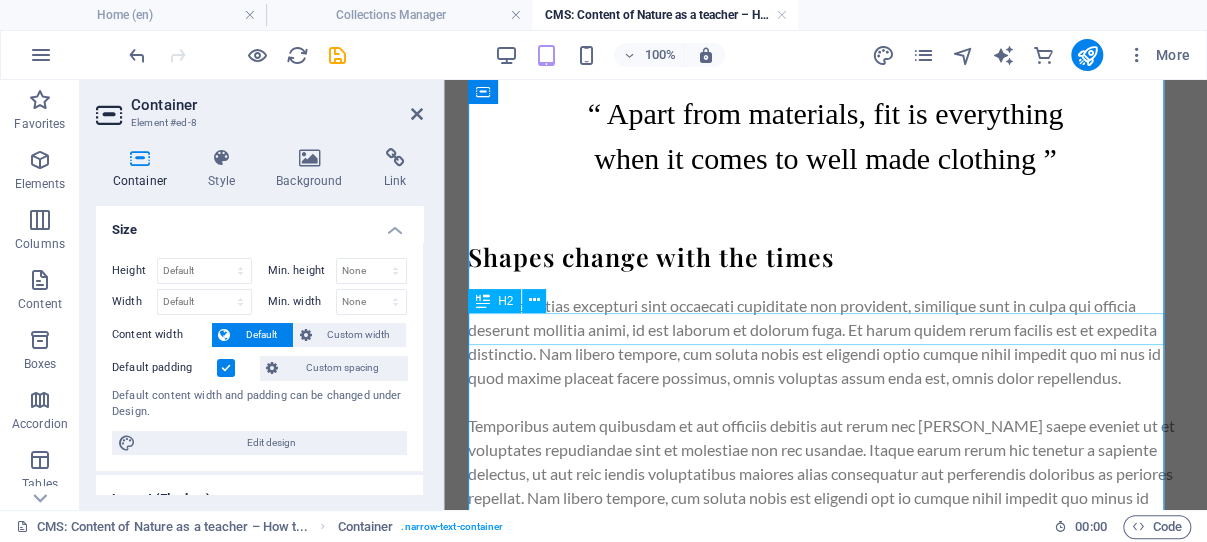 click on "Shapes change with the times" at bounding box center [825, 257] 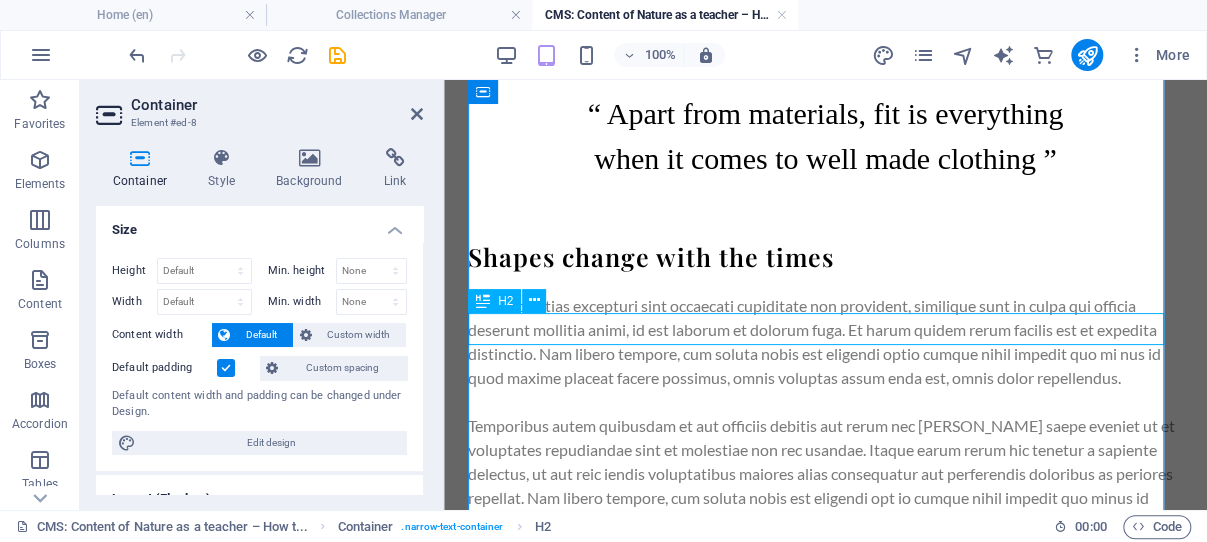 click on "Shapes change with the times" at bounding box center (825, 257) 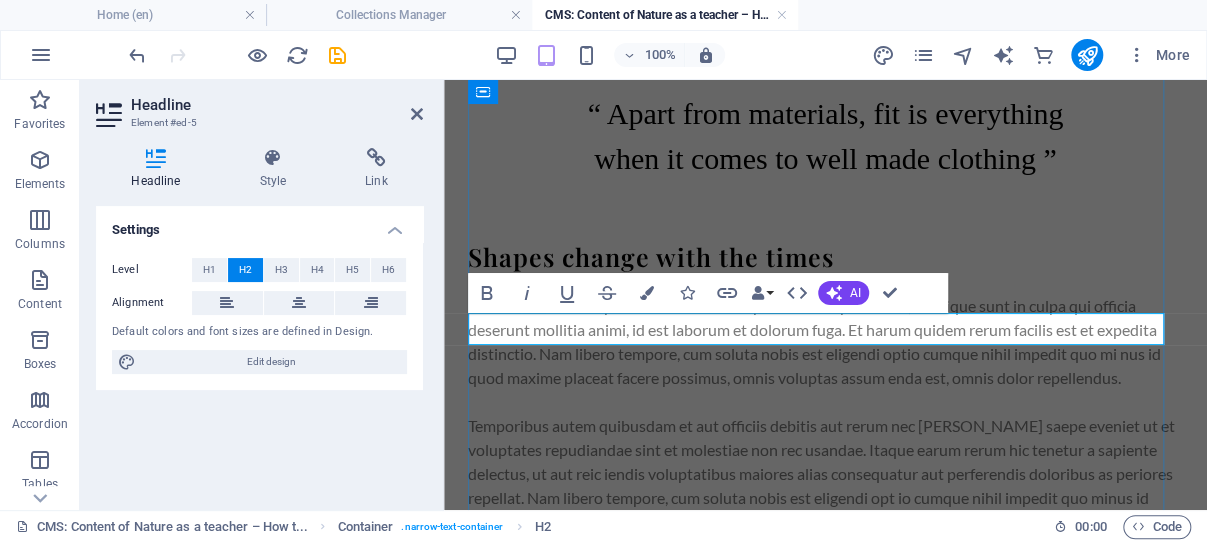 click on "Shapes change with the times" at bounding box center (825, 257) 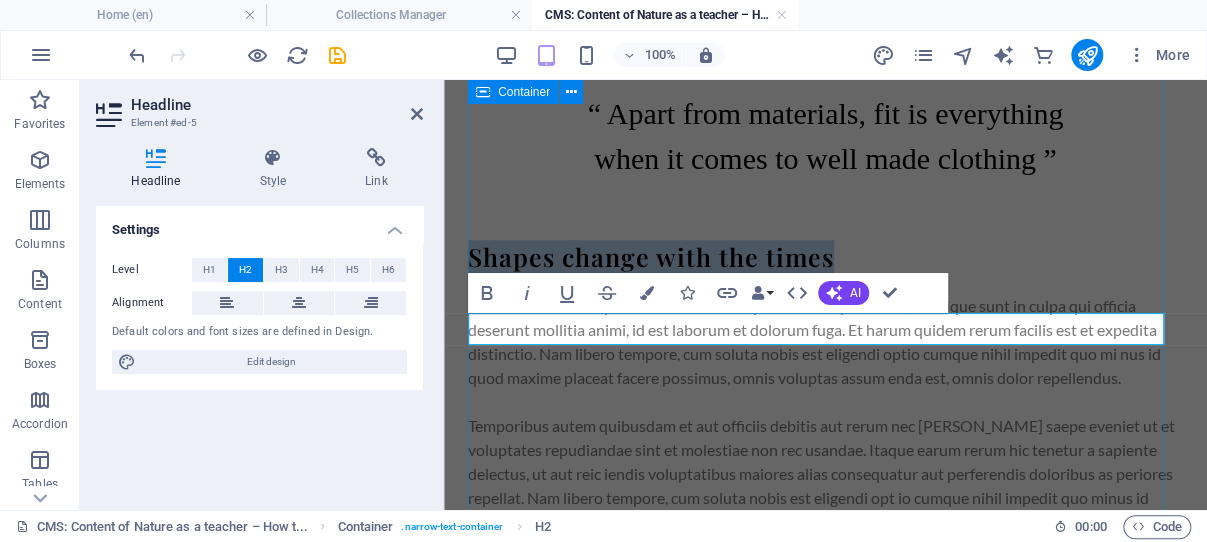 drag, startPoint x: 804, startPoint y: 325, endPoint x: 466, endPoint y: 324, distance: 338.00146 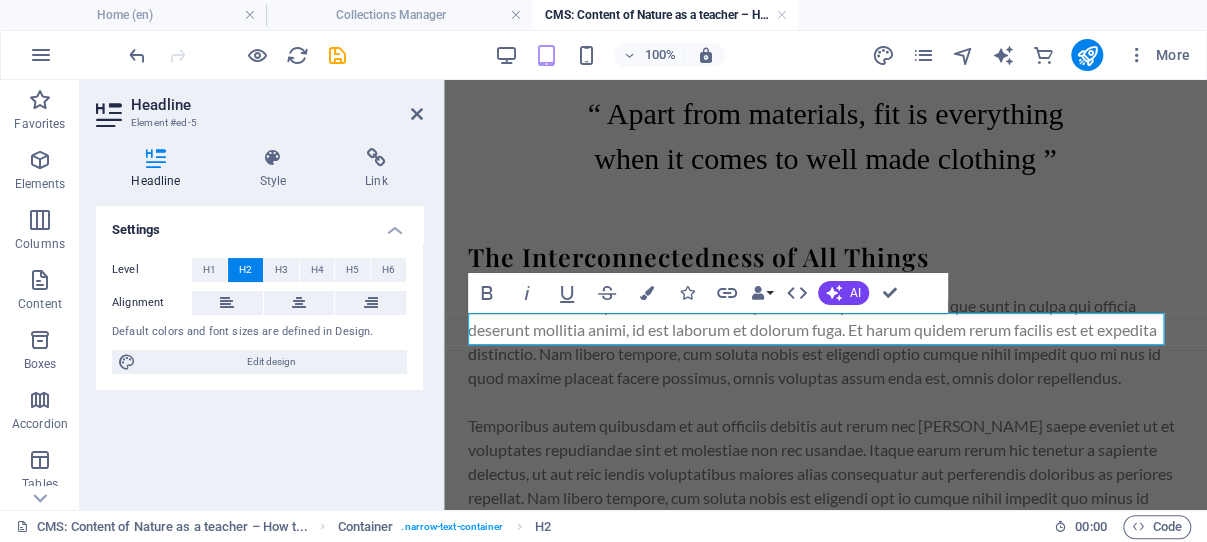 type 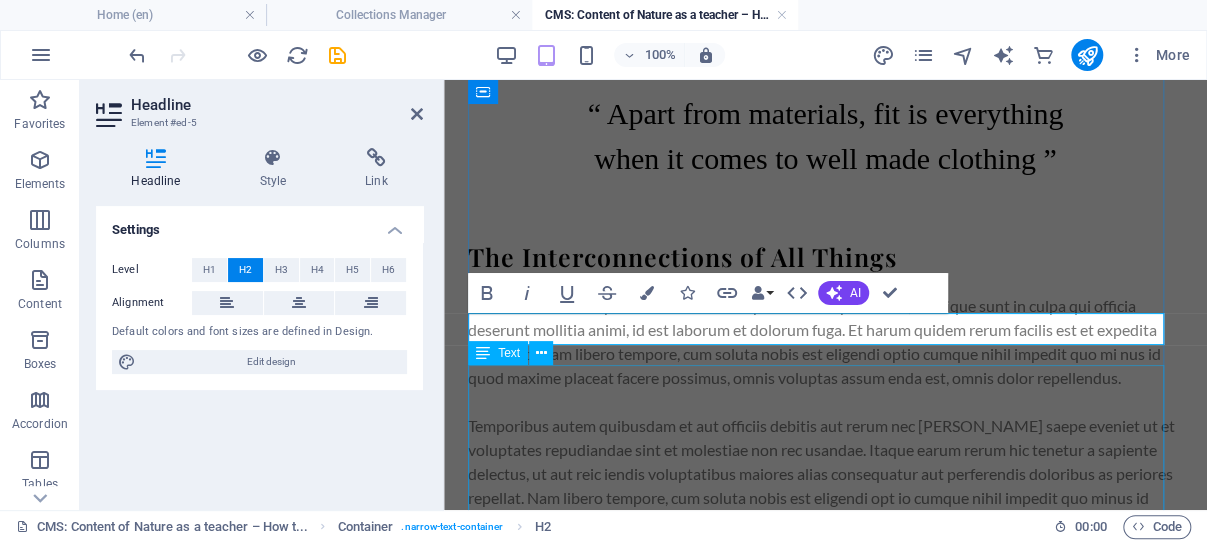 click on "Fuas molestias excepturi sint occaecati cupiditate non provident, similique sunt in culpa qui officia deserunt mollitia animi, id est laborum et dolorum fuga. Et harum quidem rerum facilis est et expedita distinctio. Nam libero tempore, cum soluta nobis est eligendi optio cumque nihil impedit quo mi nus id quod maxime placeat facere possimus, omnis voluptas assum enda est, omnis dolor repellendus.  Temporibus autem quibusdam et aut officiis debitis aut rerum nec [PERSON_NAME] saepe eveniet ut et voluptates repudiandae sint et molestiae non rec usandae. Itaque earum rerum hic tenetur a sapiente delectus, ut aut reic iendis voluptatibus maiores alias consequatur aut perferendis doloribus as periores repellat. Nam libero tempore, cum soluta nobis est eligendi opt io cumque nihil impedit quo minus id quod maxime placeat facere pos sim us, omnis voluptas assumenda est, omnis dolor repellendus. Tem poribus autem quibusdam et aut officiis debitis aut rerum necess itatibus." at bounding box center (825, 426) 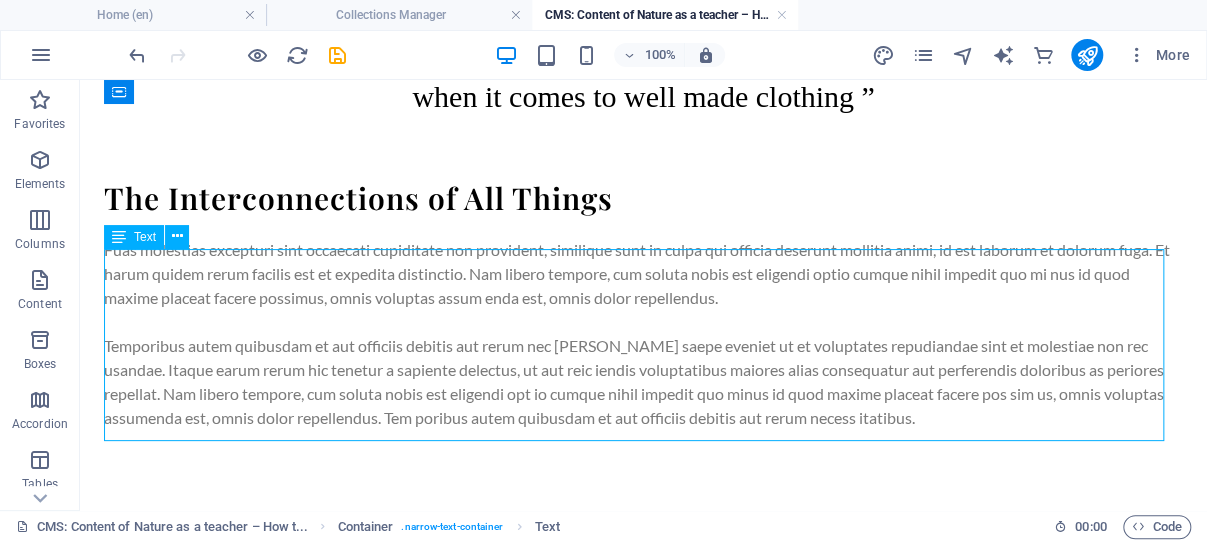 scroll, scrollTop: 874, scrollLeft: 0, axis: vertical 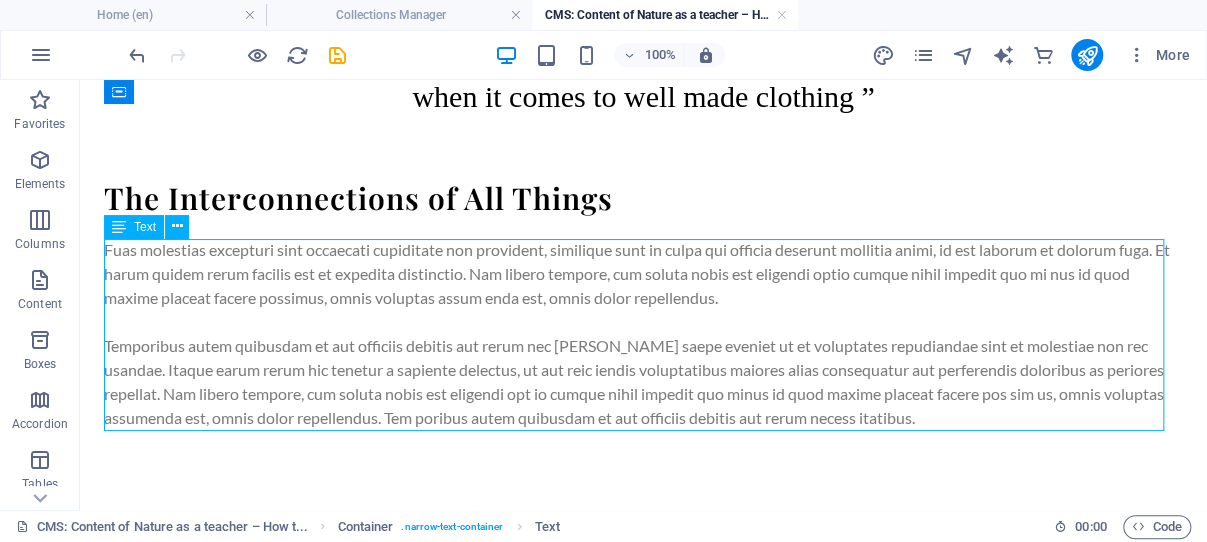 click on "Fuas molestias excepturi sint occaecati cupiditate non provident, similique sunt in culpa qui officia deserunt mollitia animi, id est laborum et dolorum fuga. Et harum quidem rerum facilis est et expedita distinctio. Nam libero tempore, cum soluta nobis est eligendi optio cumque nihil impedit quo mi nus id quod maxime placeat facere possimus, omnis voluptas assum enda est, omnis dolor repellendus.  Temporibus autem quibusdam et aut officiis debitis aut rerum nec [PERSON_NAME] saepe eveniet ut et voluptates repudiandae sint et molestiae non rec usandae. Itaque earum rerum hic tenetur a sapiente delectus, ut aut reic iendis voluptatibus maiores alias consequatur aut perferendis doloribus as periores repellat. Nam libero tempore, cum soluta nobis est eligendi opt io cumque nihil impedit quo minus id quod maxime placeat facere pos sim us, omnis voluptas assumenda est, omnis dolor repellendus. Tem poribus autem quibusdam et aut officiis debitis aut rerum necess itatibus." at bounding box center (643, 334) 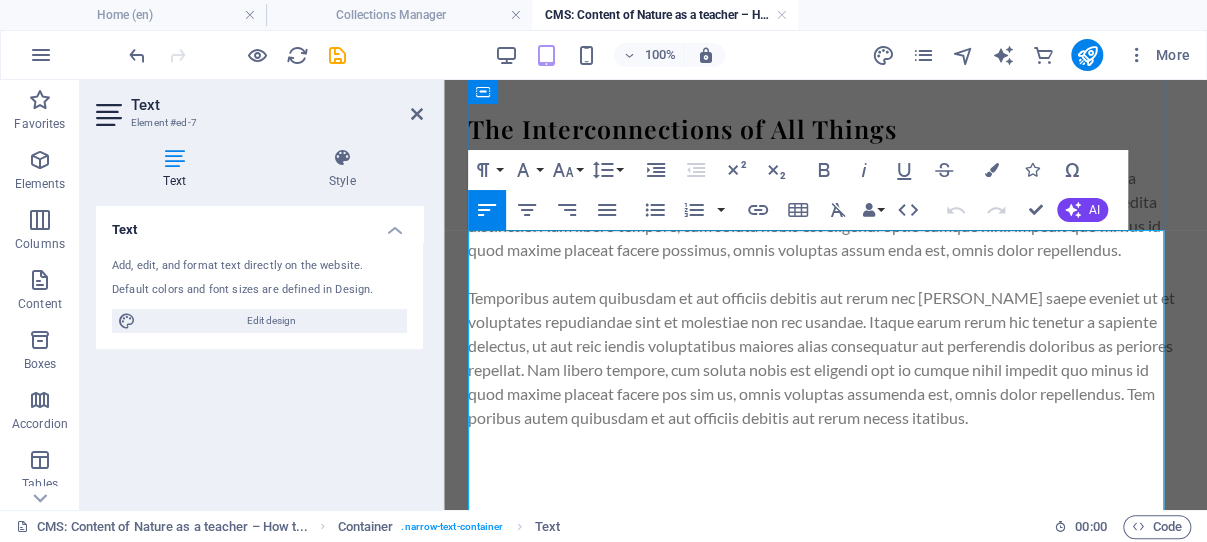 scroll, scrollTop: 878, scrollLeft: 0, axis: vertical 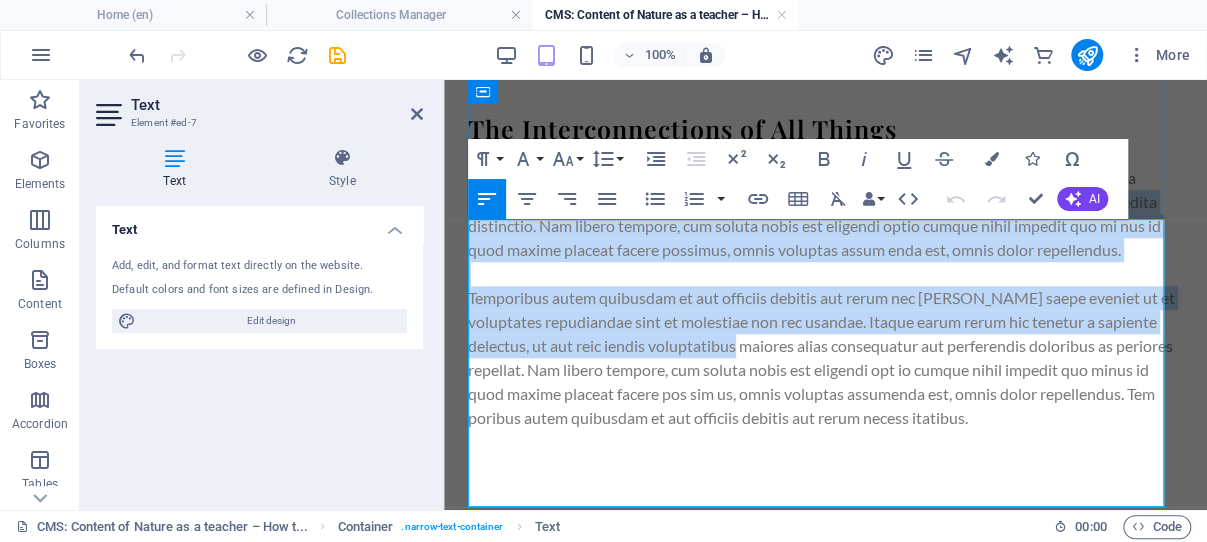 drag, startPoint x: 811, startPoint y: 429, endPoint x: 549, endPoint y: 249, distance: 317.87418 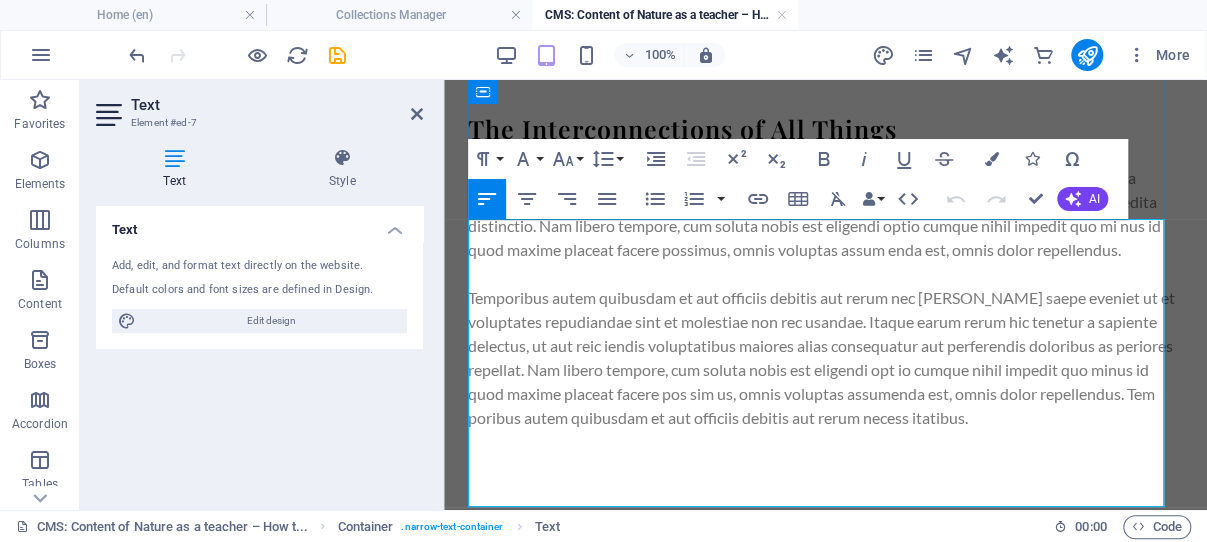 scroll, scrollTop: 787, scrollLeft: 0, axis: vertical 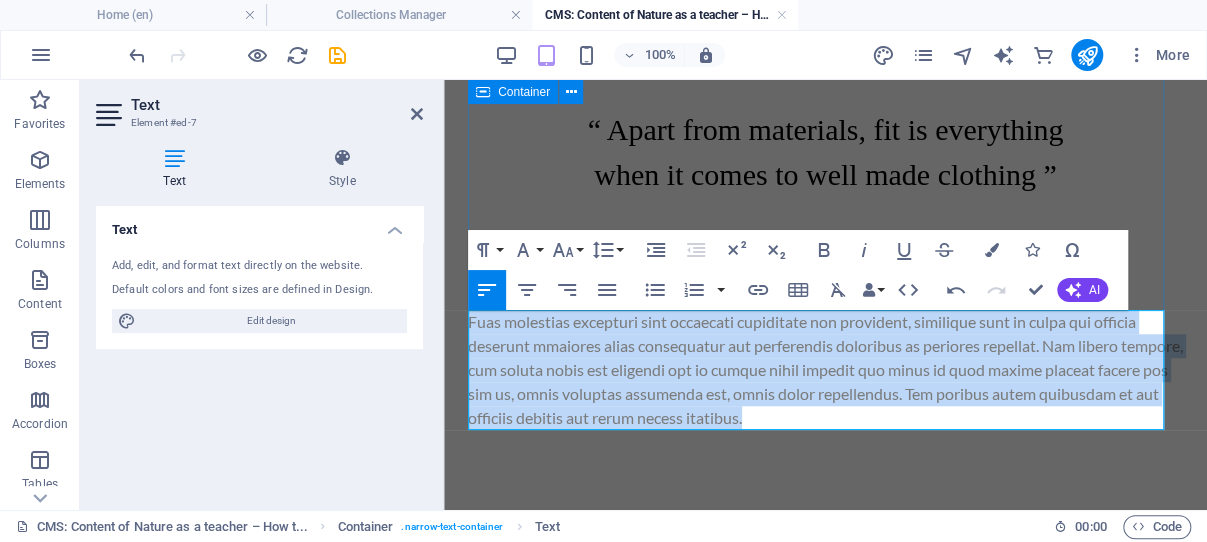 drag, startPoint x: 937, startPoint y: 421, endPoint x: 465, endPoint y: 317, distance: 483.32184 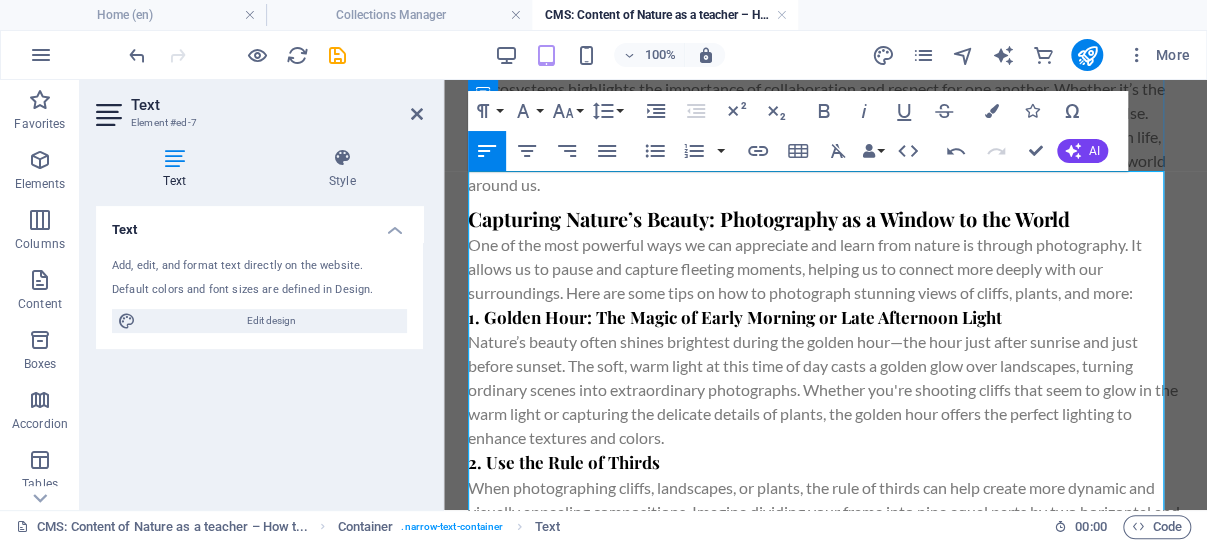 scroll, scrollTop: 999, scrollLeft: 0, axis: vertical 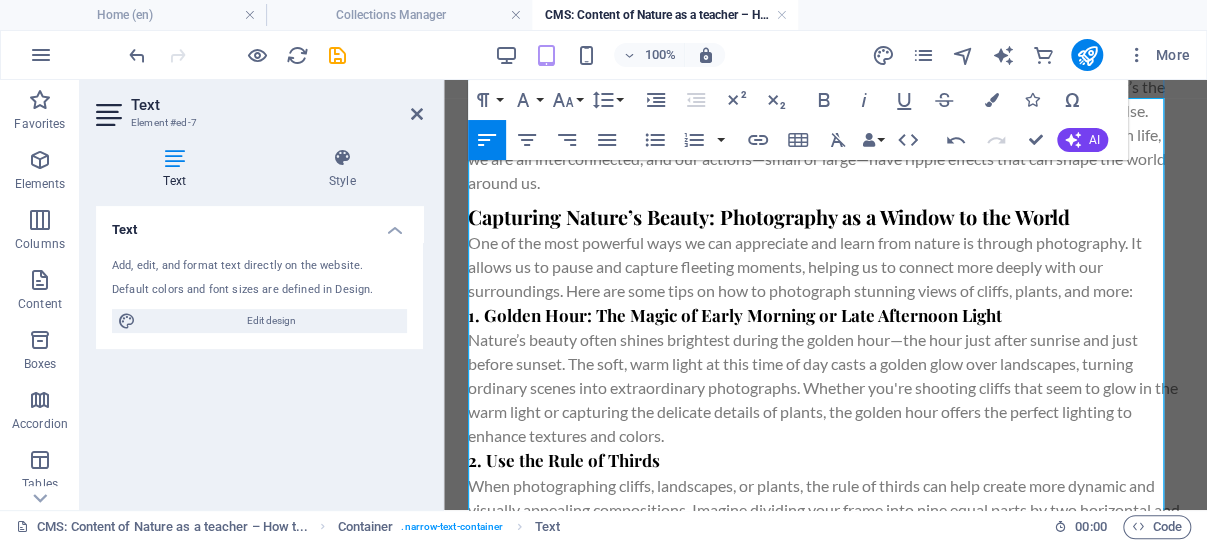 click on "Capturing Nature’s Beauty: Photography as a Window to the World" at bounding box center [825, 217] 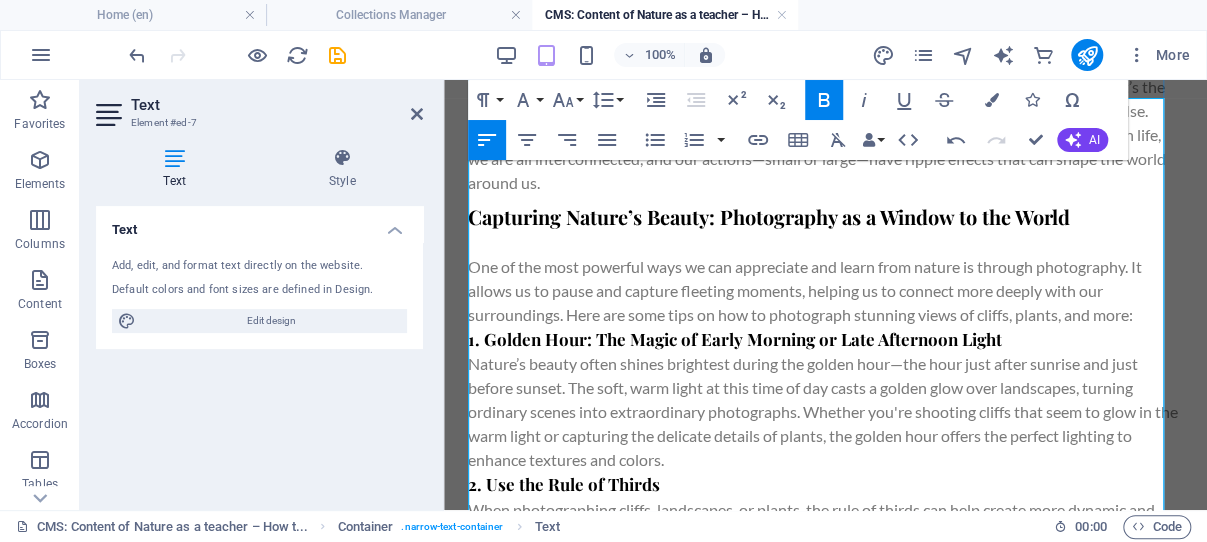 click on "This teaches us the value of community and the importance of contributing to the greater good. In life, we are all interconnected, and our actions—small or large—have ripple effects that can shape the world around us." at bounding box center [825, 159] 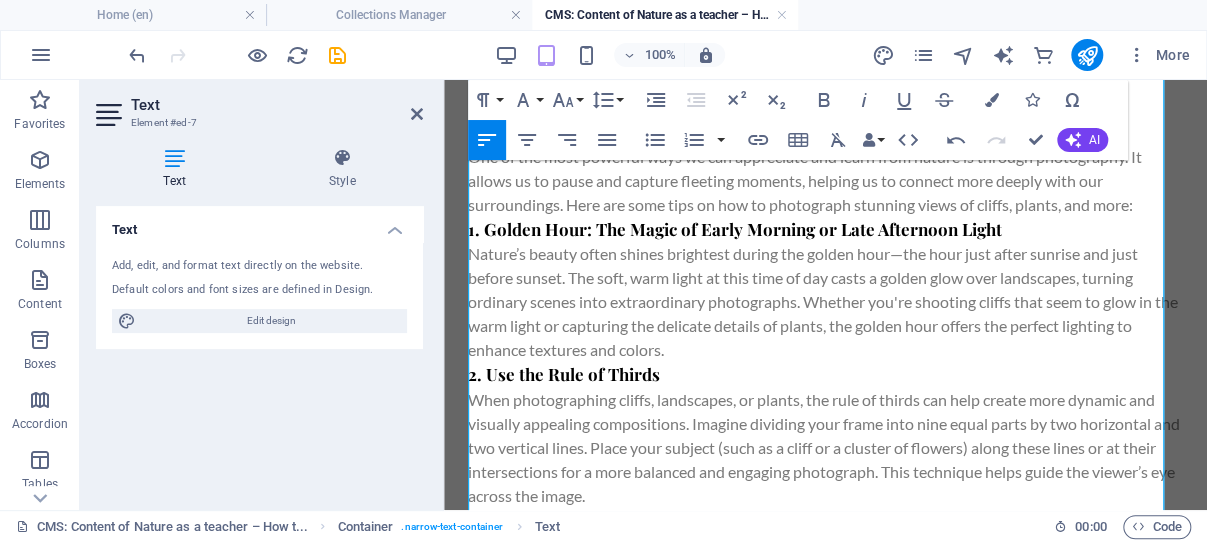 scroll, scrollTop: 1211, scrollLeft: 0, axis: vertical 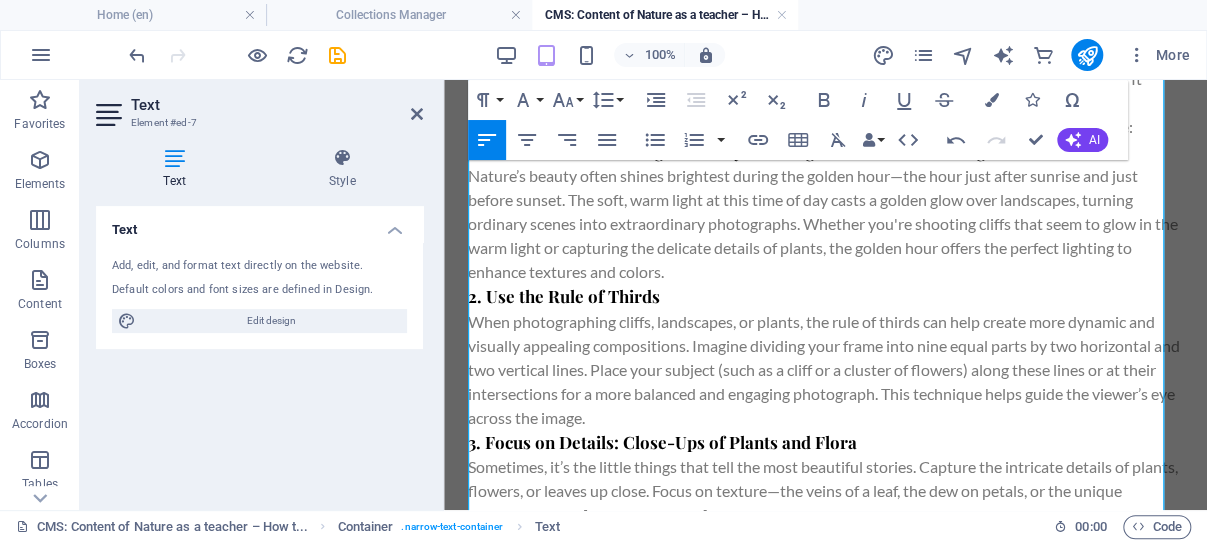 click on "One of the most powerful ways we can appreciate and learn from nature is through photography. It allows us to pause and capture fleeting moments, helping us to connect more deeply with our surroundings. Here are some tips on how to photograph stunning views of cliffs, plants, and more:" at bounding box center (825, 103) 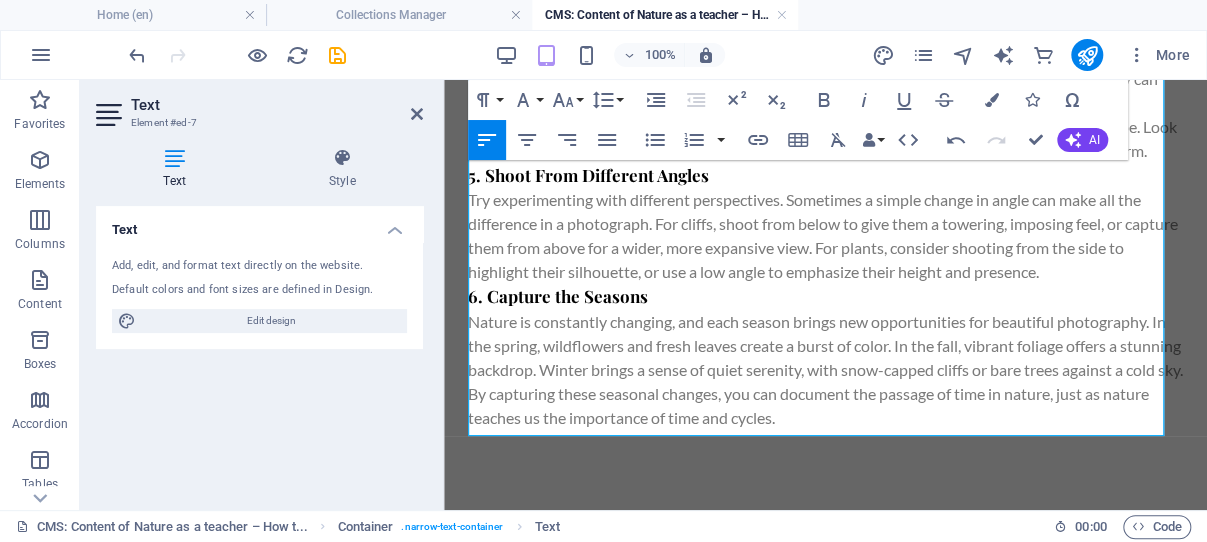 scroll, scrollTop: 1839, scrollLeft: 0, axis: vertical 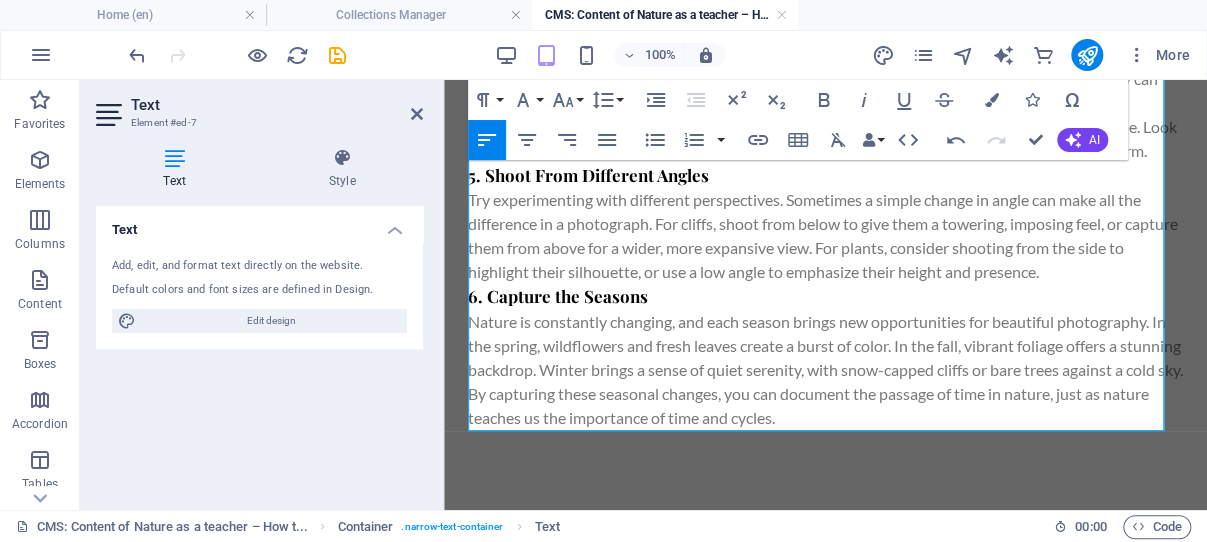 click on "Nature is constantly changing, and each season brings new opportunities for beautiful photography. In the spring, wildflowers and fresh leaves create a burst of color. In the fall, vibrant foliage offers a stunning backdrop. Winter brings a sense of quiet serenity, with snow-capped cliffs or bare trees against a cold sky. By capturing these seasonal changes, you can document the passage of time in nature, just as nature teaches us the importance of time and cycles." at bounding box center (825, 370) 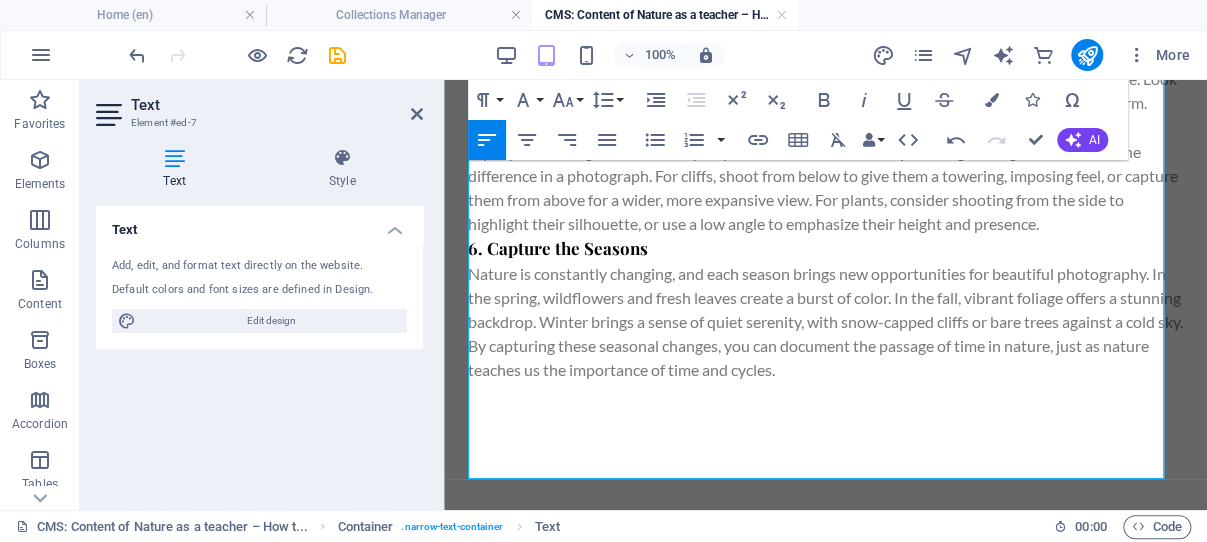 click on "Nature is constantly changing, and each season brings new opportunities for beautiful photography. In the spring, wildflowers and fresh leaves create a burst of color. In the fall, vibrant foliage offers a stunning backdrop. Winter brings a sense of quiet serenity, with snow-capped cliffs or bare trees against a cold sky. By capturing these seasonal changes, you can document the passage of time in nature, just as nature teaches us the importance of time and cycles." at bounding box center (825, 322) 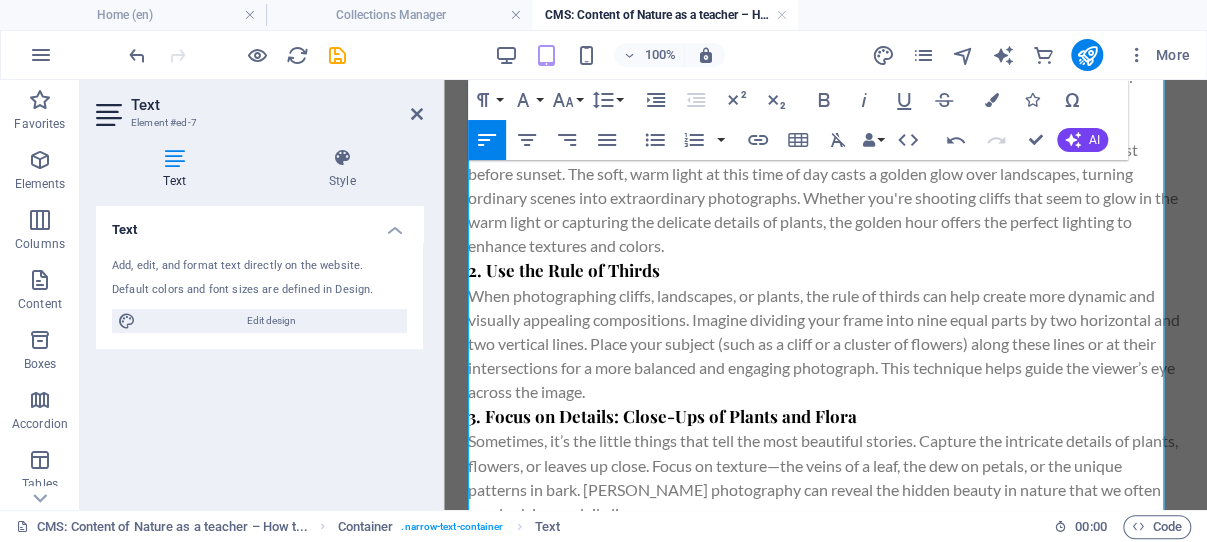 scroll, scrollTop: 1232, scrollLeft: 0, axis: vertical 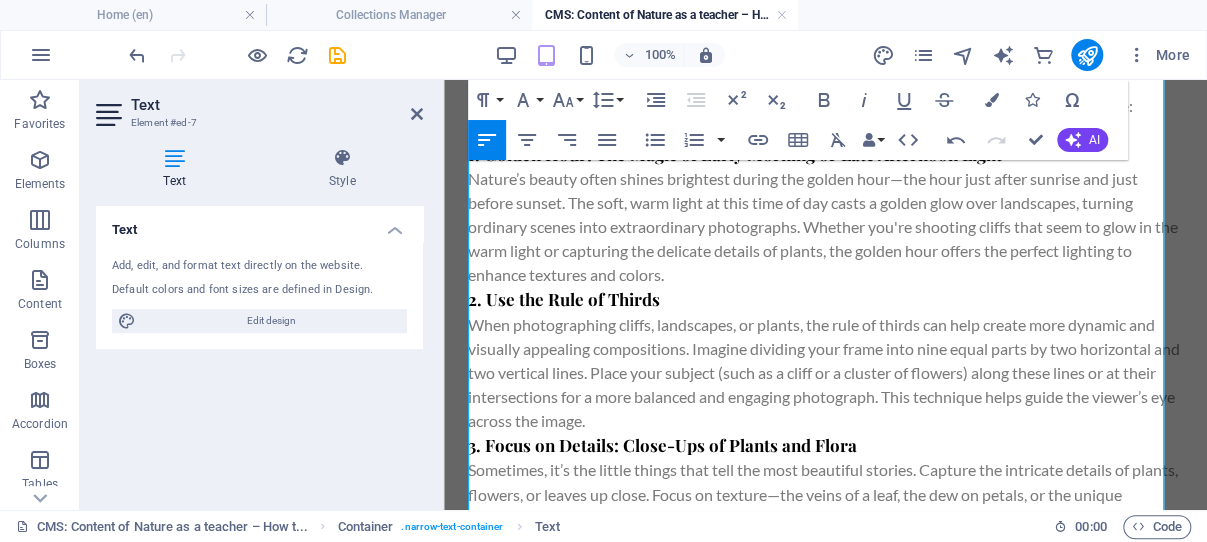 click on "Nature’s beauty often shines brightest during the golden hour—the hour just after sunrise and just before sunset. The soft, warm light at this time of day casts a golden glow over landscapes, turning ordinary scenes into extraordinary photographs. Whether you're shooting cliffs that seem to glow in the warm light or capturing the delicate details of plants, the golden hour offers the perfect lighting to enhance textures and colors." at bounding box center [825, 227] 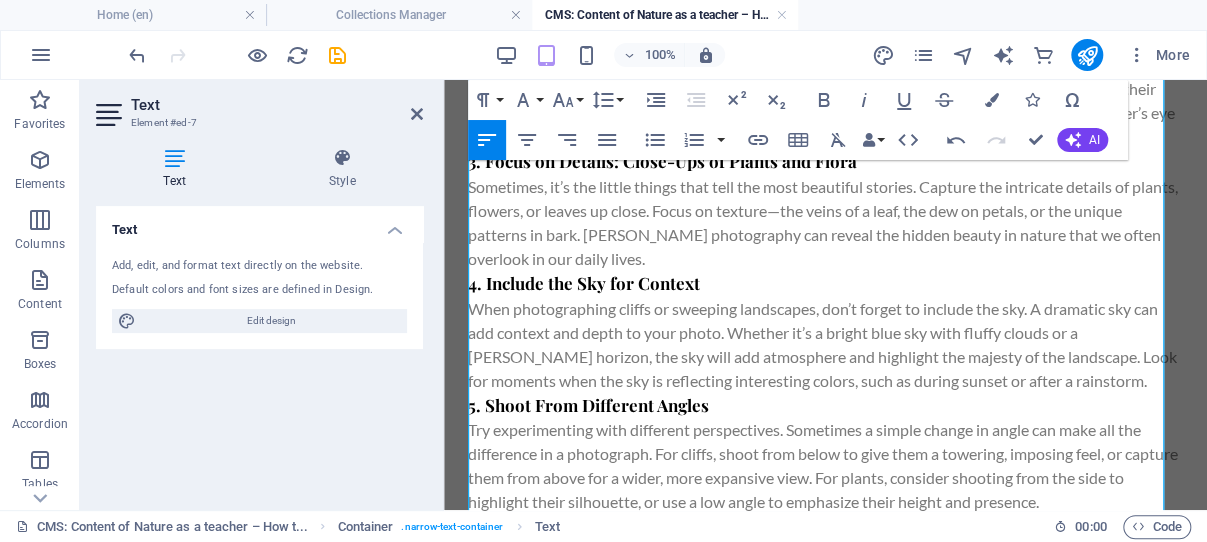 scroll, scrollTop: 1550, scrollLeft: 0, axis: vertical 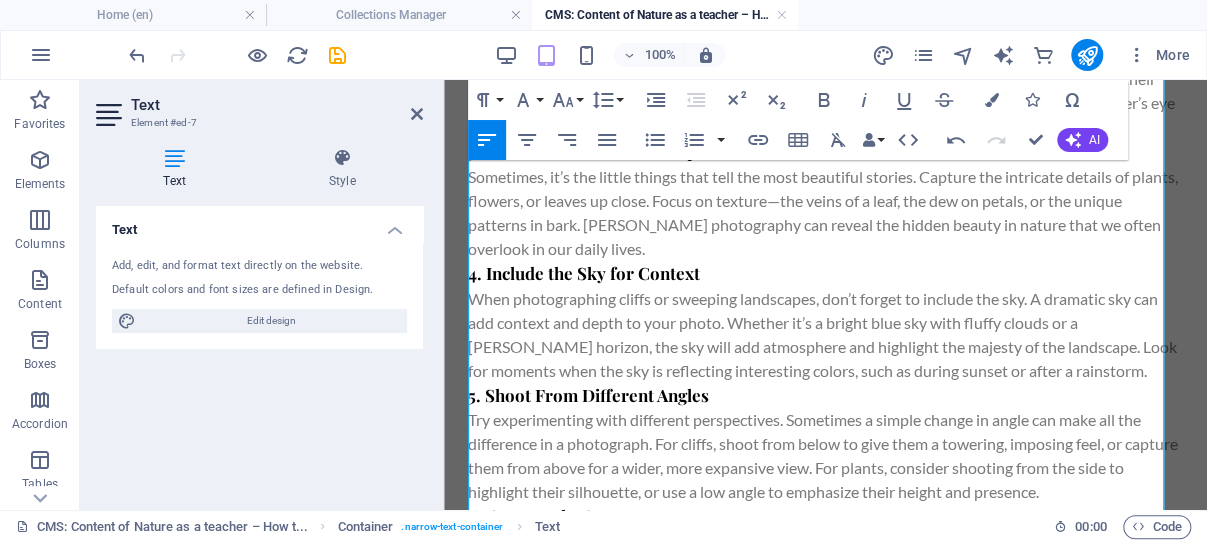 click on "When photographing cliffs, landscapes, or plants, the rule of thirds can help create more dynamic and visually appealing compositions. Imagine dividing your frame into nine equal parts by two horizontal and two vertical lines. Place your subject (such as a cliff or a cluster of flowers) along these lines or at their intersections for a more balanced and engaging photograph. This technique helps guide the viewer’s eye across the image." at bounding box center (825, 79) 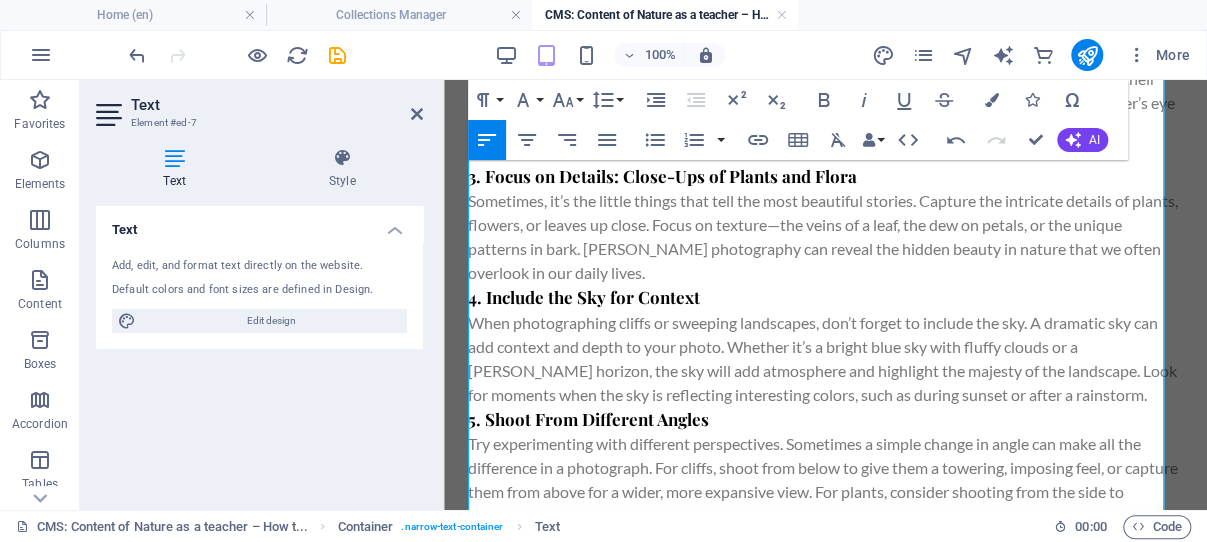 click on "Sometimes, it’s the little things that tell the most beautiful stories. Capture the intricate details of plants, flowers, or leaves up close. Focus on texture—the veins of a leaf, the dew on petals, or the unique patterns in bark. [PERSON_NAME] photography can reveal the hidden beauty in nature that we often overlook in our daily lives." at bounding box center (825, 236) 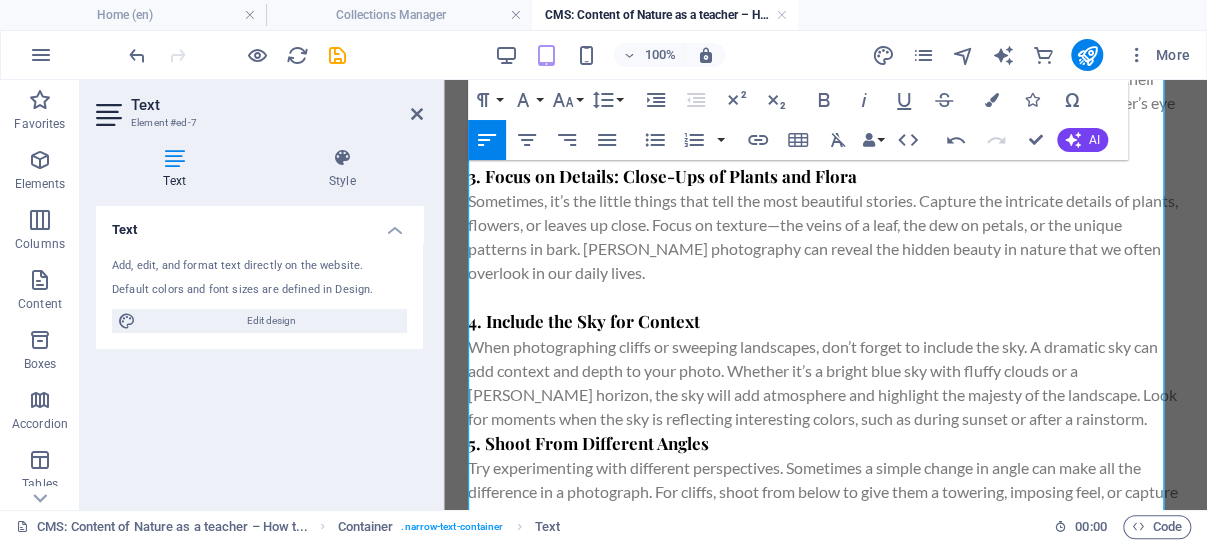 scroll, scrollTop: 1762, scrollLeft: 0, axis: vertical 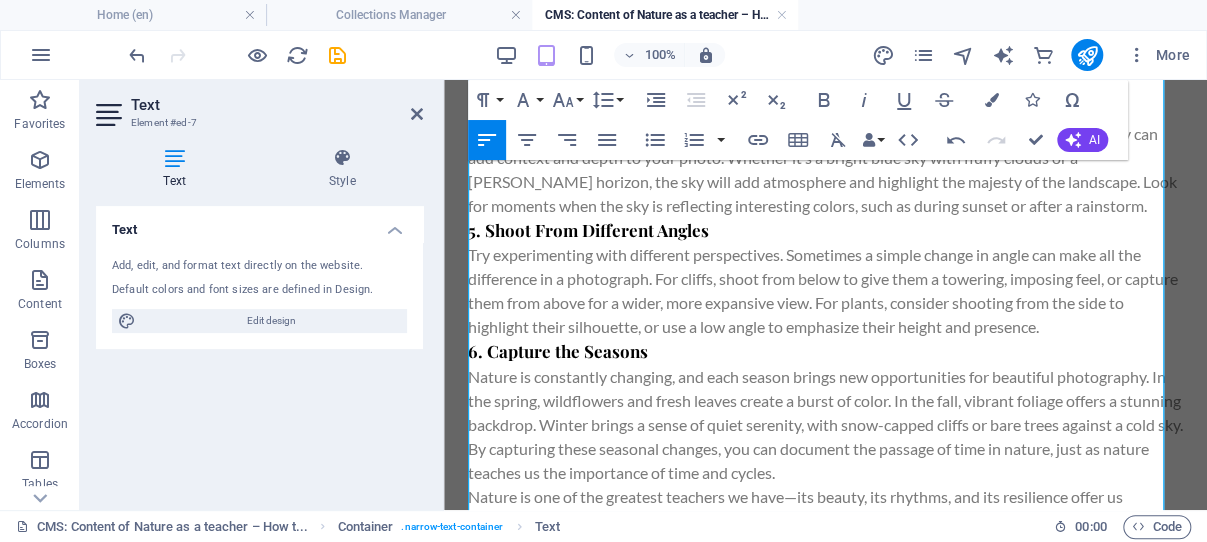 click on "When photographing cliffs or sweeping landscapes, don’t forget to include the sky. A dramatic sky can add context and depth to your photo. Whether it’s a bright blue sky with fluffy clouds or a [PERSON_NAME] horizon, the sky will add atmosphere and highlight the majesty of the landscape. Look for moments when the sky is reflecting interesting colors, such as during sunset or after a rainstorm." at bounding box center (825, 170) 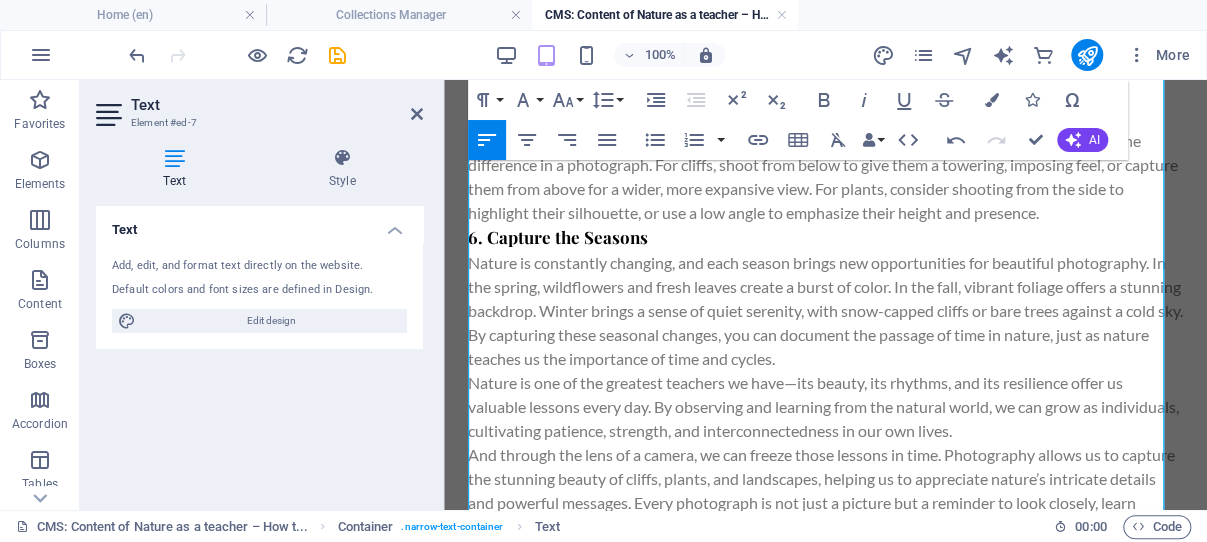 scroll, scrollTop: 1974, scrollLeft: 0, axis: vertical 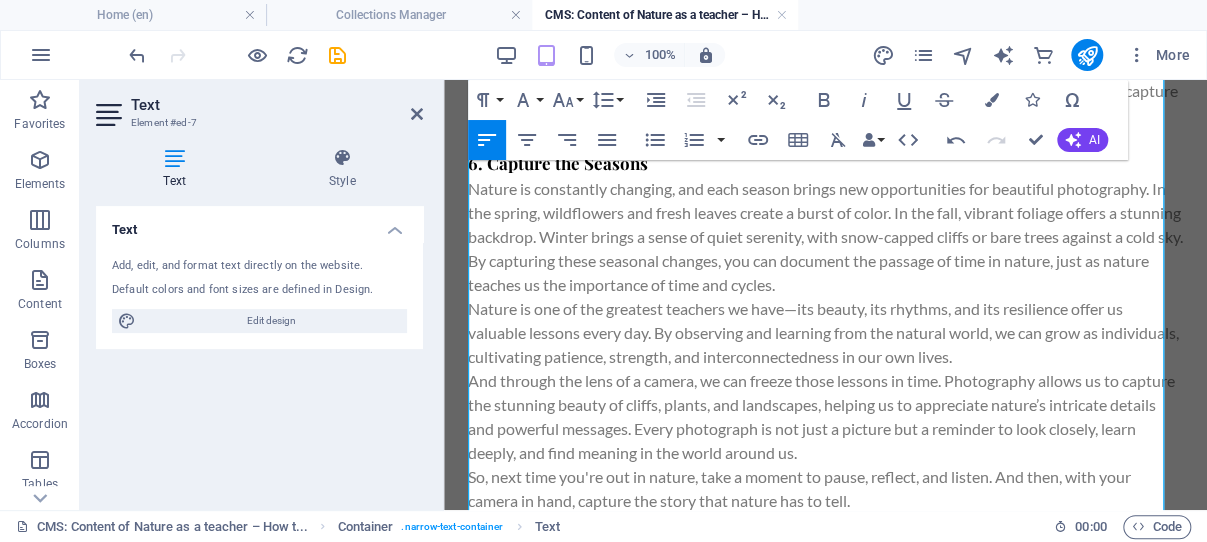 click on "Try experimenting with different perspectives. Sometimes a simple change in angle can make all the difference in a photograph. For cliffs, shoot from below to give them a towering, imposing feel, or capture them from above for a wider, more expansive view. For plants, consider shooting from the side to highlight their silhouette, or use a low angle to emphasize their height and presence." at bounding box center [825, 103] 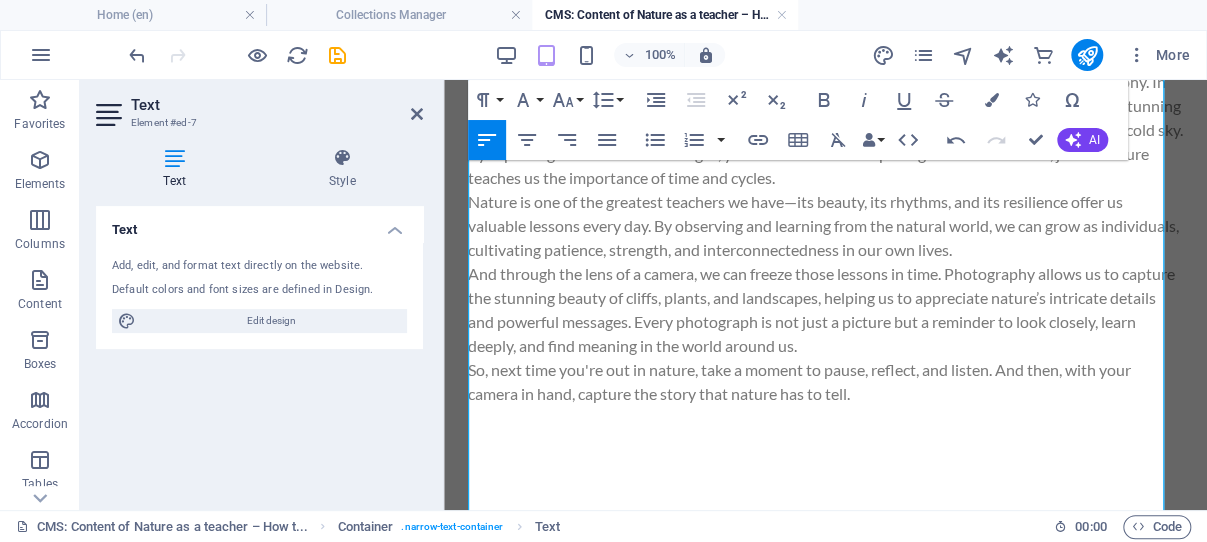 scroll, scrollTop: 2080, scrollLeft: 0, axis: vertical 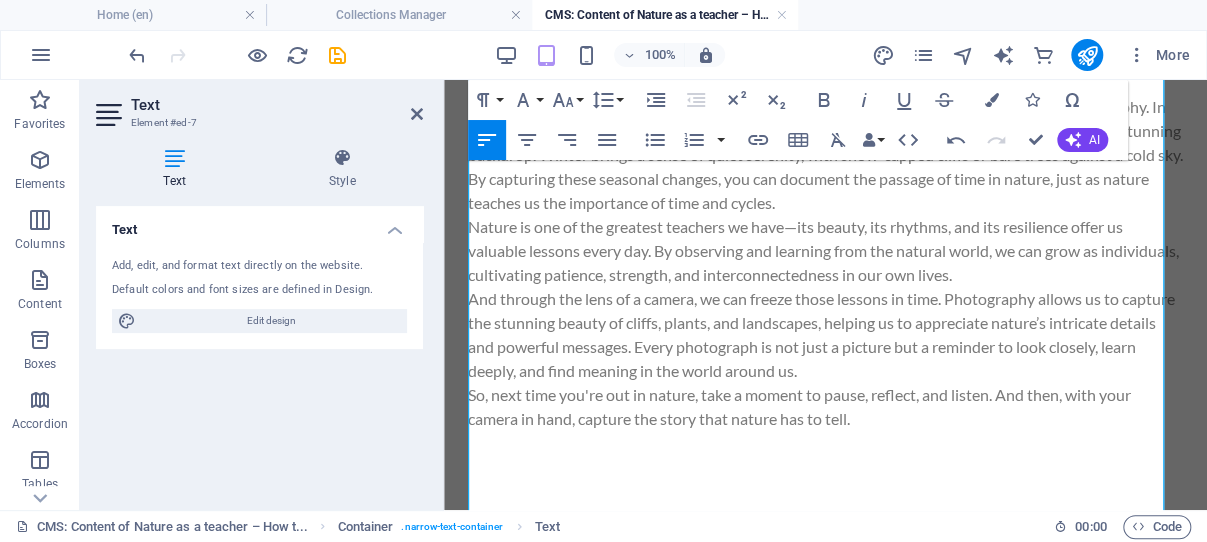 click on "Nature is constantly changing, and each season brings new opportunities for beautiful photography. In the spring, wildflowers and fresh leaves create a burst of color. In the fall, vibrant foliage offers a stunning backdrop. Winter brings a sense of quiet serenity, with snow-capped cliffs or bare trees against a cold sky. By capturing these seasonal changes, you can document the passage of time in nature, just as nature teaches us the importance of time and cycles." at bounding box center [825, 155] 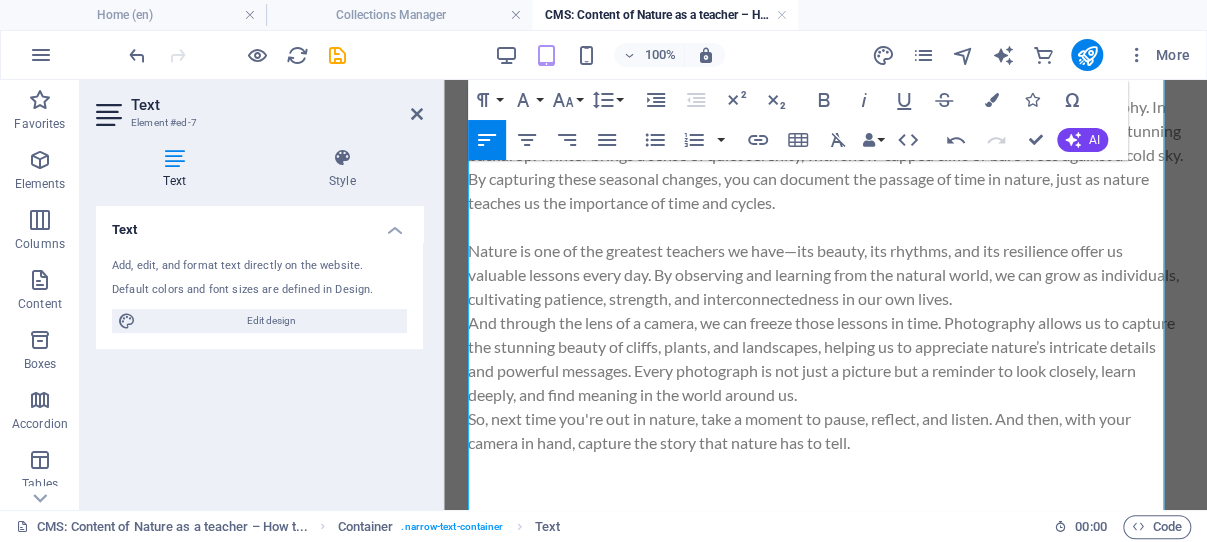 type 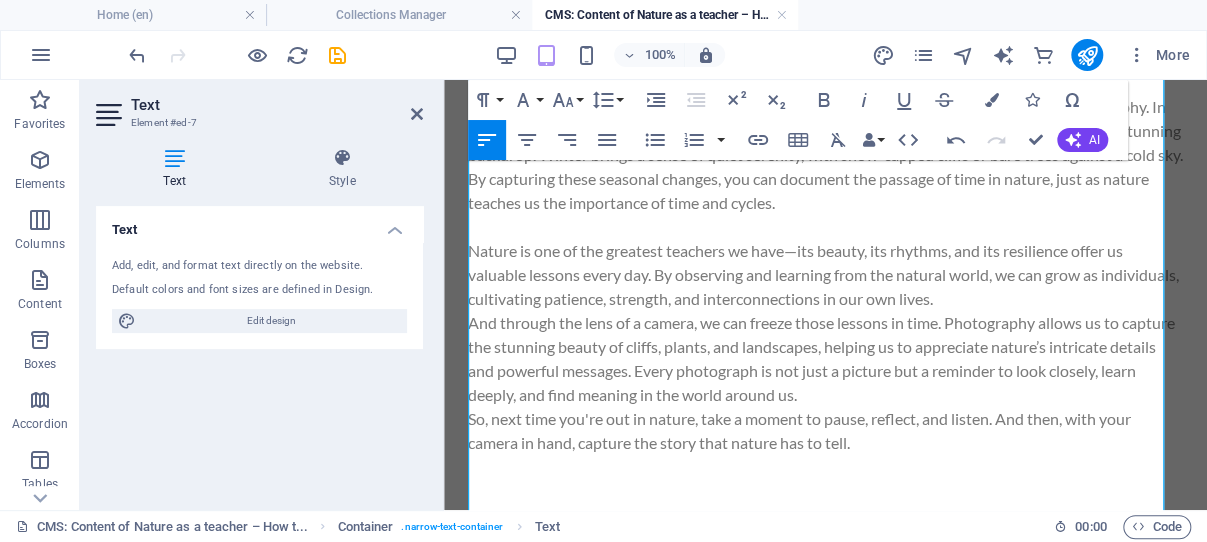 click on "Nature is one of the greatest teachers we have—its beauty, its rhythms, and its resilience offer us valuable lessons every day. By observing and learning from the natural world, we can grow as individuals, cultivating patience, strength, and interconnections in our own lives." at bounding box center (825, 275) 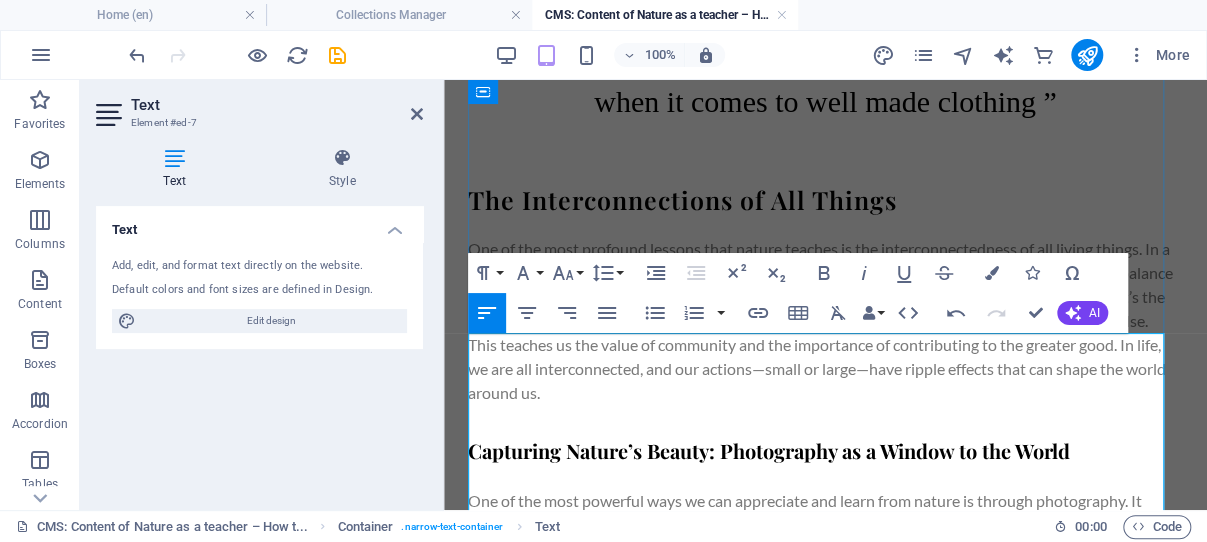 scroll, scrollTop: 764, scrollLeft: 0, axis: vertical 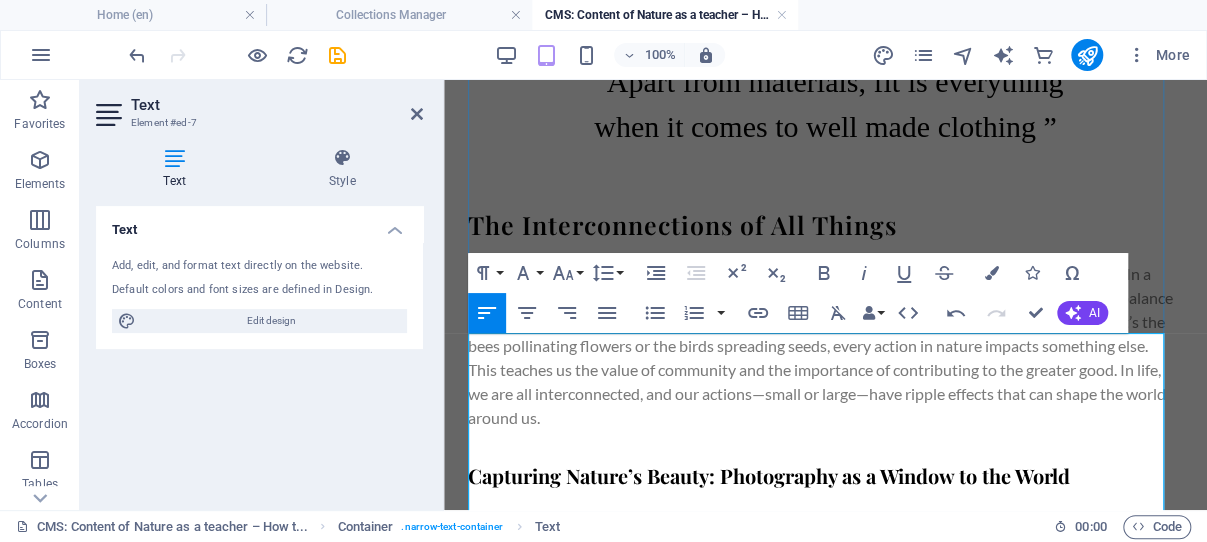 drag, startPoint x: 1004, startPoint y: 347, endPoint x: 893, endPoint y: 344, distance: 111.040535 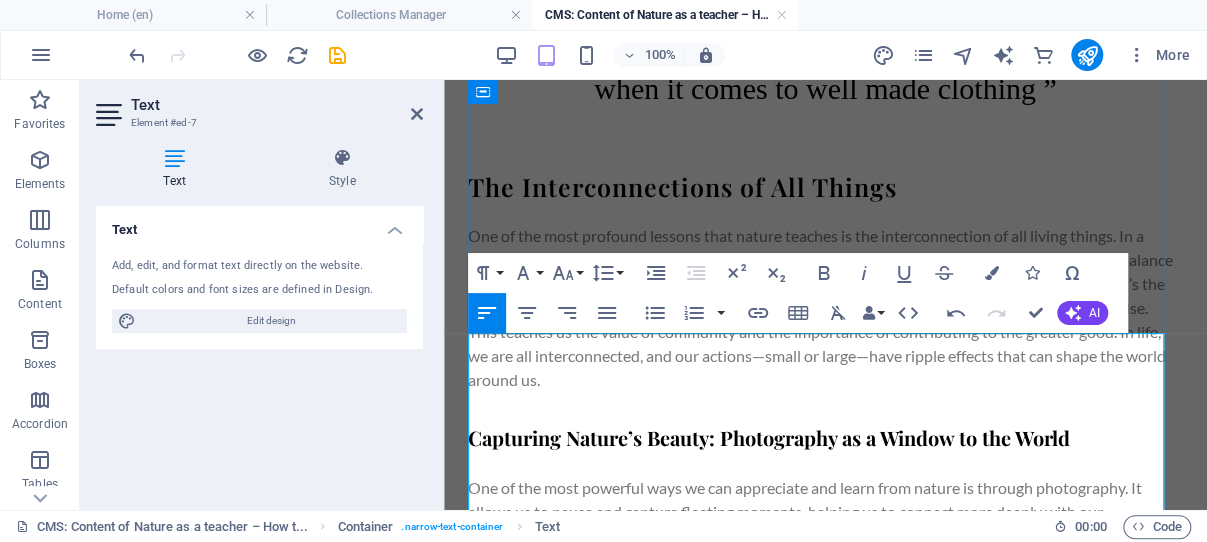 scroll, scrollTop: 764, scrollLeft: 0, axis: vertical 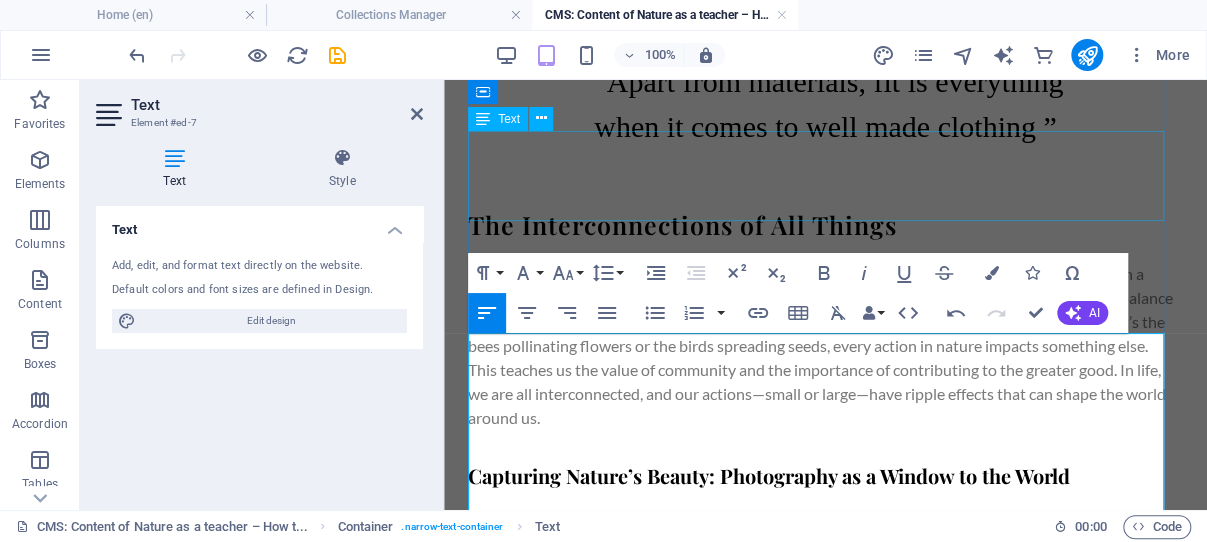 click on "“ Apart from materials, fit is everything when it comes to well made clothing ”" at bounding box center (825, 104) 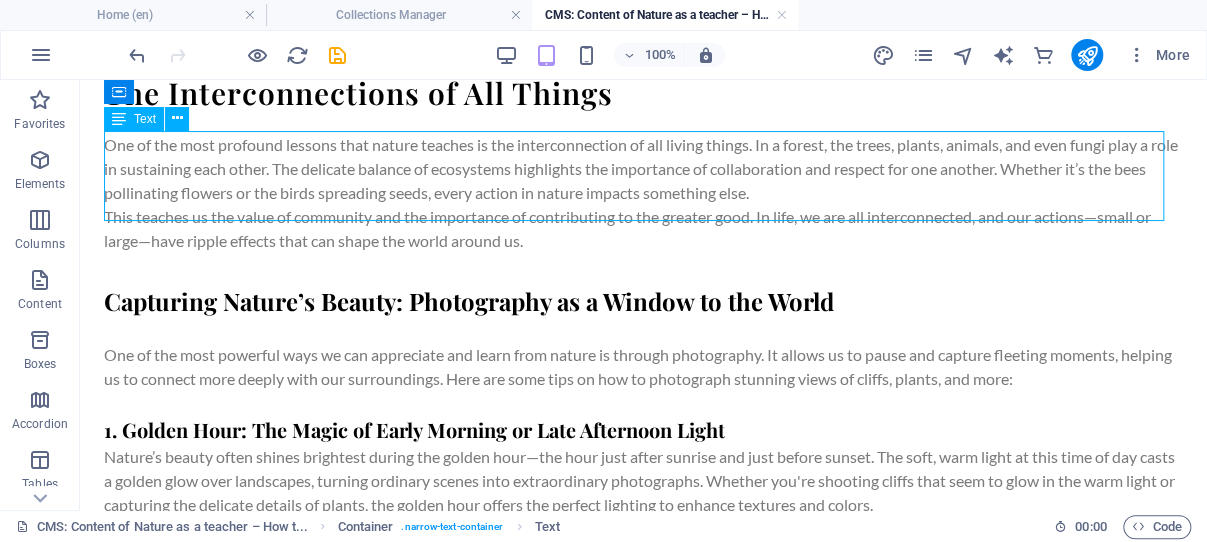 scroll, scrollTop: 773, scrollLeft: 0, axis: vertical 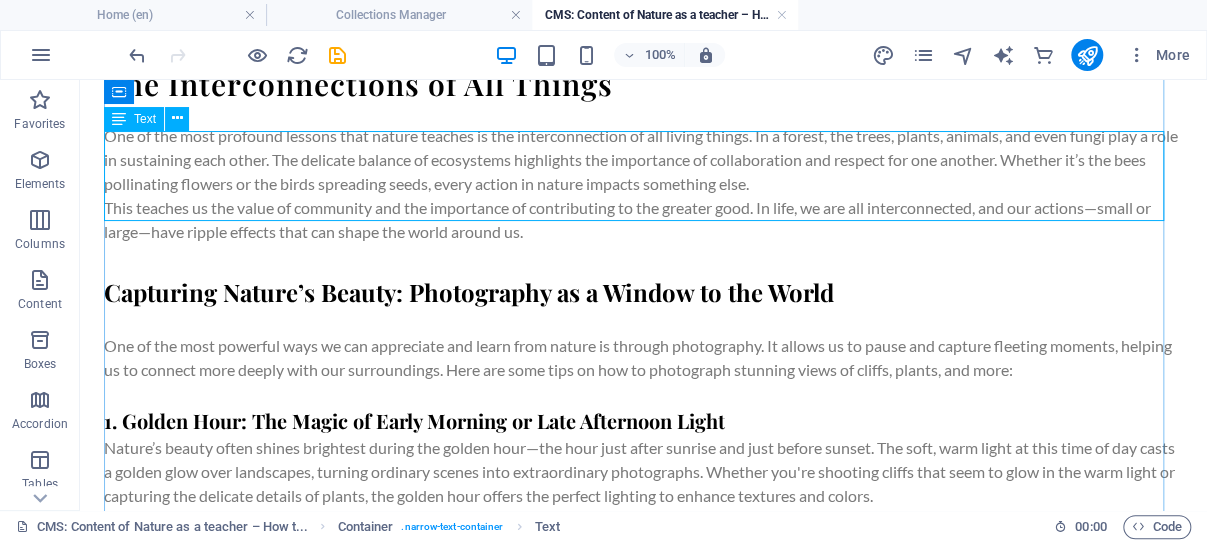click on "“ Apart from materials, fit is everything when it comes to well made clothing ”" at bounding box center (643, -40) 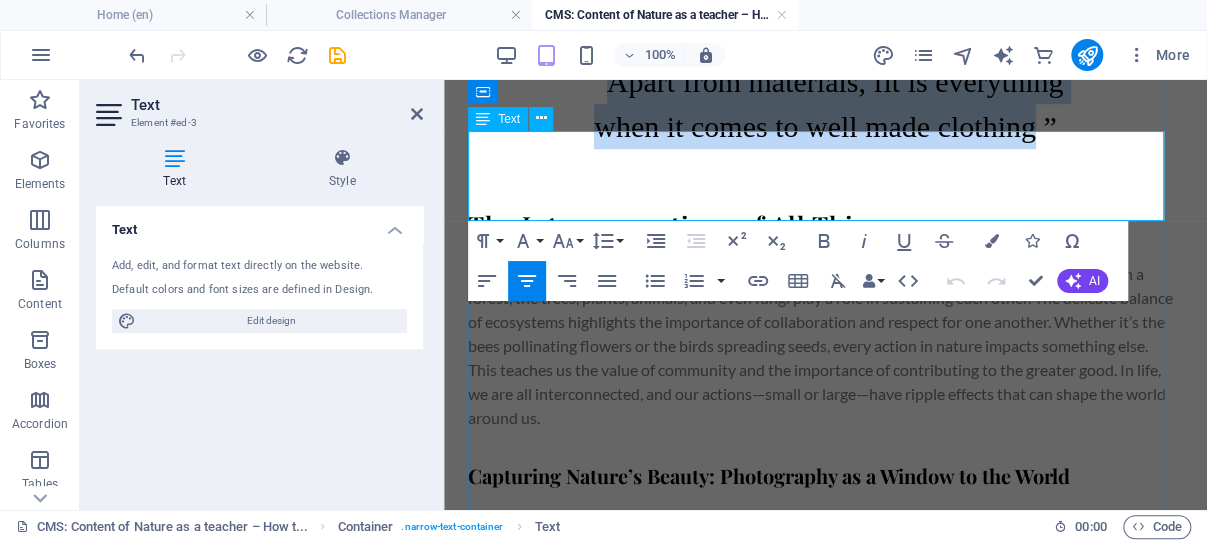 drag, startPoint x: 1026, startPoint y: 195, endPoint x: 604, endPoint y: 164, distance: 423.1371 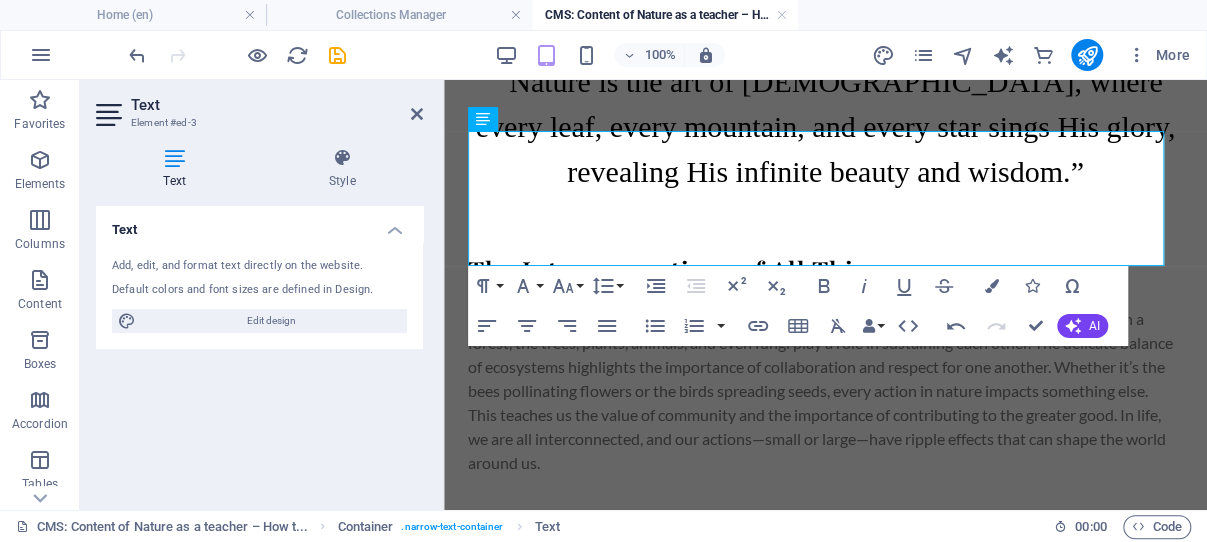 click on "Text Add, edit, and format text directly on the website. Default colors and font sizes are defined in Design. Edit design Alignment Left aligned Centered Right aligned" at bounding box center [259, 350] 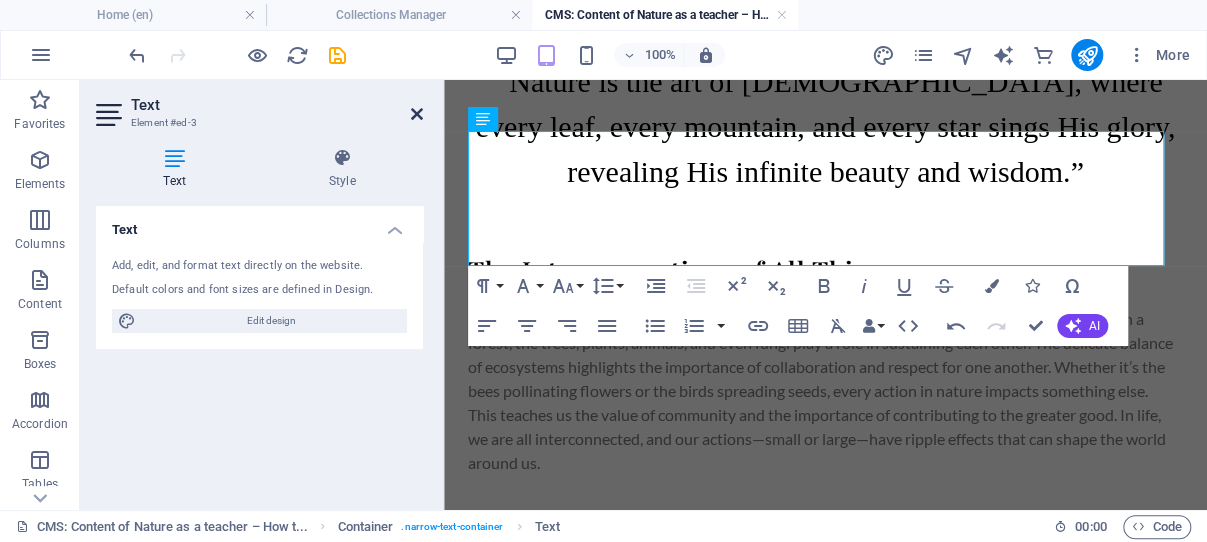 click at bounding box center (417, 114) 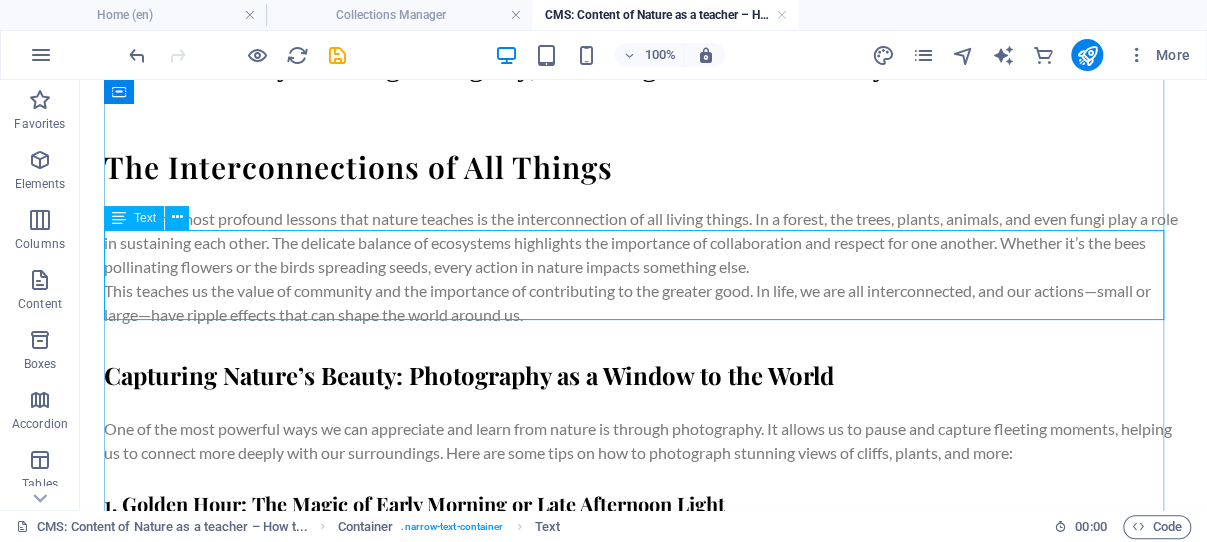 scroll, scrollTop: 667, scrollLeft: 0, axis: vertical 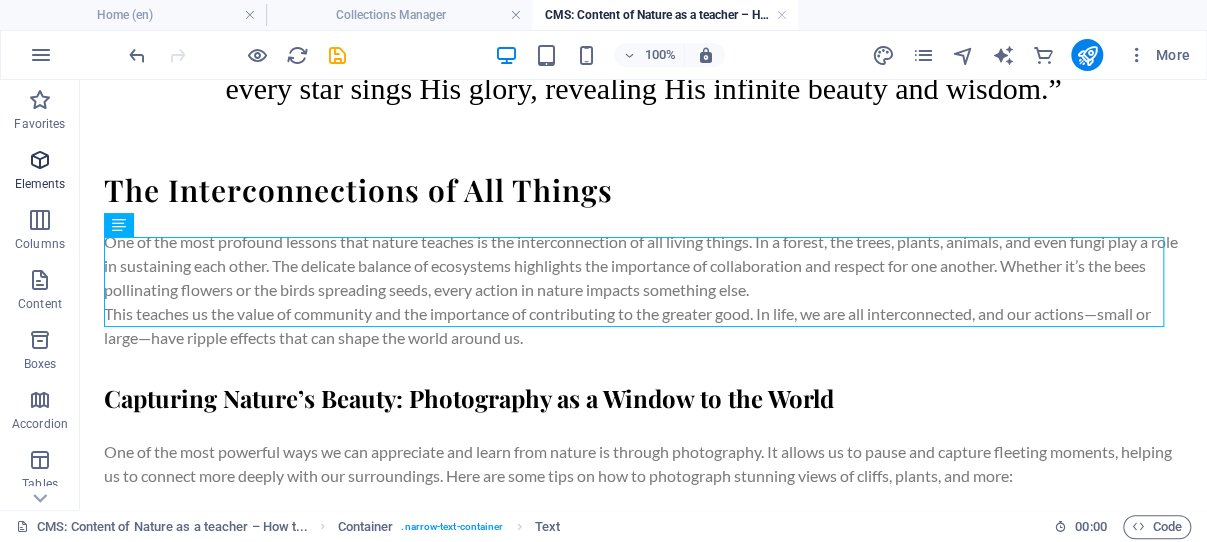 click at bounding box center [40, 160] 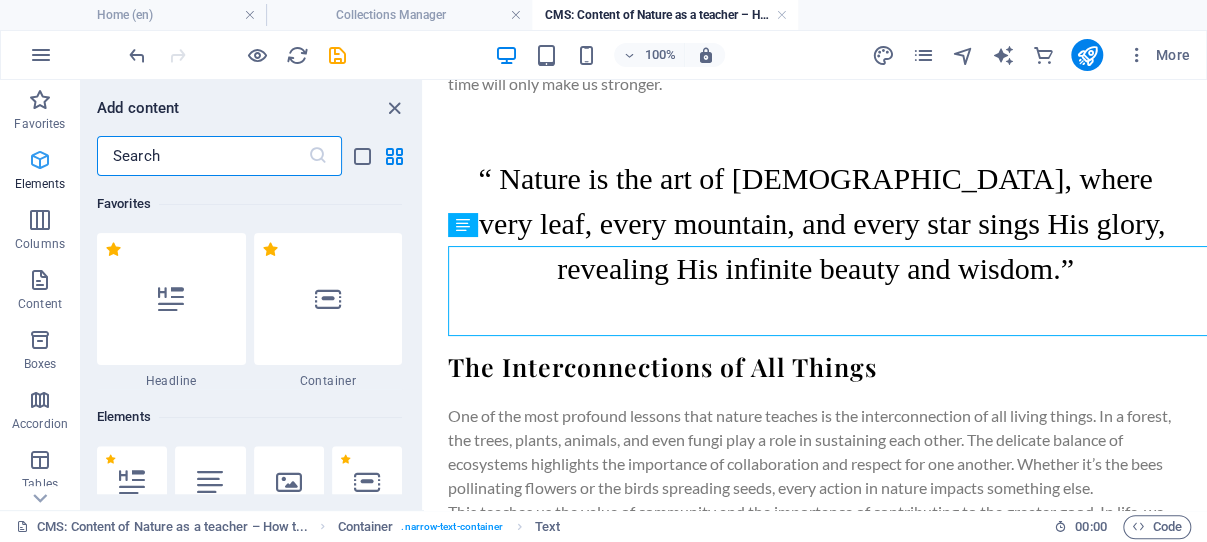scroll, scrollTop: 658, scrollLeft: 0, axis: vertical 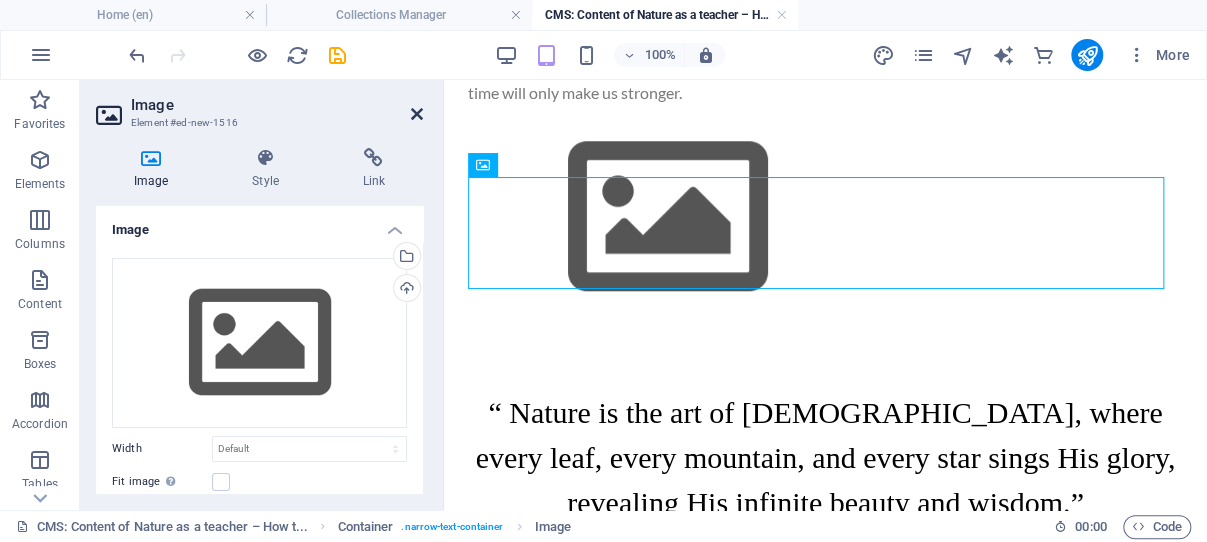 click at bounding box center [417, 114] 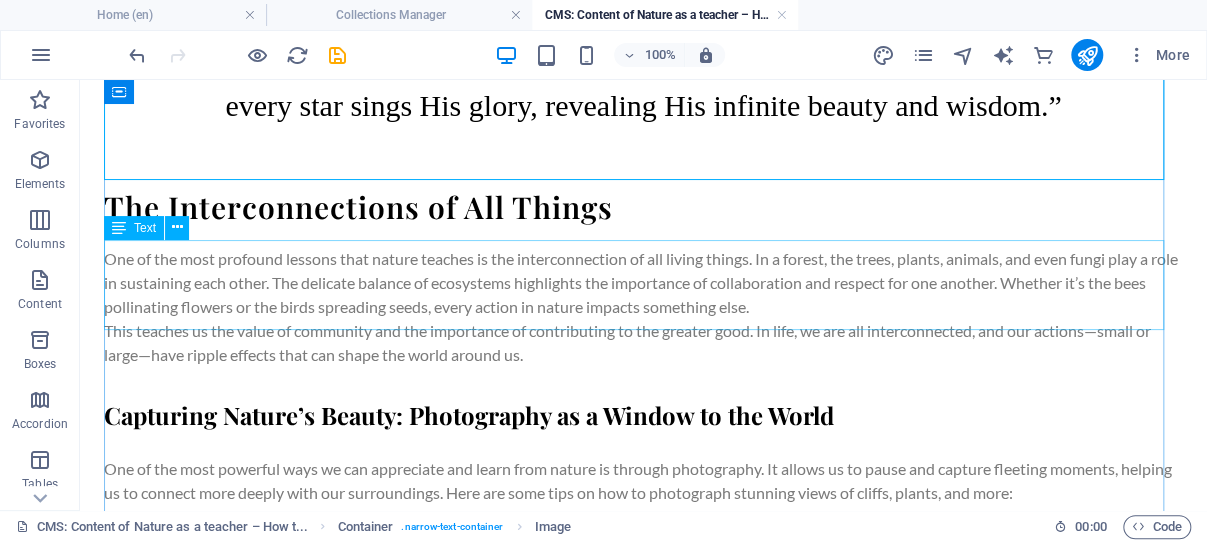 scroll, scrollTop: 879, scrollLeft: 0, axis: vertical 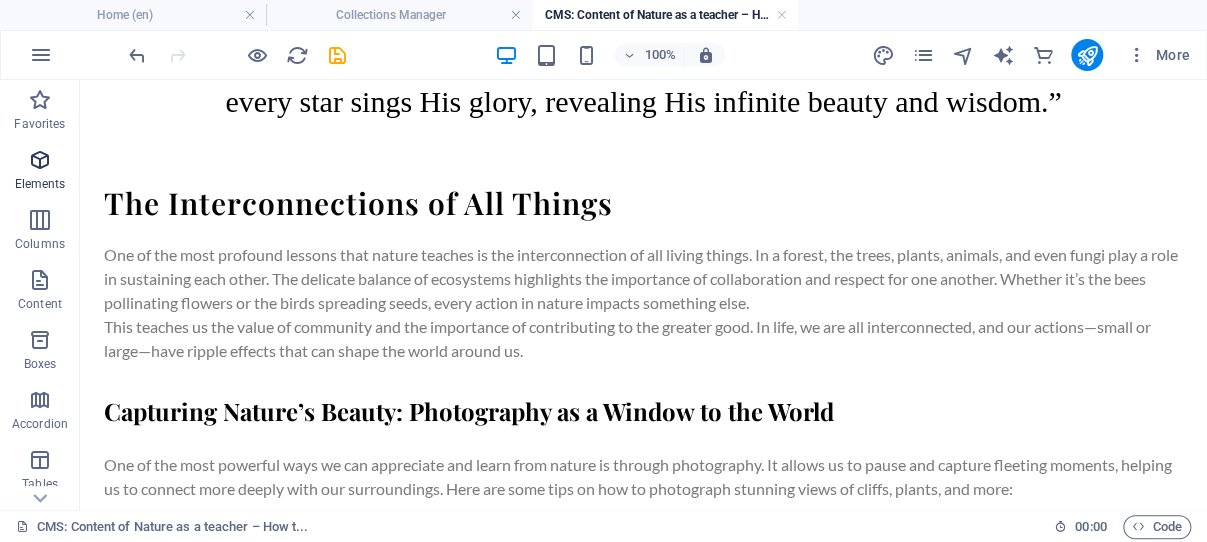 click at bounding box center [40, 160] 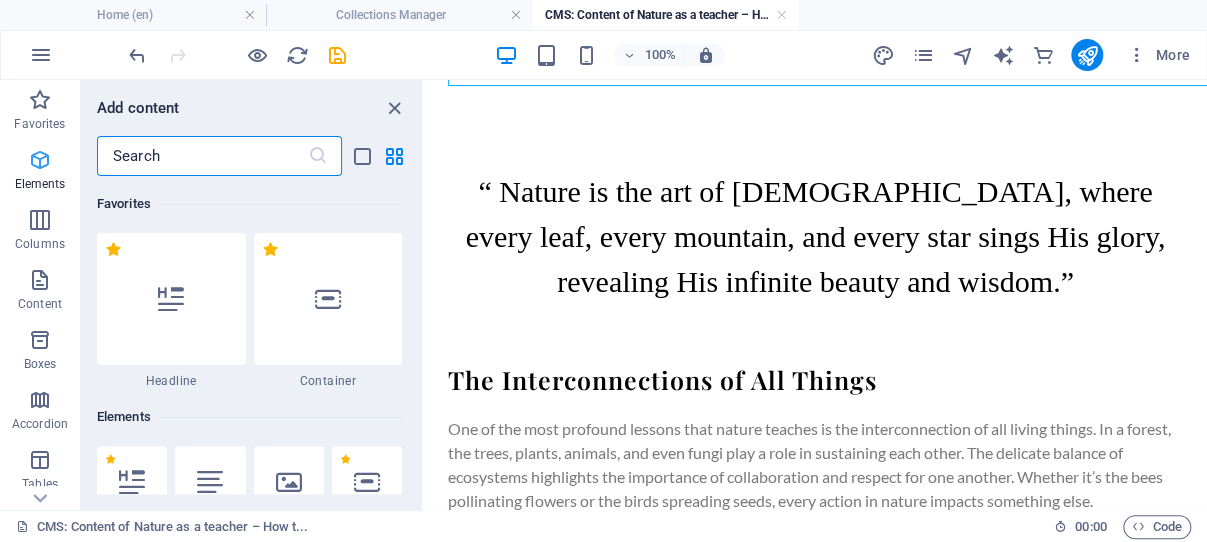 scroll, scrollTop: 870, scrollLeft: 0, axis: vertical 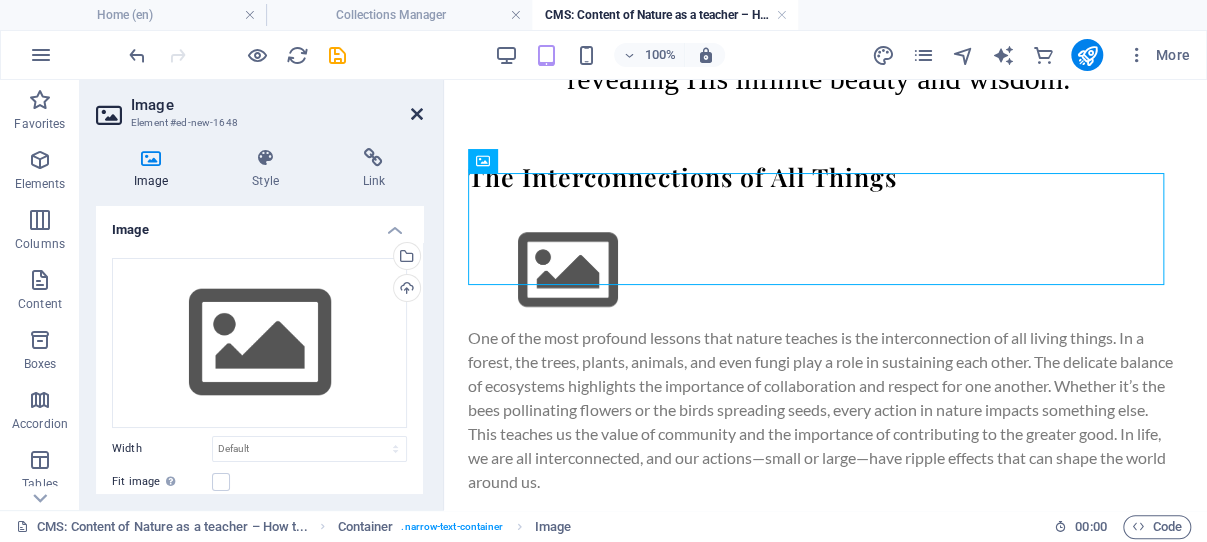 click at bounding box center [417, 114] 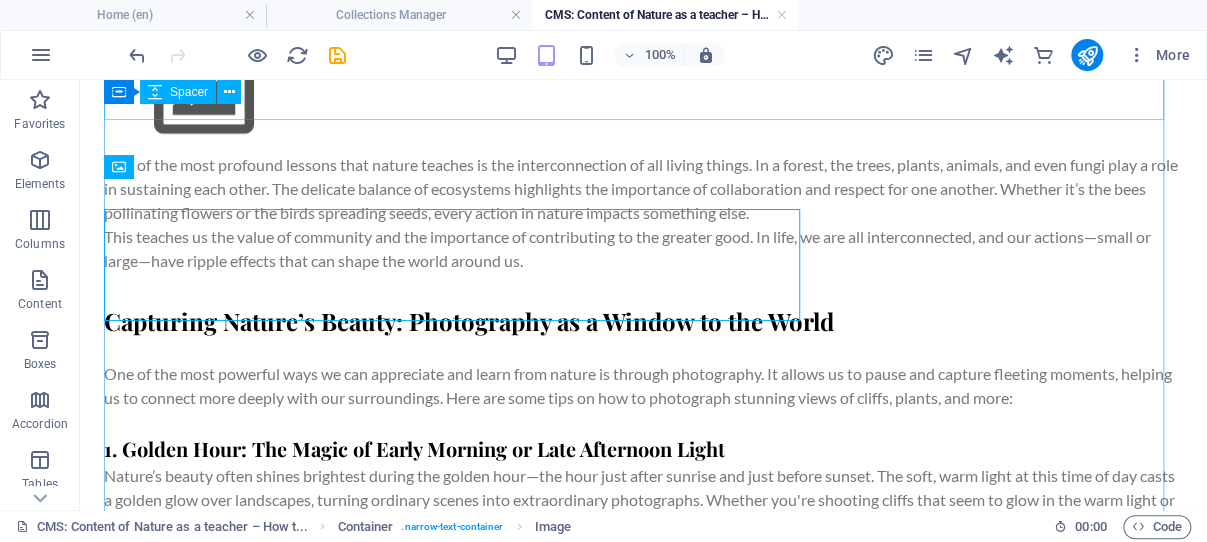 scroll, scrollTop: 1046, scrollLeft: 0, axis: vertical 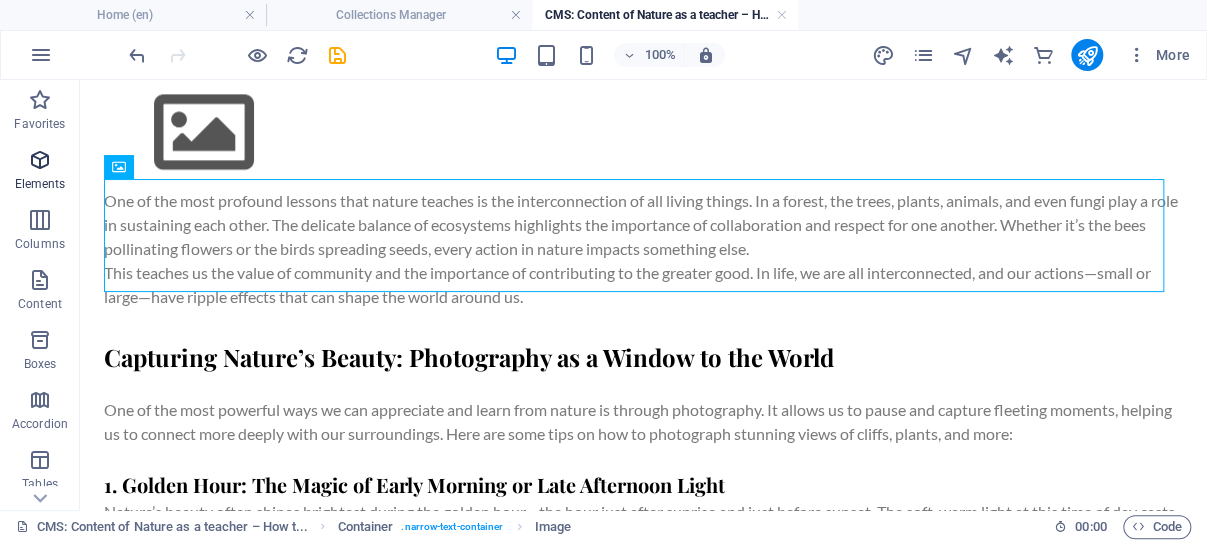 click at bounding box center [40, 160] 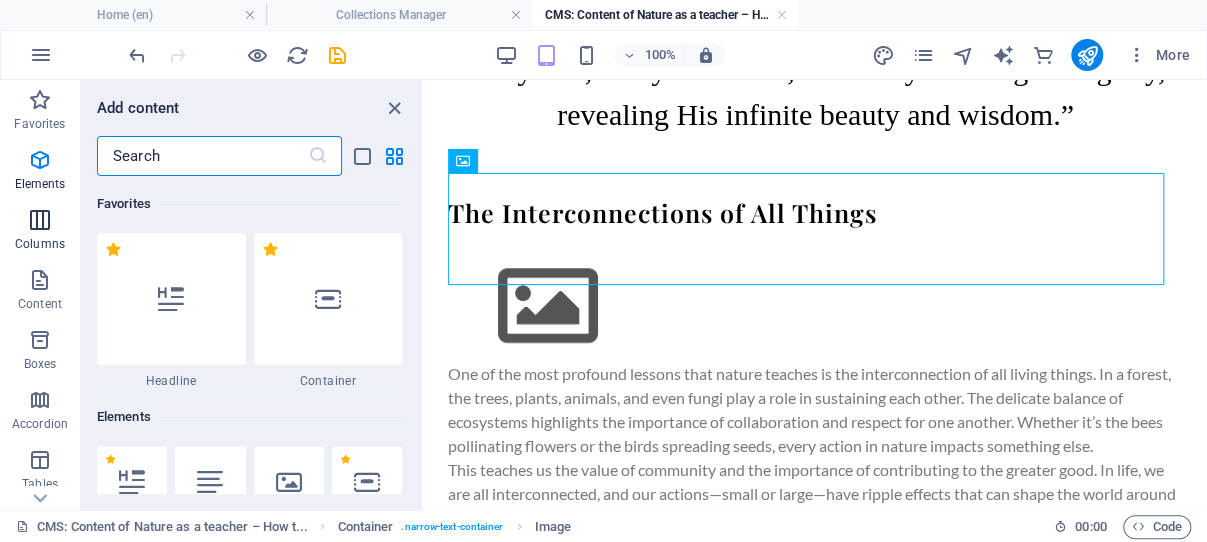 scroll, scrollTop: 1082, scrollLeft: 0, axis: vertical 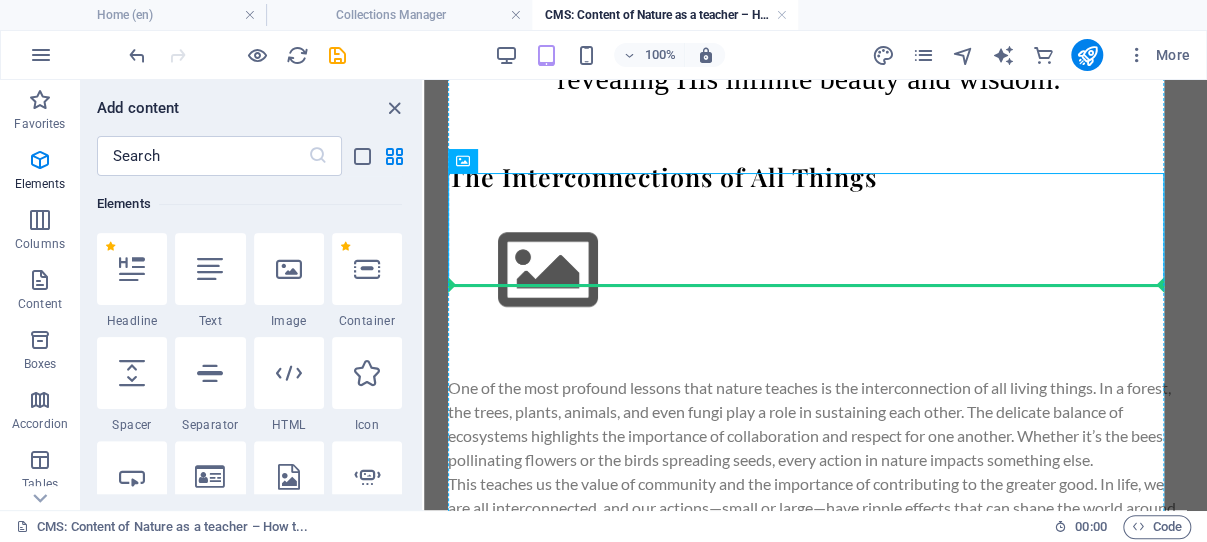 select on "px" 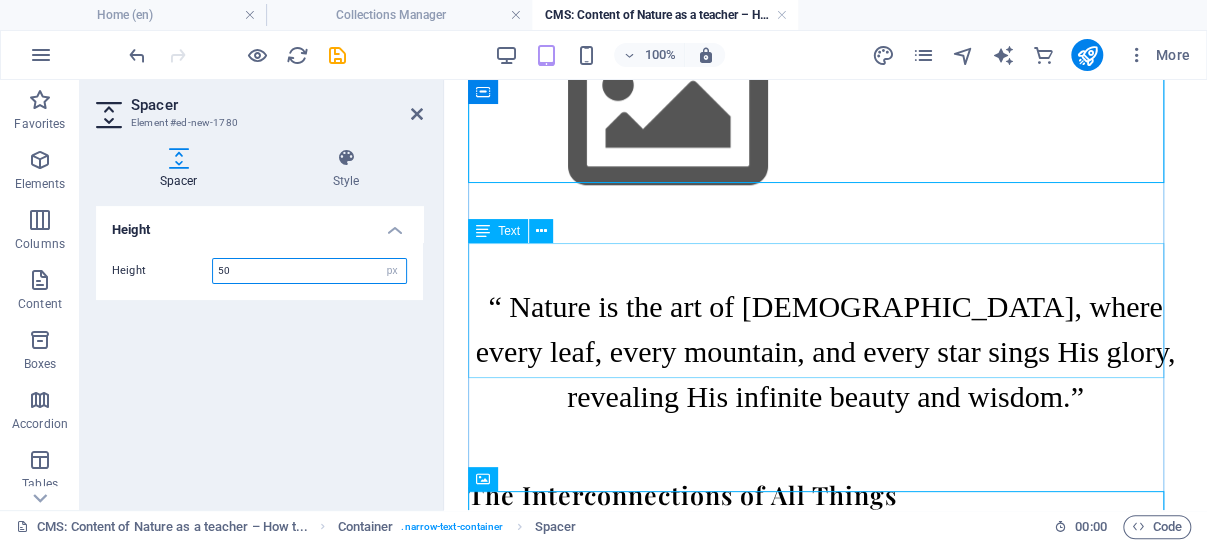 scroll, scrollTop: 658, scrollLeft: 0, axis: vertical 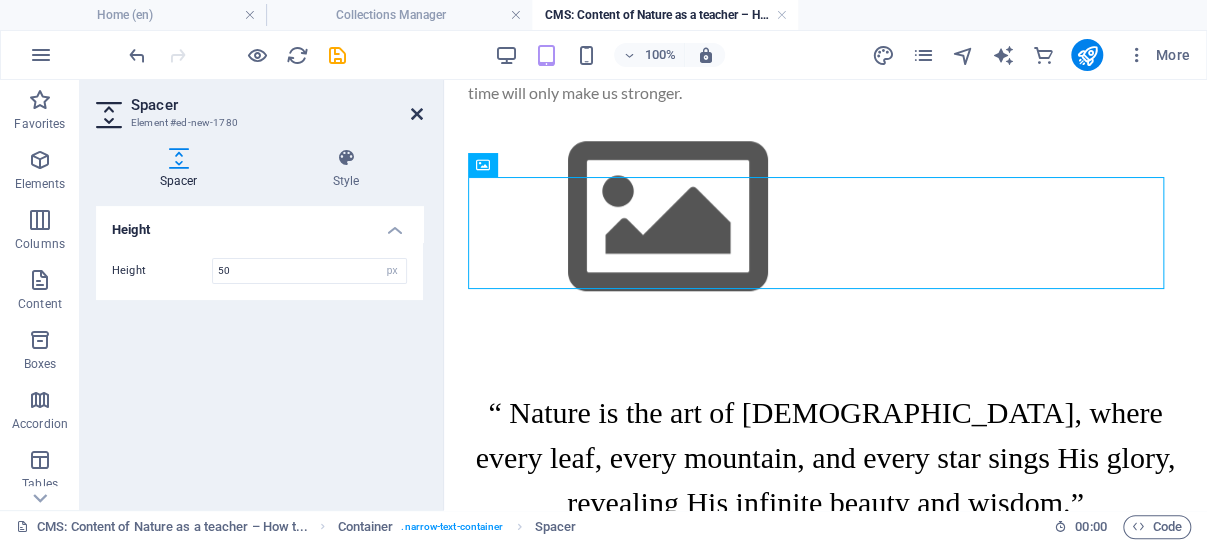 click at bounding box center [417, 114] 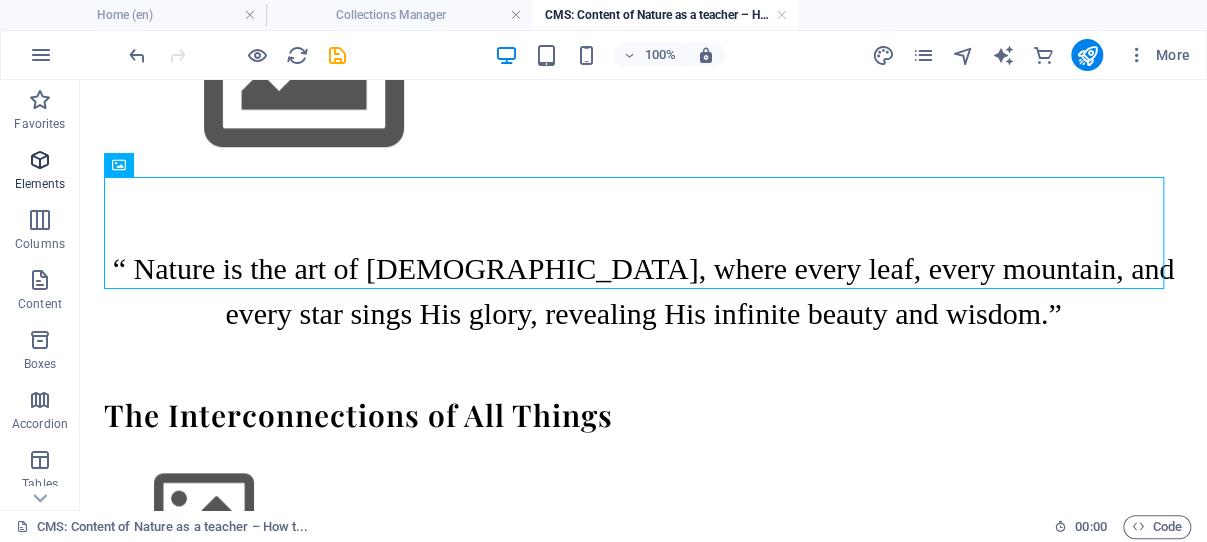 click at bounding box center [40, 160] 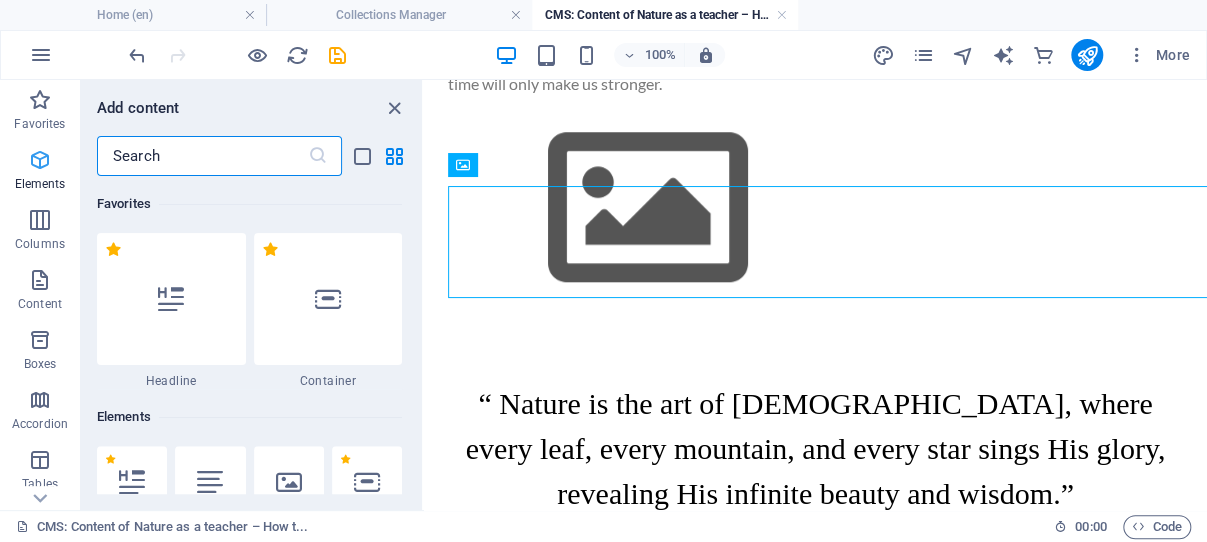 scroll, scrollTop: 658, scrollLeft: 0, axis: vertical 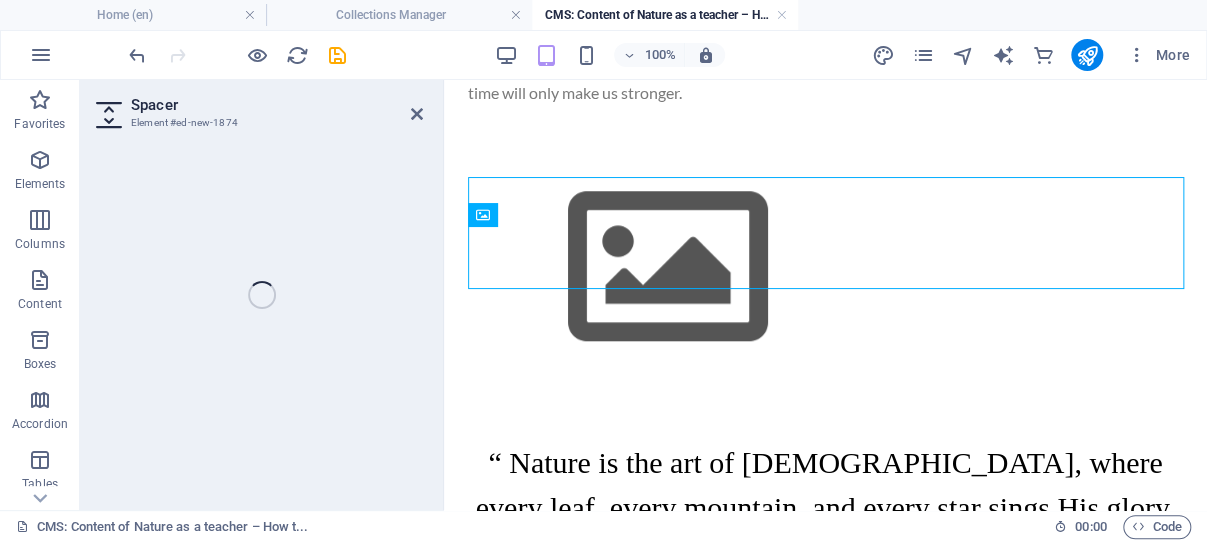 select on "px" 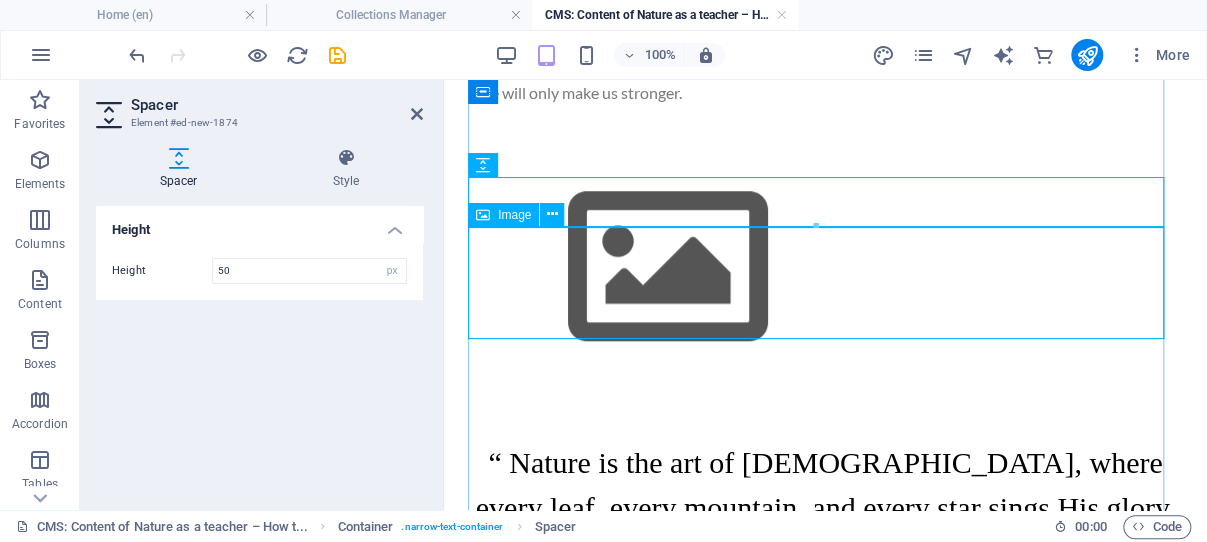 click at bounding box center [825, 267] 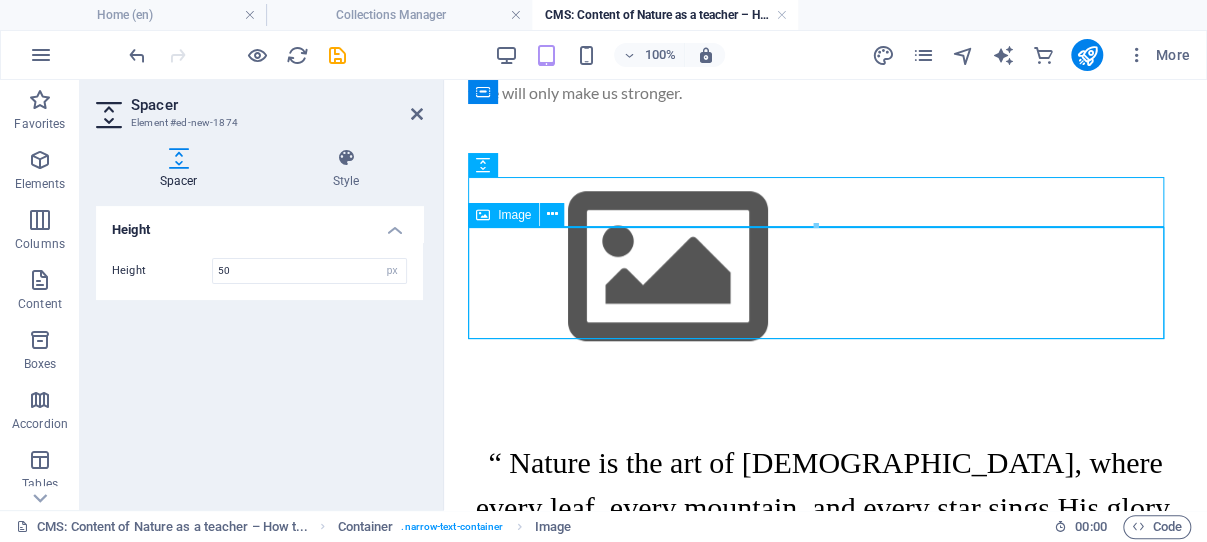 scroll, scrollTop: 667, scrollLeft: 0, axis: vertical 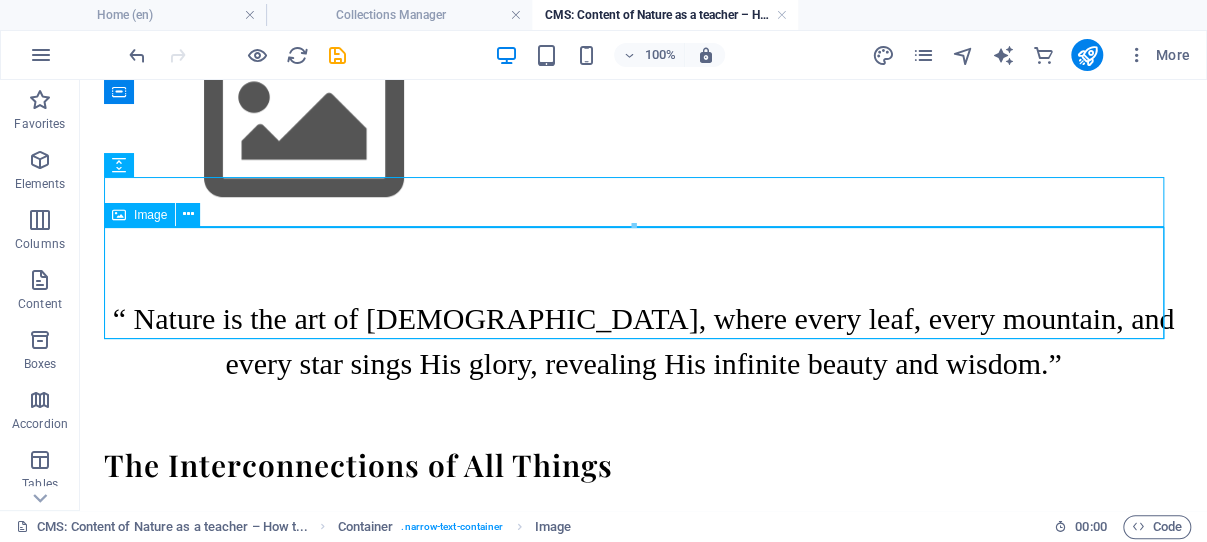 click at bounding box center [643, 123] 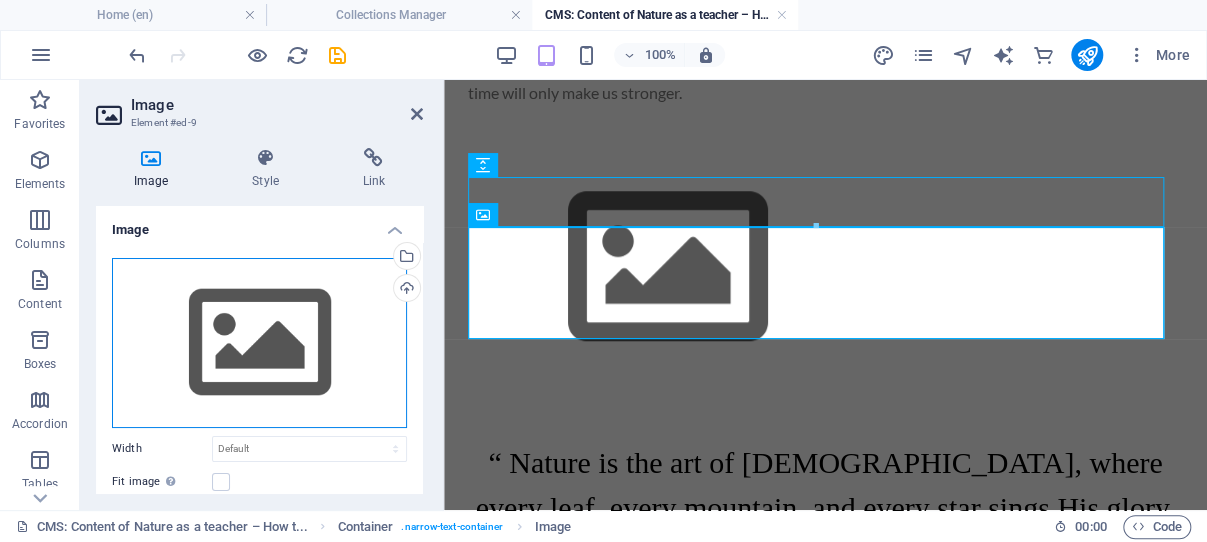click on "Drag files here, click to choose files or select files from Files or our free stock photos & videos" at bounding box center [259, 343] 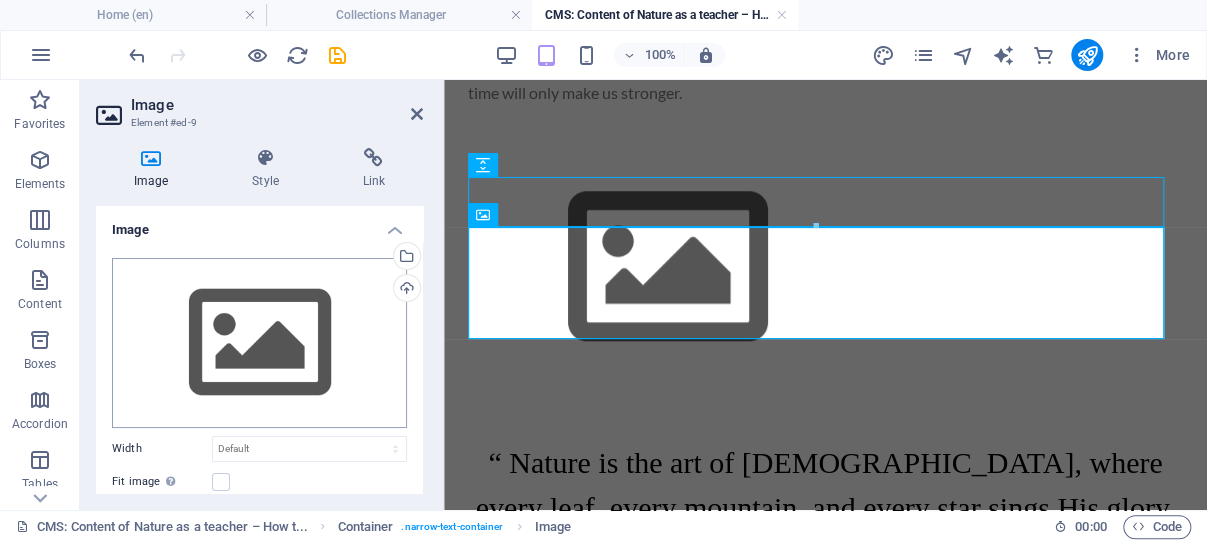 click on "Individual travel photographer and blogger Home (en) Collections Manager CMS: Content of Nature as a teacher – How t... Favorites Elements Columns Content Boxes Accordion Tables Features Images Slider Header Footer Forms Marketing Collections Commerce
Drag here to replace the existing content. Press “Ctrl” if you want to create a new element.
H1   Container   Image   Menu Bar   Menu 100% More Home Container . narrow-text-container Image 00 : 00 Code Collections Blog Blog Content Layout Data Fields ​ Newest first Oldest first Last modified Name (ascending) Name (descending) Slug (ascending) Slug (descending) Author (ascending) Author (descending) Topic (ascending) Topic (descending) Publishing Date (ascending) Publishing Date (descending) Status (ascending) Status (descending) Add Item Name Created at Modified at Nature as a teacher – How to learn from our surroundings [DATE] 7:28 PM 1" at bounding box center [603, 271] 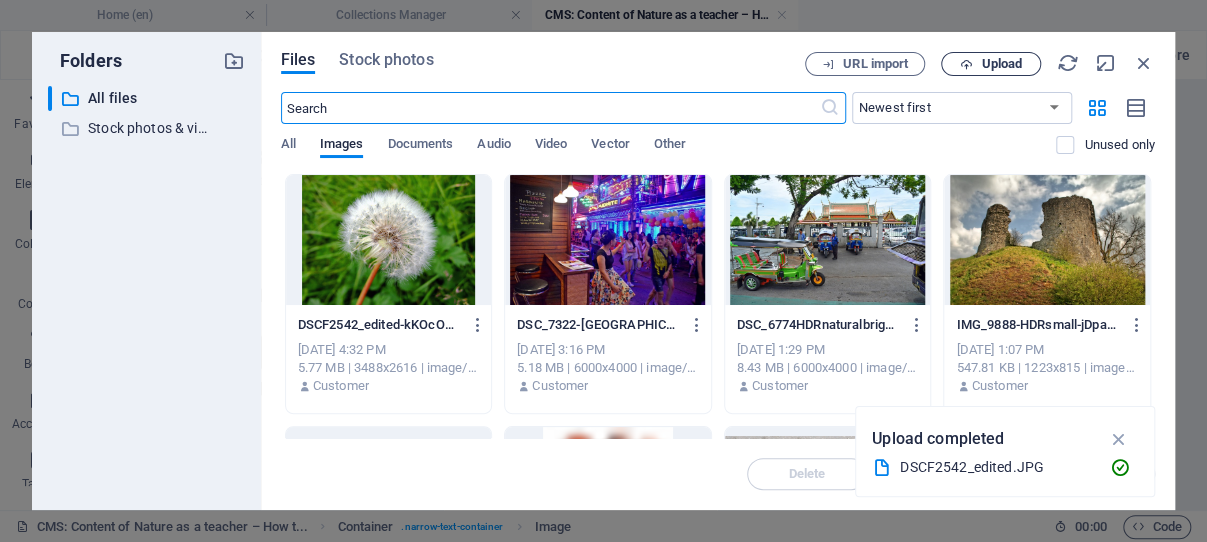 click on "Upload" at bounding box center (1001, 64) 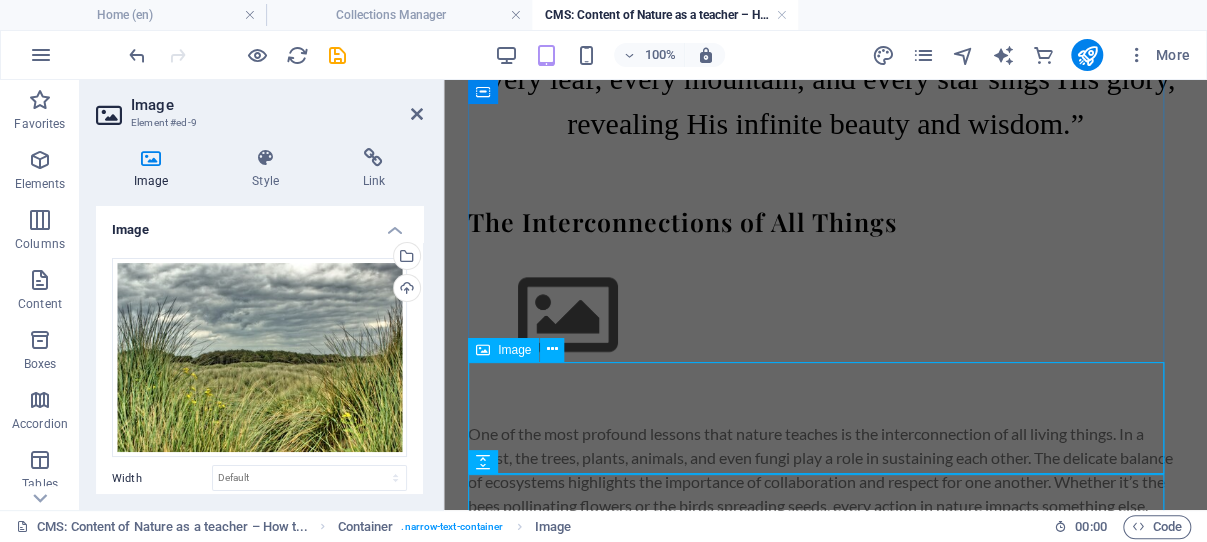 scroll, scrollTop: 1400, scrollLeft: 0, axis: vertical 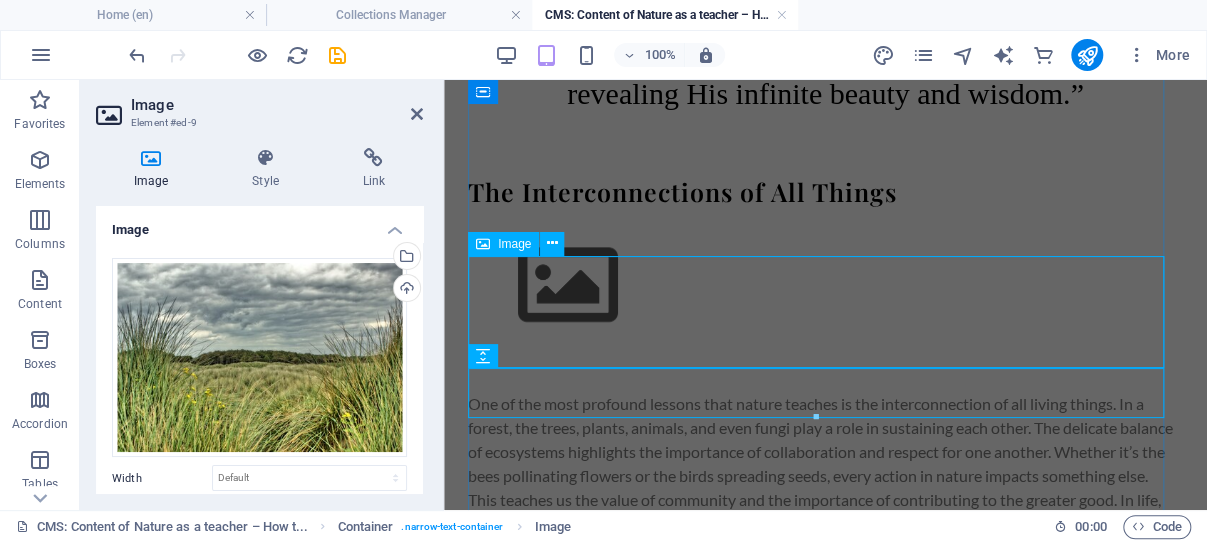 click at bounding box center (825, 285) 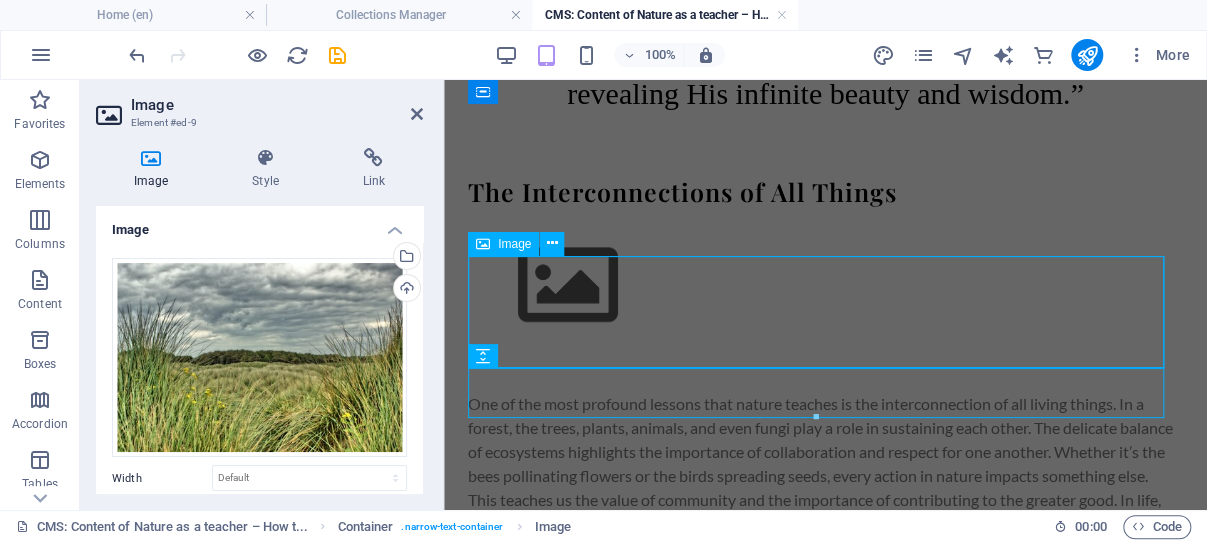 scroll, scrollTop: 1270, scrollLeft: 0, axis: vertical 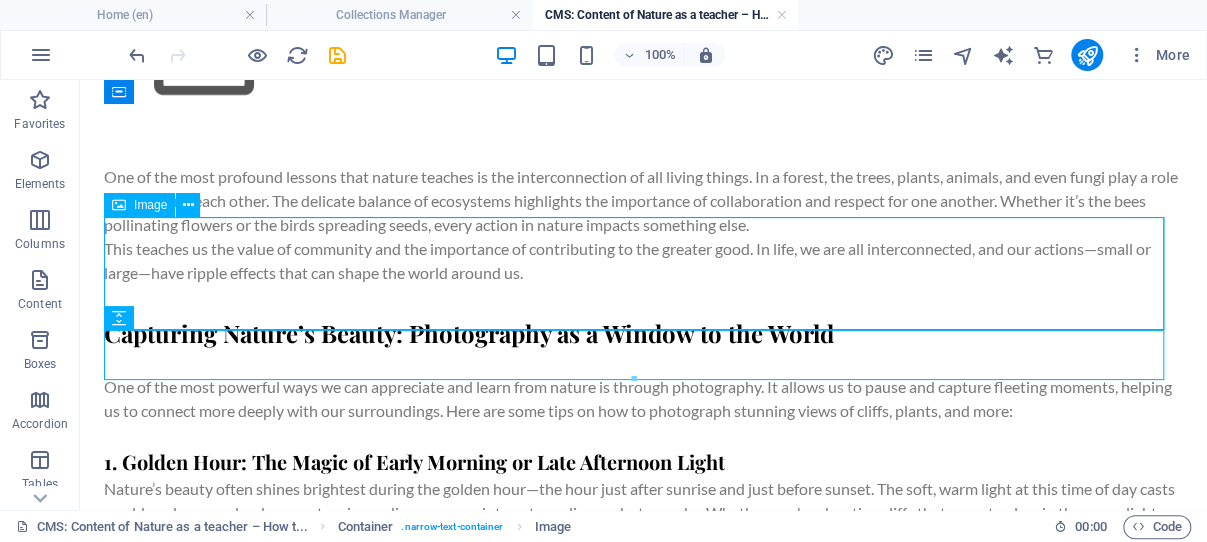 click at bounding box center [643, 58] 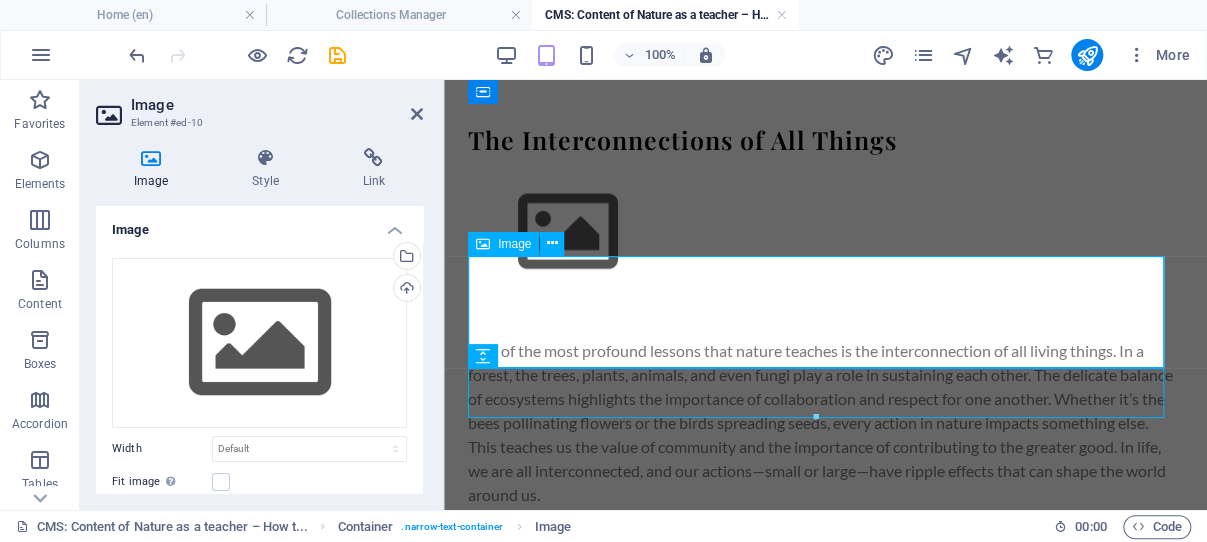 scroll, scrollTop: 1400, scrollLeft: 0, axis: vertical 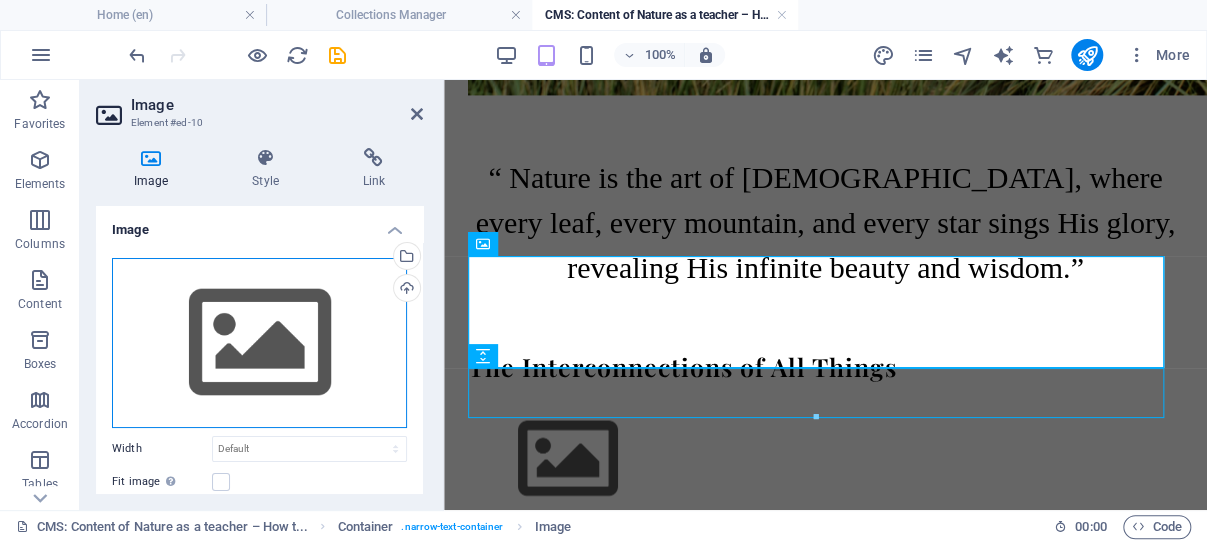 click on "Drag files here, click to choose files or select files from Files or our free stock photos & videos" at bounding box center [259, 343] 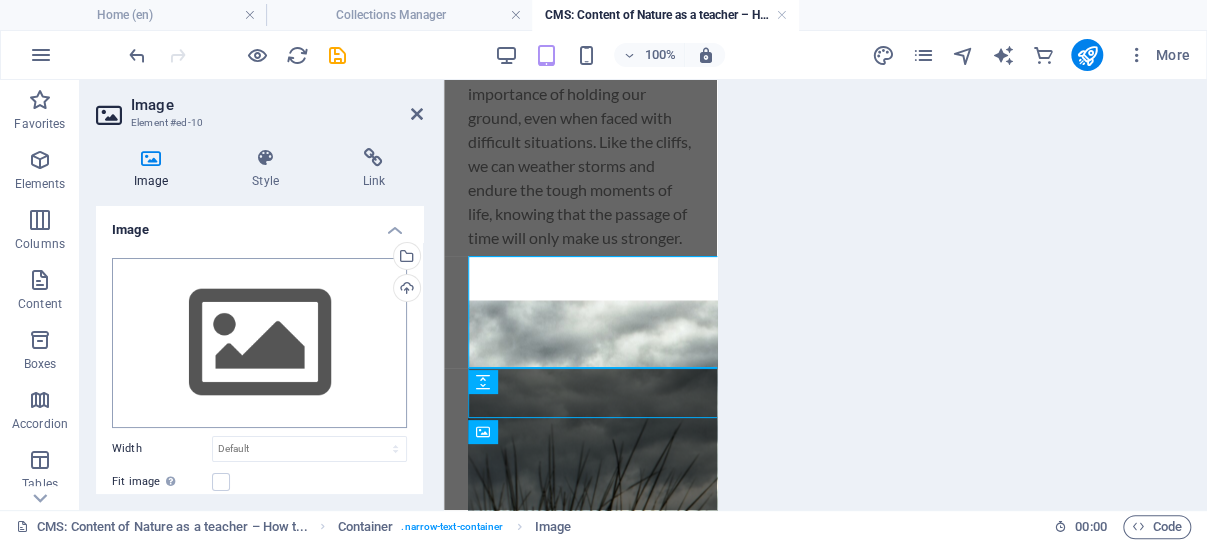 click on "Individual travel photographer and blogger Home (en) Collections Manager CMS: Content of Nature as a teacher – How t... Favorites Elements Columns Content Boxes Accordion Tables Features Images Slider Header Footer Forms Marketing Collections Commerce
Drag here to replace the existing content. Press “Ctrl” if you want to create a new element.
H1   Container   Image   Menu Bar   Menu 100% More Home Container . narrow-text-container Image 00 : 00 Code Collections Blog Blog Content Layout Data Fields ​ Newest first Oldest first Last modified Name (ascending) Name (descending) Slug (ascending) Slug (descending) Author (ascending) Author (descending) Topic (ascending) Topic (descending) Publishing Date (ascending) Publishing Date (descending) Status (ascending) Status (descending) Add Item Name Created at Modified at Nature as a teacher – How to learn from our surroundings [DATE] 7:28 PM 1" at bounding box center (603, 271) 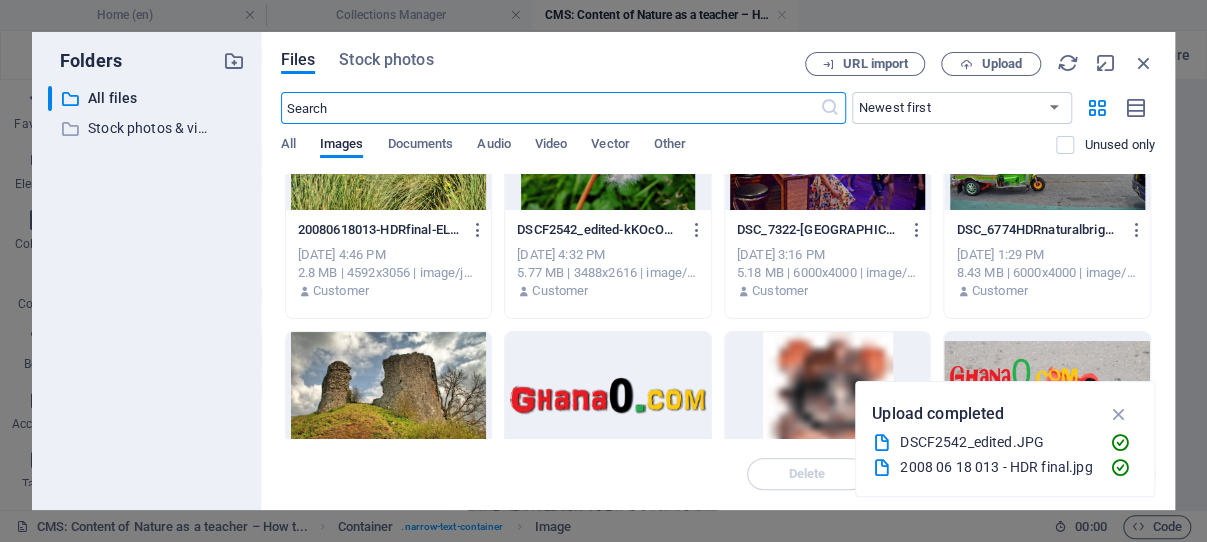 scroll, scrollTop: 0, scrollLeft: 0, axis: both 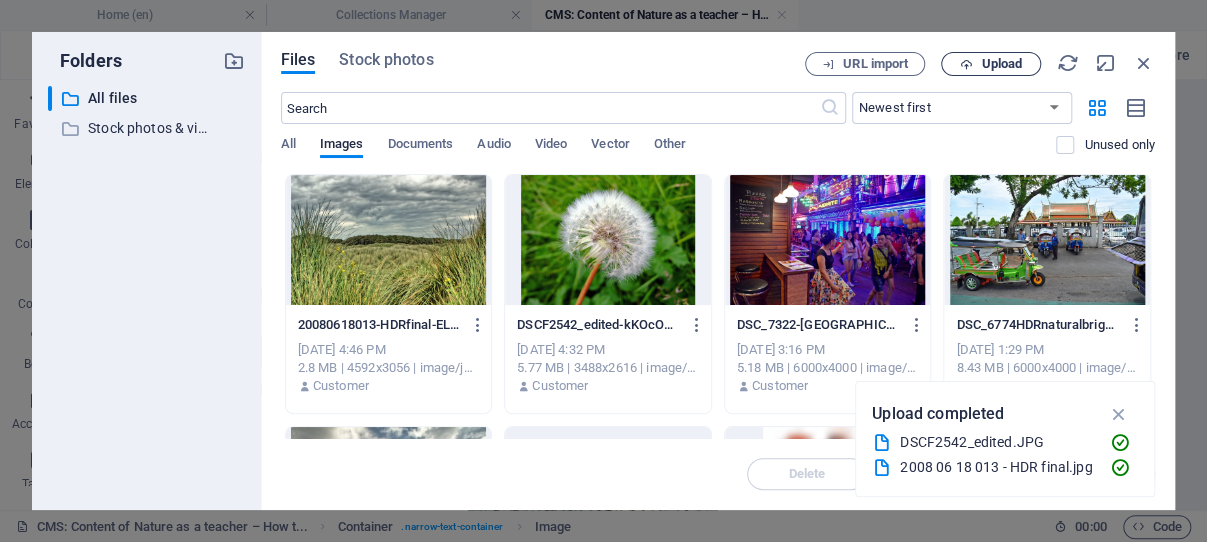 click on "Upload" at bounding box center (1001, 64) 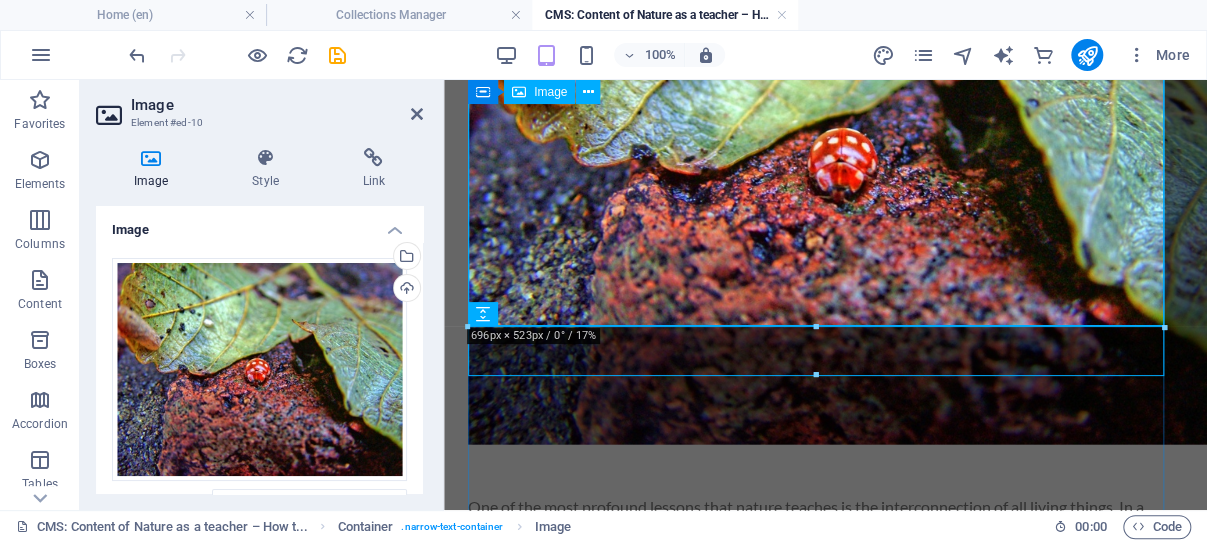 scroll, scrollTop: 1612, scrollLeft: 0, axis: vertical 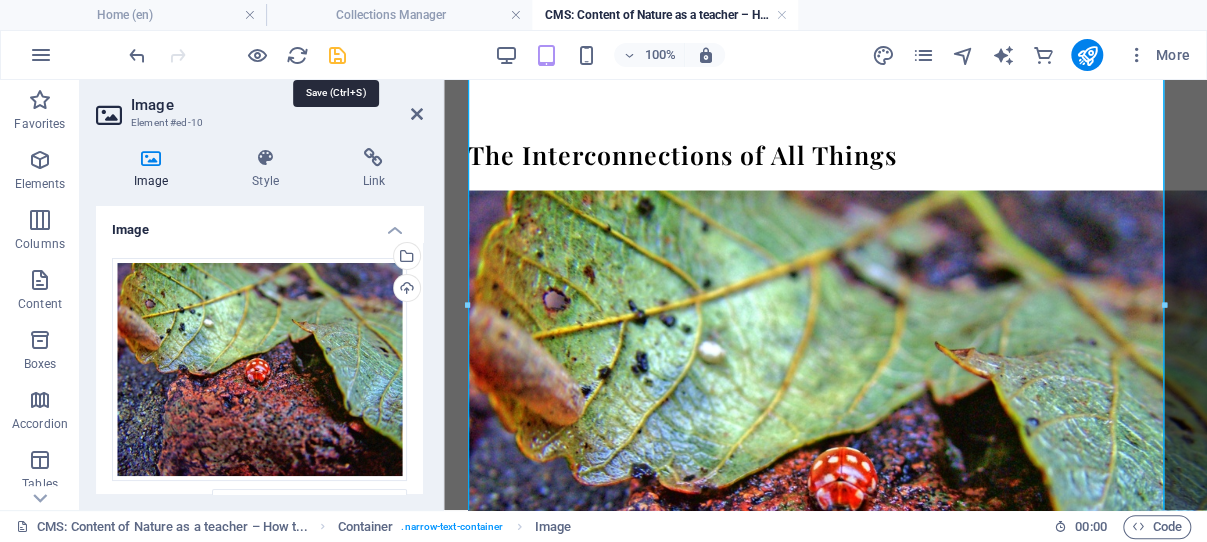 drag, startPoint x: 335, startPoint y: 55, endPoint x: 304, endPoint y: 97, distance: 52.201534 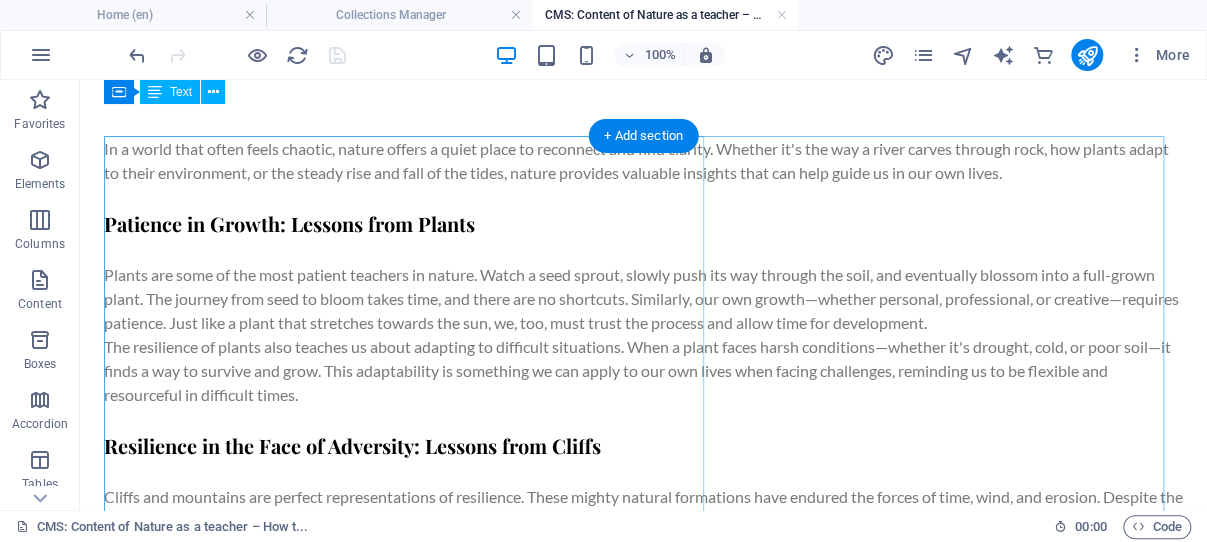 scroll, scrollTop: 0, scrollLeft: 0, axis: both 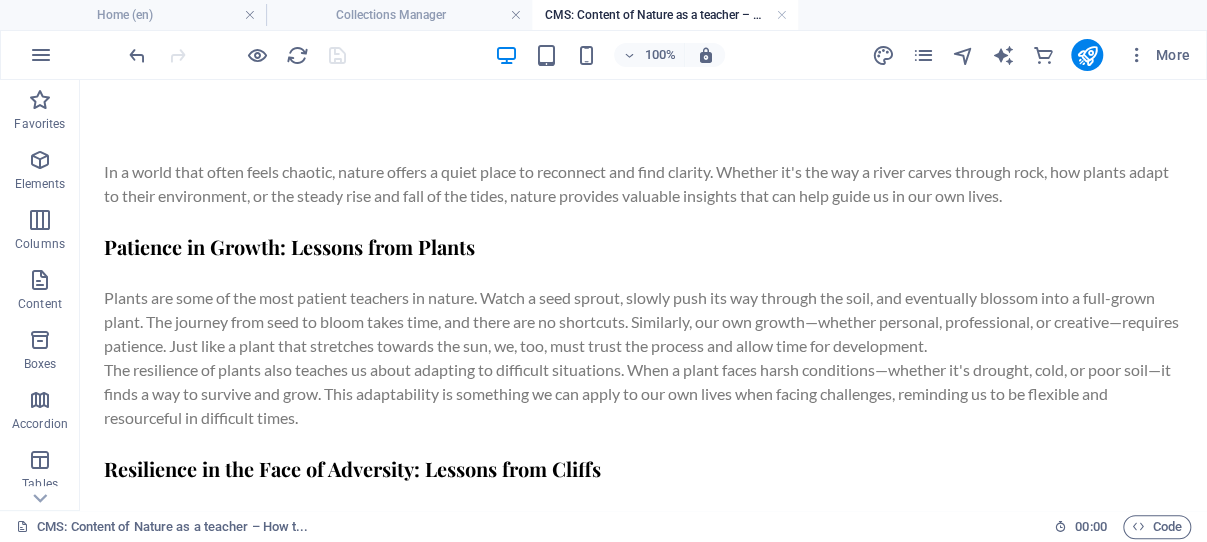 click on "CMS: Content of Nature as a teacher – How t..." at bounding box center (665, 15) 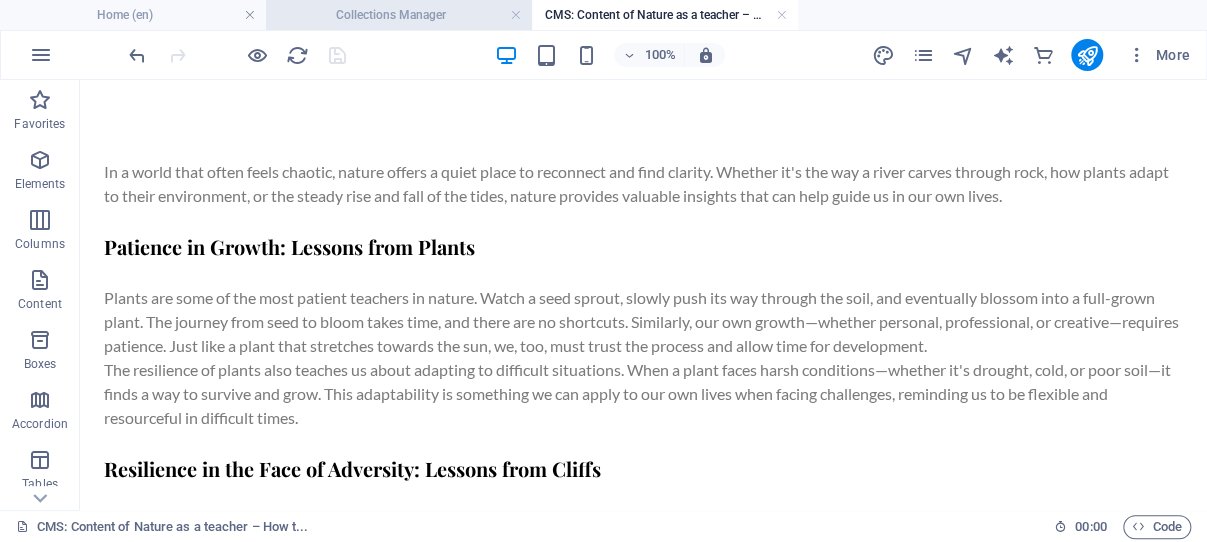 click on "Collections Manager" at bounding box center [399, 15] 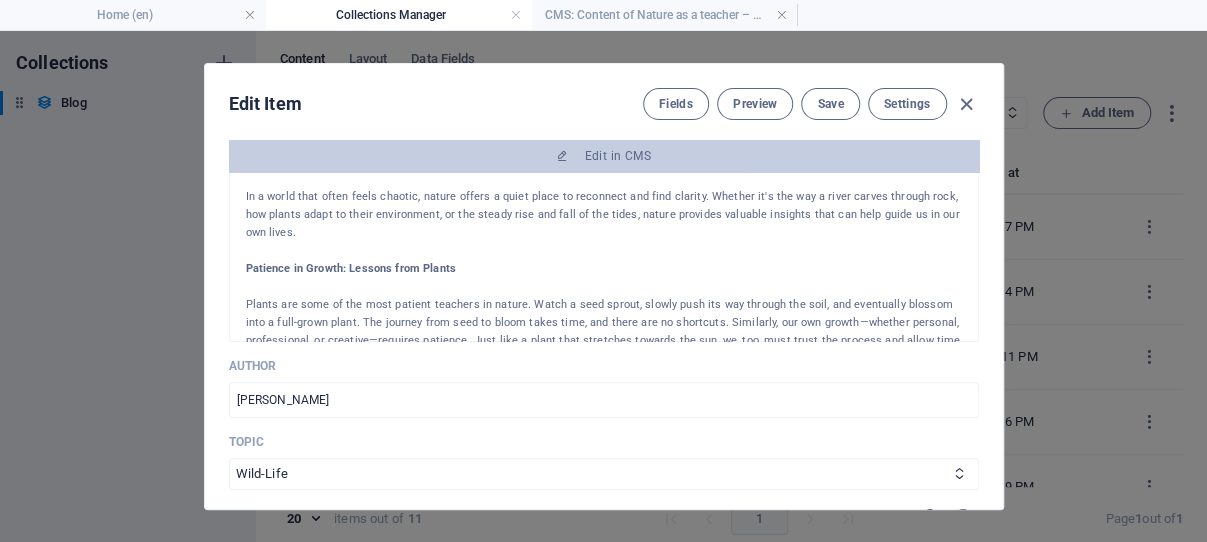 scroll, scrollTop: 382, scrollLeft: 0, axis: vertical 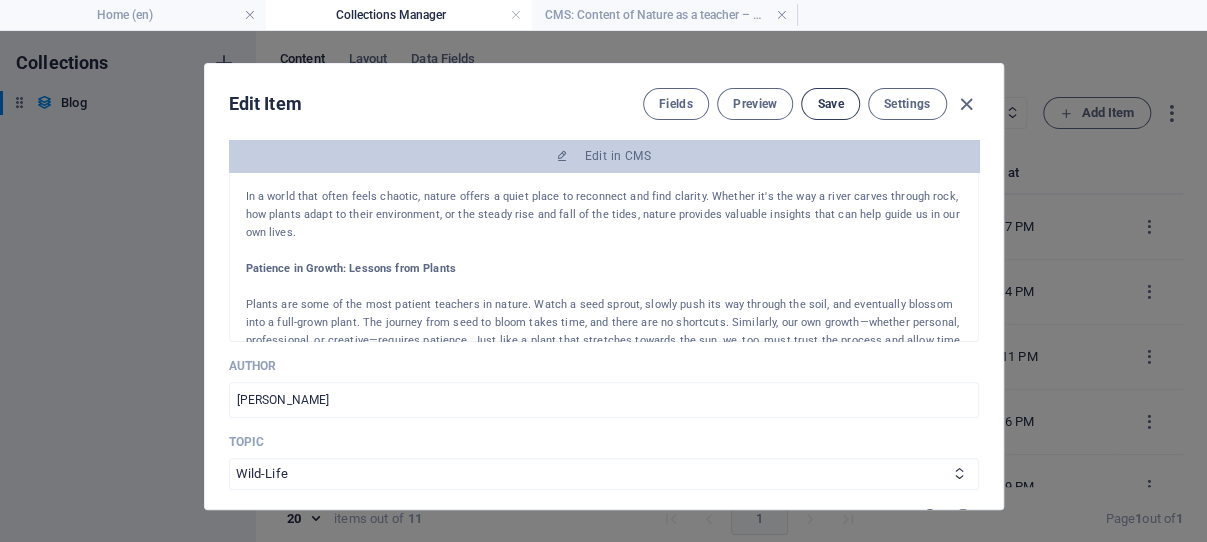 click on "Save" at bounding box center [830, 104] 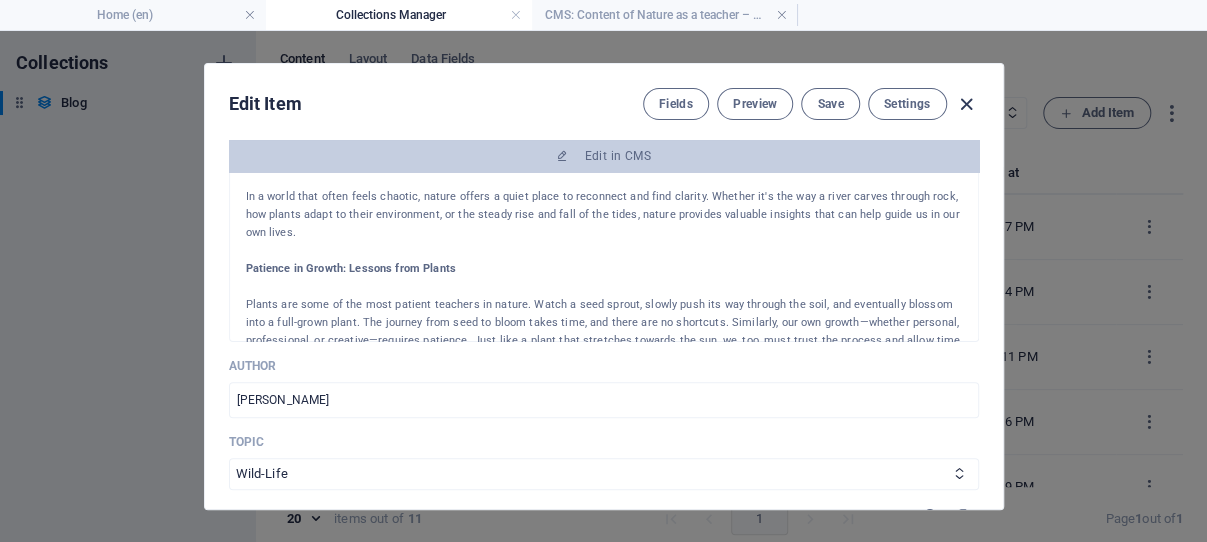 click at bounding box center [966, 104] 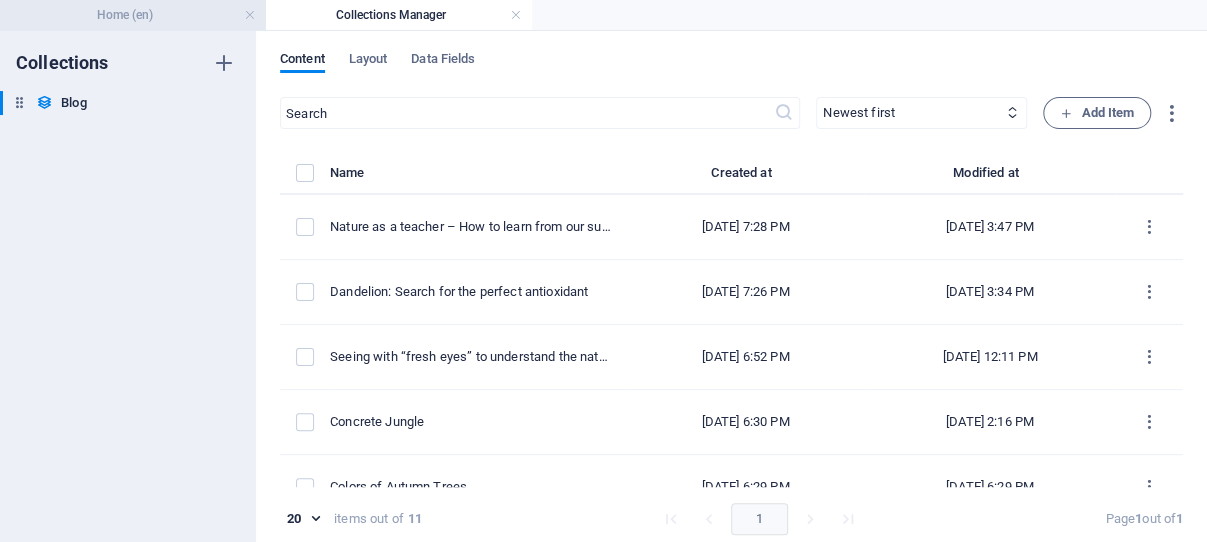 click on "Home (en)" at bounding box center [133, 15] 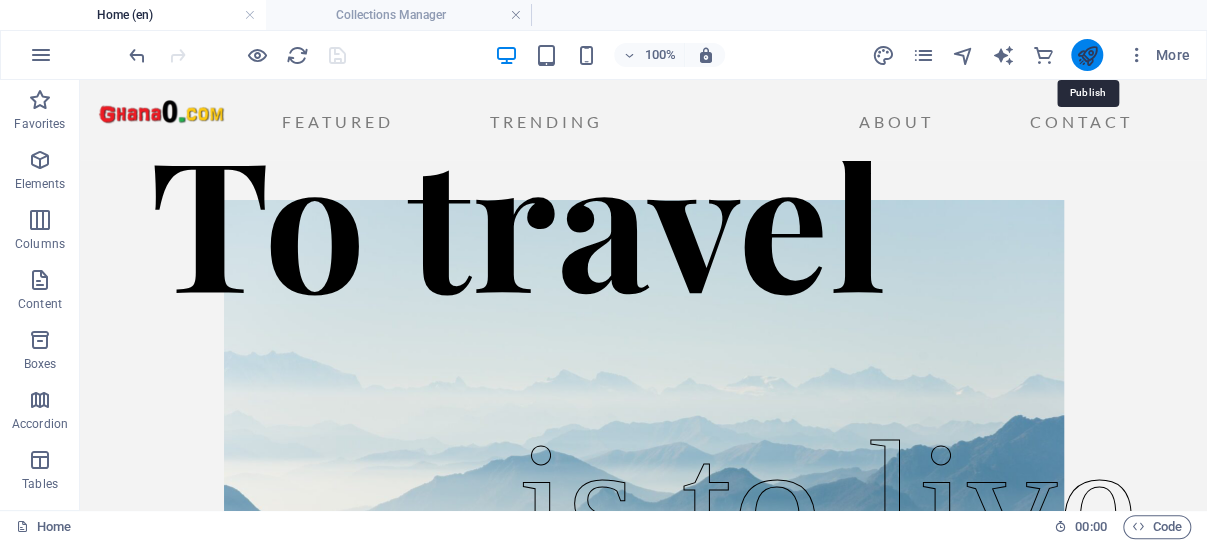 click at bounding box center [1086, 55] 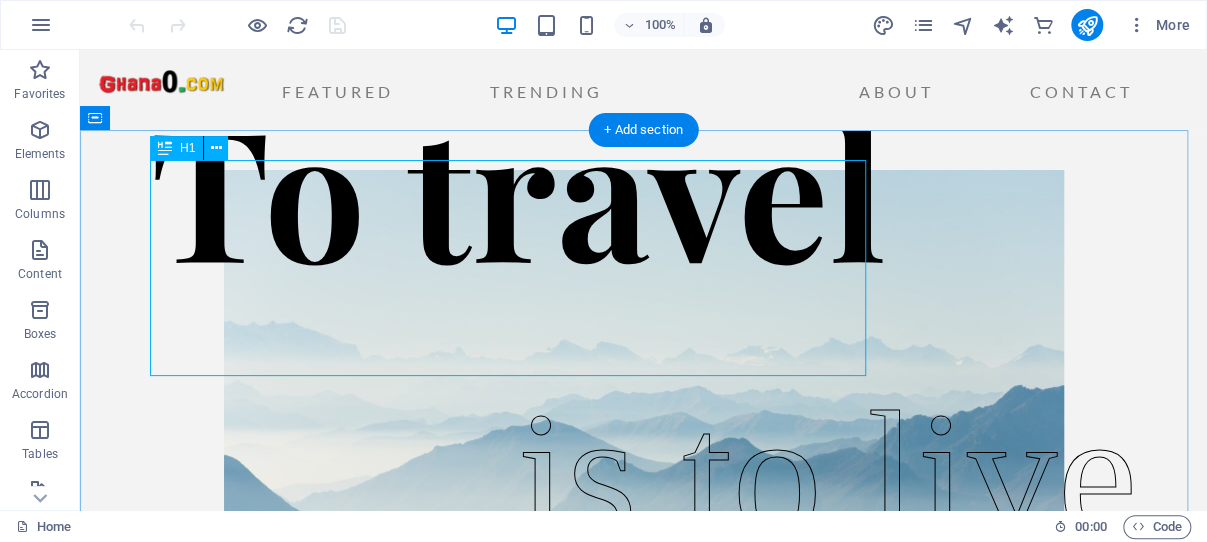 scroll, scrollTop: 0, scrollLeft: 0, axis: both 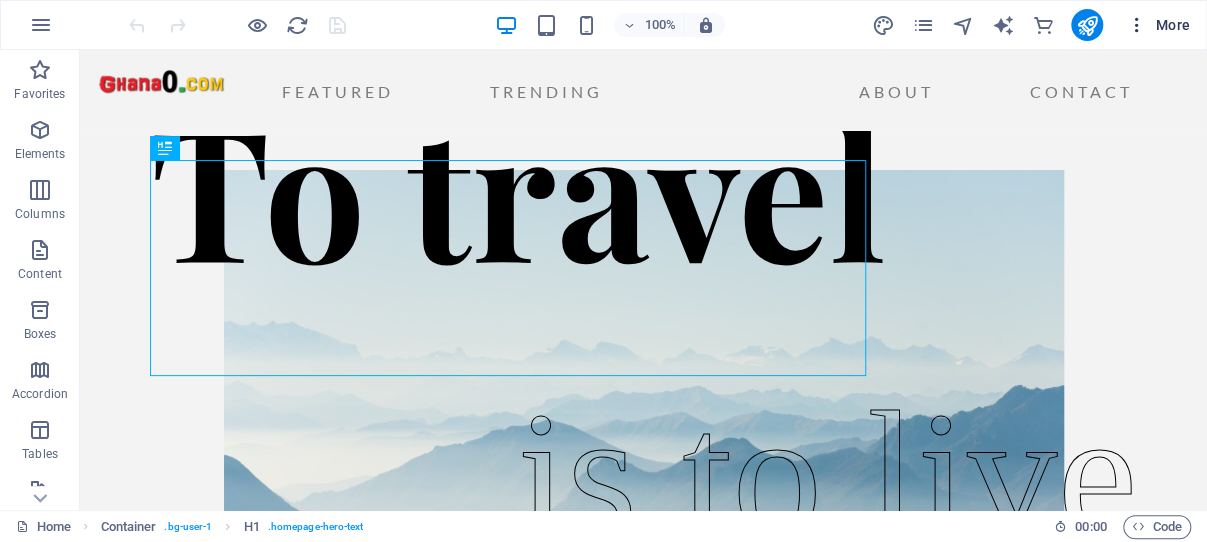 click on "More" at bounding box center [1158, 25] 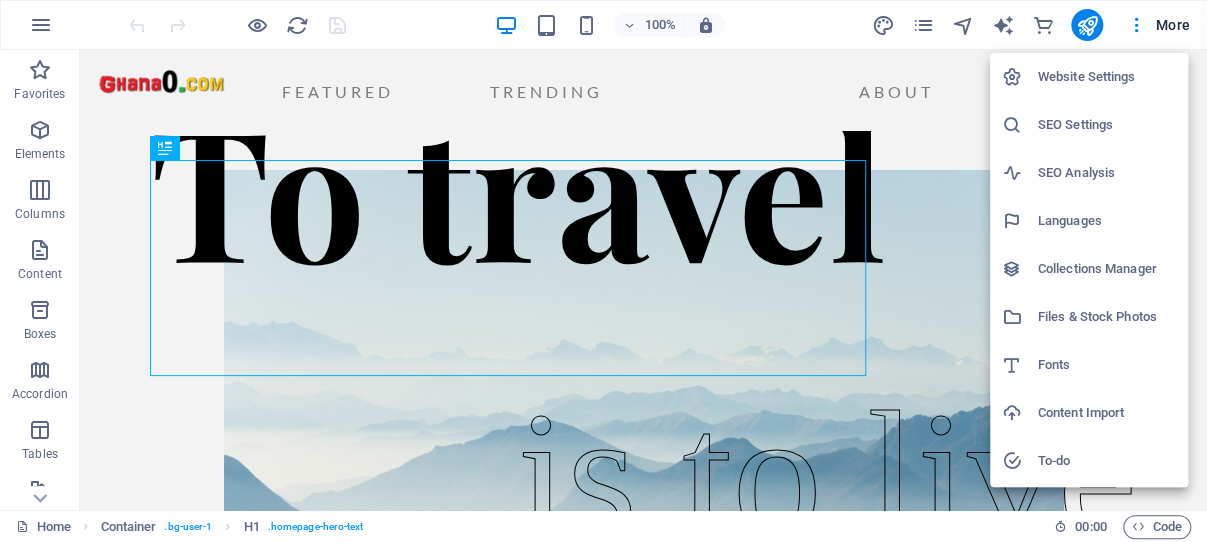 click on "Website Settings" at bounding box center [1107, 77] 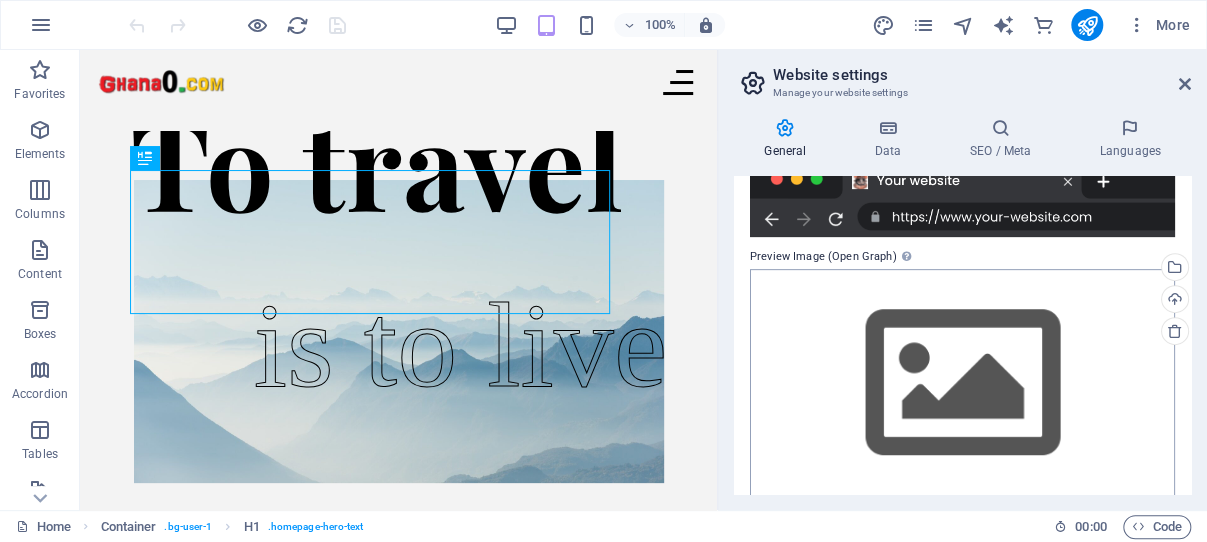 scroll, scrollTop: 414, scrollLeft: 0, axis: vertical 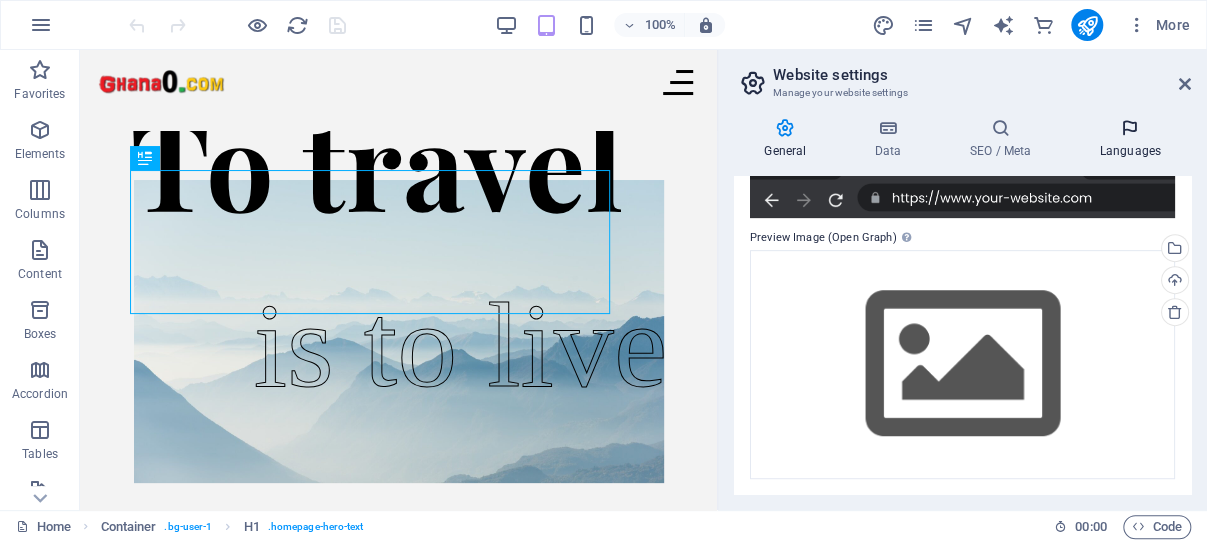 click on "Languages" at bounding box center [1130, 139] 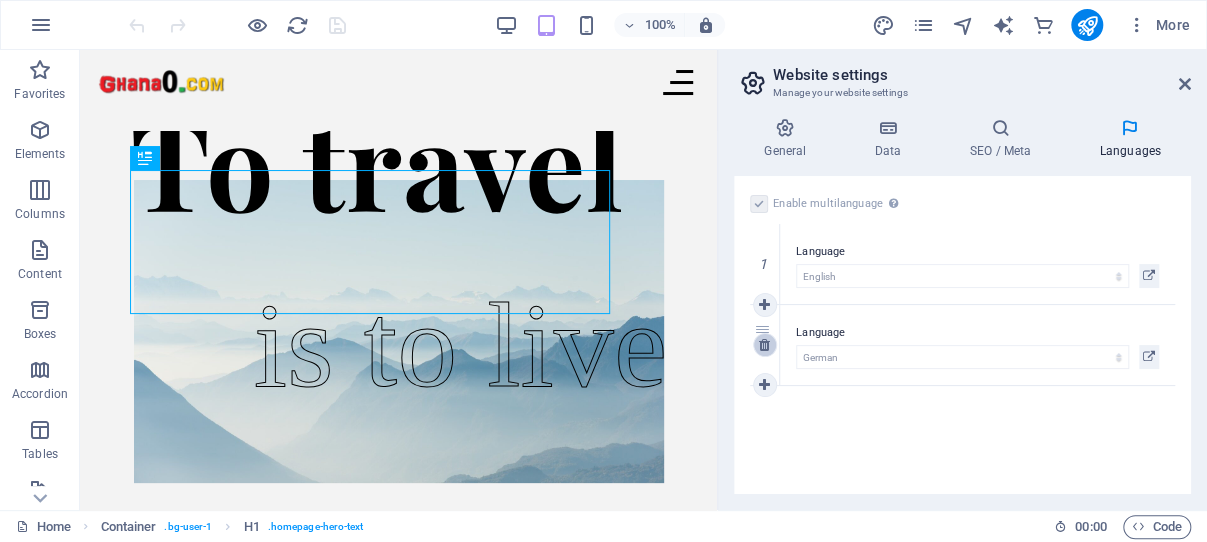 click at bounding box center (764, 345) 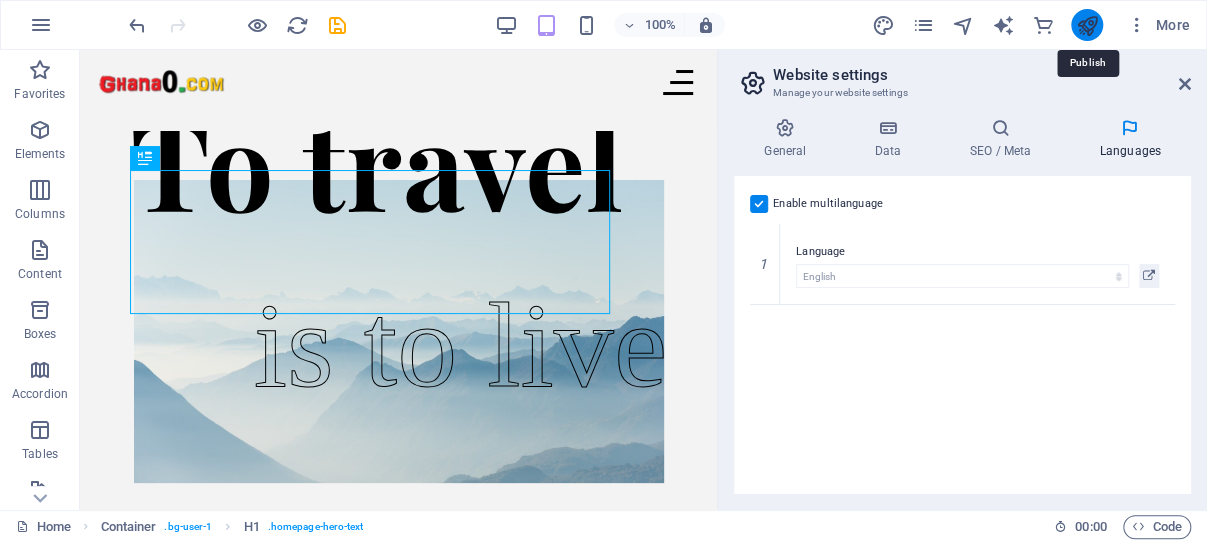 click at bounding box center [1086, 25] 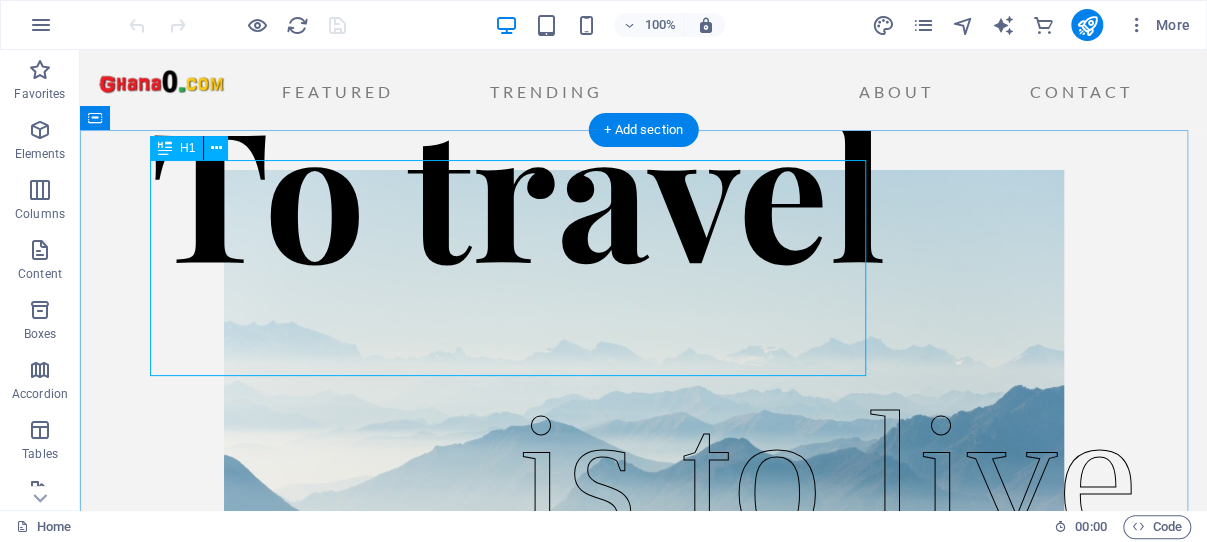 scroll, scrollTop: 0, scrollLeft: 0, axis: both 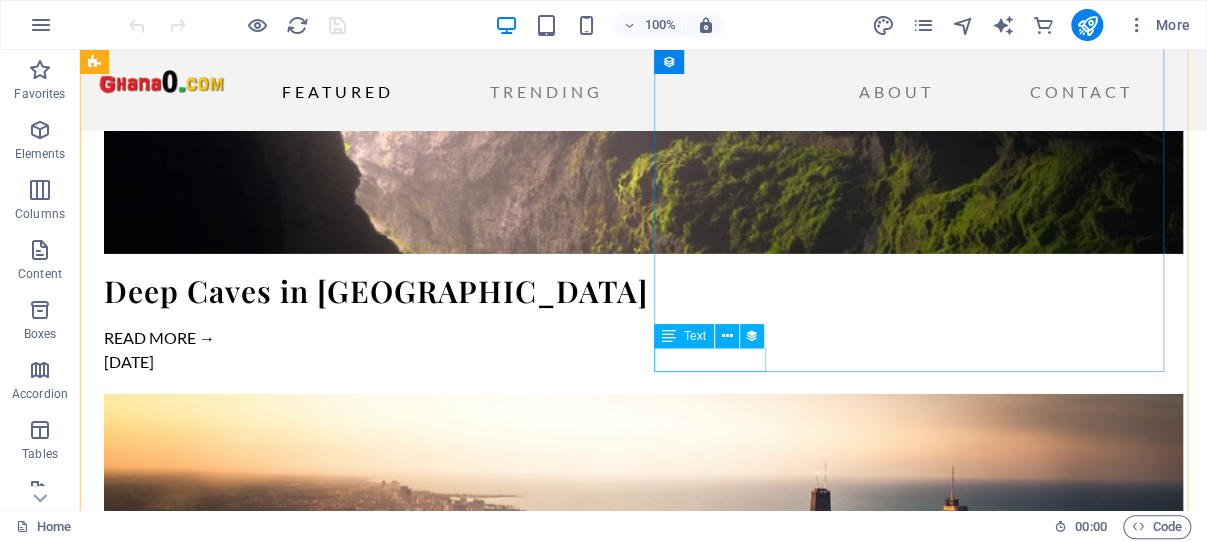 click on "READ MORE →" at bounding box center [643, 2538] 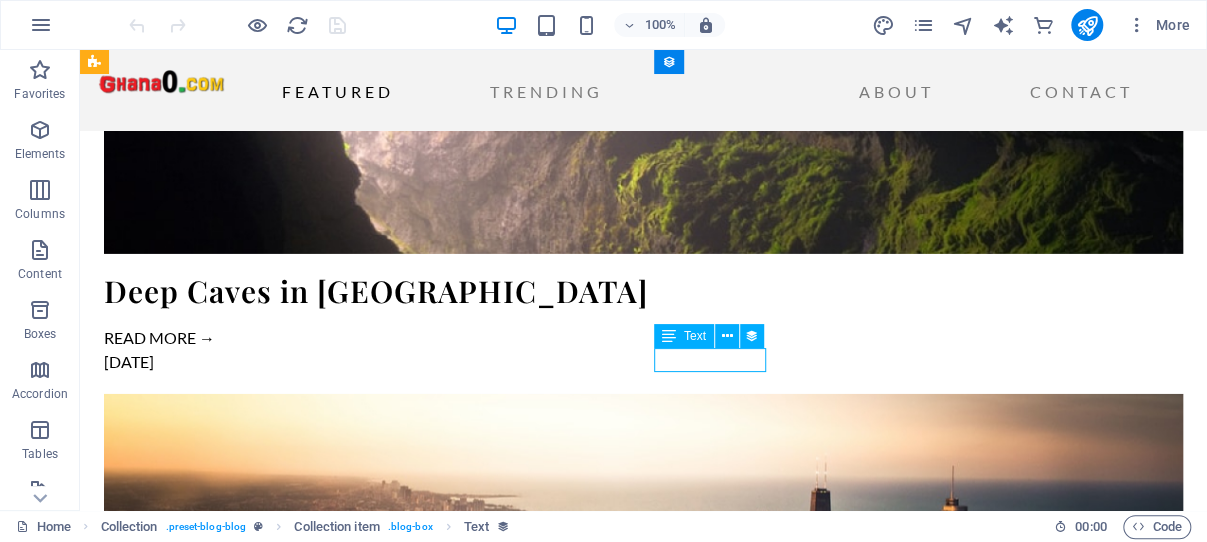 click on "READ MORE →" at bounding box center (643, 2538) 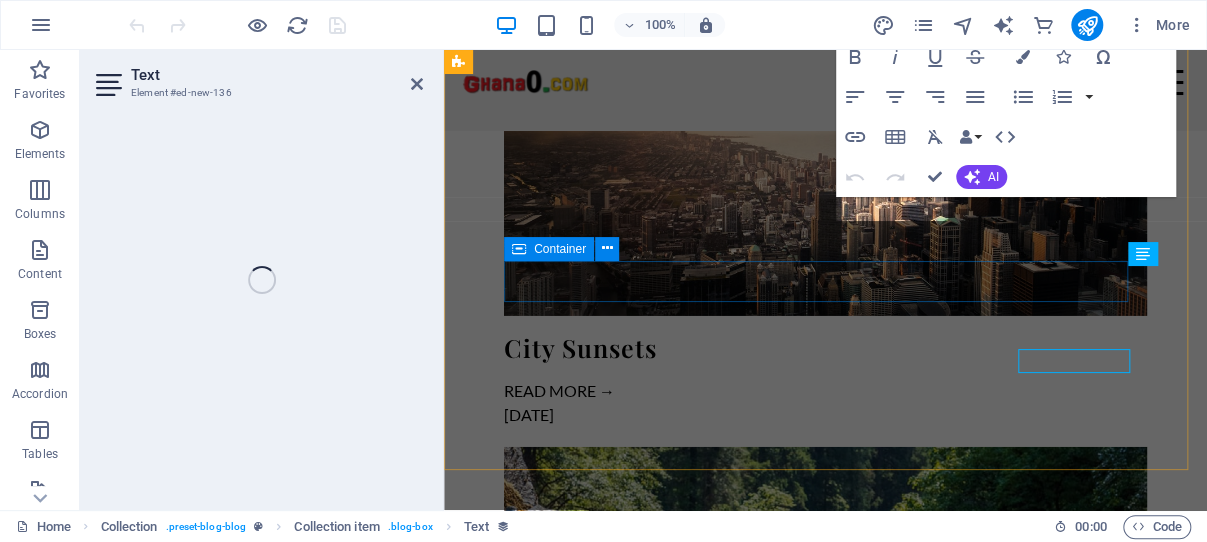 scroll, scrollTop: 2671, scrollLeft: 0, axis: vertical 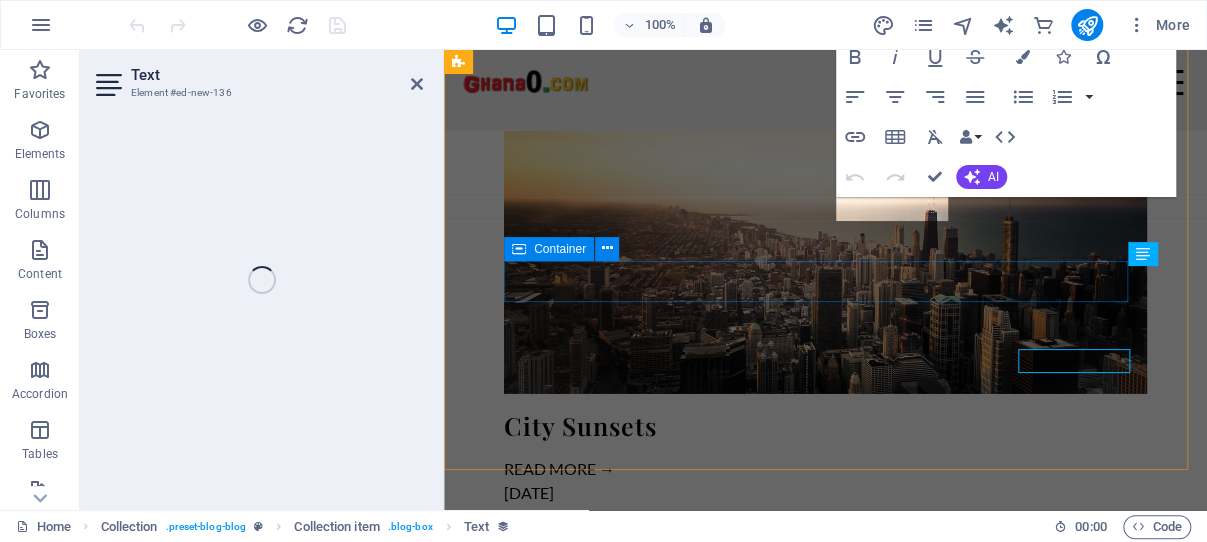 select on "read-more-button" 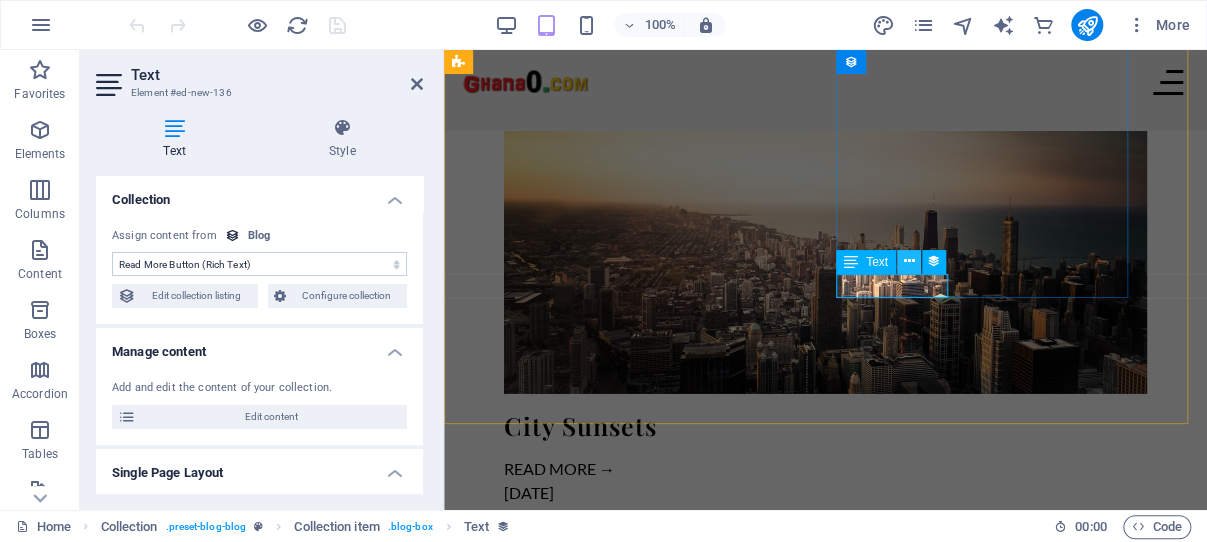 click at bounding box center [908, 261] 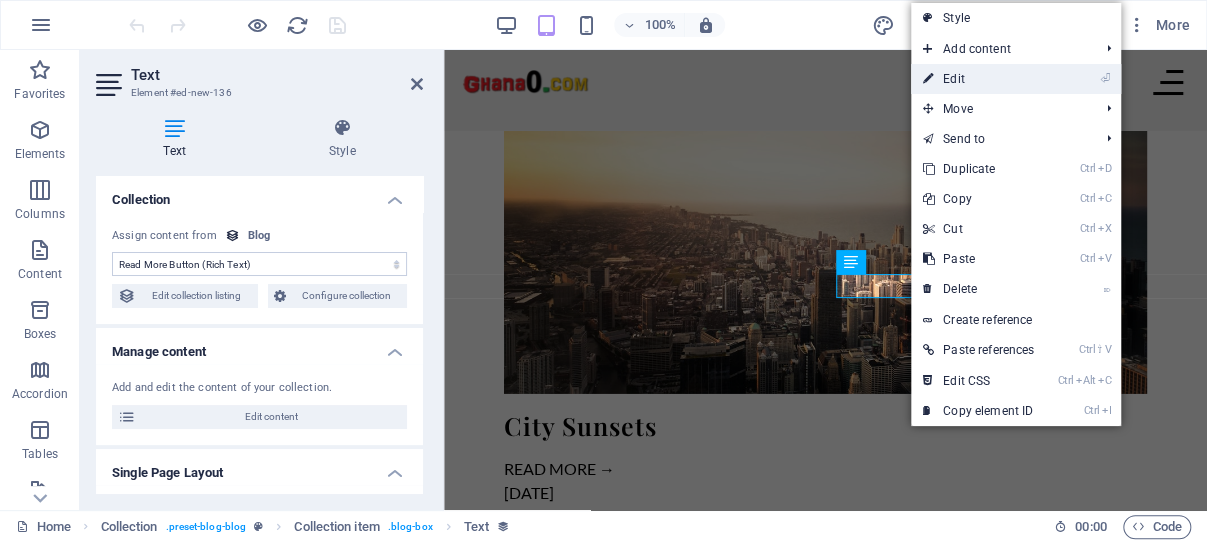 drag, startPoint x: 975, startPoint y: 80, endPoint x: 526, endPoint y: 71, distance: 449.09018 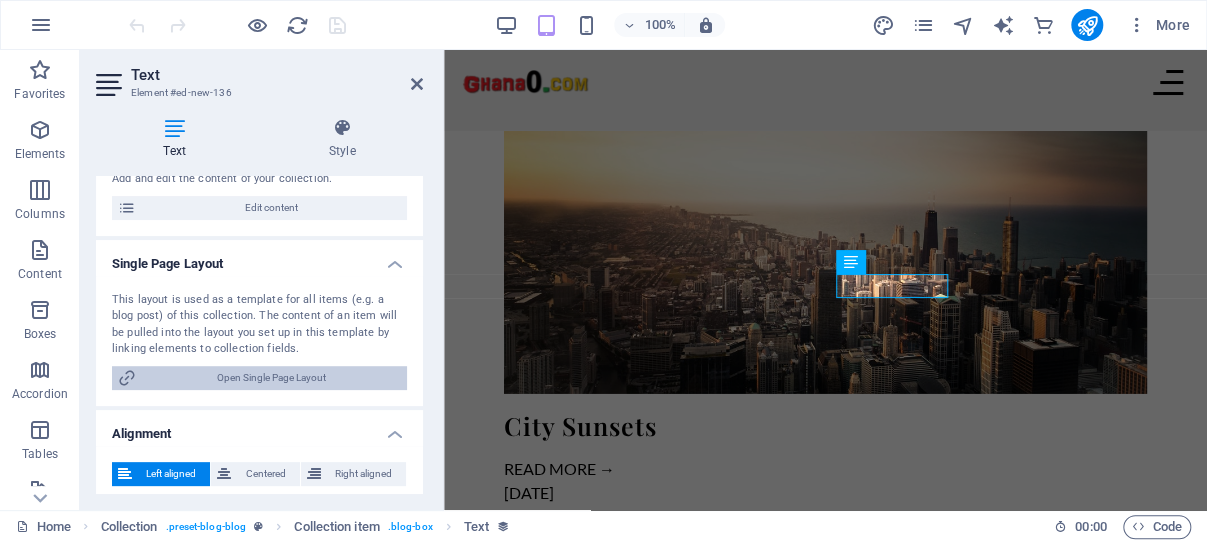 scroll, scrollTop: 217, scrollLeft: 0, axis: vertical 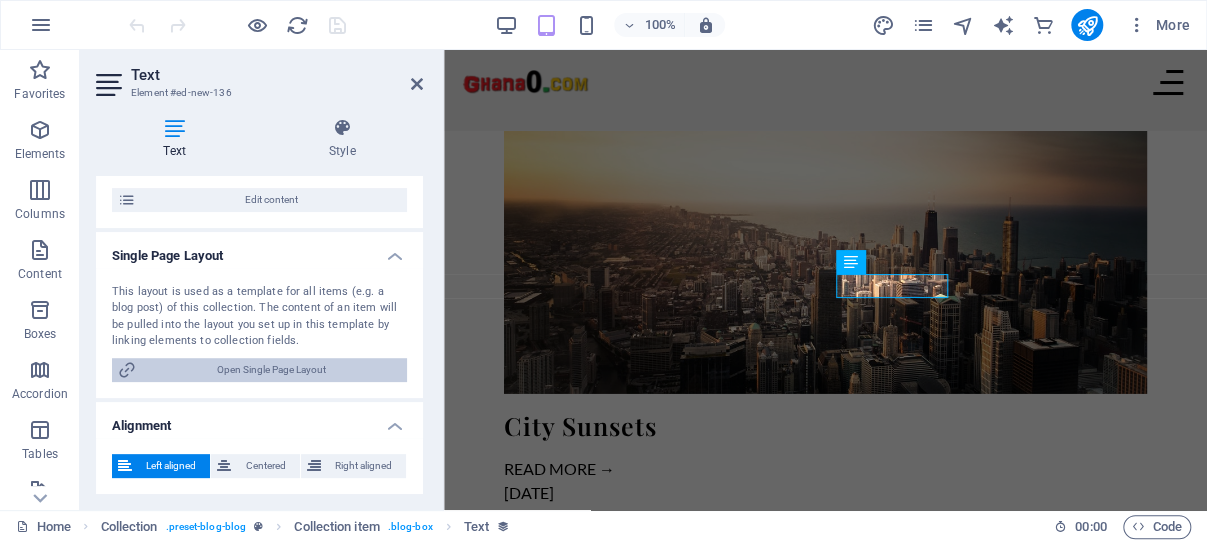 click on "Open Single Page Layout" at bounding box center (271, 370) 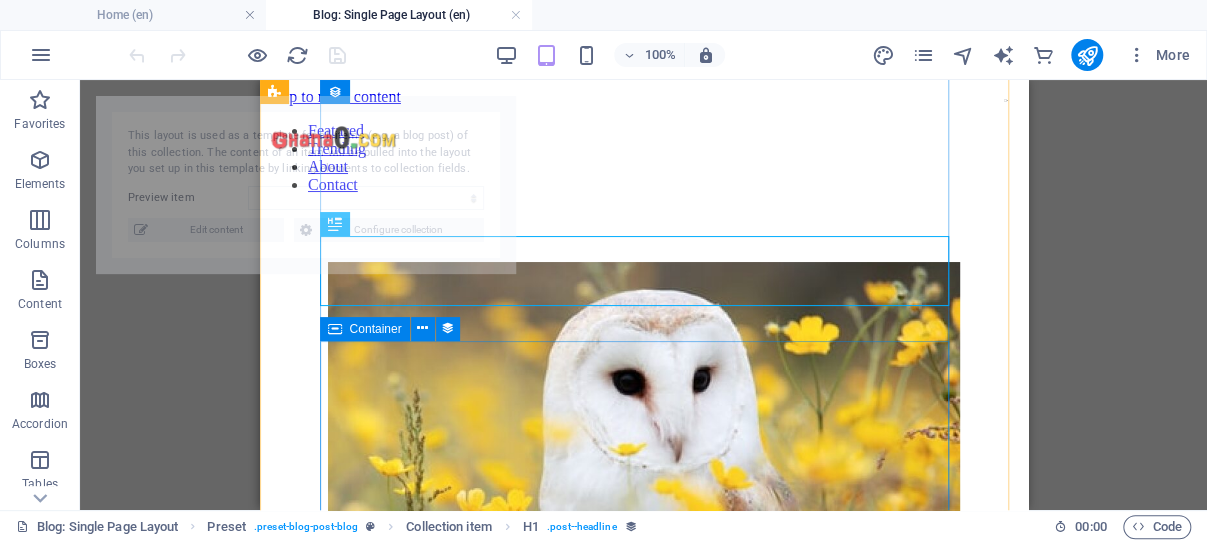 scroll, scrollTop: 494, scrollLeft: 0, axis: vertical 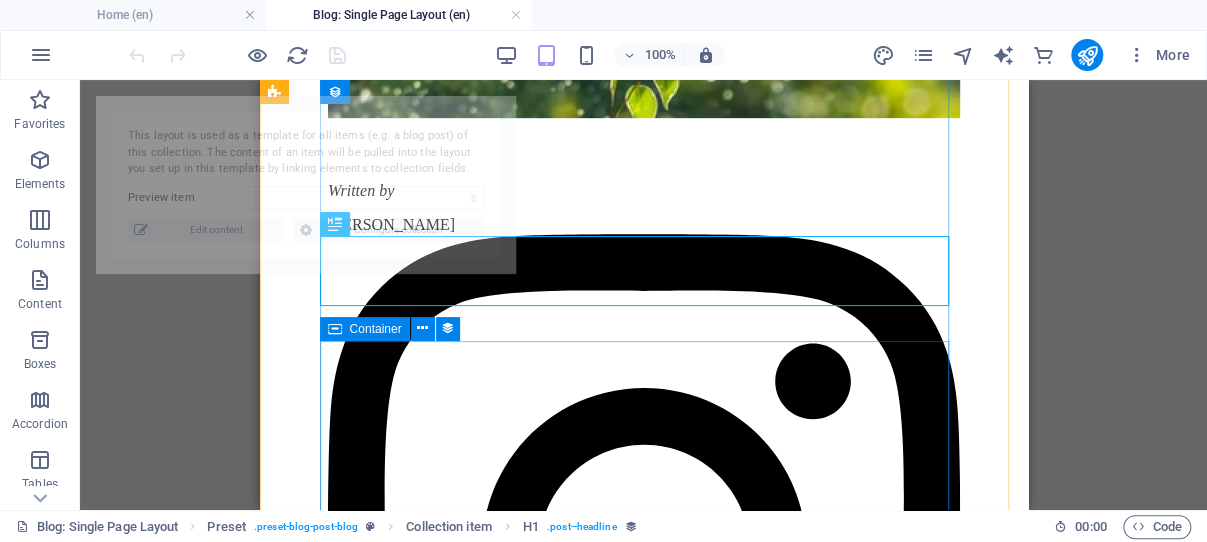 select on "683f3106ef9c86fd870a47ae" 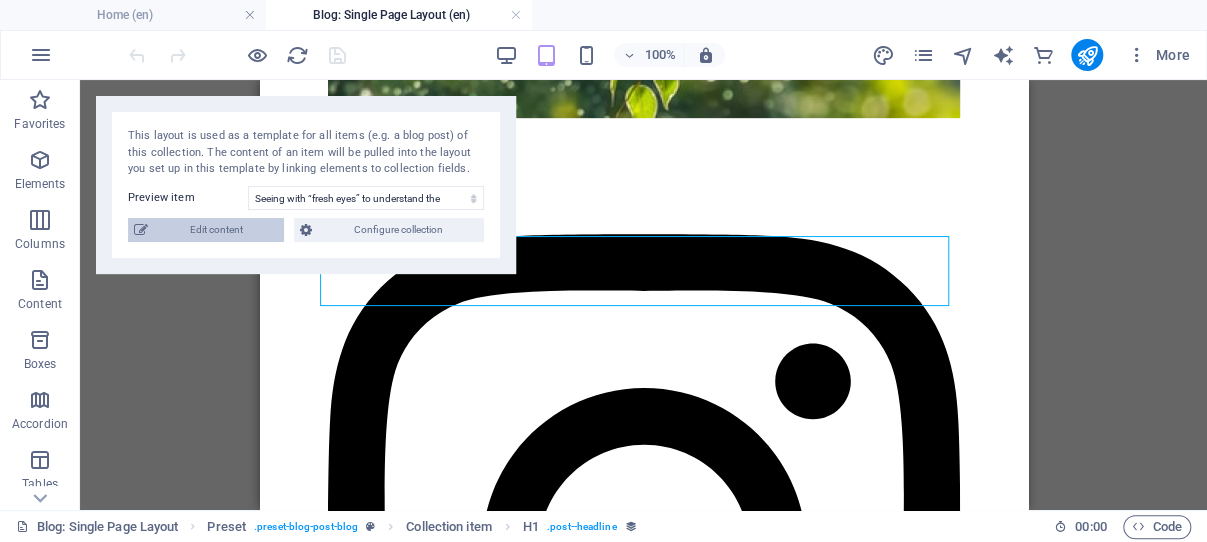 click on "Edit content" at bounding box center (216, 230) 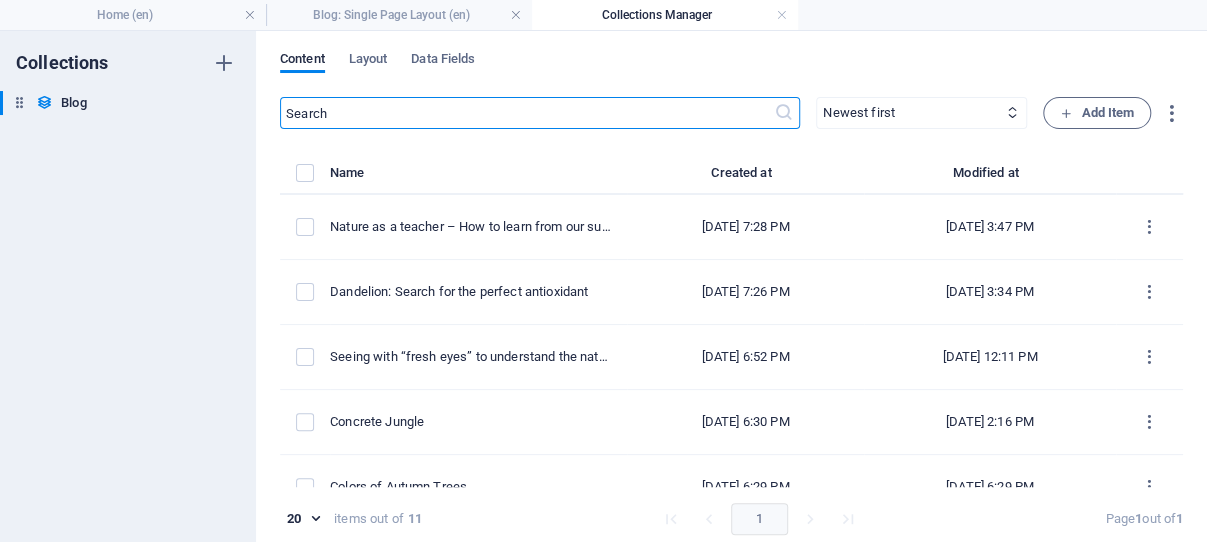 select on "Trending" 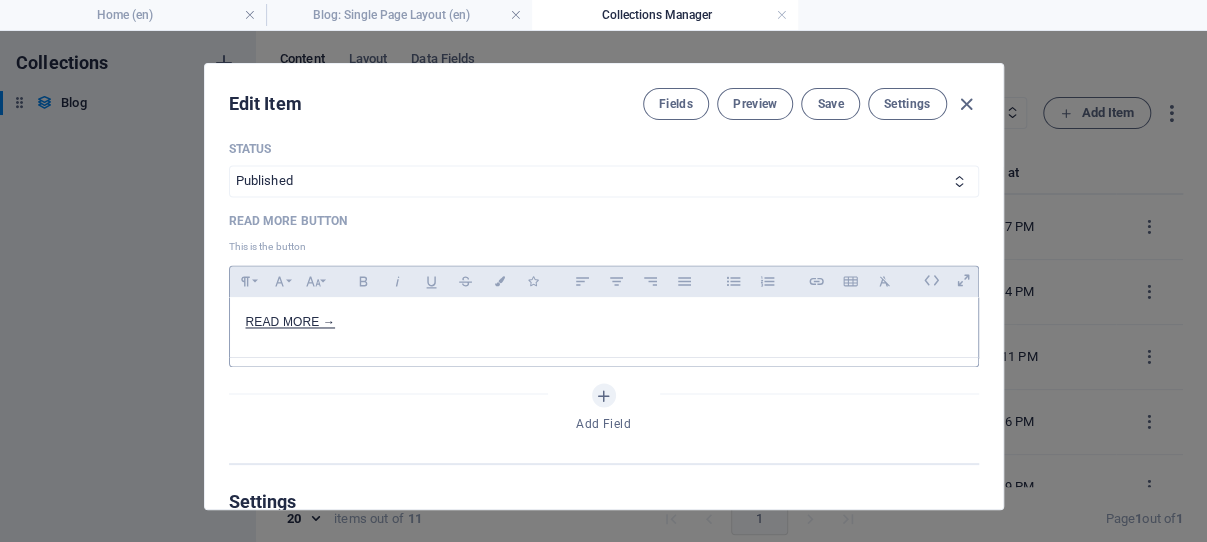 scroll, scrollTop: 1431, scrollLeft: 0, axis: vertical 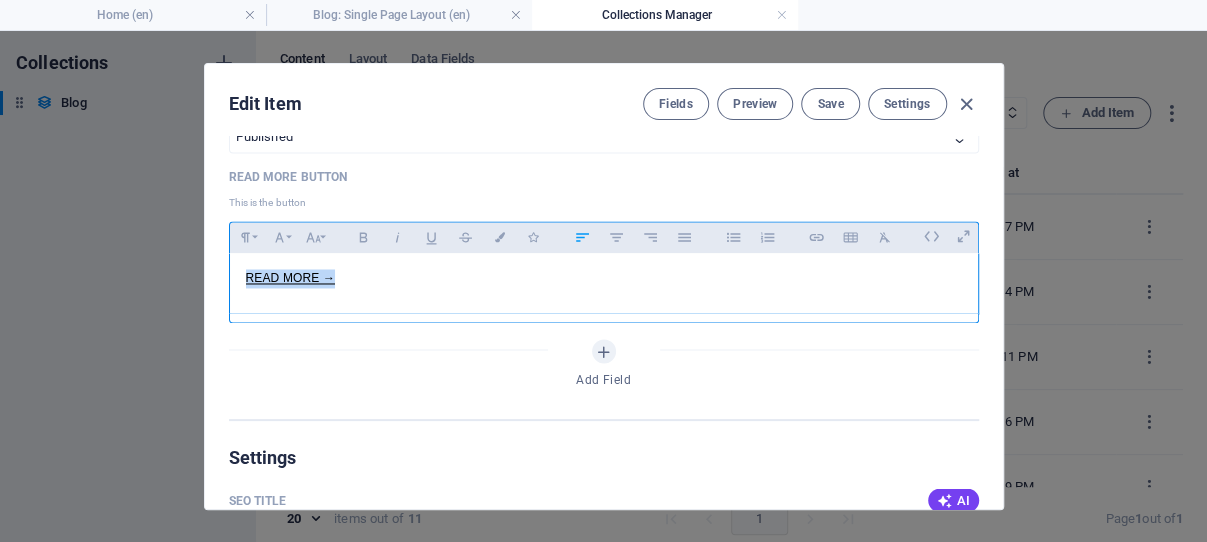 drag, startPoint x: 334, startPoint y: 337, endPoint x: 236, endPoint y: 339, distance: 98.02041 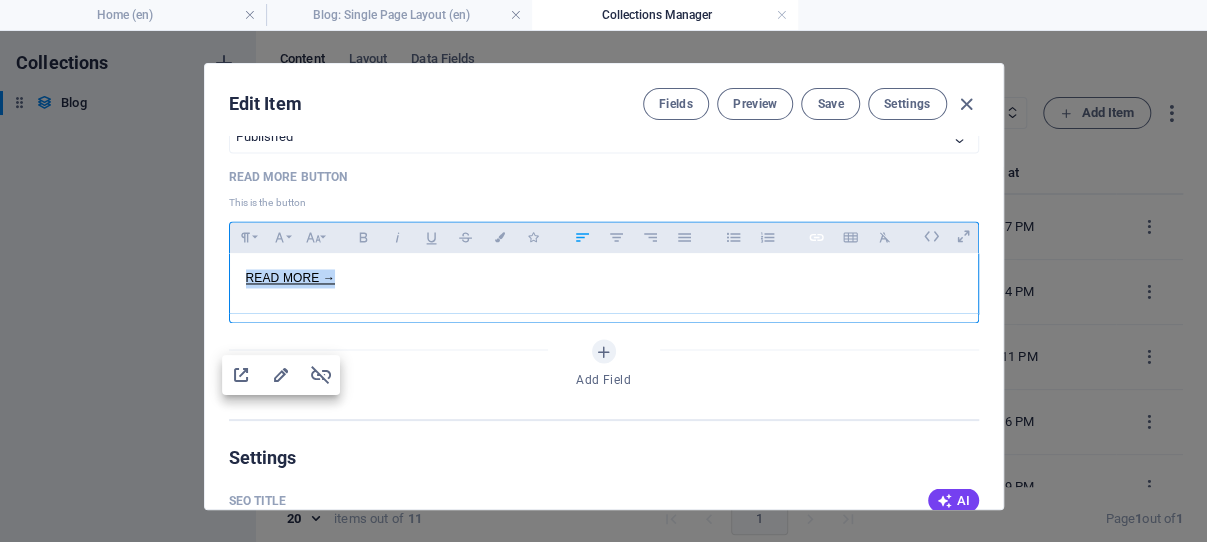 click 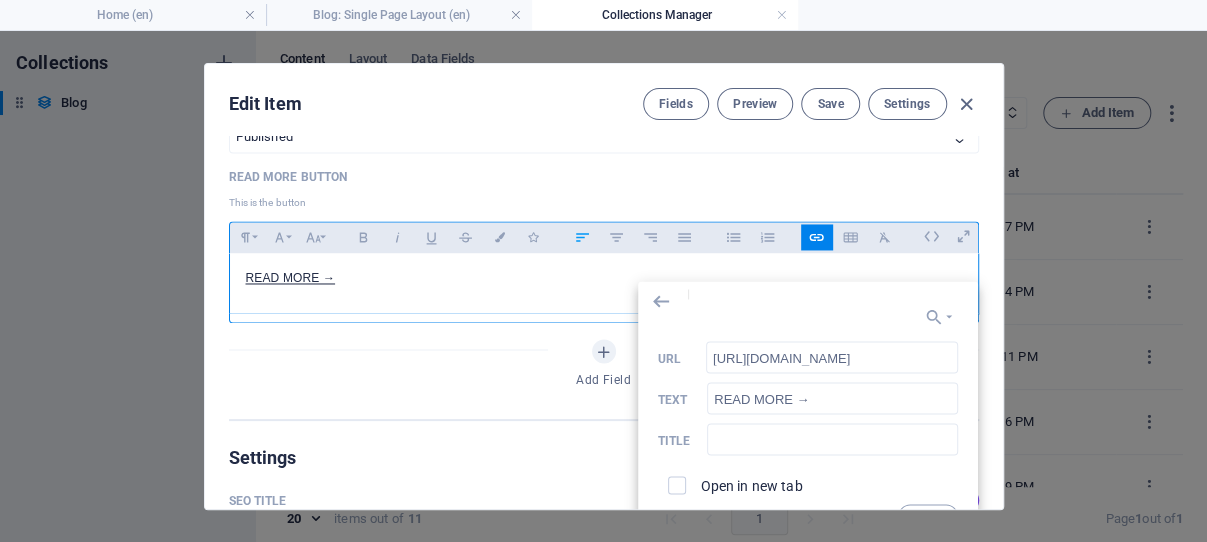 scroll, scrollTop: 0, scrollLeft: 400, axis: horizontal 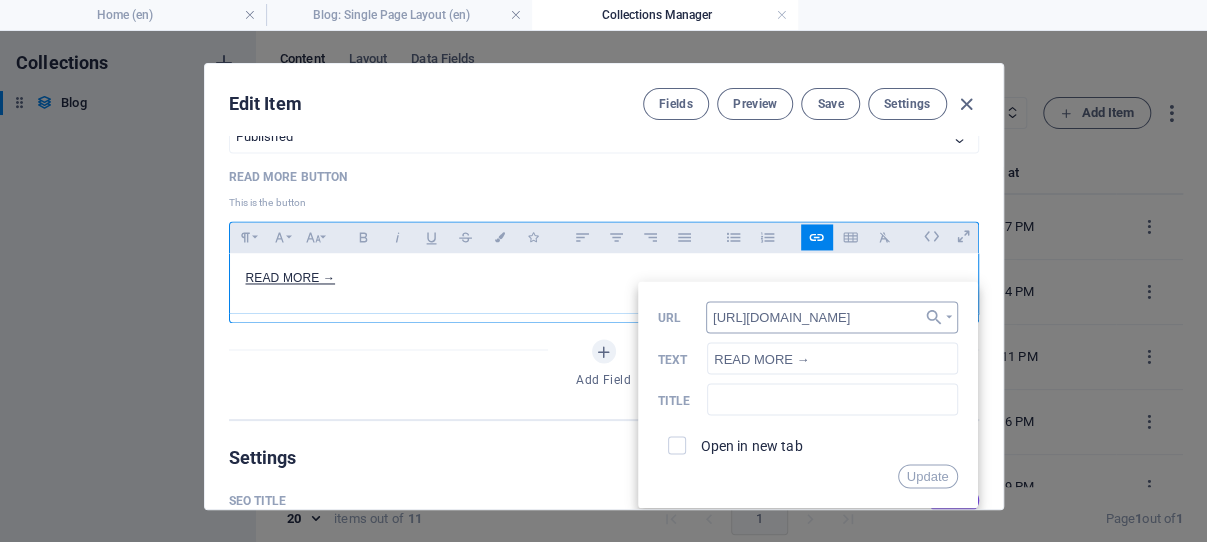 drag, startPoint x: 793, startPoint y: 344, endPoint x: 659, endPoint y: 347, distance: 134.03358 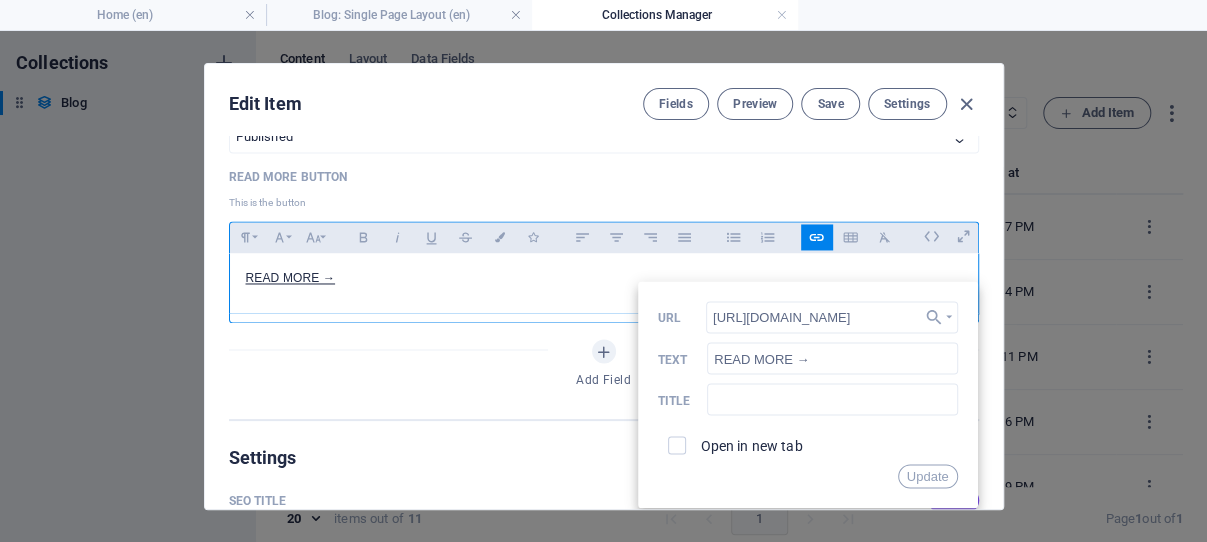 click on "Add Field" at bounding box center (604, 367) 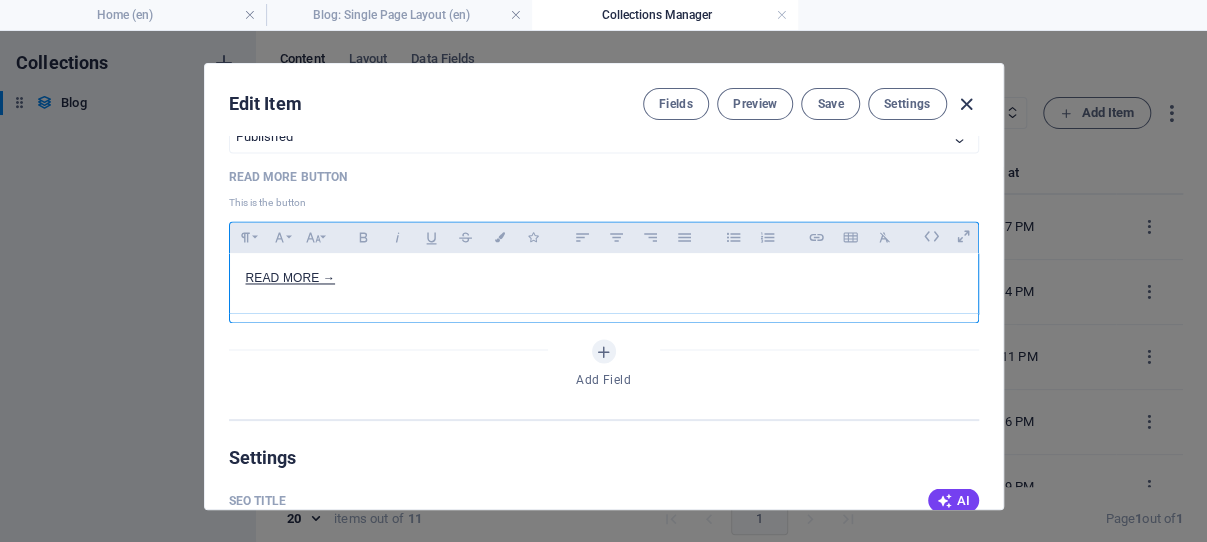 click at bounding box center (966, 104) 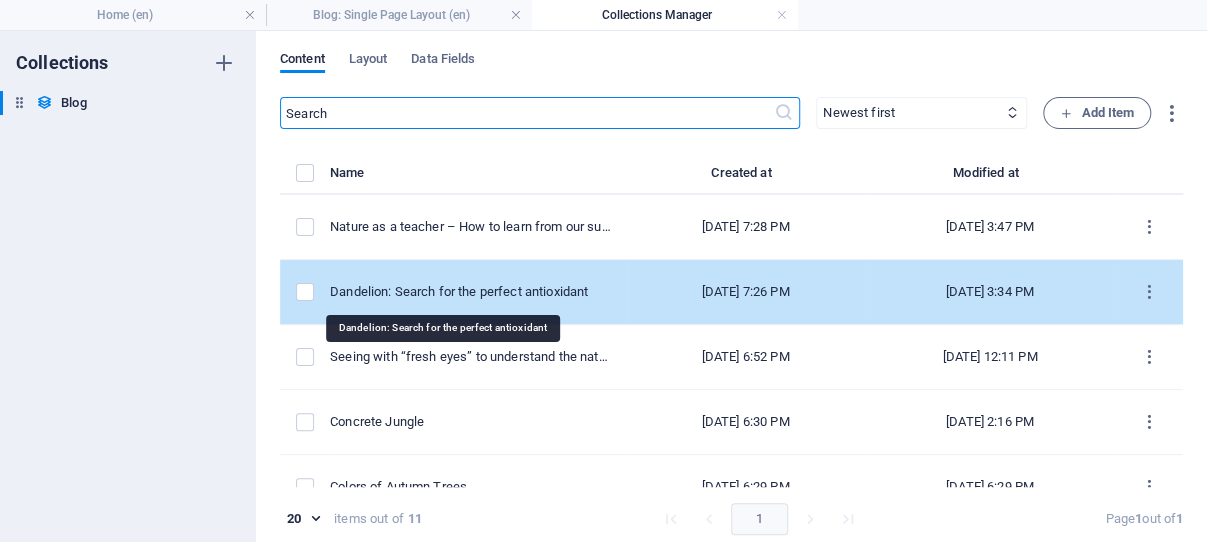 click on "Dandelion: Search for the perfect antioxidant" at bounding box center [470, 292] 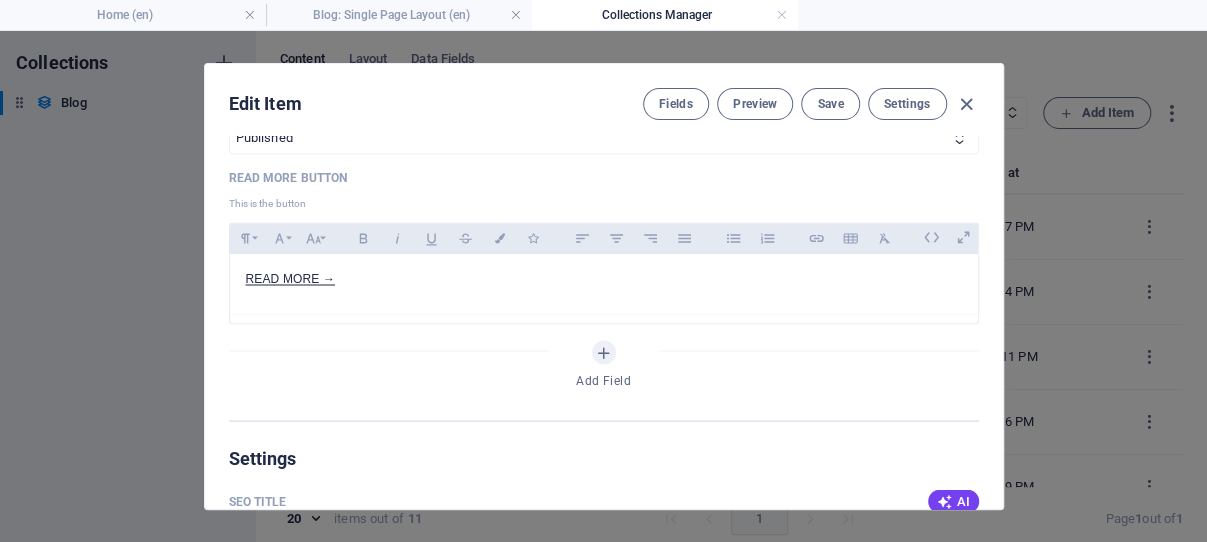scroll, scrollTop: 1526, scrollLeft: 0, axis: vertical 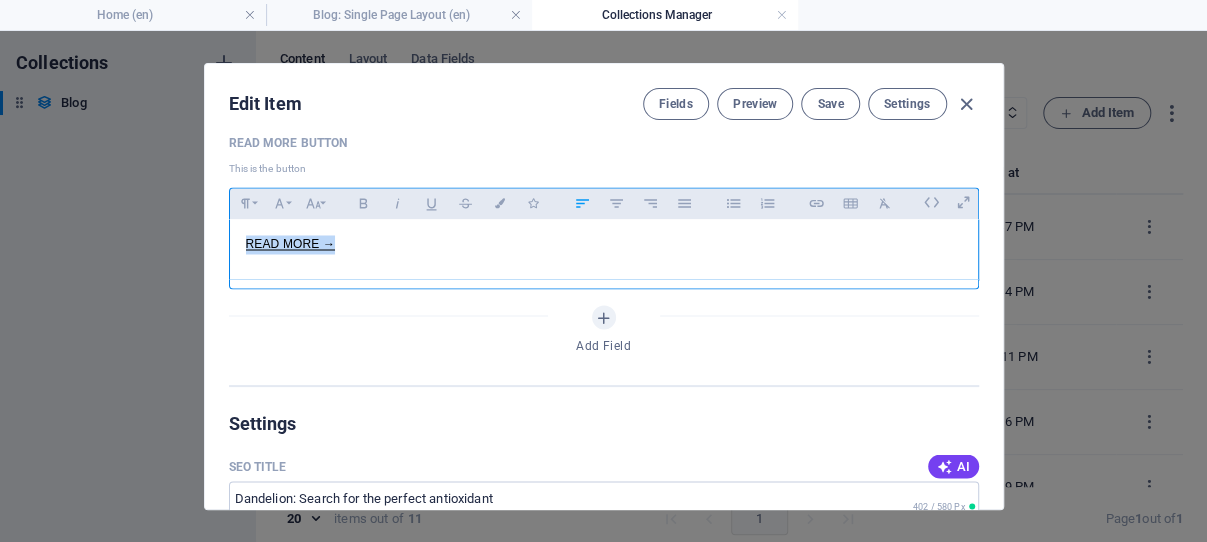 drag, startPoint x: 335, startPoint y: 304, endPoint x: 235, endPoint y: 309, distance: 100.12492 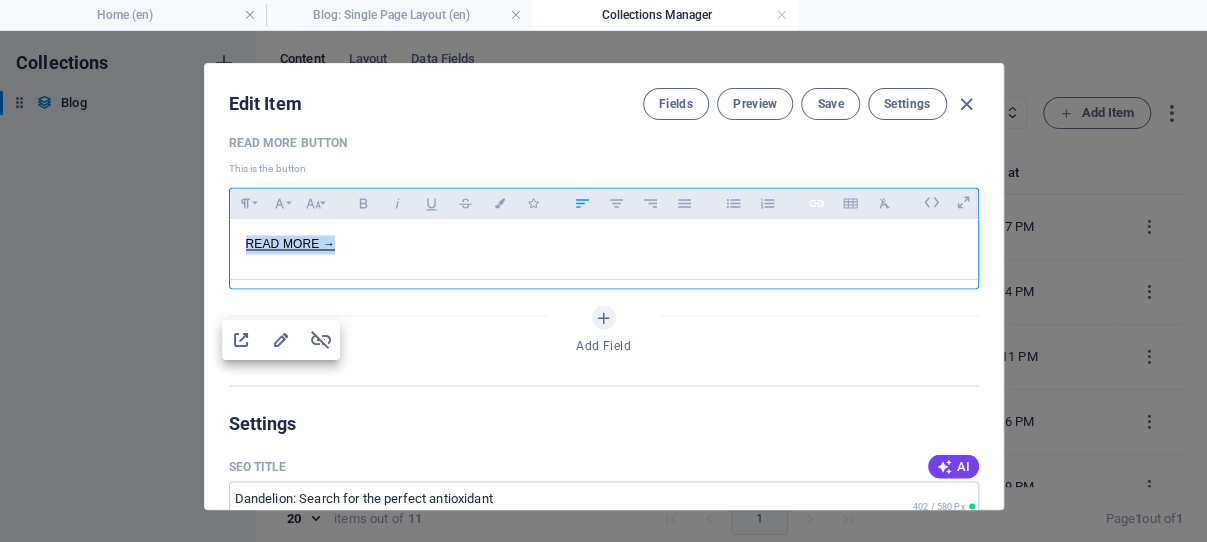 click 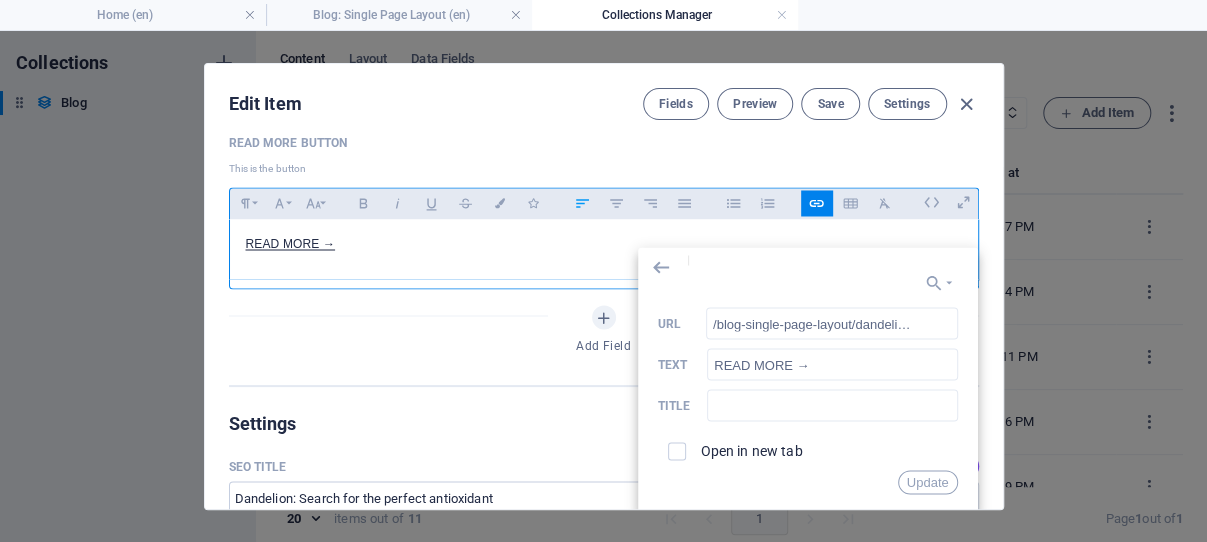 scroll, scrollTop: 0, scrollLeft: 188, axis: horizontal 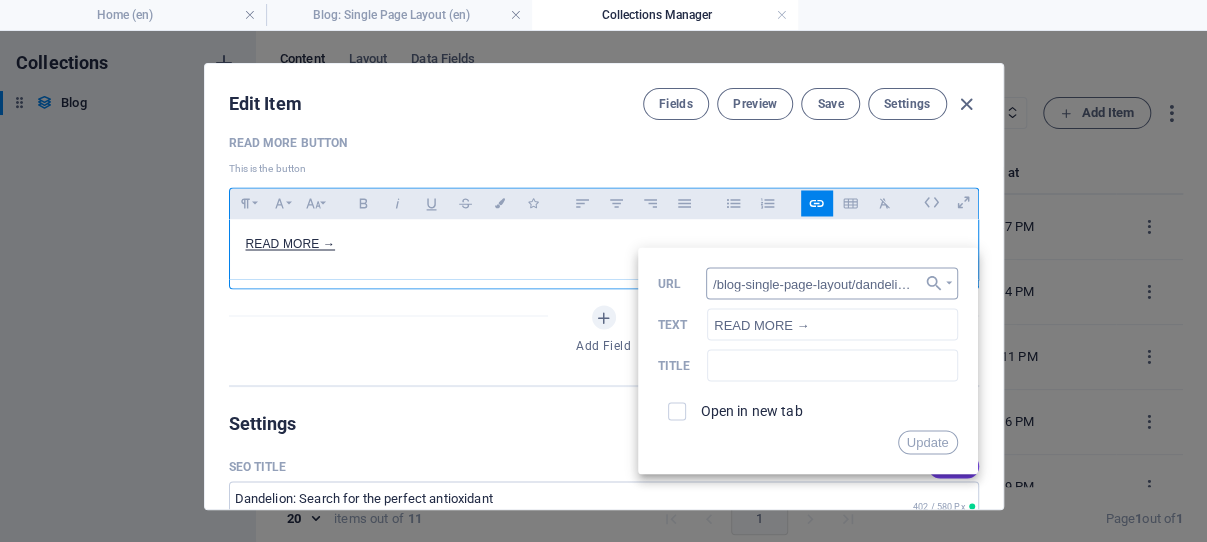 drag, startPoint x: 791, startPoint y: 307, endPoint x: 646, endPoint y: 305, distance: 145.0138 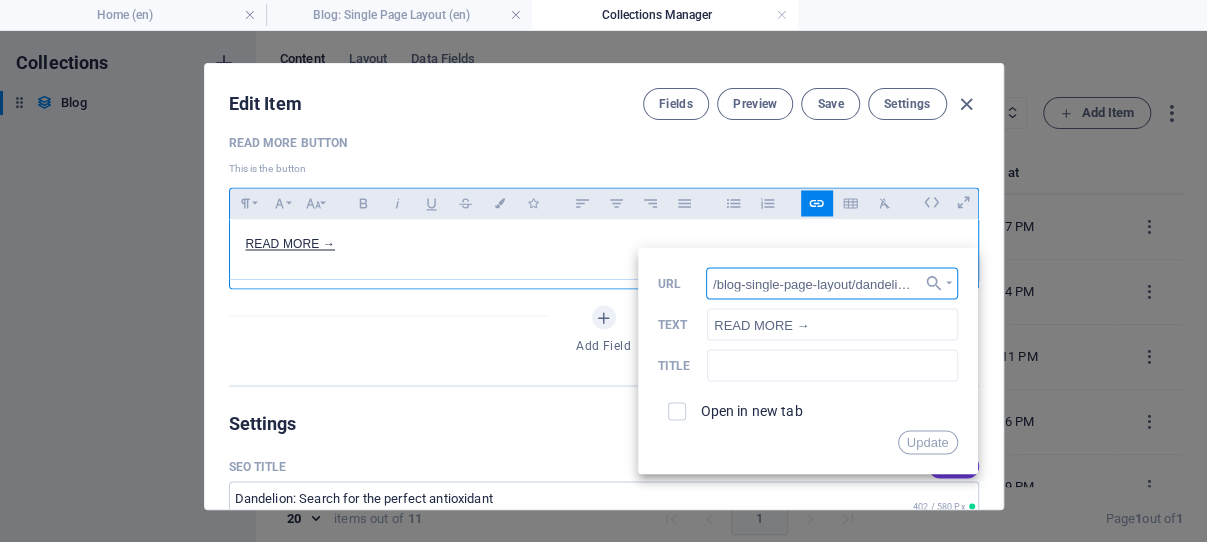 click on "/blog-single-page-layout/dandelion-search-for-the-perfect-antioxidant" at bounding box center [832, 283] 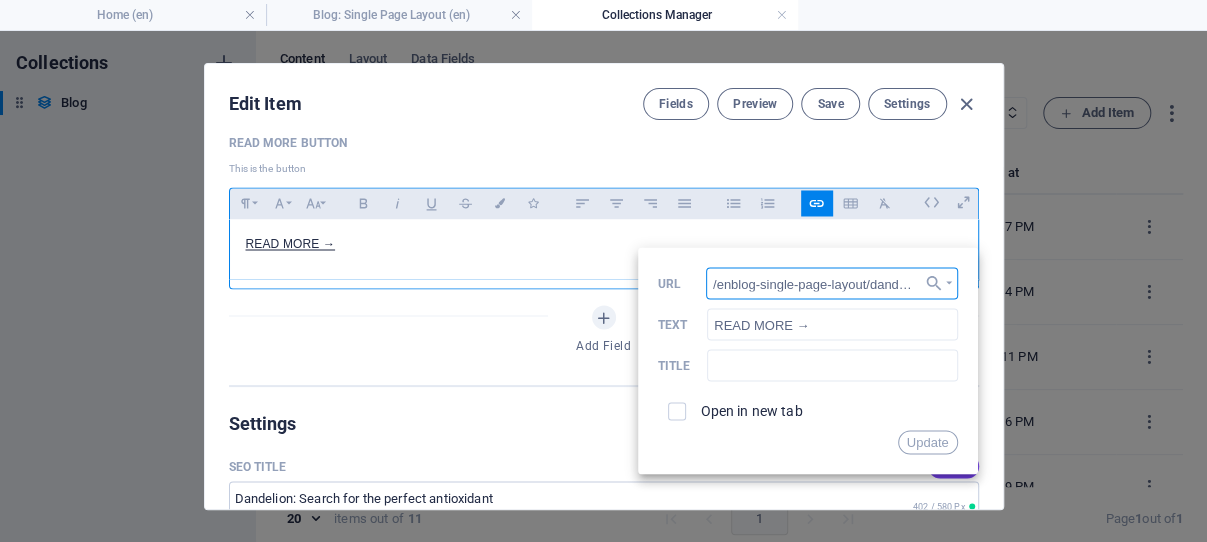 type on "/en/blog-single-page-layout/dandelion-search-for-the-perfect-antioxidant" 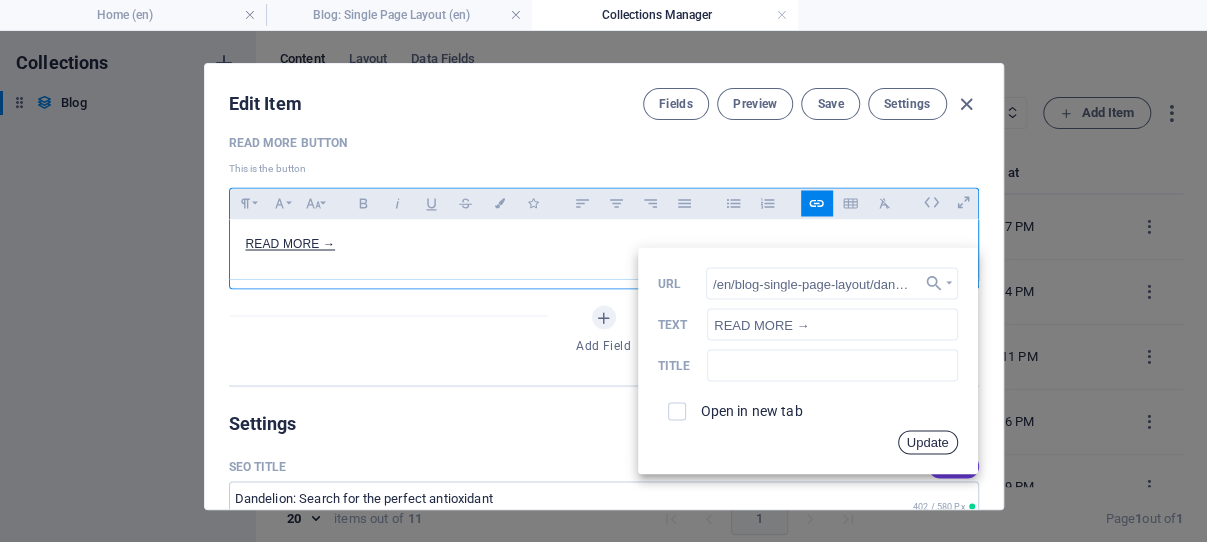 click on "Update" at bounding box center [928, 442] 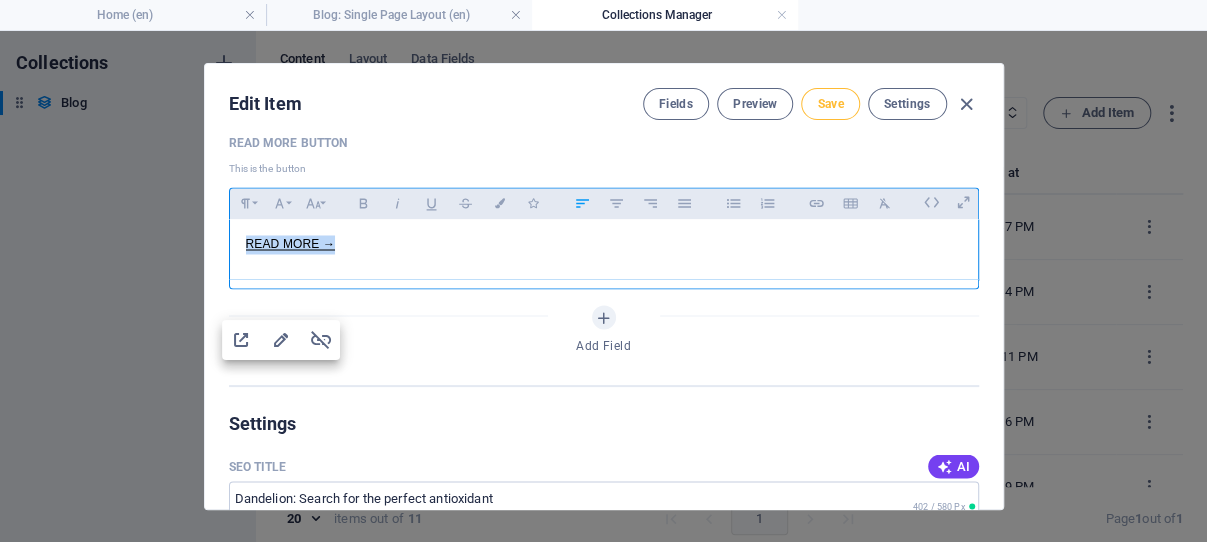 click on "Save" at bounding box center [830, 104] 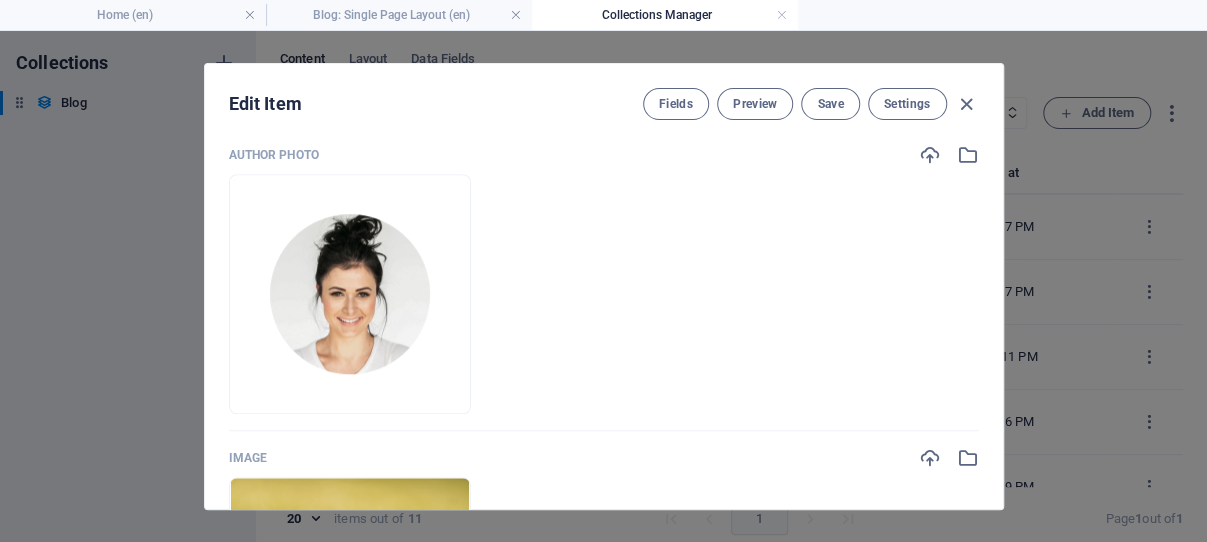 scroll, scrollTop: 859, scrollLeft: 0, axis: vertical 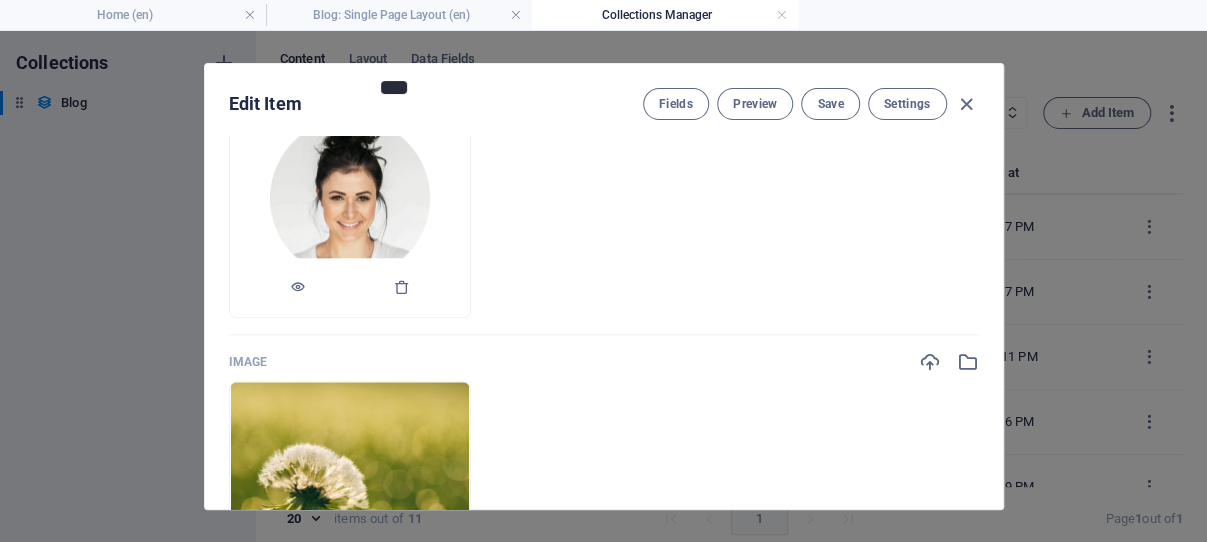 click at bounding box center (350, 198) 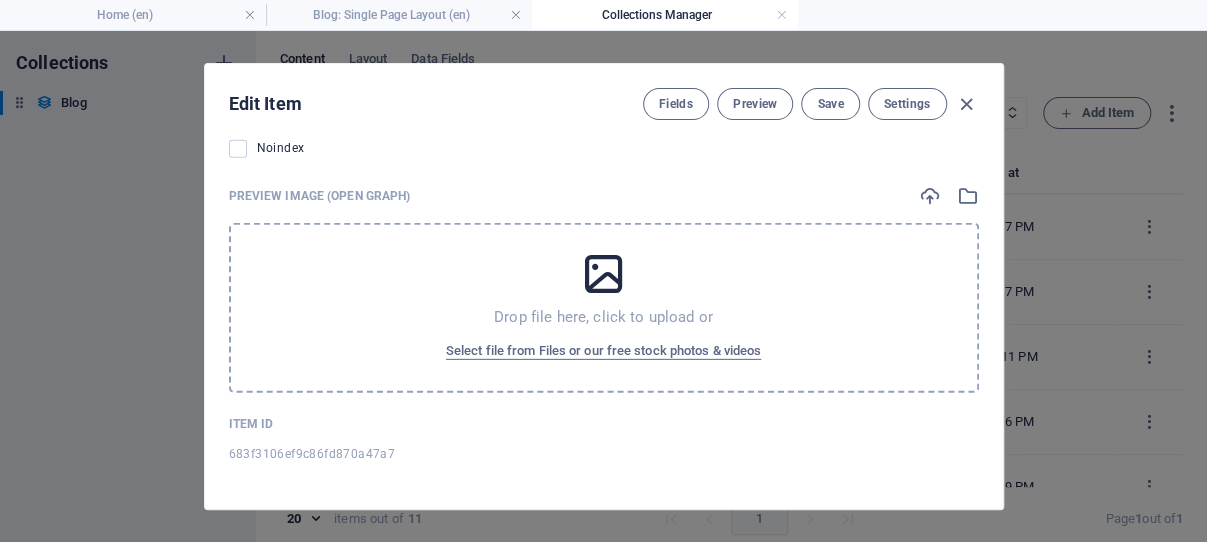 scroll, scrollTop: 2653, scrollLeft: 0, axis: vertical 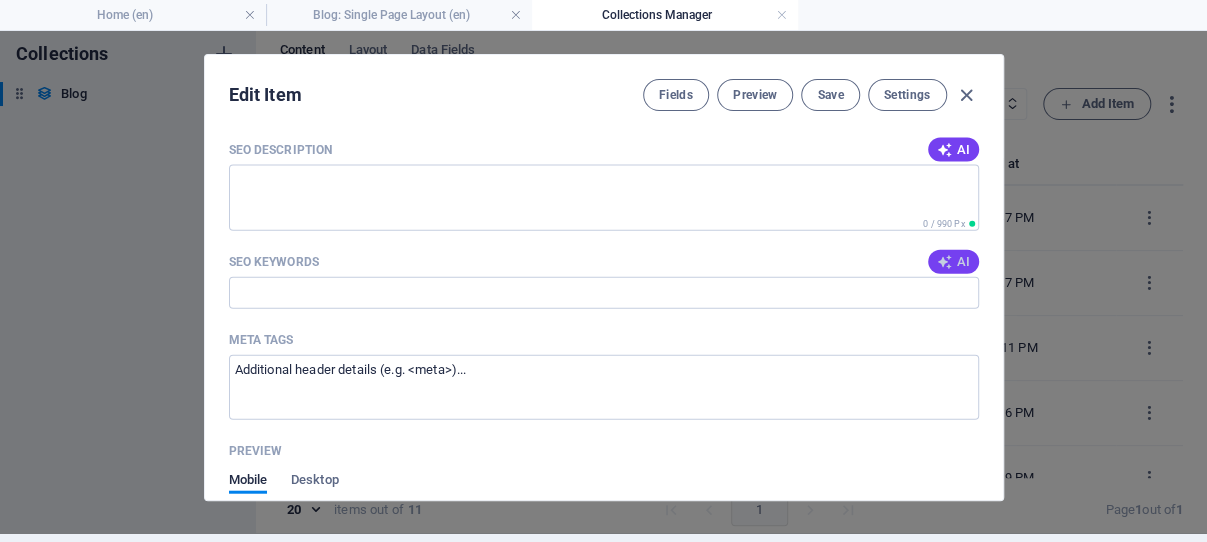 click on "AI" at bounding box center (953, 262) 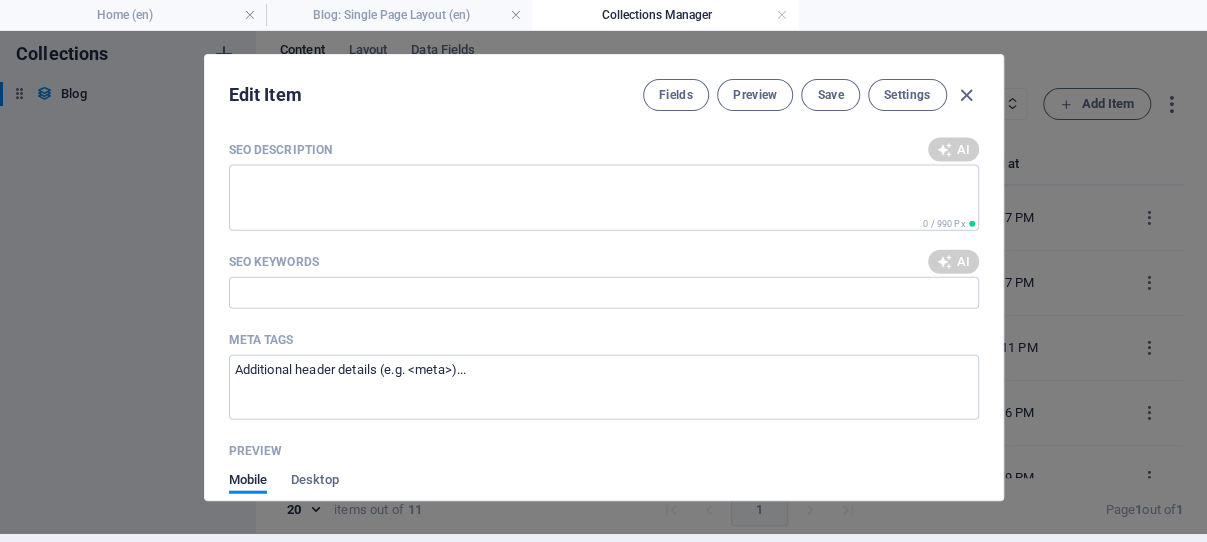 type on "dandelion antioxidant, dandelion health benefits, natural antioxidants, dandelion tea, dandelion vitamins, sustainable living dandelions" 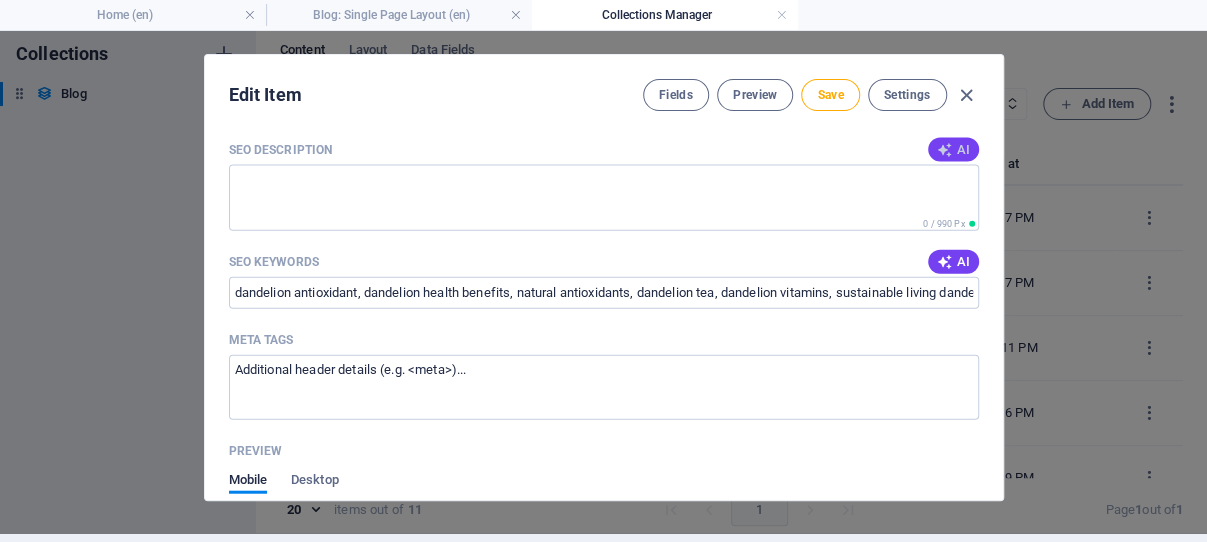 click at bounding box center [944, 150] 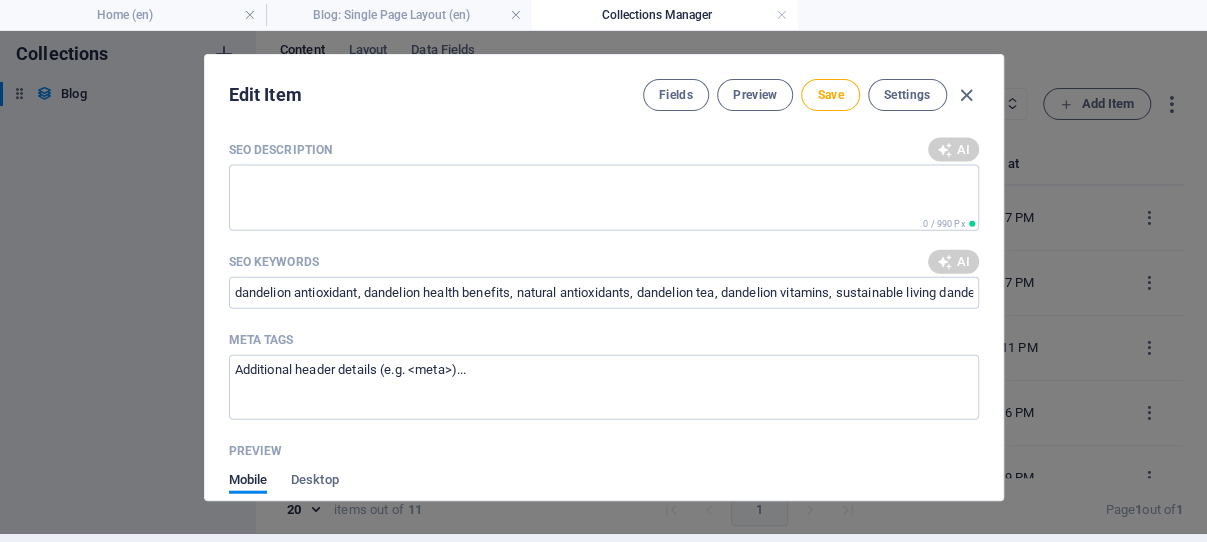 type on "Discover the powerful antioxidant benefits of dandelions! Explore their nutrients and health uses on our page." 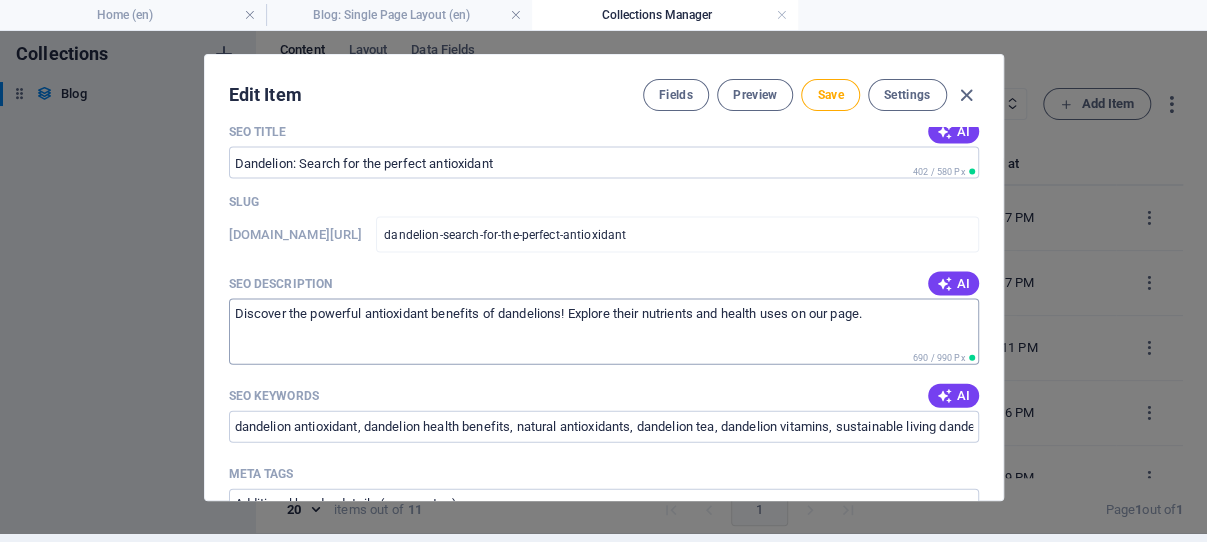 scroll, scrollTop: 1794, scrollLeft: 0, axis: vertical 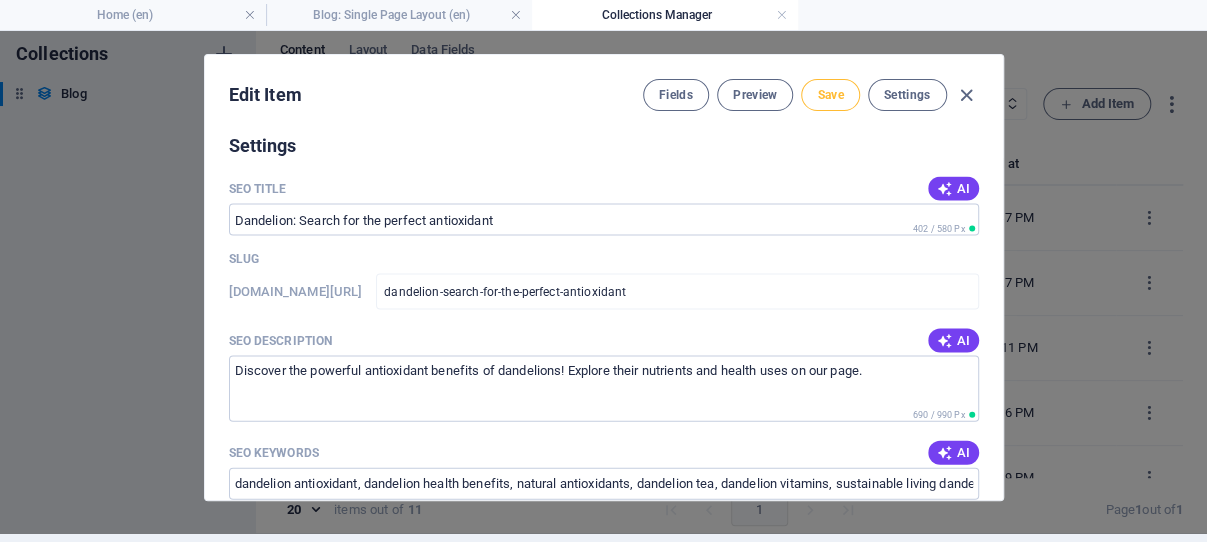 click on "Save" at bounding box center [830, 95] 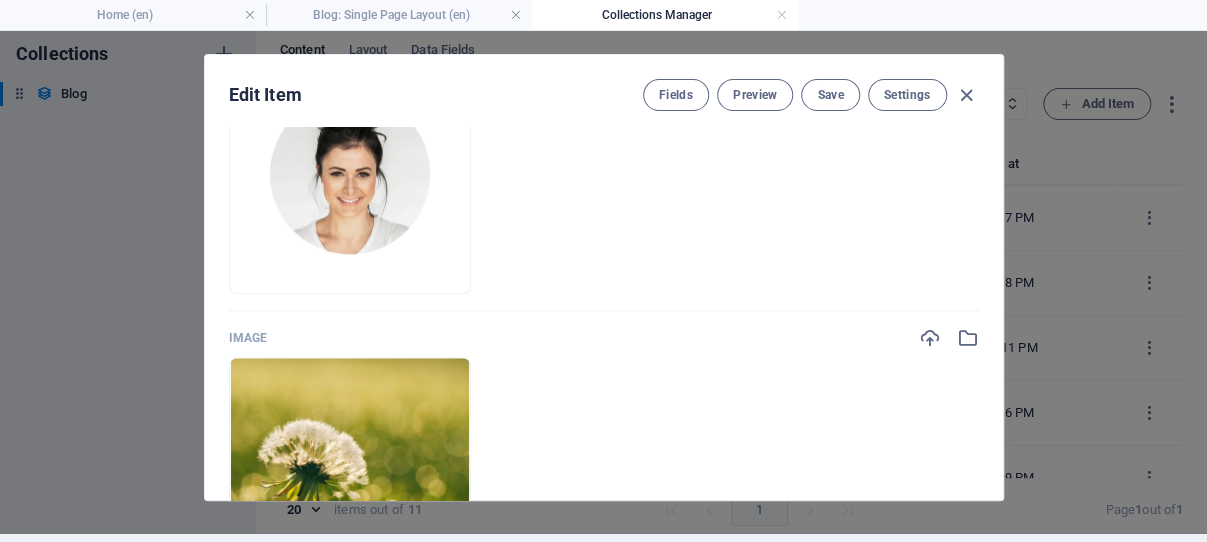 scroll, scrollTop: 805, scrollLeft: 0, axis: vertical 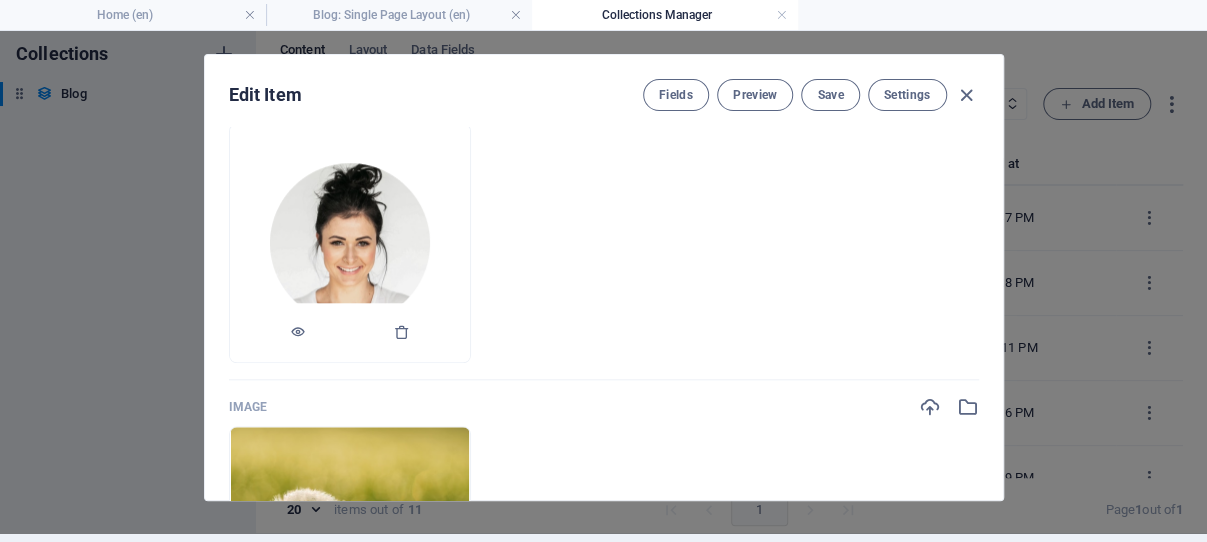 click at bounding box center [350, 243] 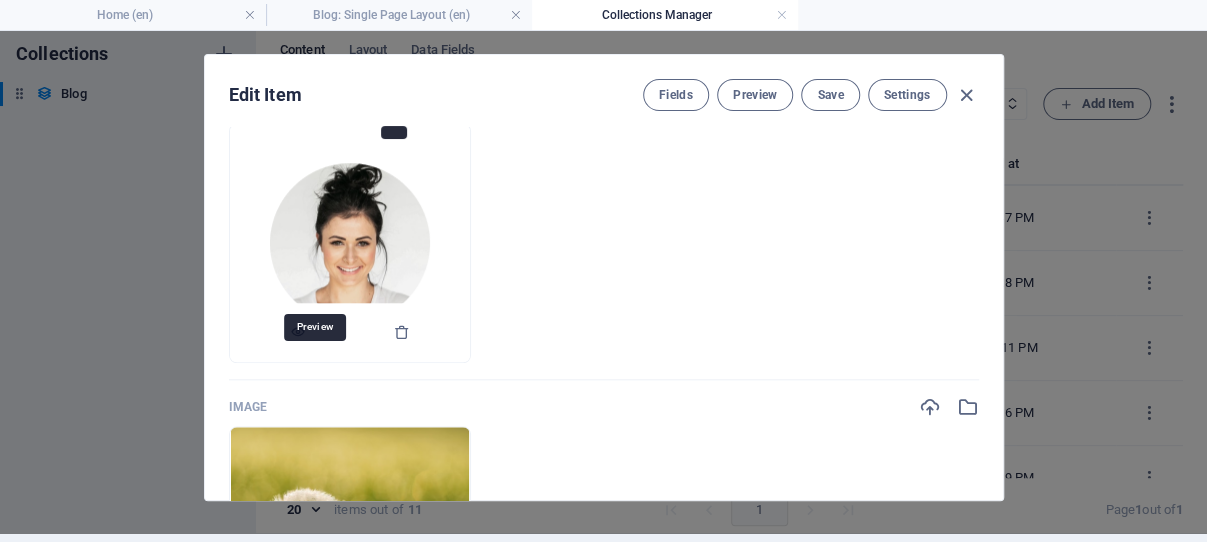 click at bounding box center (298, 332) 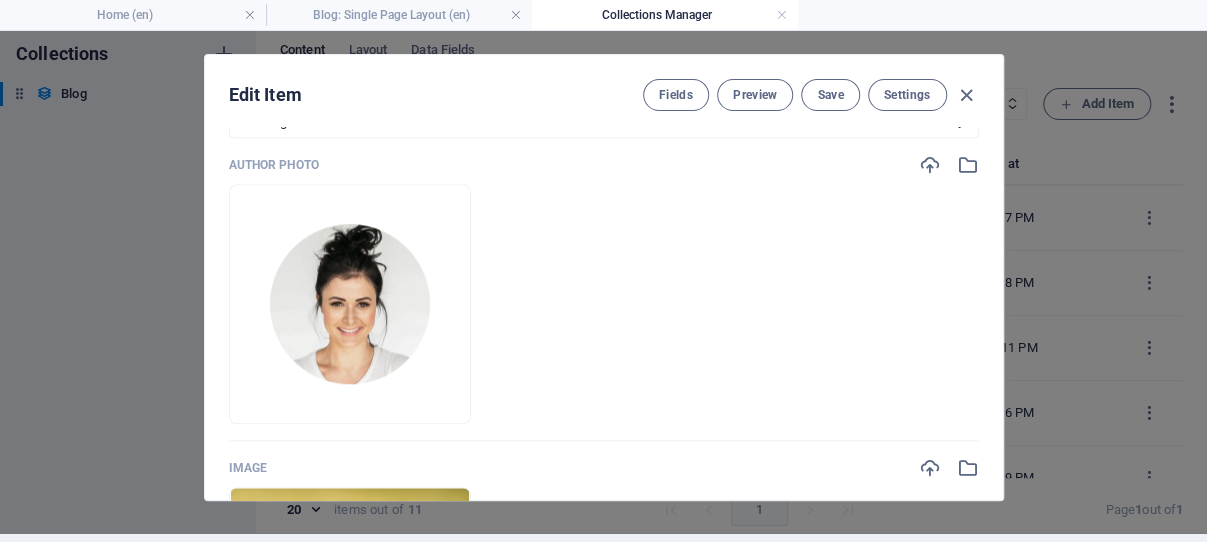 scroll, scrollTop: 709, scrollLeft: 0, axis: vertical 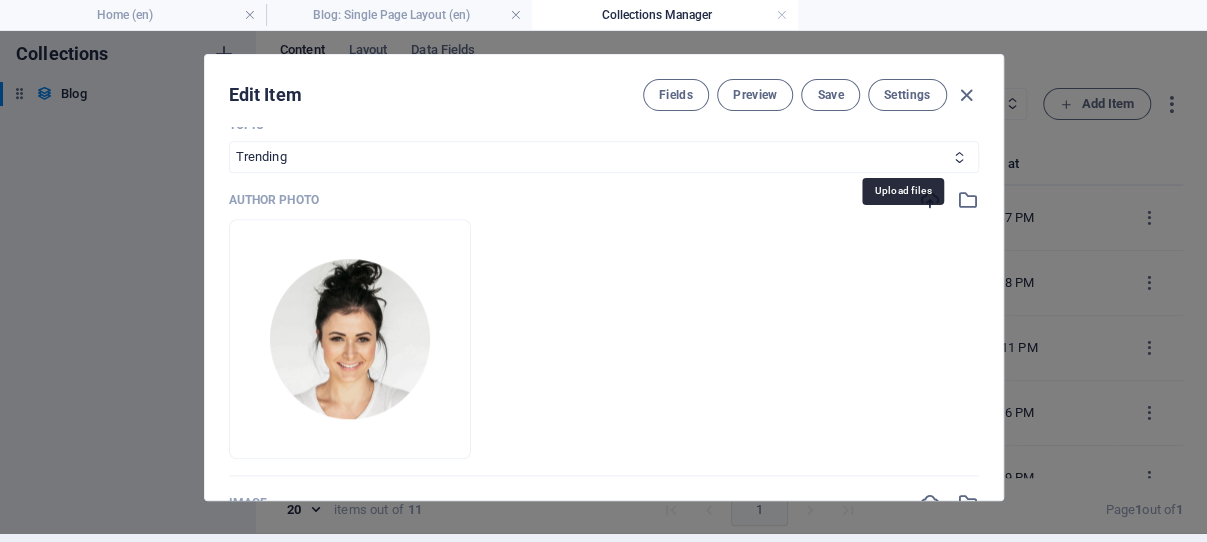 click at bounding box center [930, 200] 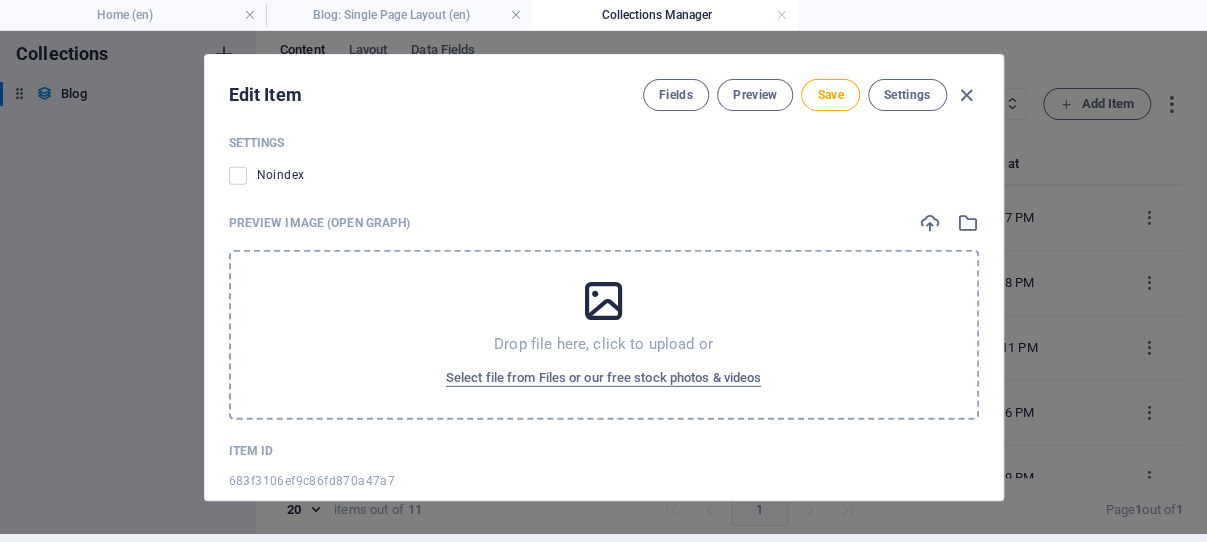 scroll, scrollTop: 2713, scrollLeft: 0, axis: vertical 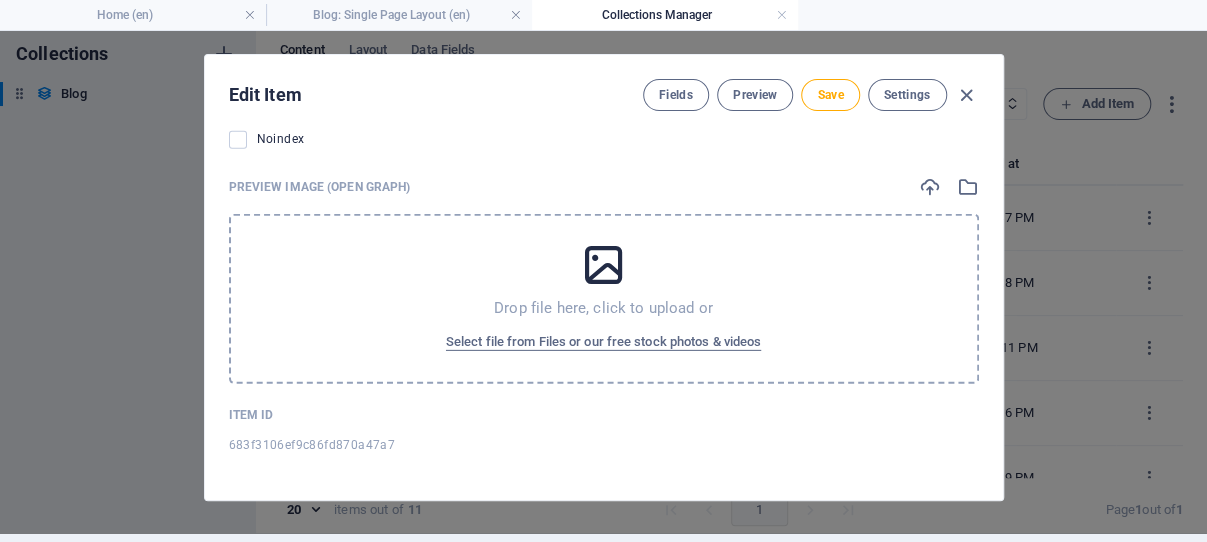click at bounding box center [603, 265] 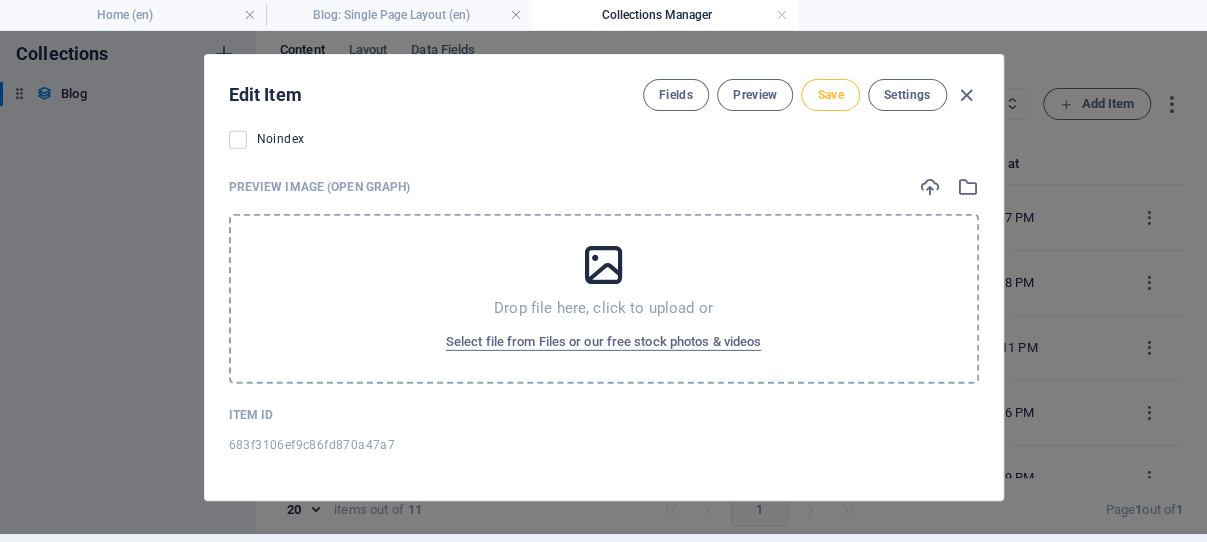 click on "Save" at bounding box center (830, 95) 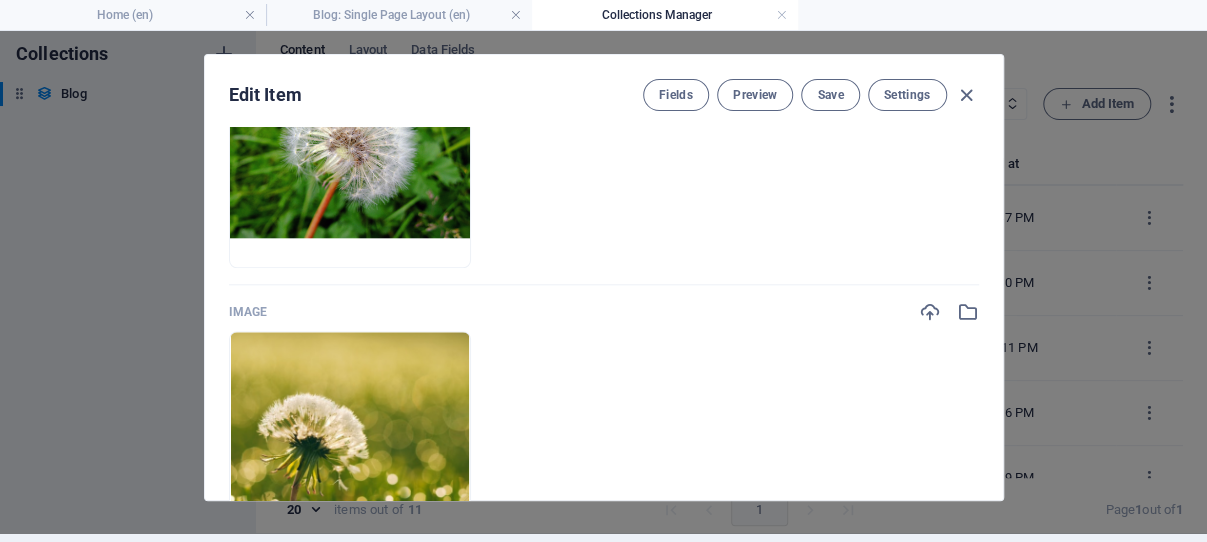 scroll, scrollTop: 423, scrollLeft: 0, axis: vertical 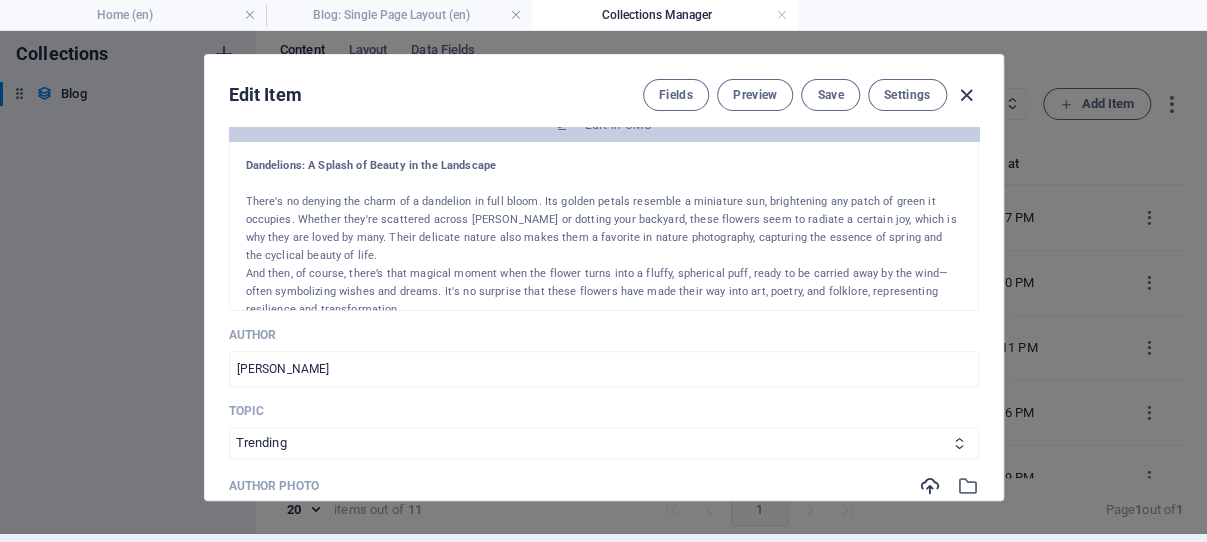 click at bounding box center [966, 95] 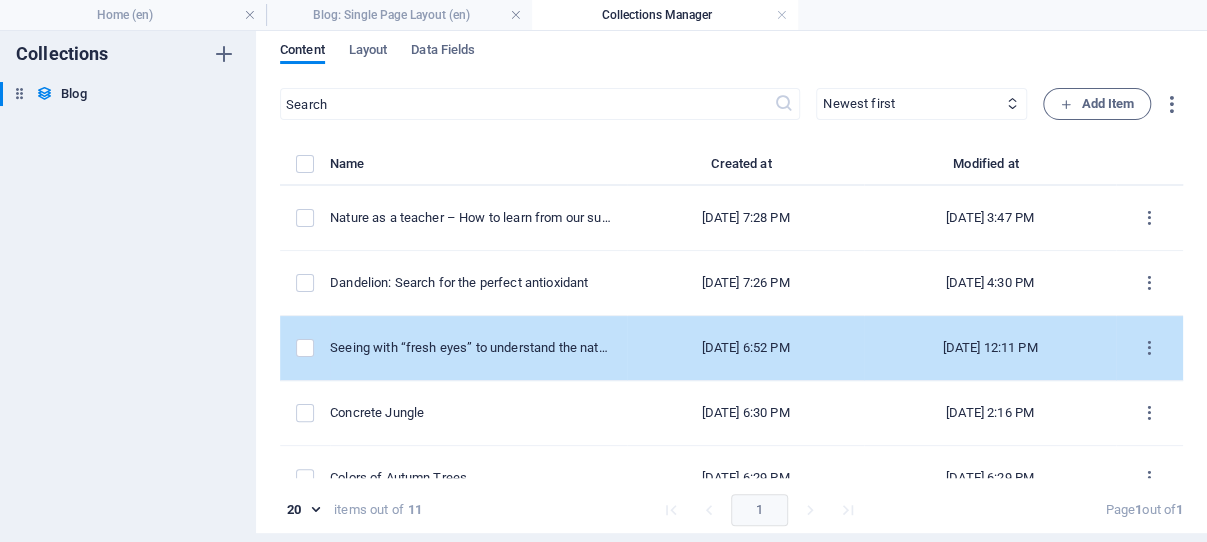 scroll, scrollTop: 95, scrollLeft: 0, axis: vertical 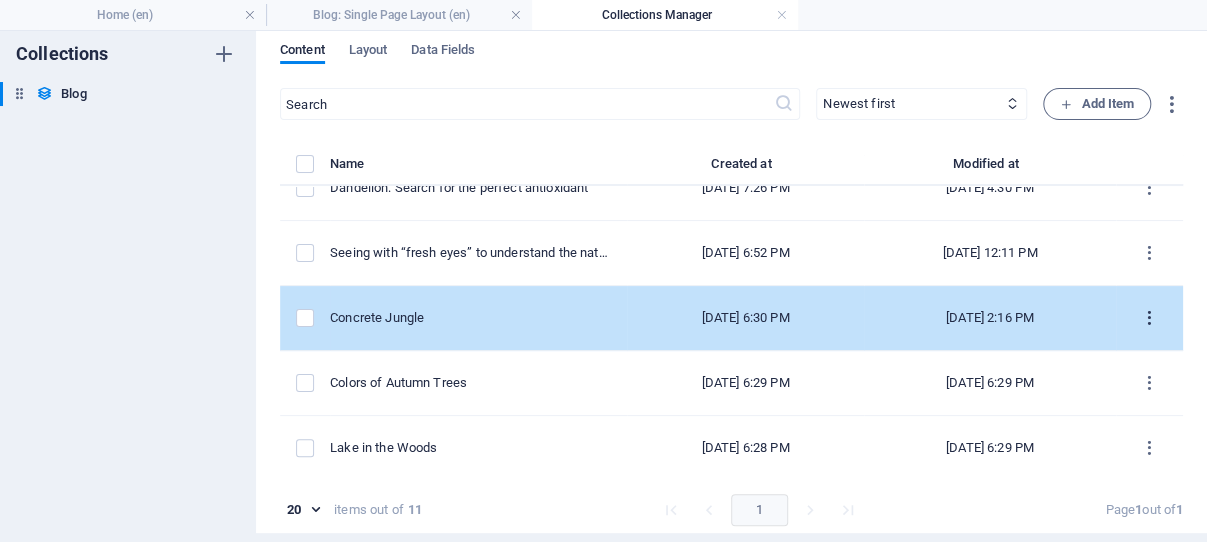 click at bounding box center (1149, 318) 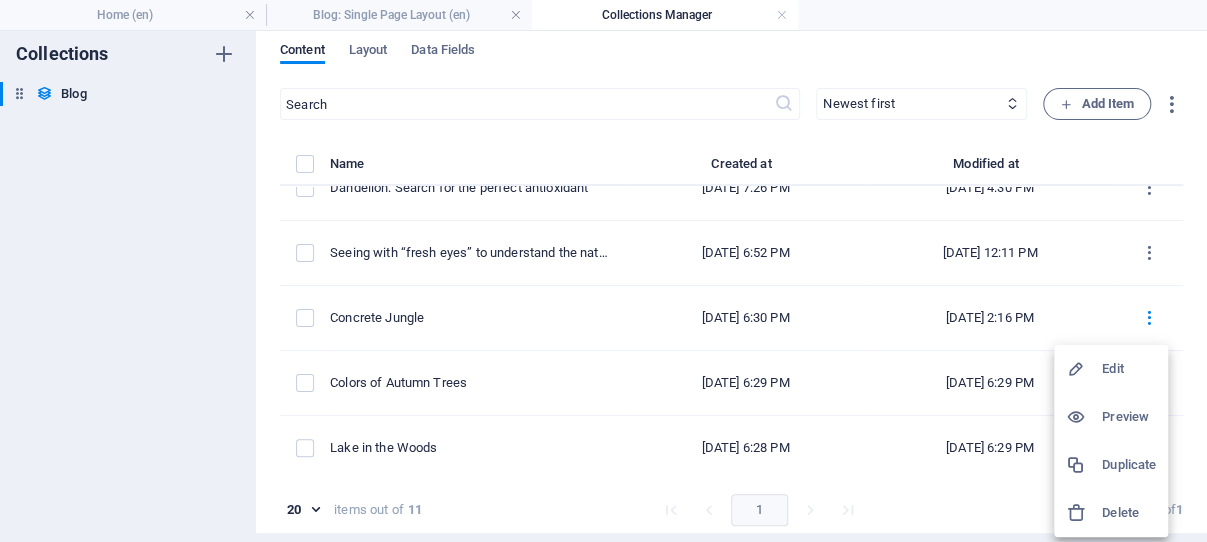 click on "Edit" at bounding box center [1129, 369] 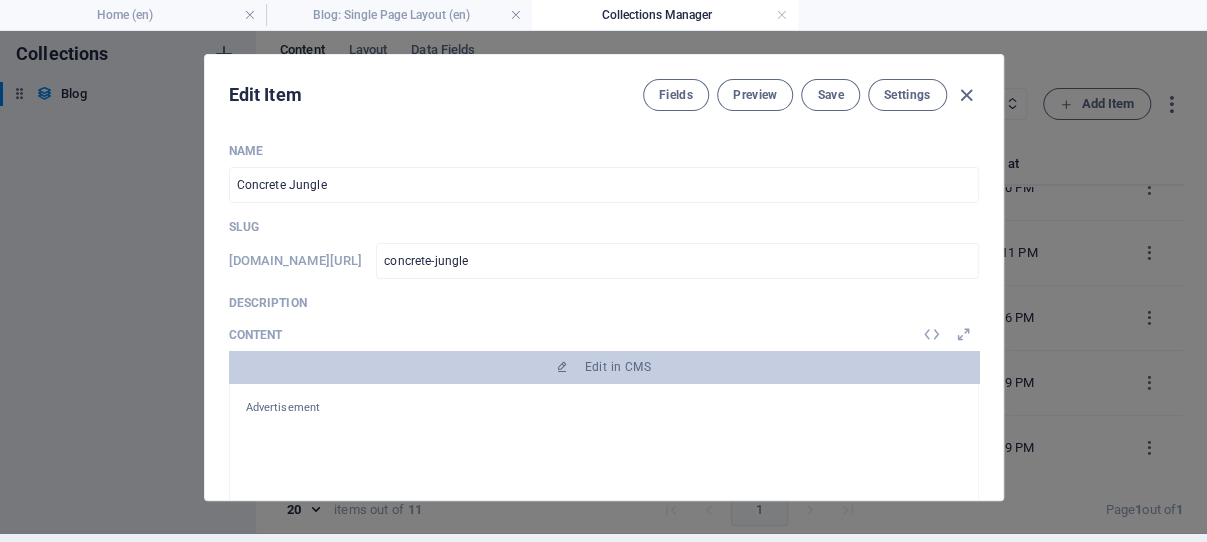 scroll, scrollTop: 95, scrollLeft: 0, axis: vertical 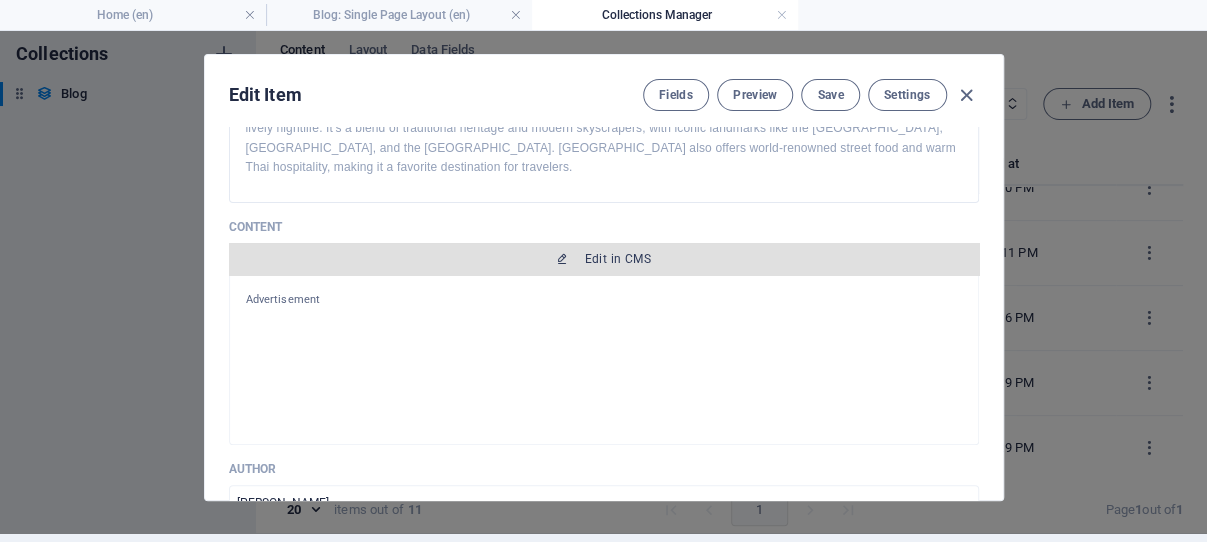 click on "Edit in CMS" at bounding box center (618, 259) 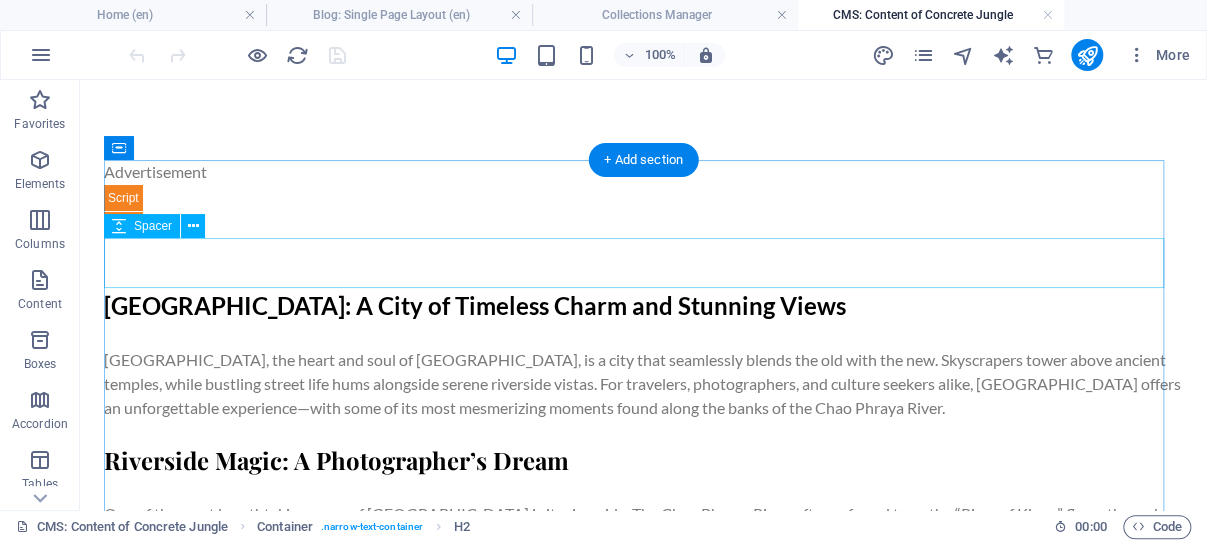 scroll, scrollTop: 0, scrollLeft: 0, axis: both 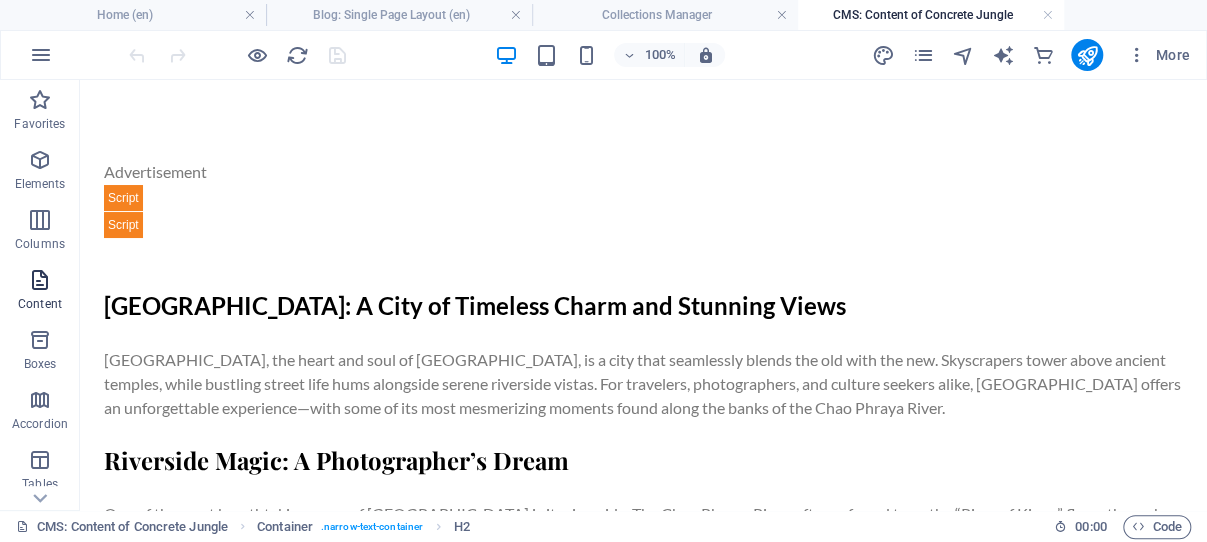 click at bounding box center [40, 280] 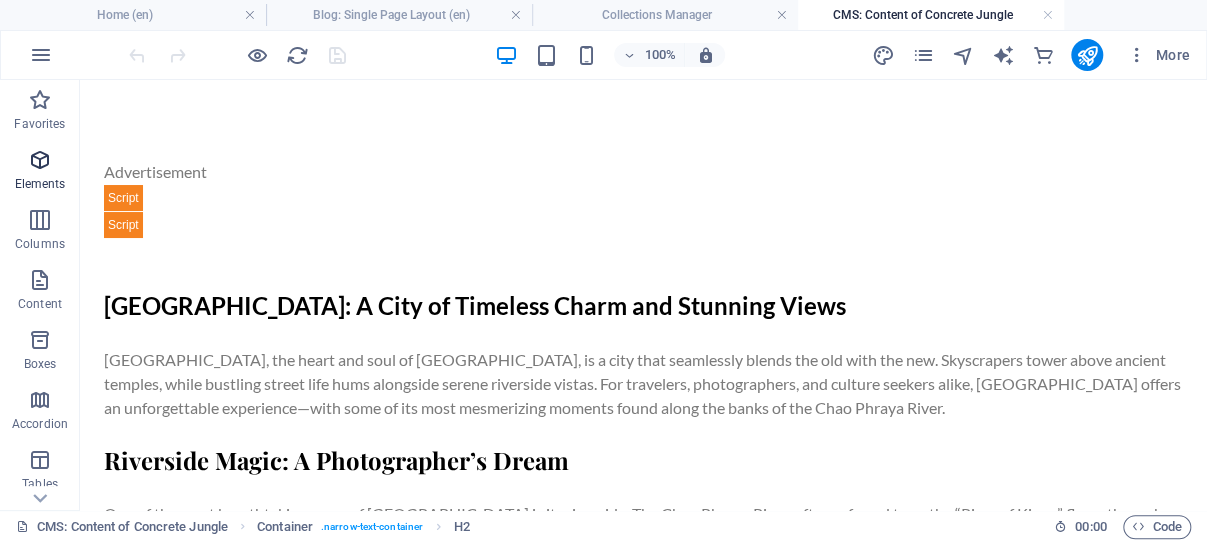 click at bounding box center (40, 160) 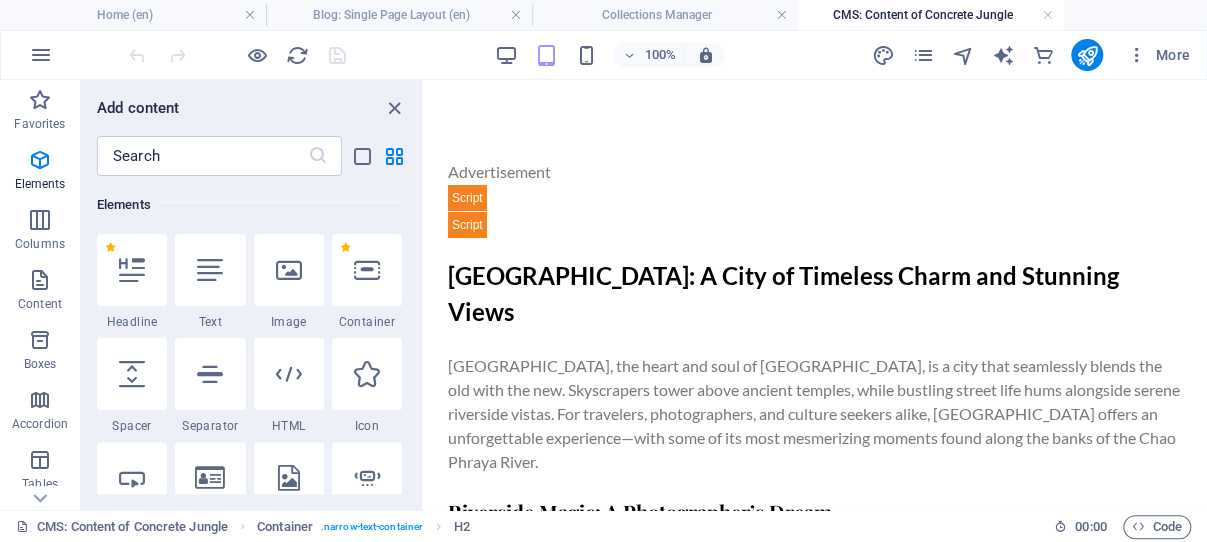 scroll, scrollTop: 213, scrollLeft: 0, axis: vertical 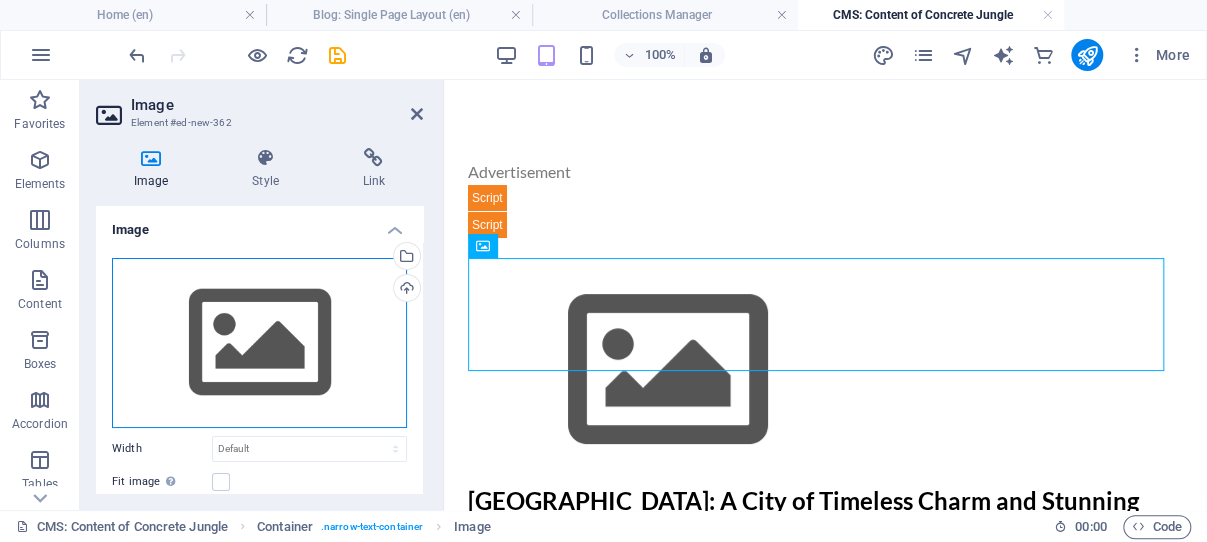 click on "Drag files here, click to choose files or select files from Files or our free stock photos & videos" at bounding box center [259, 343] 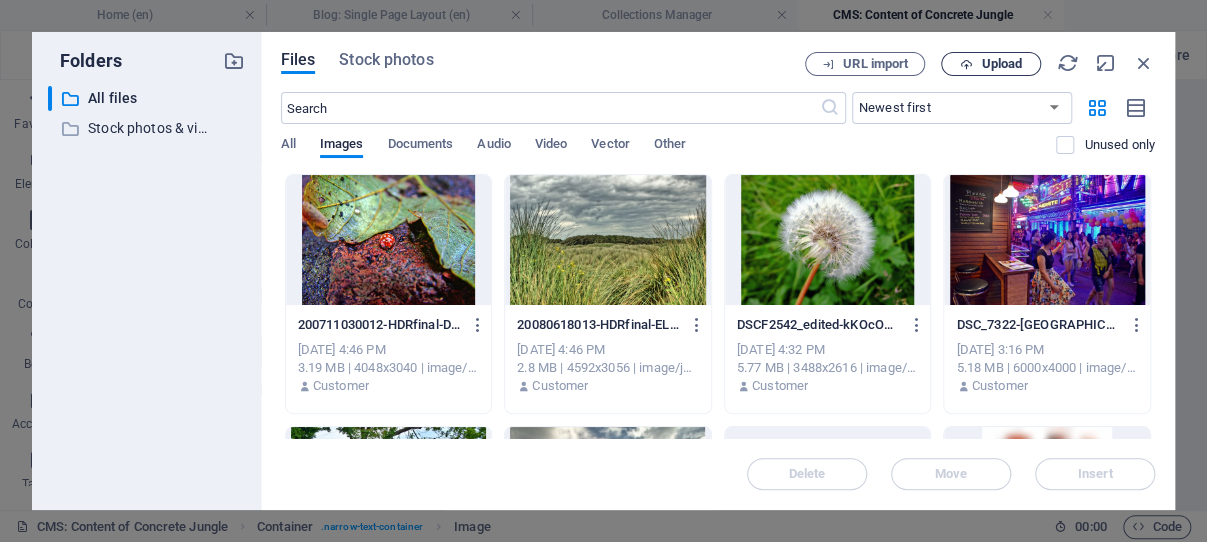 click on "Upload" at bounding box center [1001, 64] 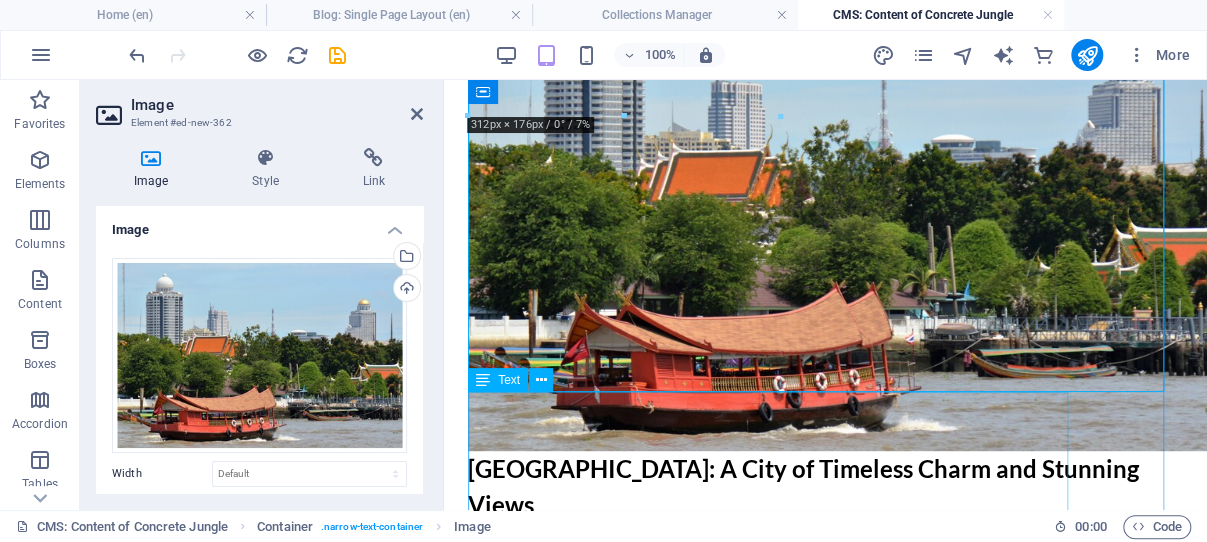 scroll, scrollTop: 318, scrollLeft: 0, axis: vertical 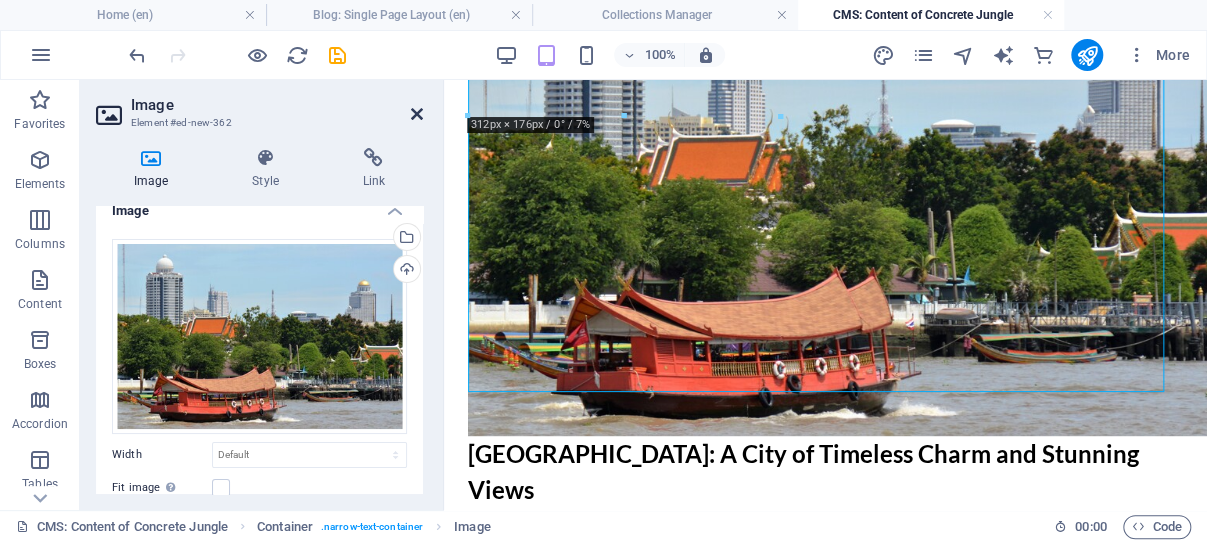 click at bounding box center (417, 114) 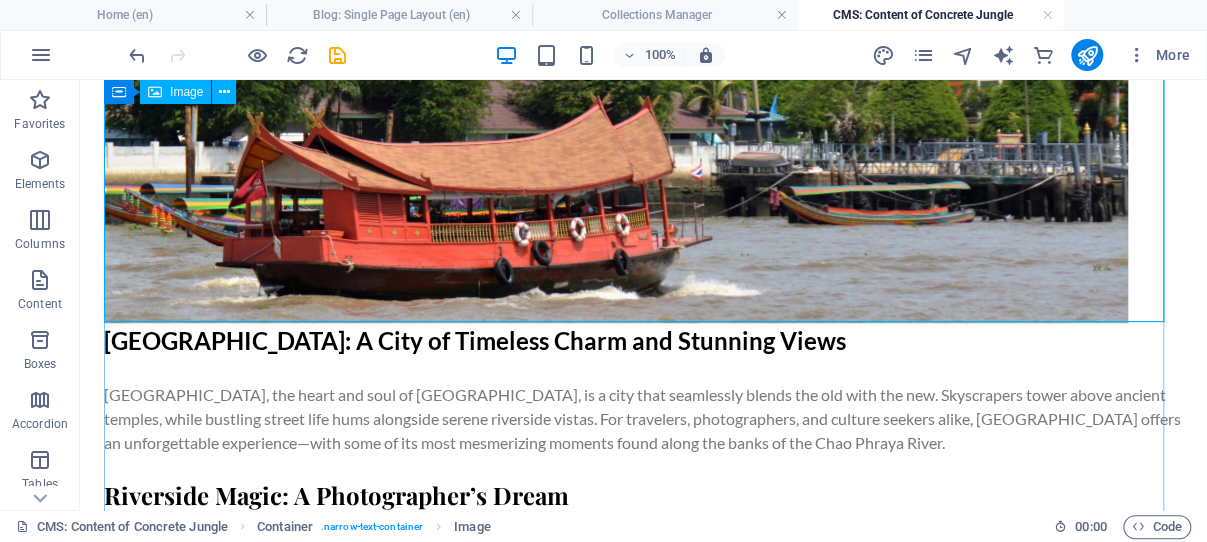 scroll, scrollTop: 666, scrollLeft: 0, axis: vertical 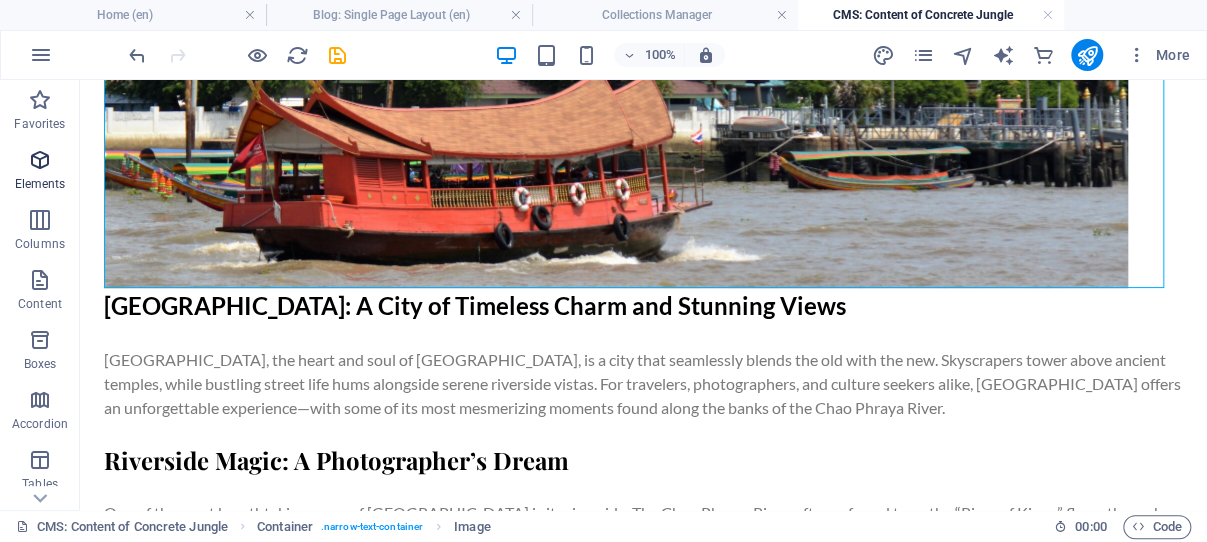 click at bounding box center [40, 160] 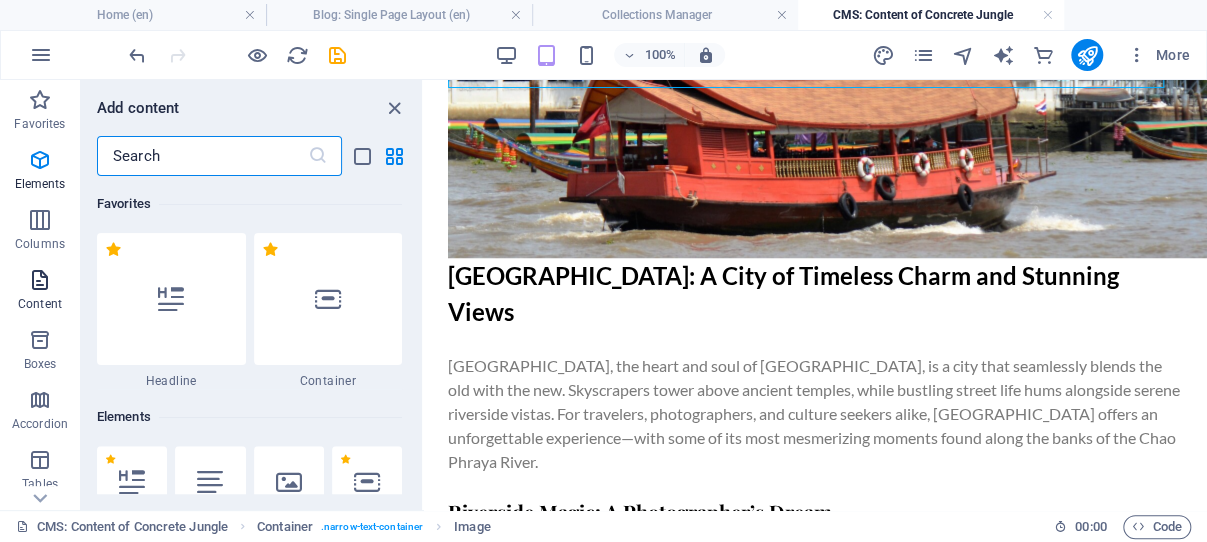 scroll, scrollTop: 636, scrollLeft: 0, axis: vertical 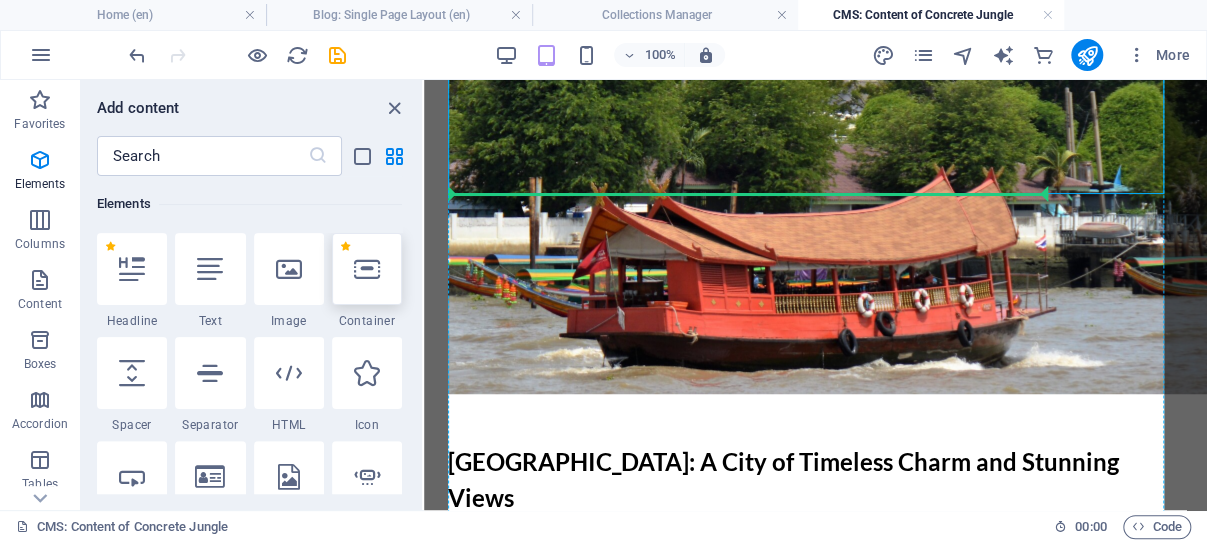 select on "px" 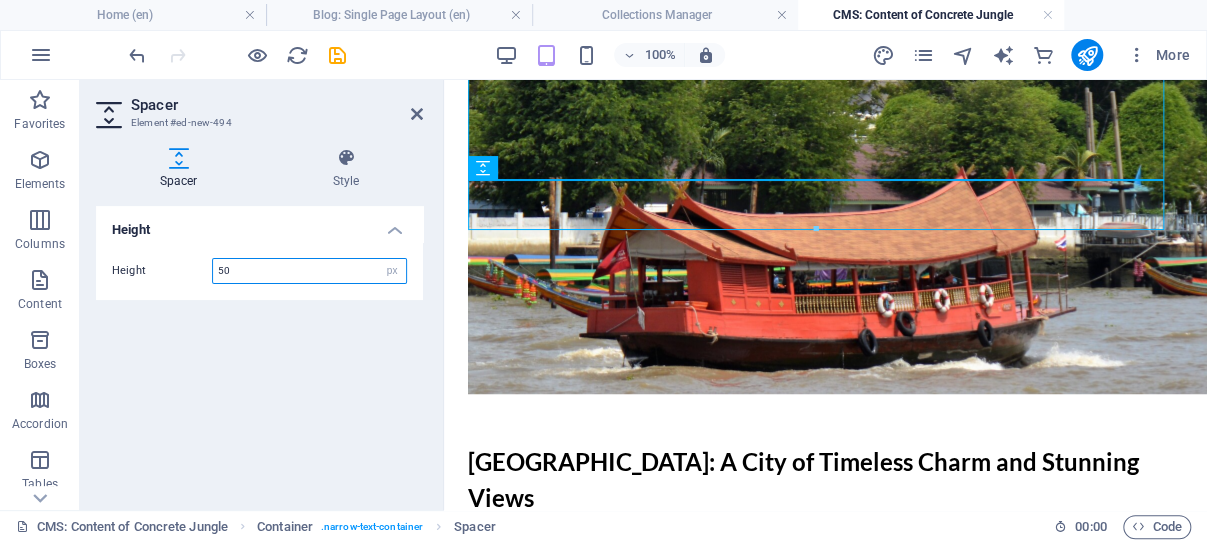 click on "50" at bounding box center [309, 271] 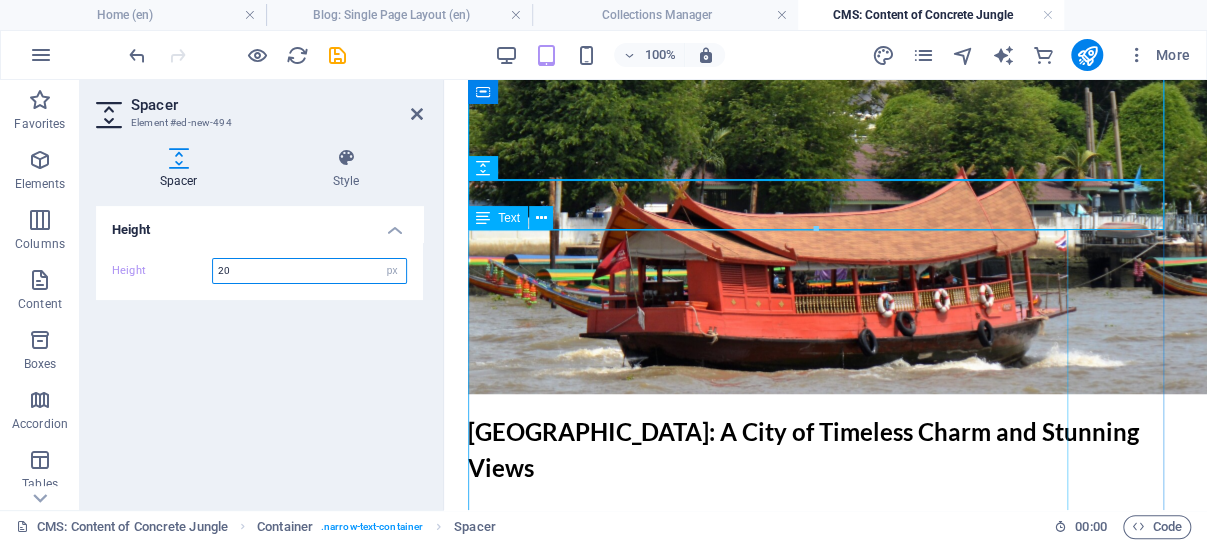 type on "20" 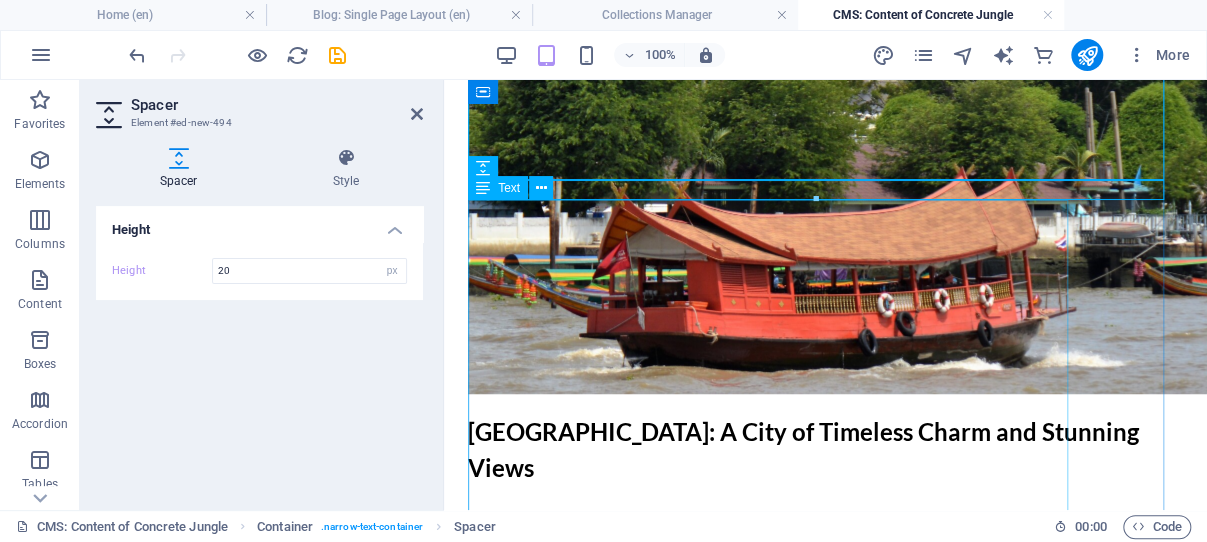 click on "Bangkok: A City of Timeless Charm and Stunning Views Bangkok, the heart and soul of Thailand, is a city that seamlessly blends the old with the new. Skyscrapers tower above ancient temples, while bustling street life hums alongside serene riverside vistas. For travelers, photographers, and culture seekers alike, Bangkok offers an unforgettable experience—with some of its most mesmerizing moments found along the banks of the Chao Phraya River. Riverside Magic: A Photographer’s Dream One of the most breathtaking areas of Bangkok is its riverside. The Chao Phraya River, often referred to as the “River of Kings,” flows through the city like a living artery. This river is more than a waterway—it’s a lifeline for local communities and a stage for daily life in Bangkok. The Grand Palace: Regal Splendor in the Heart of the City Don’t miss the  Temple of the Emerald Buddha (Wat Phra Kaew) Golden Temples and Sacred Wonders Wat Arun Another unmissable temple is  Wat Pho Of course,  Wat Traimit" at bounding box center (825, 1226) 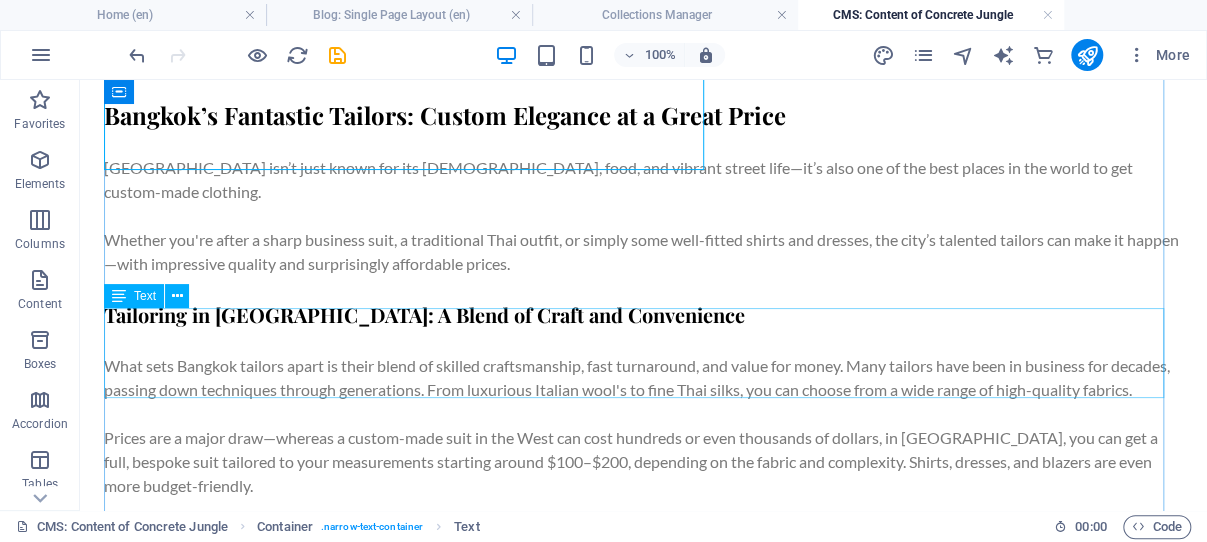 scroll, scrollTop: 2468, scrollLeft: 0, axis: vertical 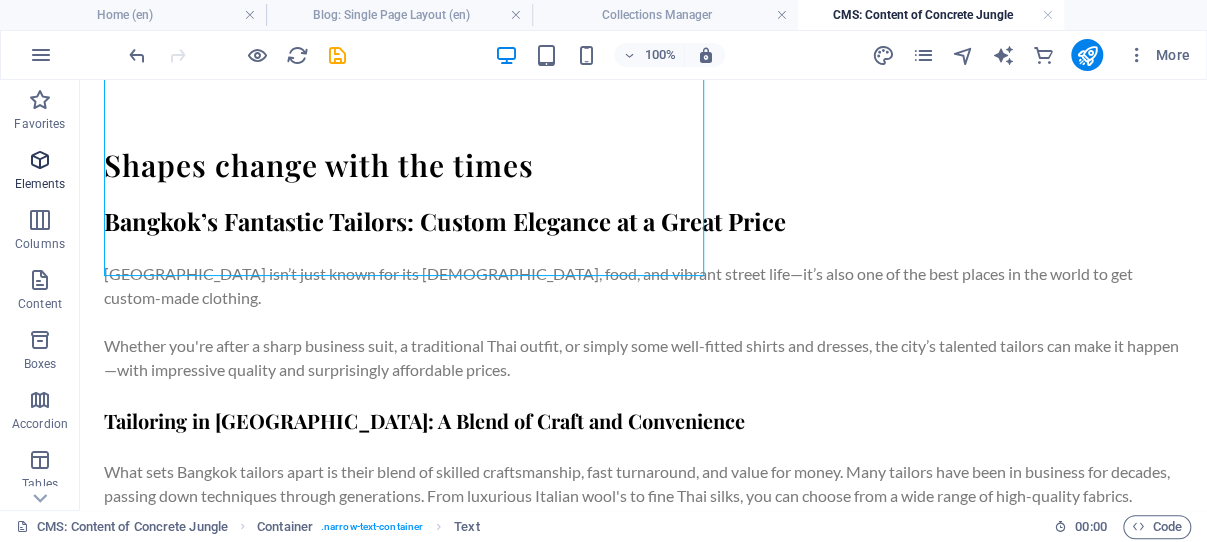 click at bounding box center [40, 160] 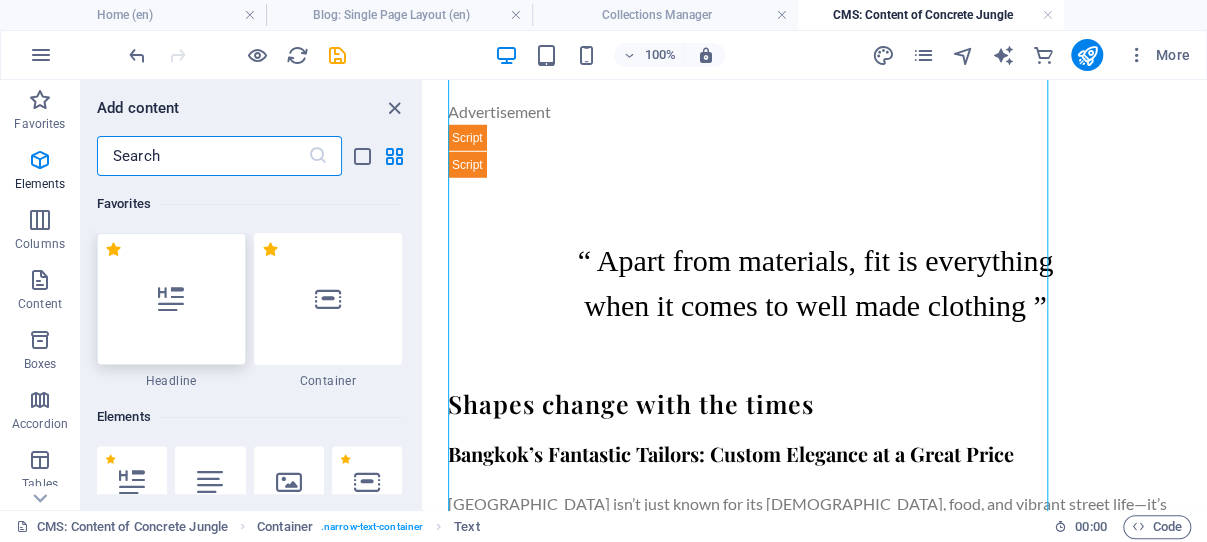 scroll, scrollTop: 2151, scrollLeft: 0, axis: vertical 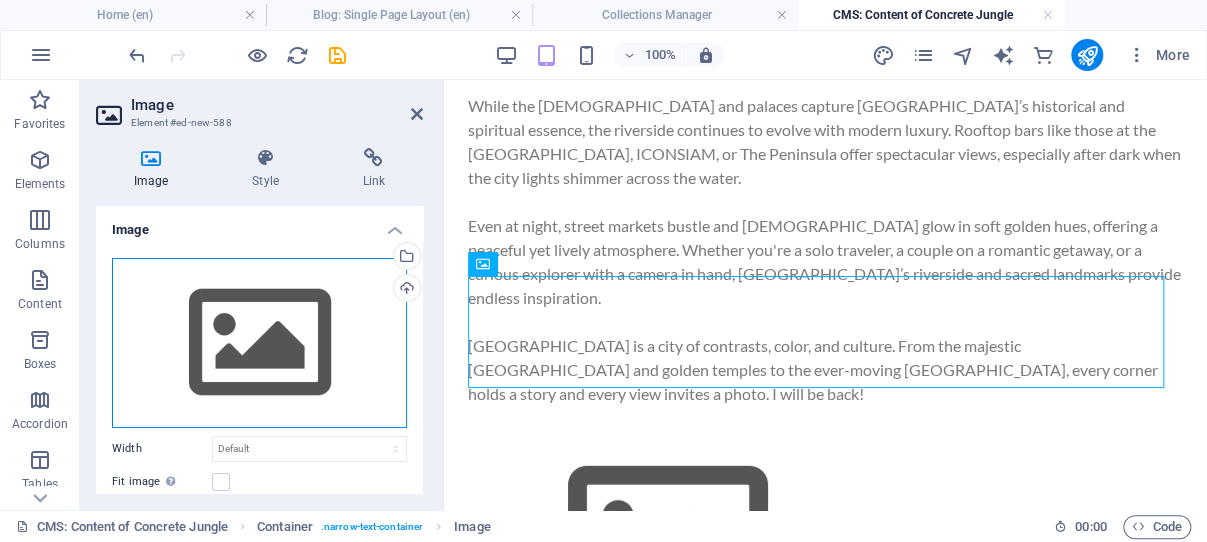 click on "Drag files here, click to choose files or select files from Files or our free stock photos & videos" at bounding box center [259, 343] 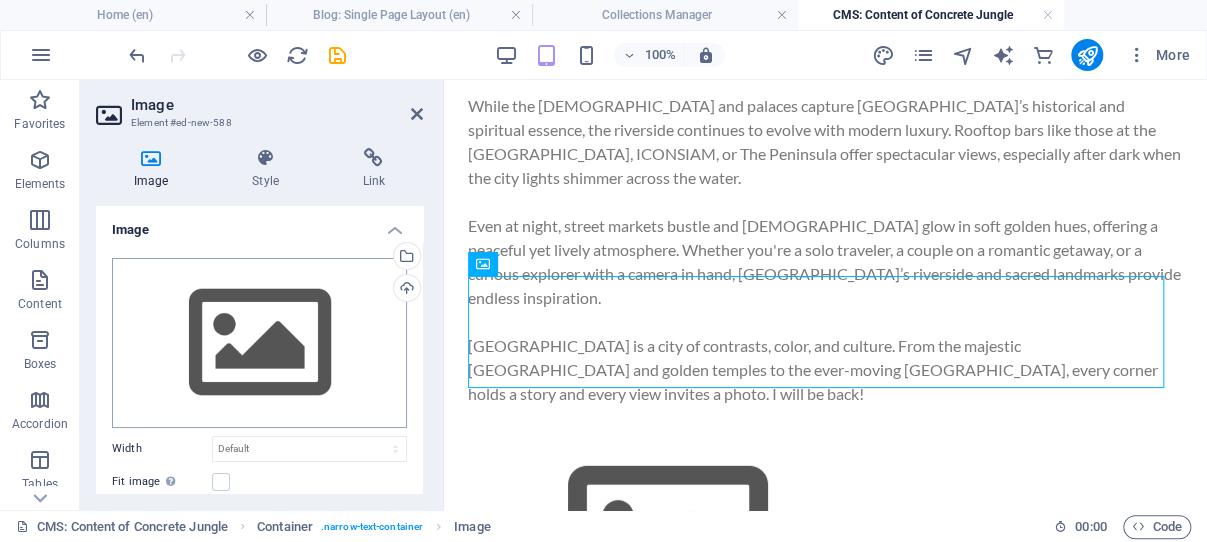 click on "Individual travel photographer and blogger Home (en) Blog: Single Page Layout (en) Collections Manager CMS: Content of Concrete Jungle Favorites Elements Columns Content Boxes Accordion Tables Features Images Slider Header Footer Forms Marketing Collections Commerce Text Element #ed-new-136 Text Style Collection No assignment, content remains static Created at (Date) Updated at (Date) Name (Plain Text) Slug (Plain Text) Description (Rich Text) Content (CMS) Author (Plain Text) Topic (Choice) Author Photo (File) Image (File) Publishing Date (Date) Status (Choice) Read More Button (Rich Text) Assign content from Blog 7/14/2025 (l) 07/14/2025 (L) Jul 14, 2025 (ll) July 14, 2025 (LL) Jul 14, 2025 4:22 PM (lll) July 14, 2025 4:22 PM (LLL) Mon, Jul 14, 2025 4:22 PM (llll) Monday, July 14, 2025 4:22 PM (LLLL) 14.7.2025 (D.M.YYYY) 14. Jul 2025 (D. MMM YYYY) 14. July 2025 (D. MMMM YYYY) Mo, 14.7.2025 (dd, D.M.YYYY) 4:22 PM (LT) 14 (D) Text" at bounding box center [603, 271] 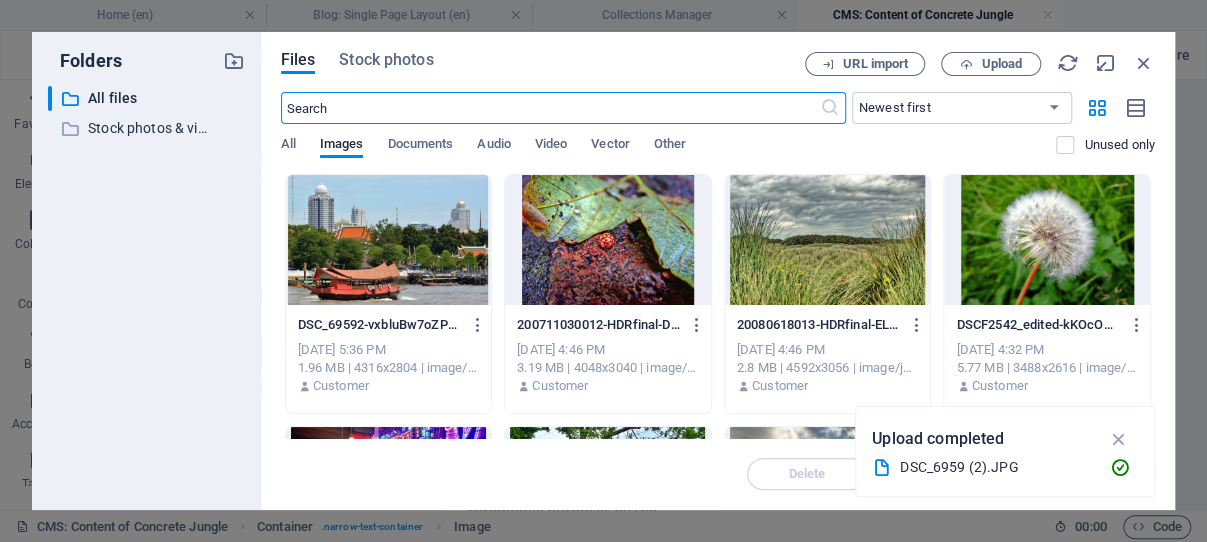 scroll, scrollTop: 2138, scrollLeft: 0, axis: vertical 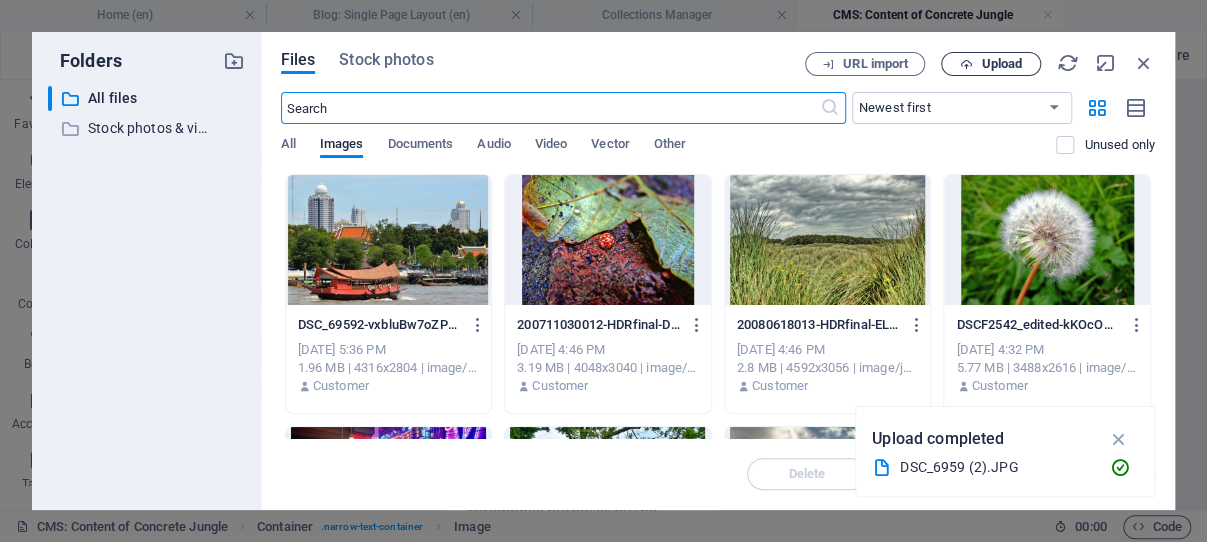 click on "Upload" at bounding box center [1001, 64] 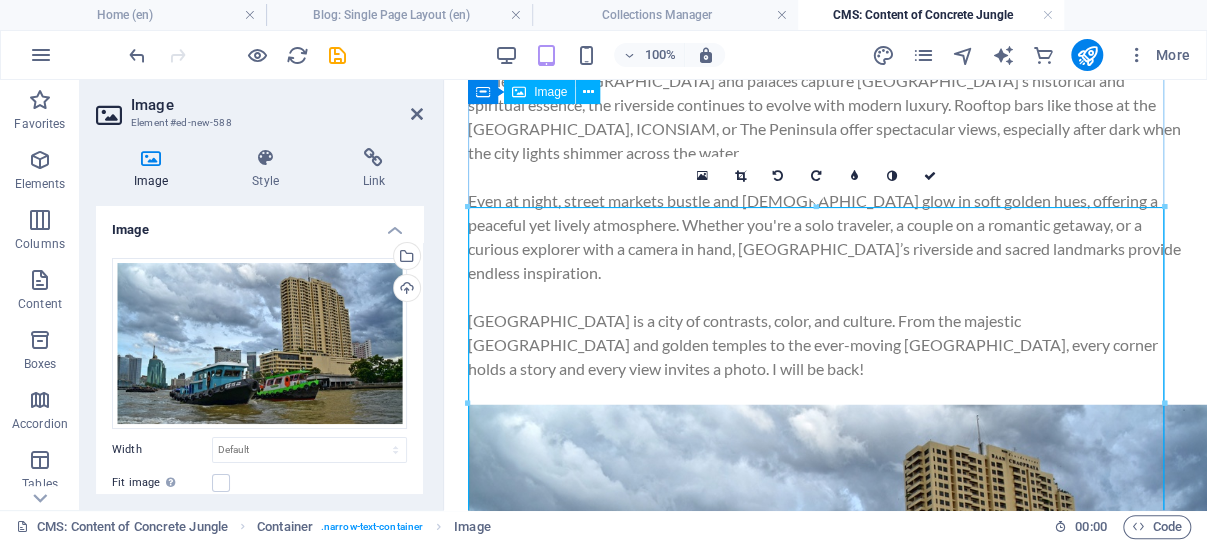 scroll, scrollTop: 2138, scrollLeft: 0, axis: vertical 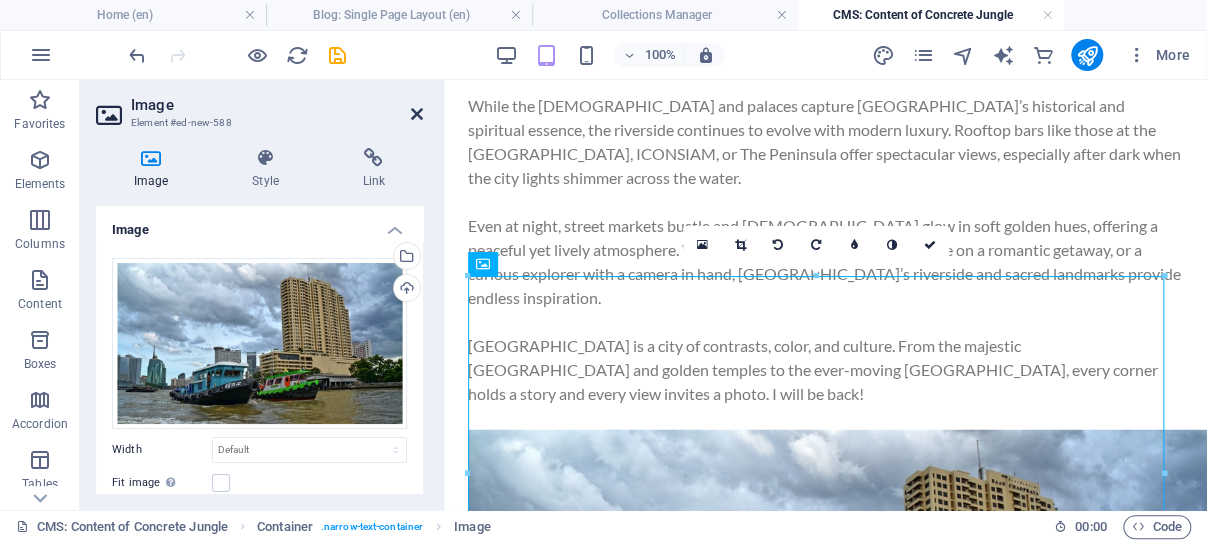 click at bounding box center [417, 114] 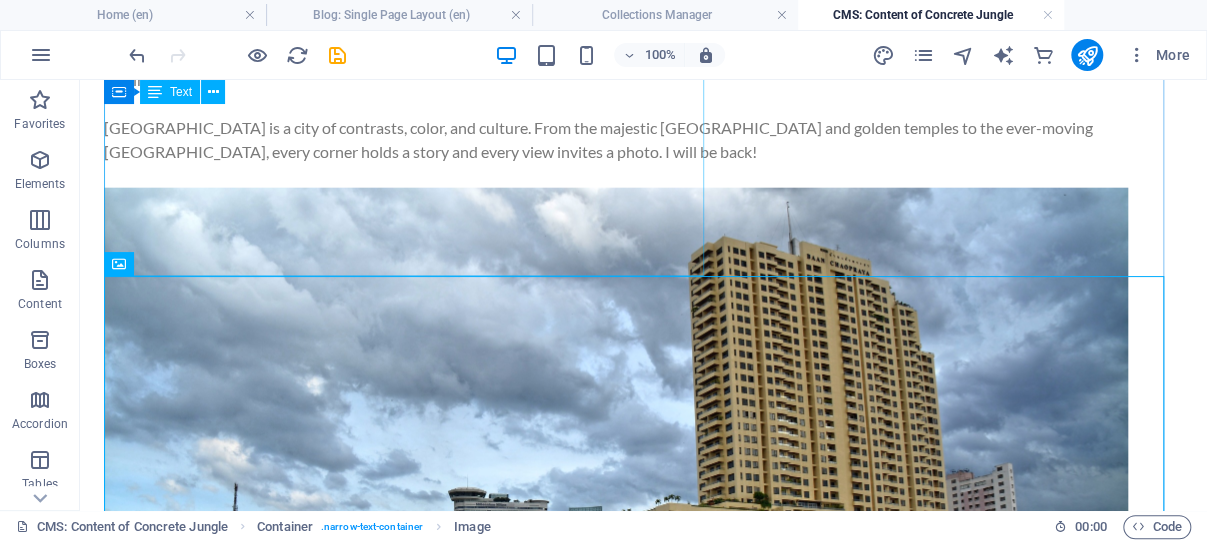 scroll, scrollTop: 2467, scrollLeft: 0, axis: vertical 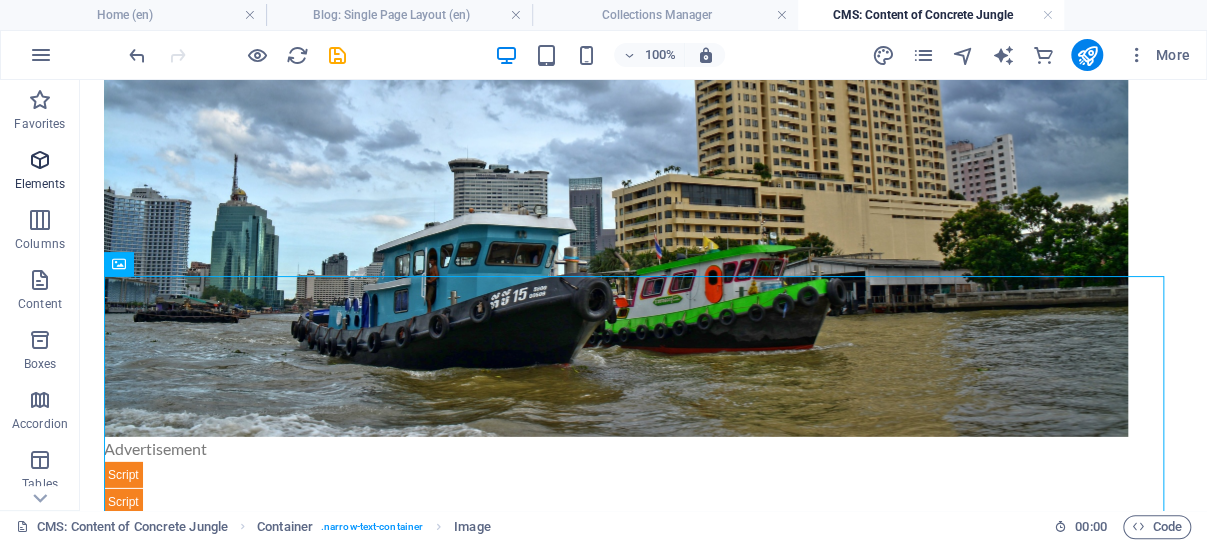 click at bounding box center (40, 160) 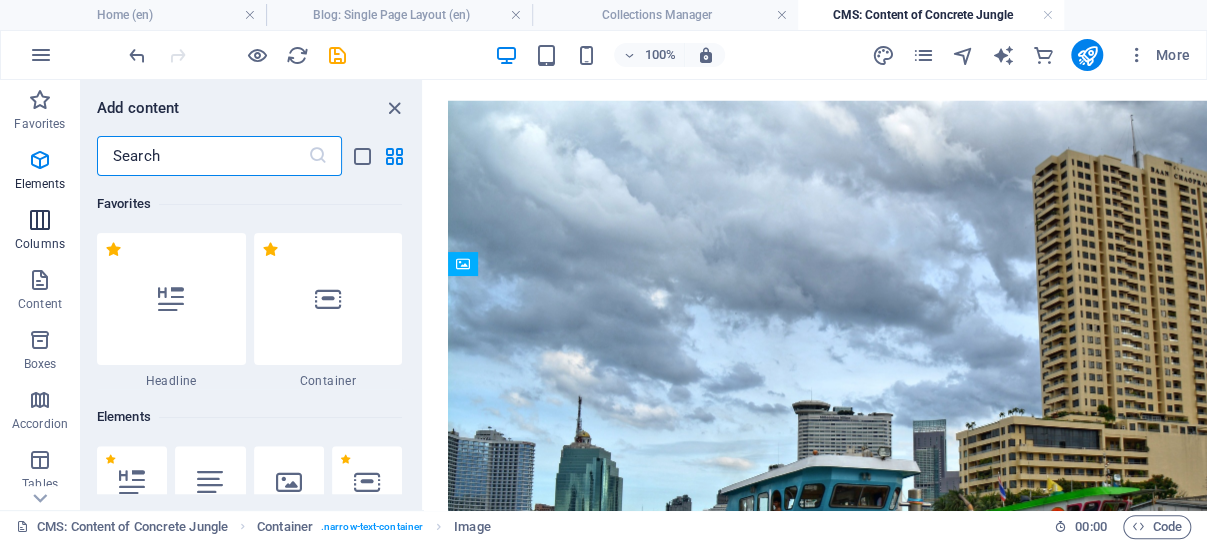 scroll, scrollTop: 2151, scrollLeft: 0, axis: vertical 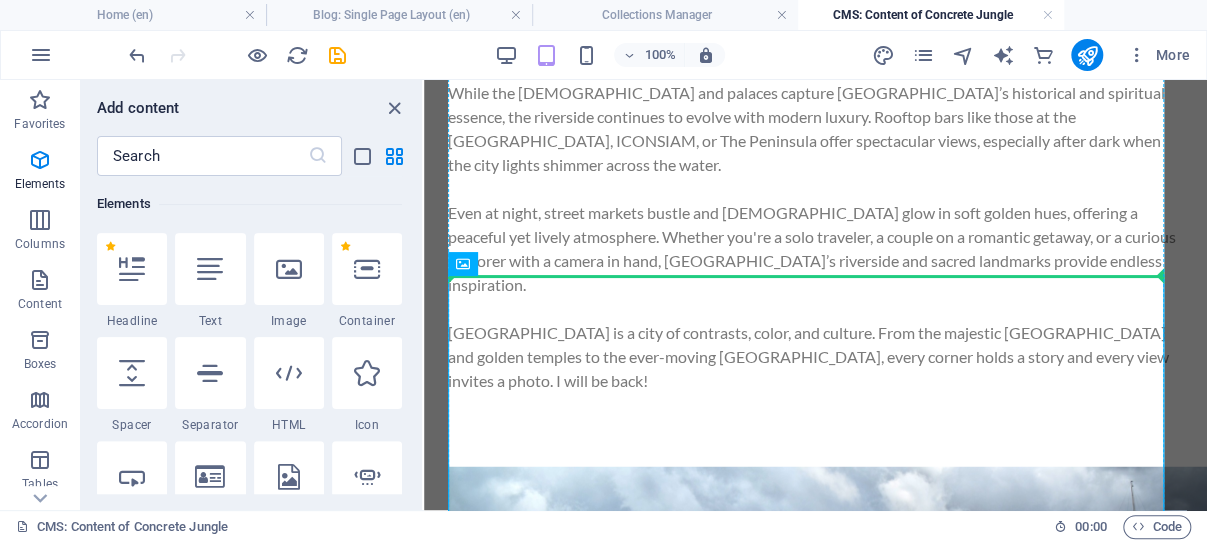 select on "px" 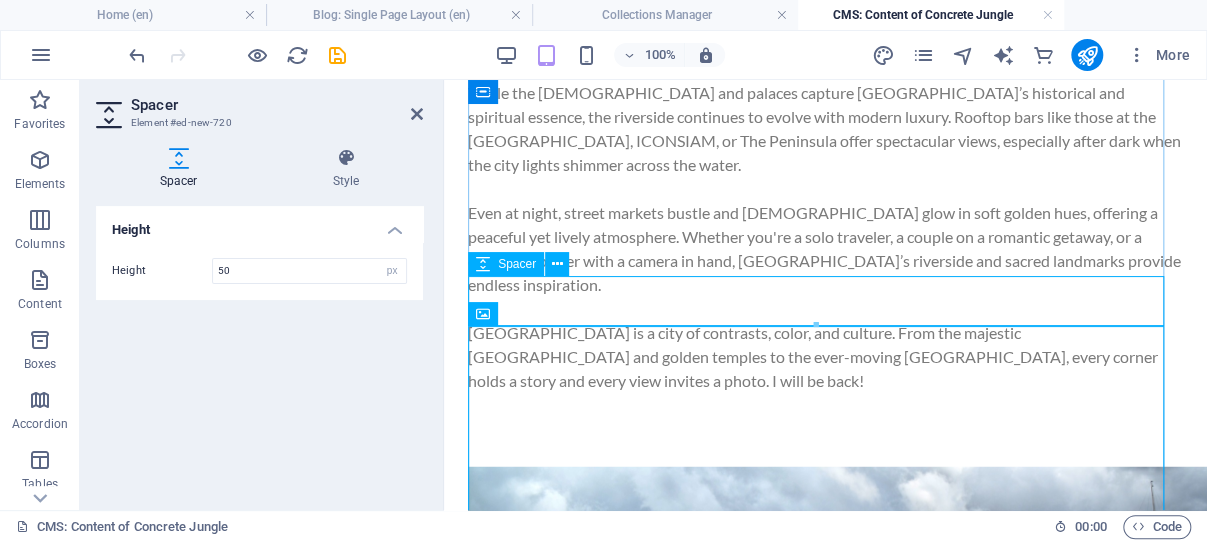 scroll, scrollTop: 2138, scrollLeft: 0, axis: vertical 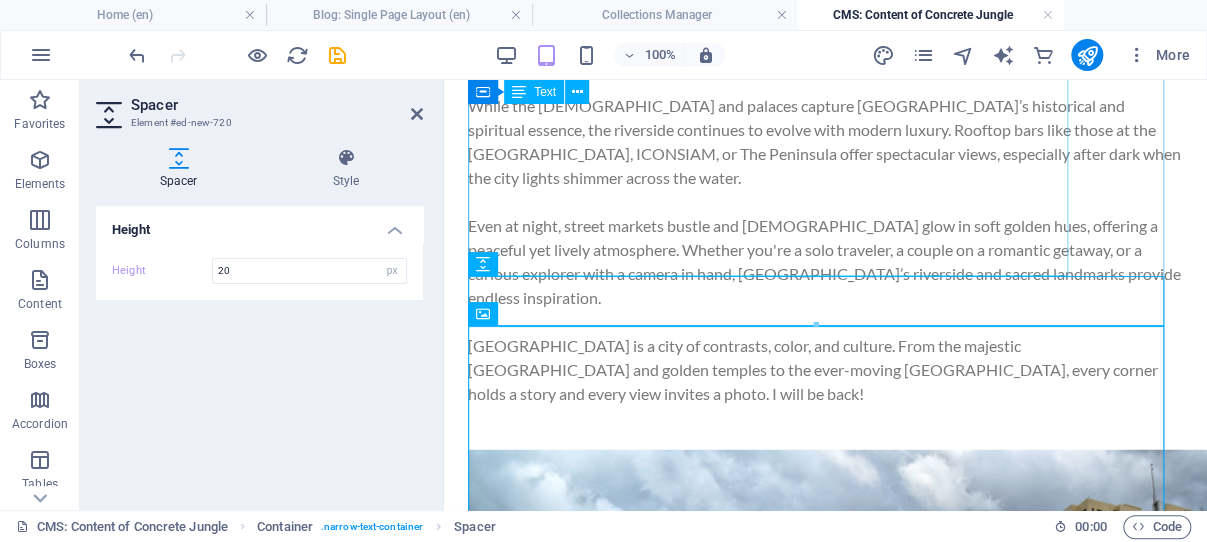 type on "20" 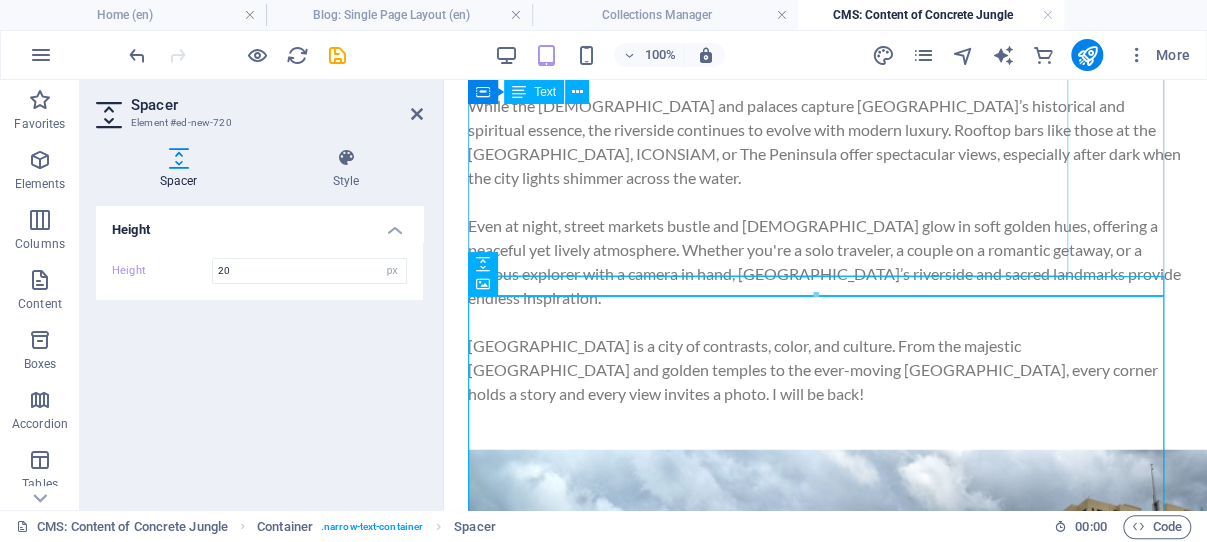 click on "Bangkok: A City of Timeless Charm and Stunning Views Bangkok, the heart and soul of Thailand, is a city that seamlessly blends the old with the new. Skyscrapers tower above ancient temples, while bustling street life hums alongside serene riverside vistas. For travelers, photographers, and culture seekers alike, Bangkok offers an unforgettable experience—with some of its most mesmerizing moments found along the banks of the Chao Phraya River. Riverside Magic: A Photographer’s Dream One of the most breathtaking areas of Bangkok is its riverside. The Chao Phraya River, often referred to as the “River of Kings,” flows through the city like a living artery. This river is more than a waterway—it’s a lifeline for local communities and a stage for daily life in Bangkok. The Grand Palace: Regal Splendor in the Heart of the City Don’t miss the  Temple of the Emerald Buddha (Wat Phra Kaew) Golden Temples and Sacred Wonders Wat Arun Another unmissable temple is  Wat Pho Of course,  Wat Traimit" at bounding box center [825, -382] 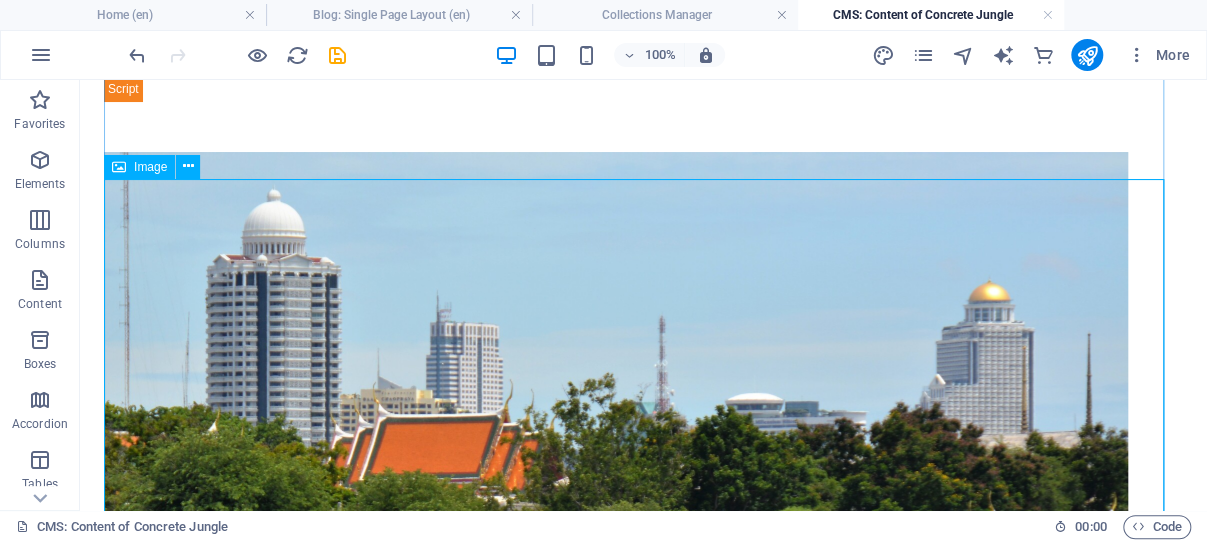 scroll, scrollTop: 212, scrollLeft: 0, axis: vertical 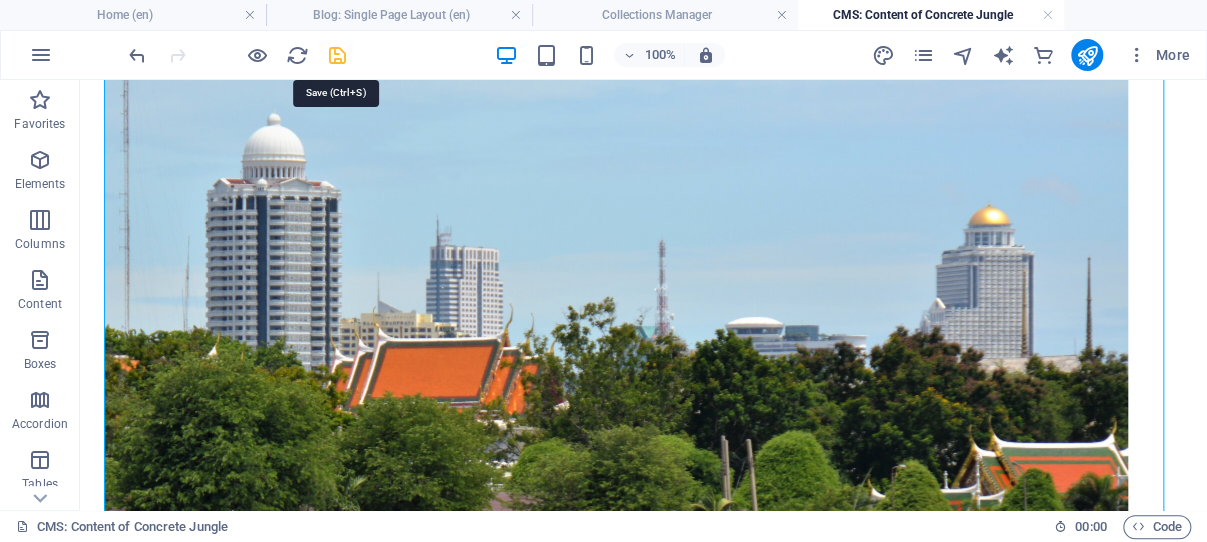 click at bounding box center [337, 55] 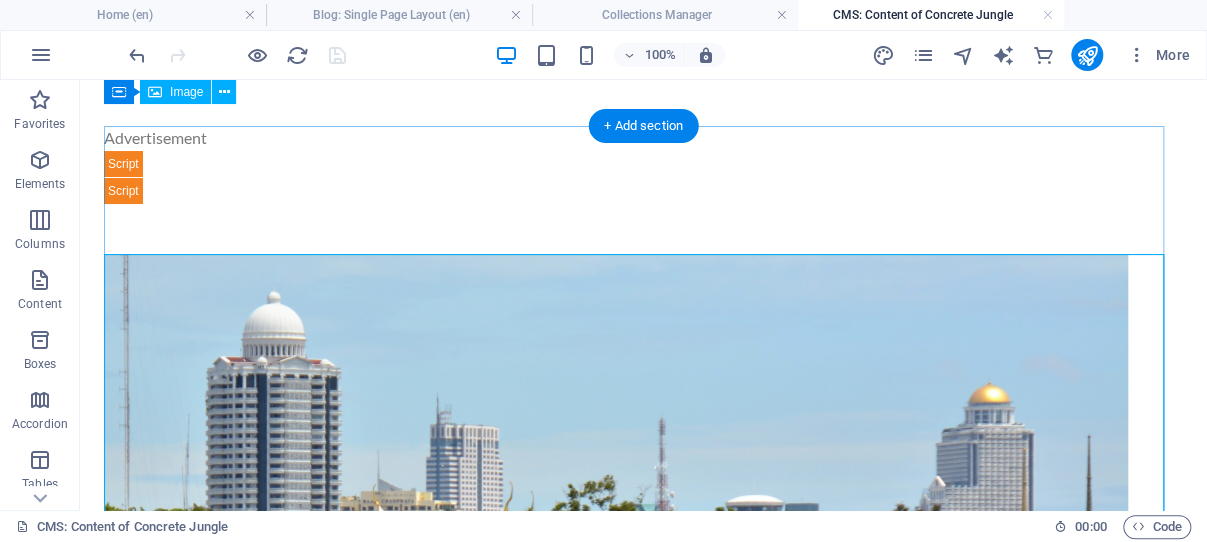 scroll, scrollTop: 0, scrollLeft: 0, axis: both 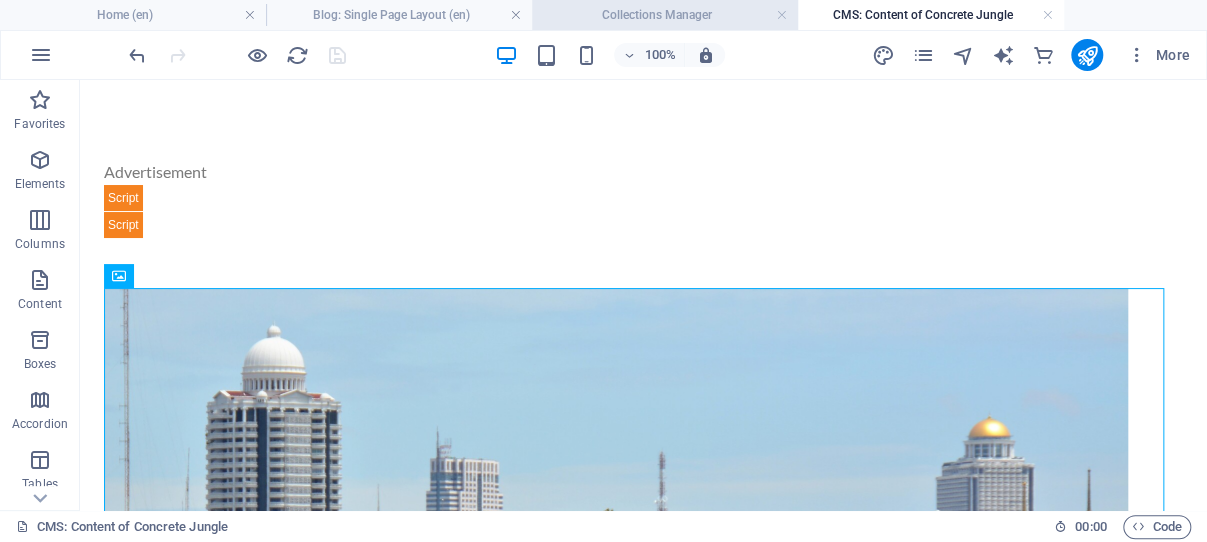 click on "Collections Manager" at bounding box center (665, 15) 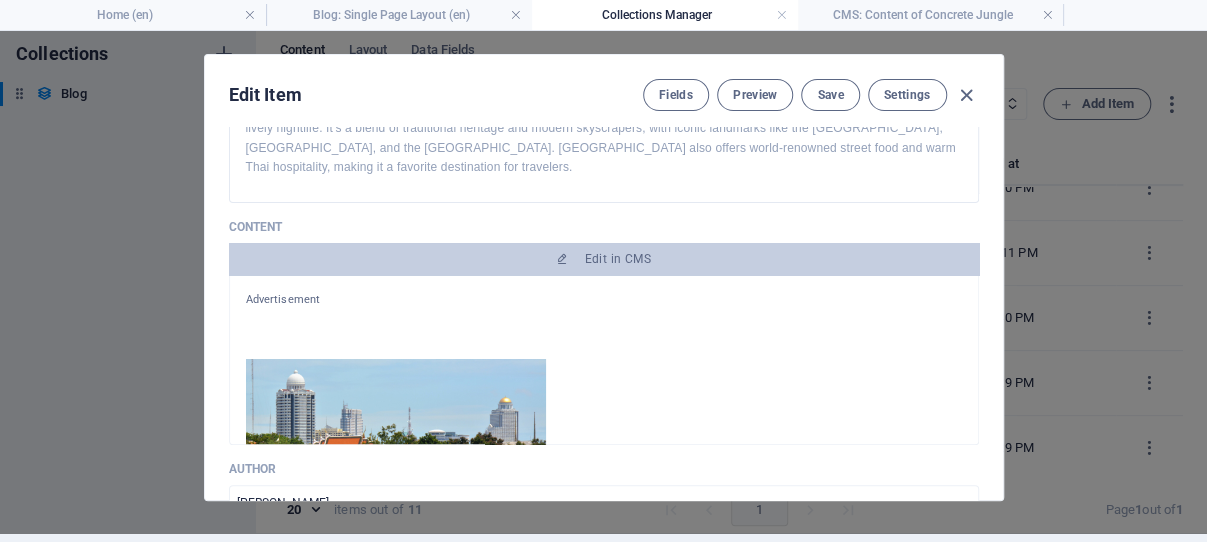 scroll, scrollTop: 95, scrollLeft: 0, axis: vertical 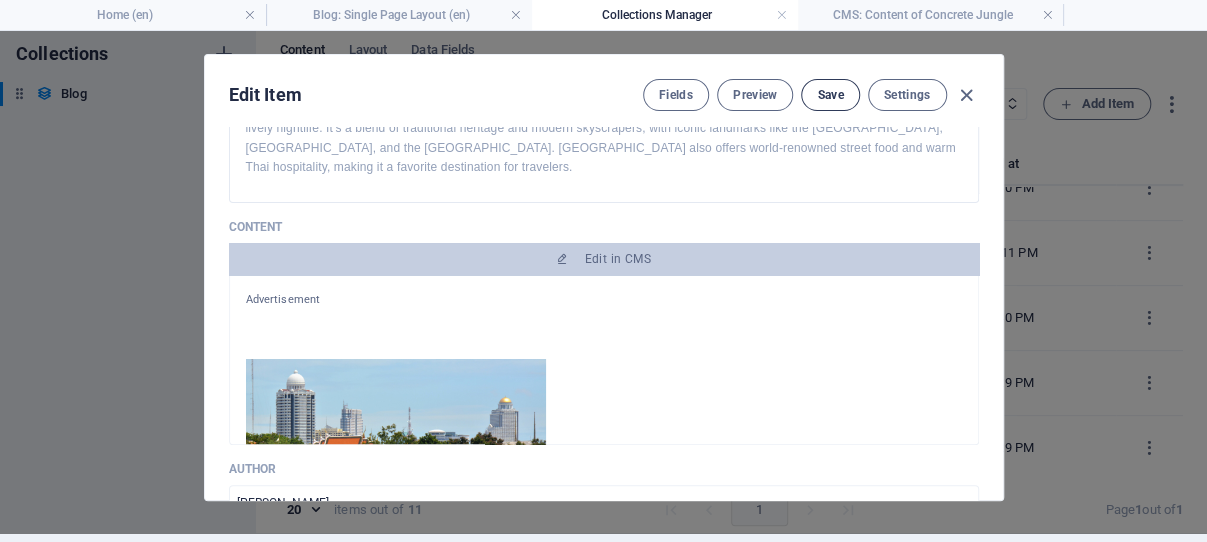 click on "Save" at bounding box center [830, 95] 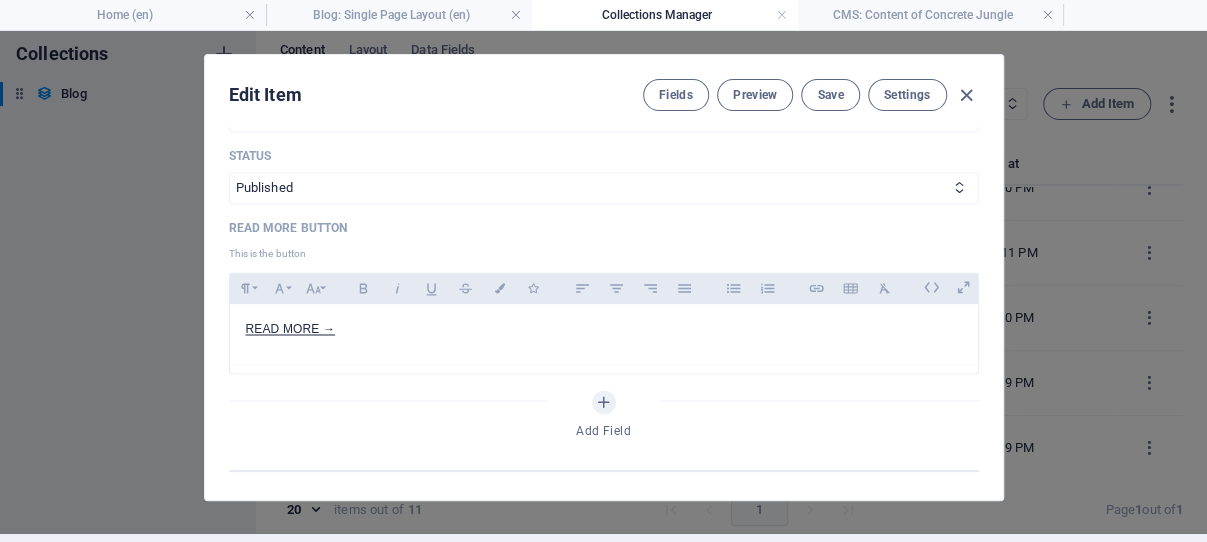 scroll, scrollTop: 1431, scrollLeft: 0, axis: vertical 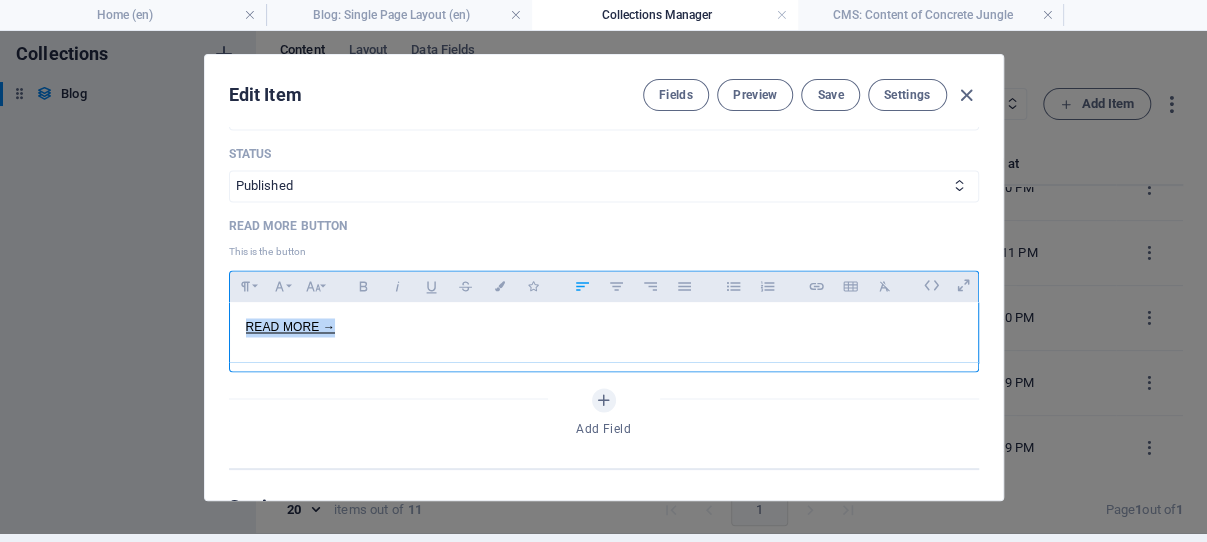 drag, startPoint x: 342, startPoint y: 367, endPoint x: 235, endPoint y: 372, distance: 107.11676 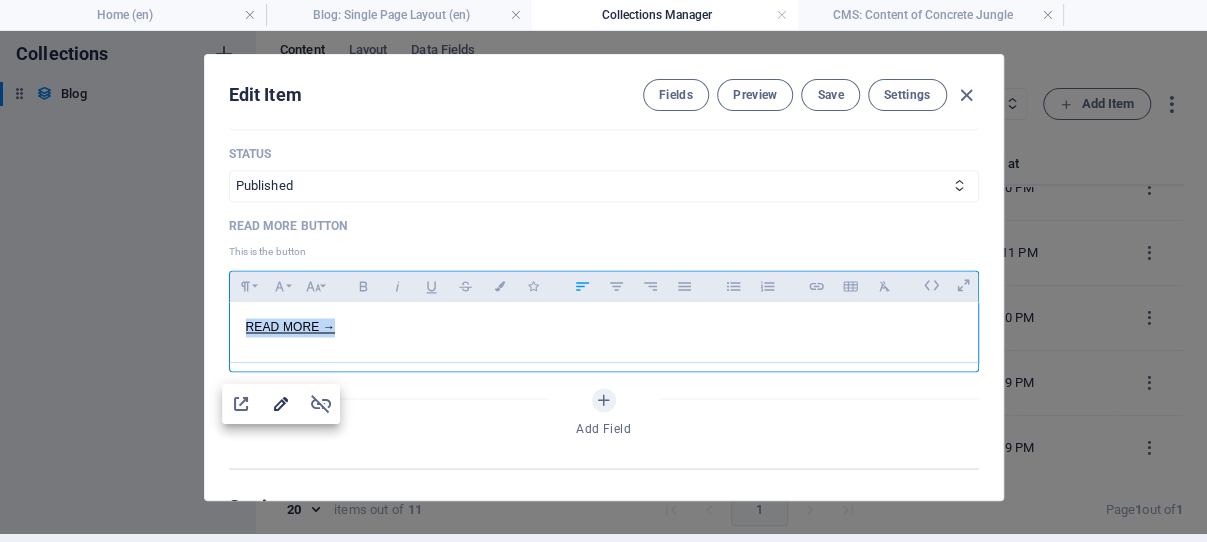 click 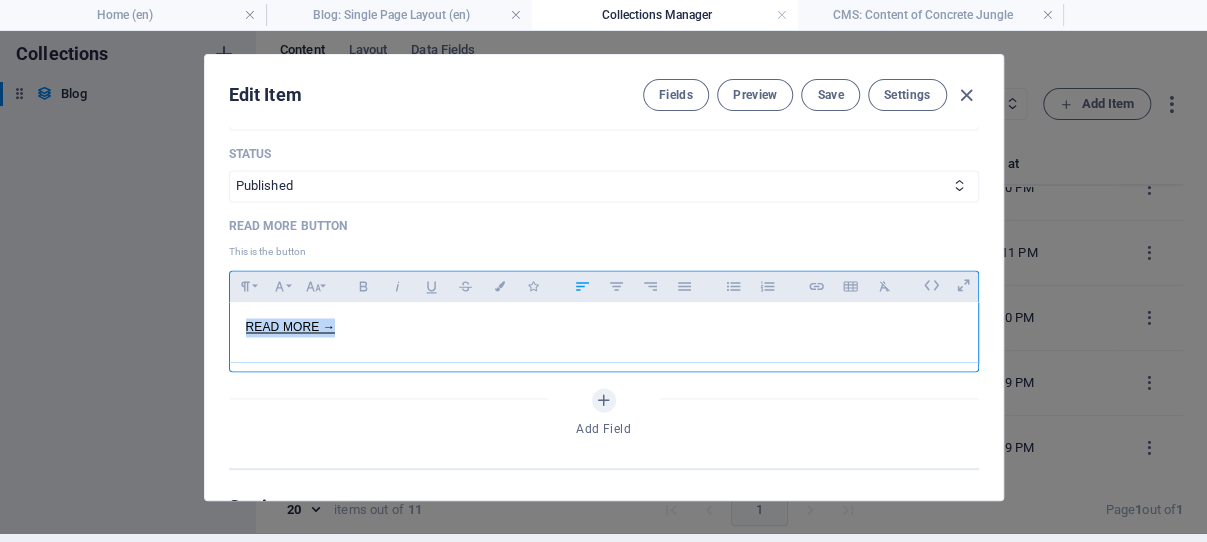drag, startPoint x: 329, startPoint y: 368, endPoint x: 235, endPoint y: 367, distance: 94.00532 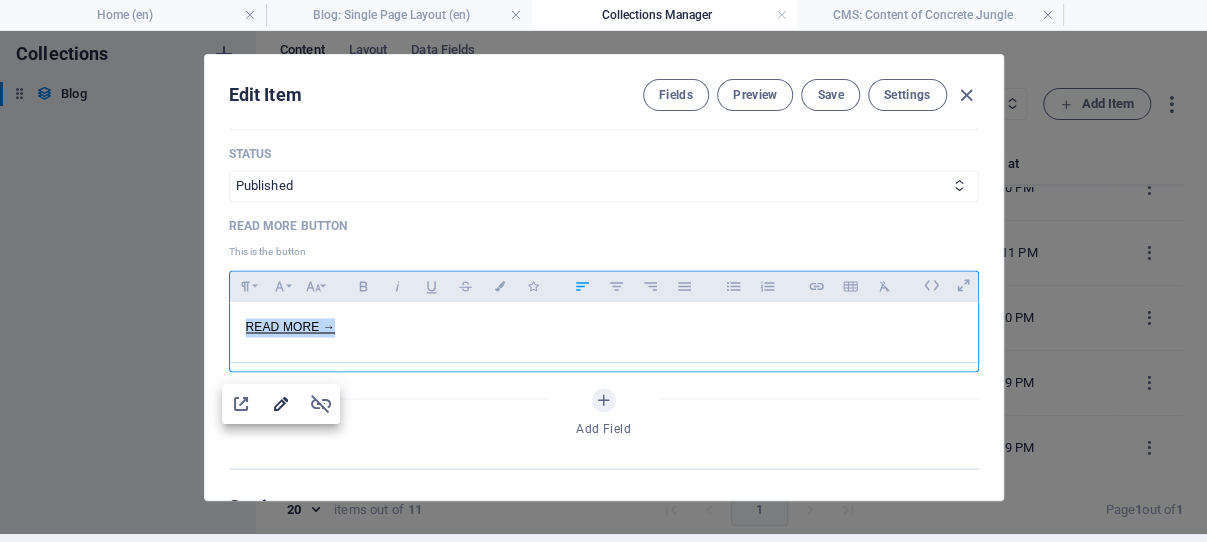 click 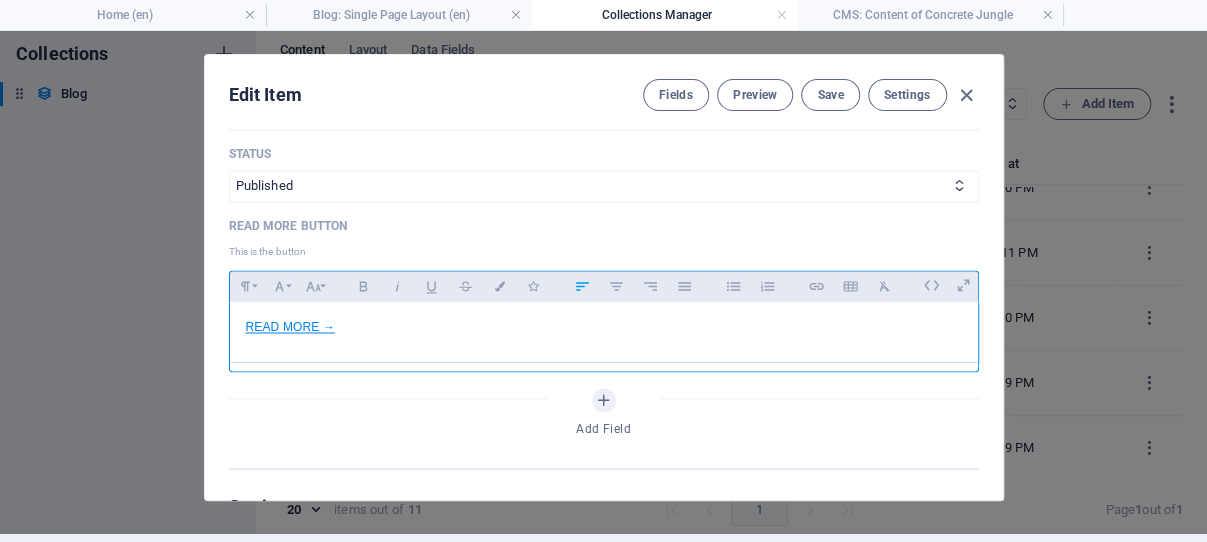 click on "​ READ MORE → ​" at bounding box center [291, 327] 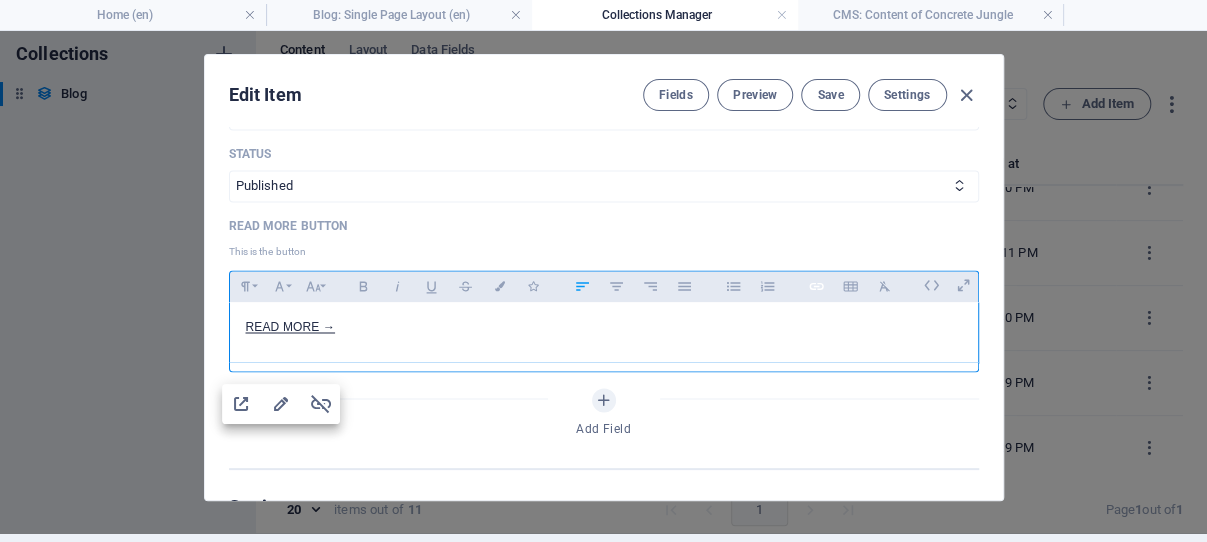 click 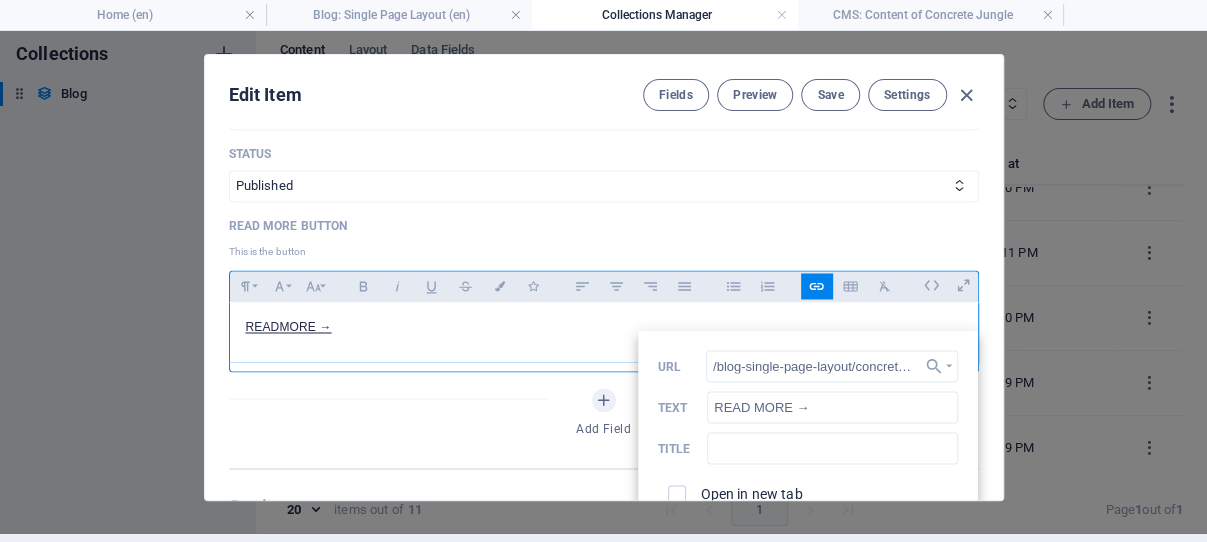 scroll, scrollTop: 0, scrollLeft: 26, axis: horizontal 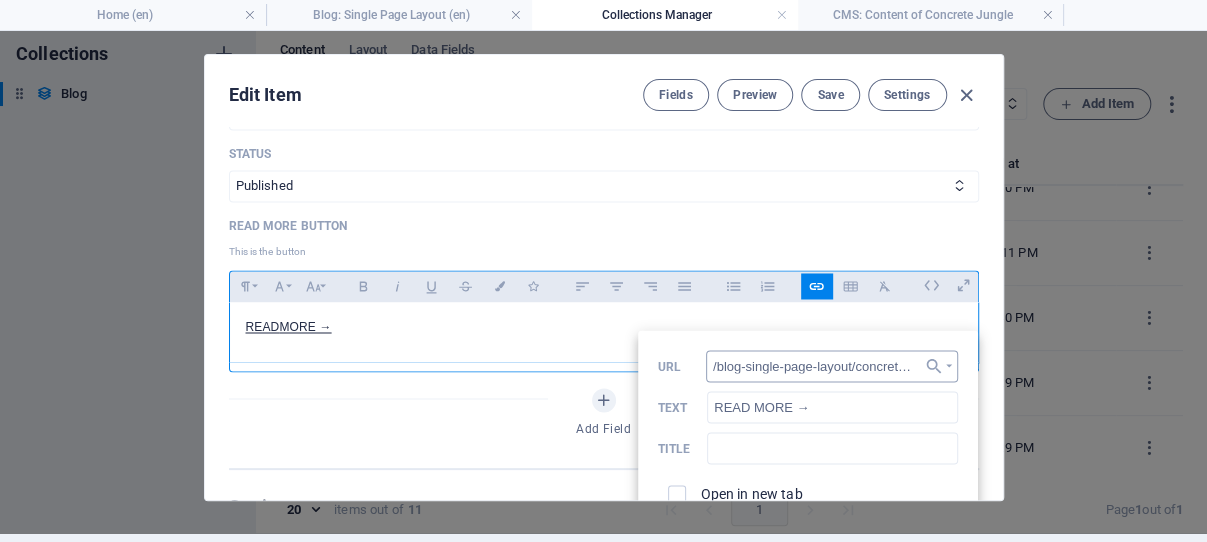 drag, startPoint x: 790, startPoint y: 378, endPoint x: 670, endPoint y: 378, distance: 120 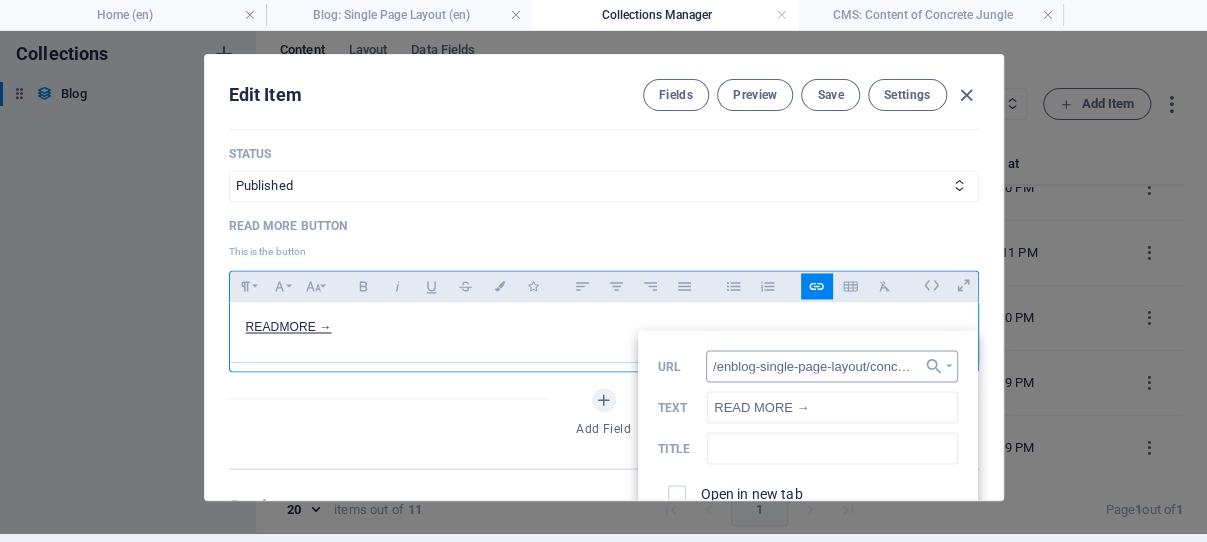 type on "/en/blog-single-page-layout/concrete-jungle" 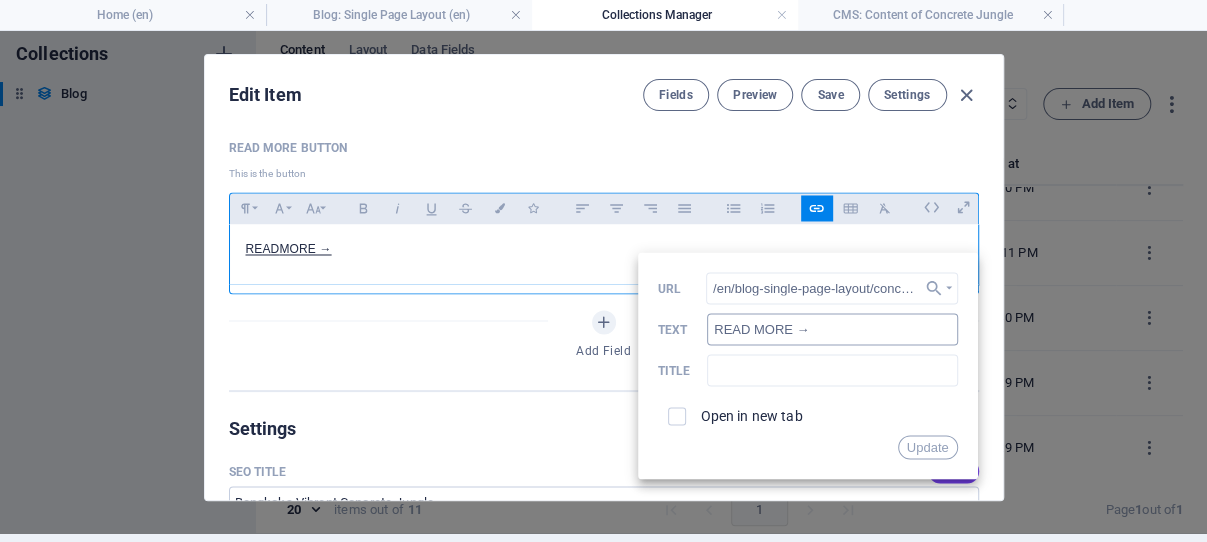 scroll, scrollTop: 1526, scrollLeft: 0, axis: vertical 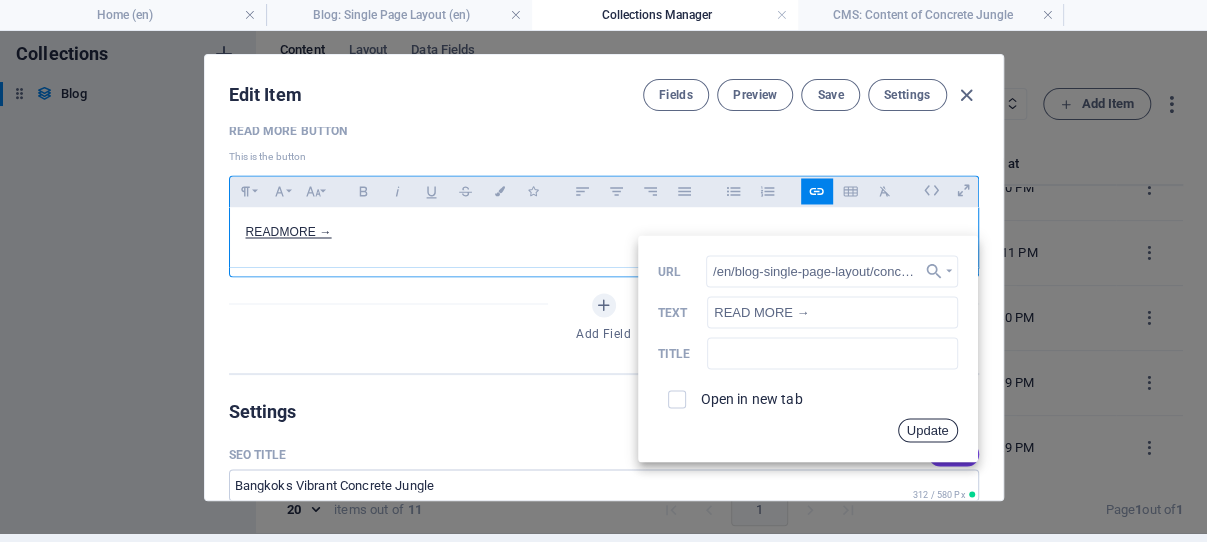 click on "Update" at bounding box center (928, 430) 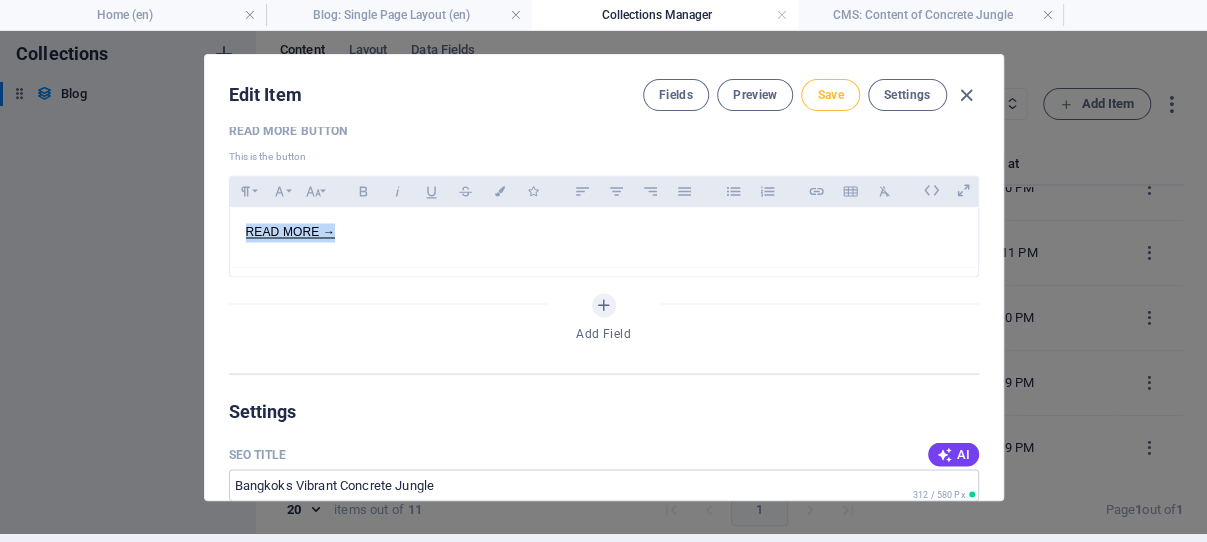 click on "Save" at bounding box center (830, 95) 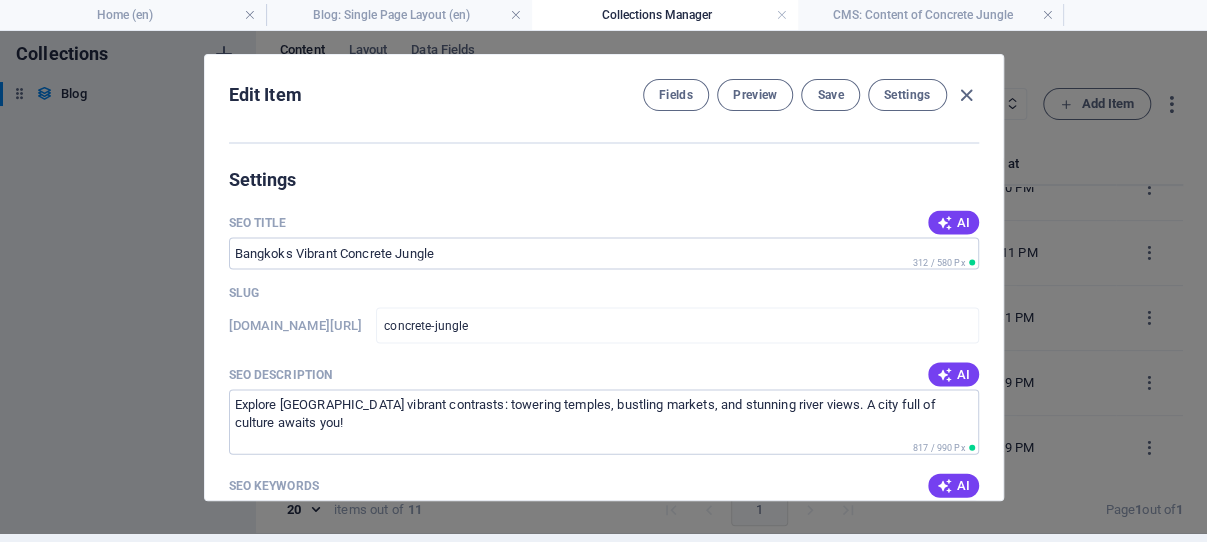 scroll, scrollTop: 1720, scrollLeft: 0, axis: vertical 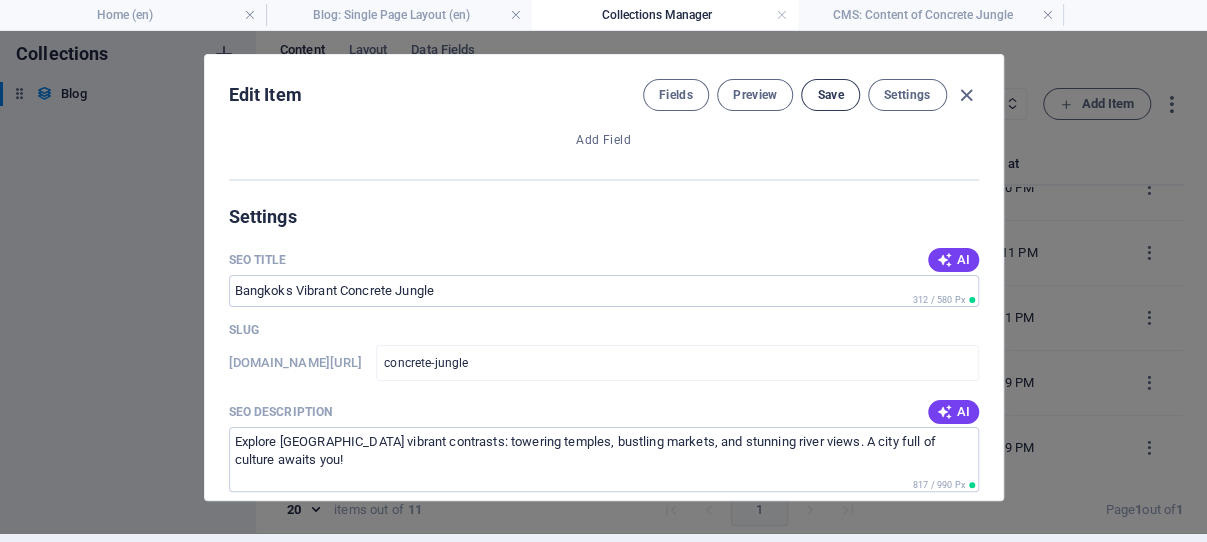 click on "Save" at bounding box center (830, 95) 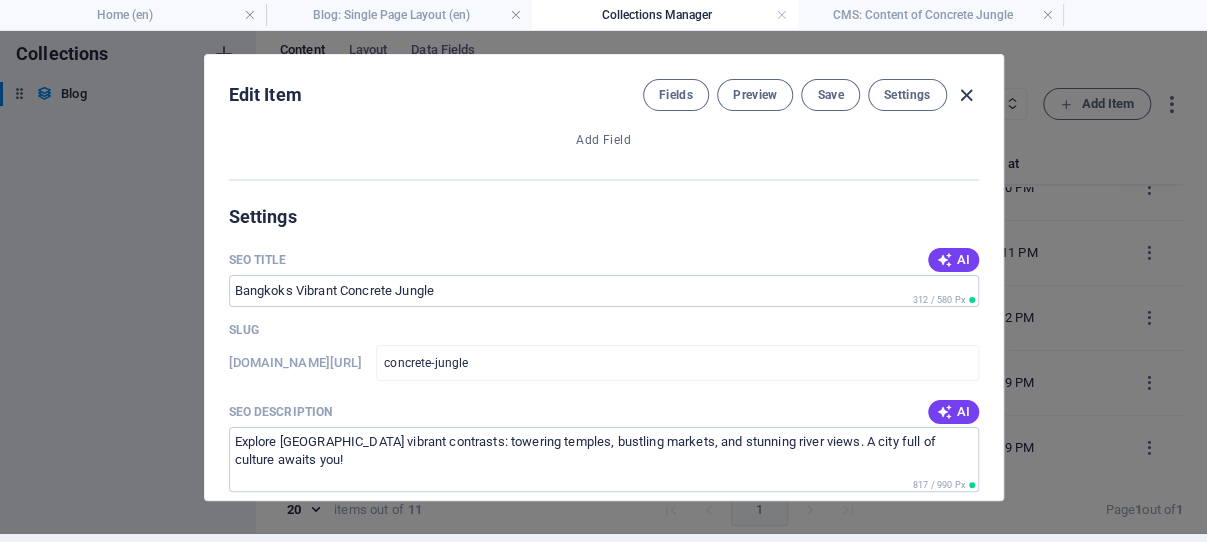 click at bounding box center [966, 95] 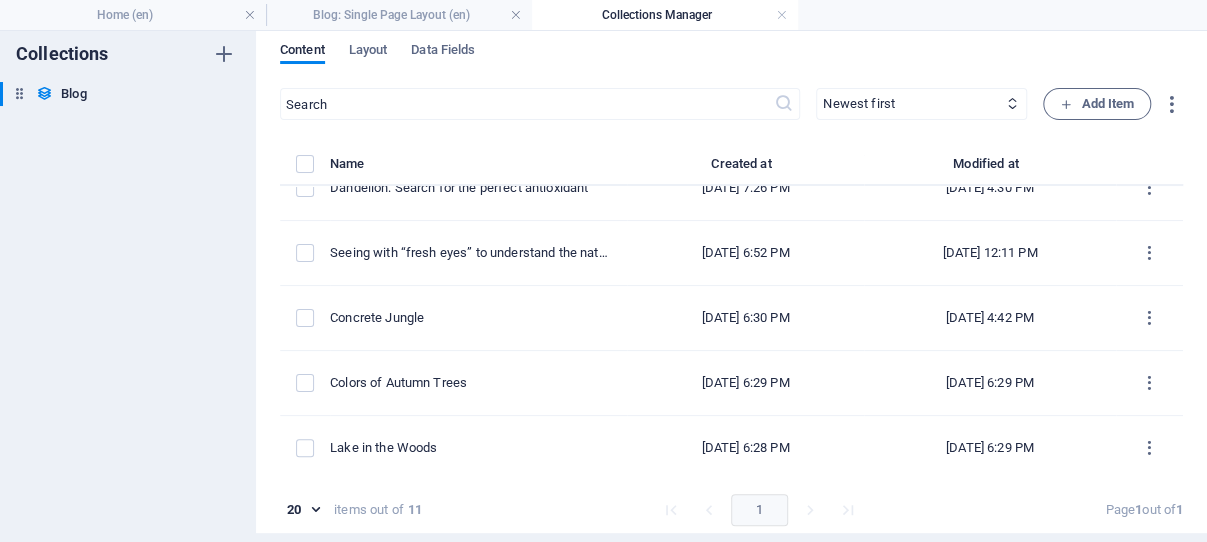 scroll, scrollTop: 0, scrollLeft: 0, axis: both 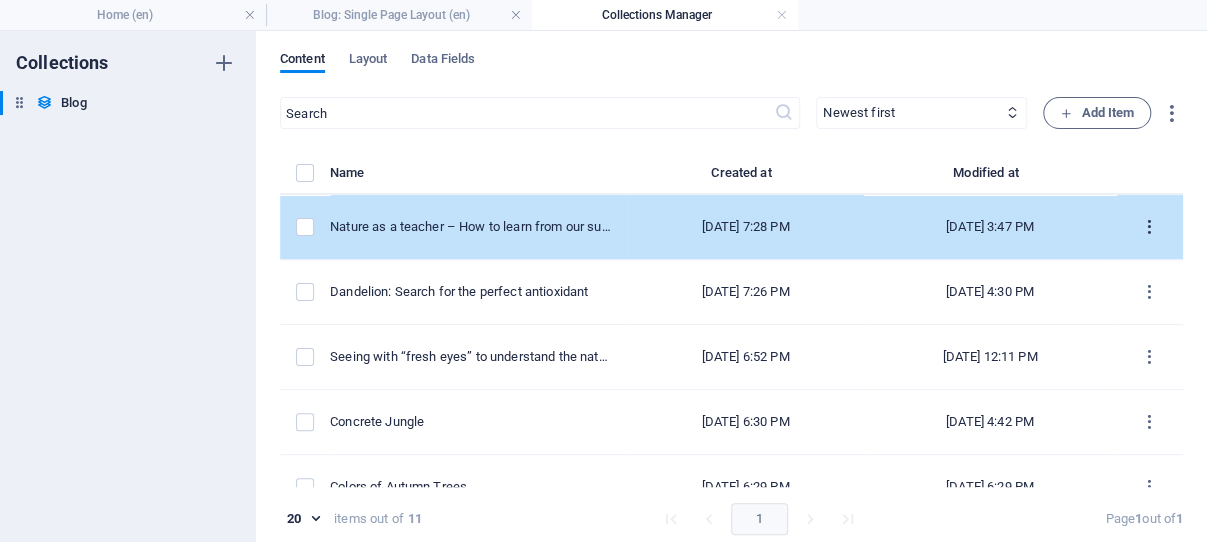 click at bounding box center (1149, 227) 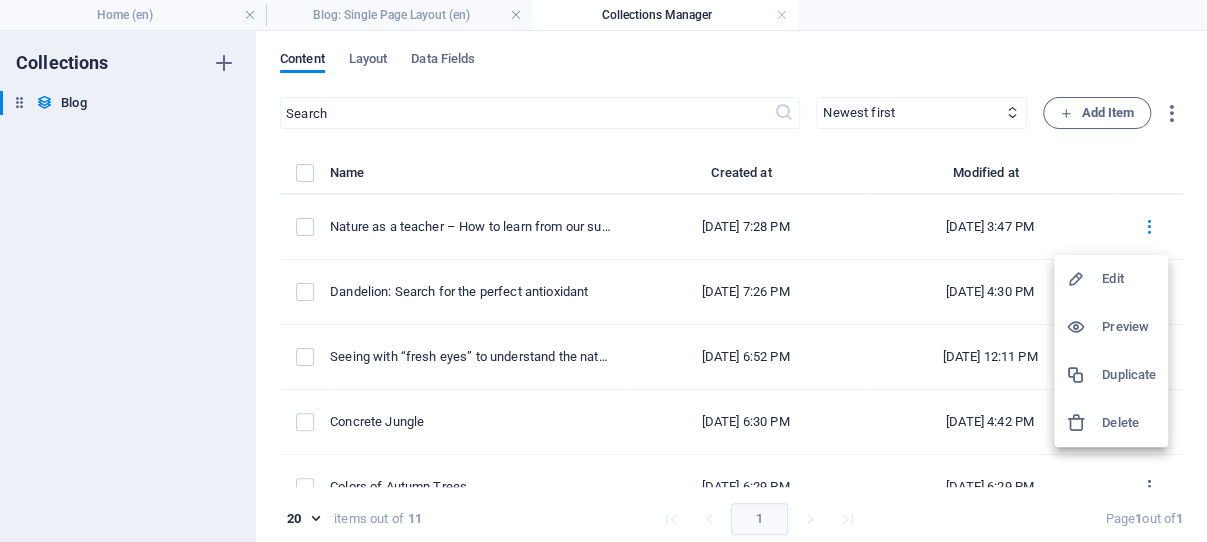 click on "Edit" at bounding box center [1129, 279] 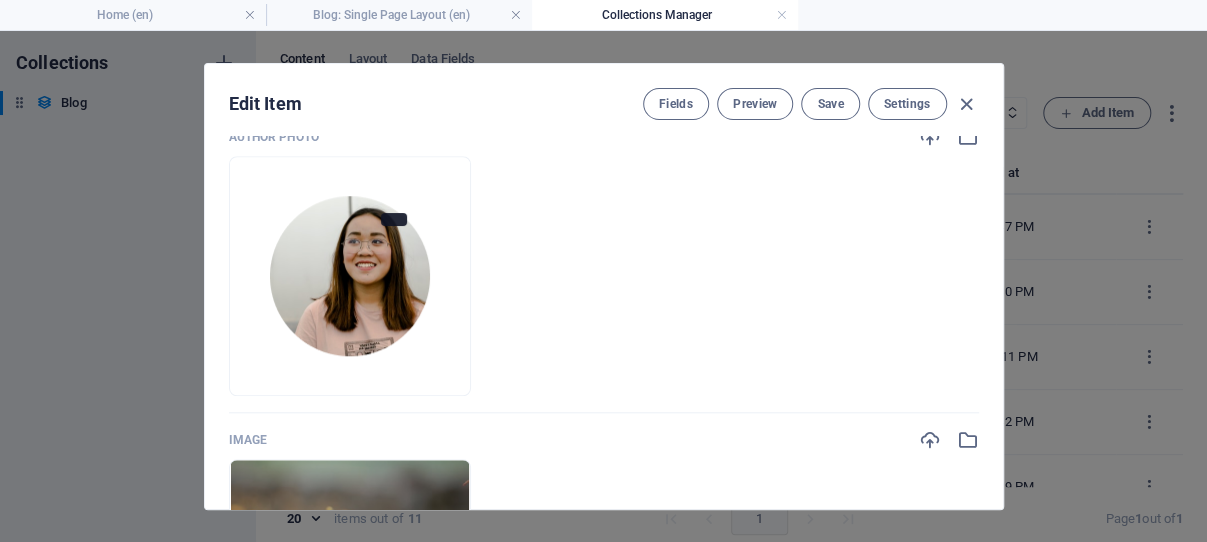 scroll, scrollTop: 763, scrollLeft: 0, axis: vertical 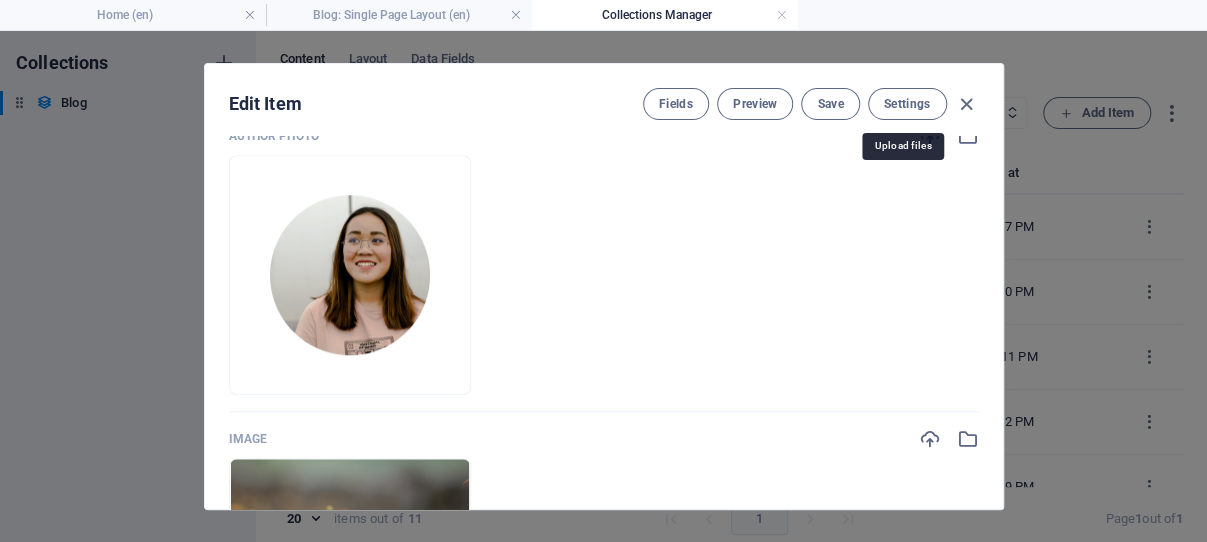 click at bounding box center [930, 136] 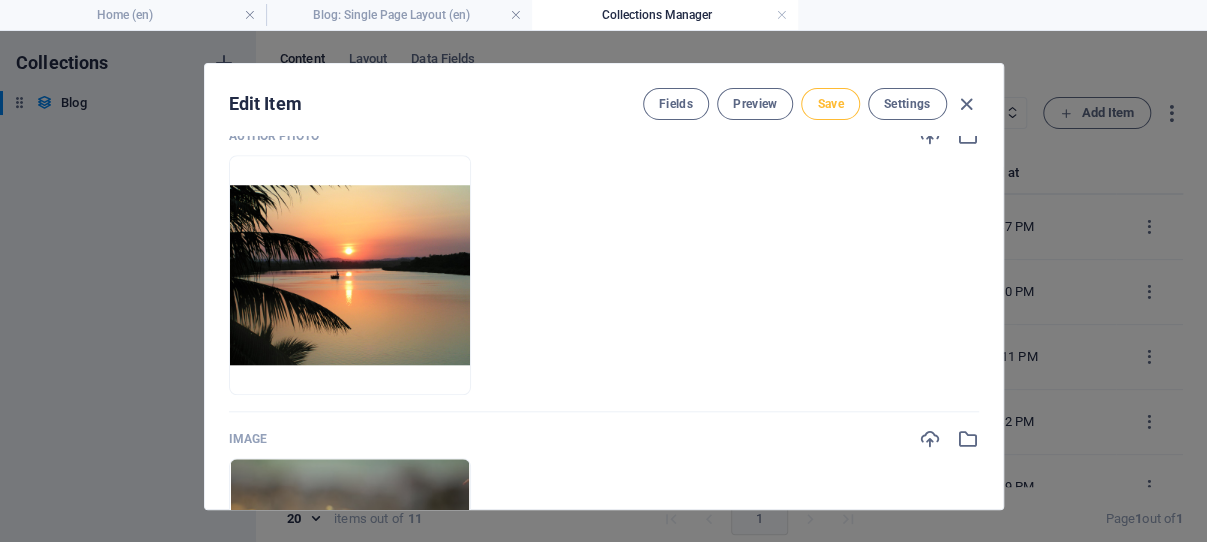 click on "Save" at bounding box center [830, 104] 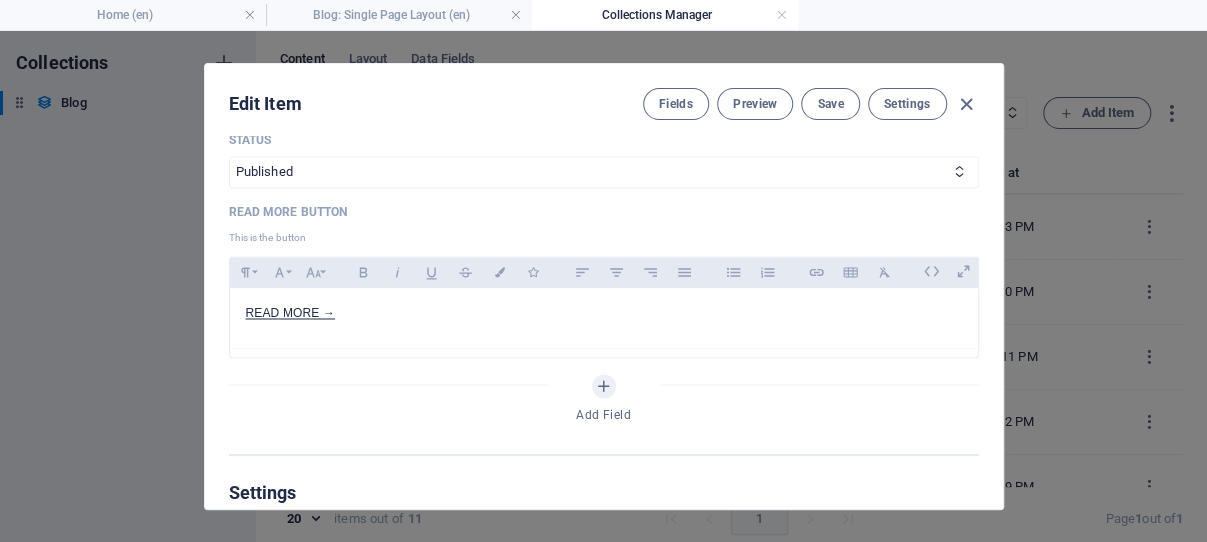 scroll, scrollTop: 1526, scrollLeft: 0, axis: vertical 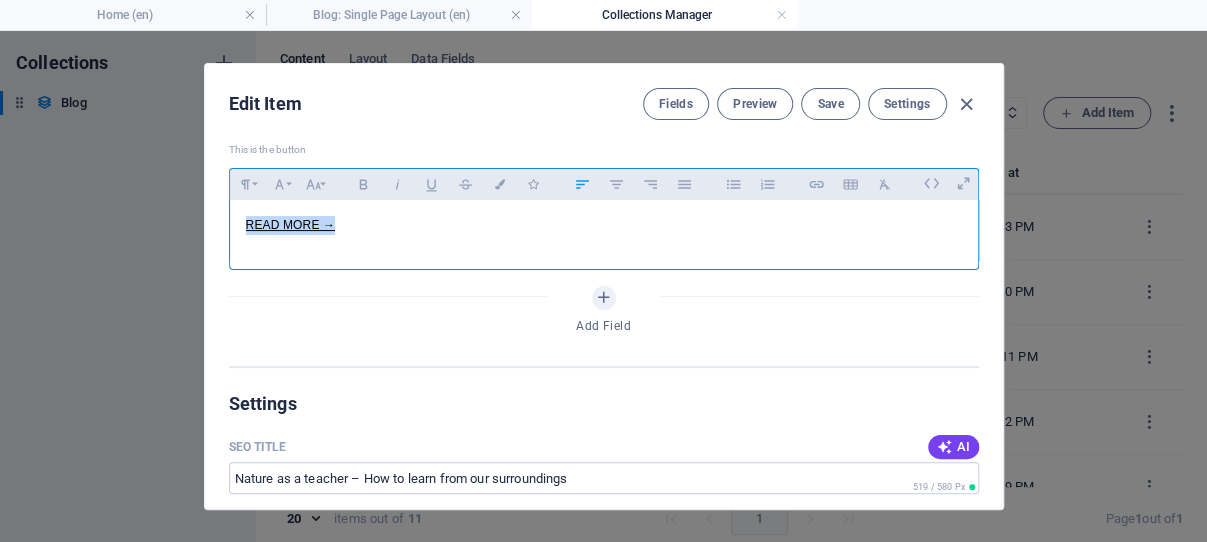 drag, startPoint x: 337, startPoint y: 303, endPoint x: 238, endPoint y: 309, distance: 99.18165 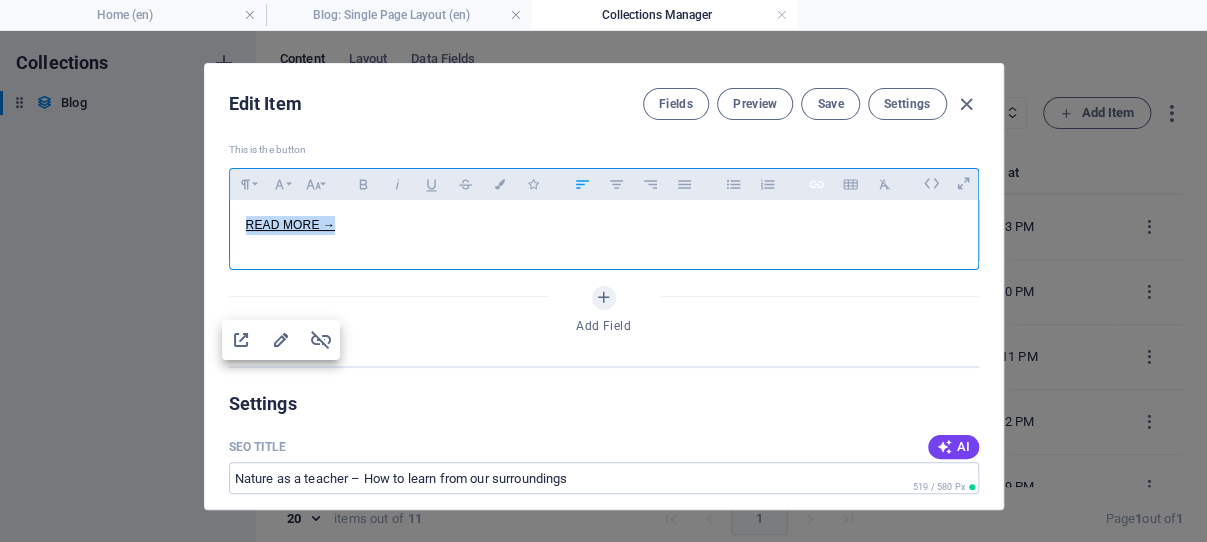 click 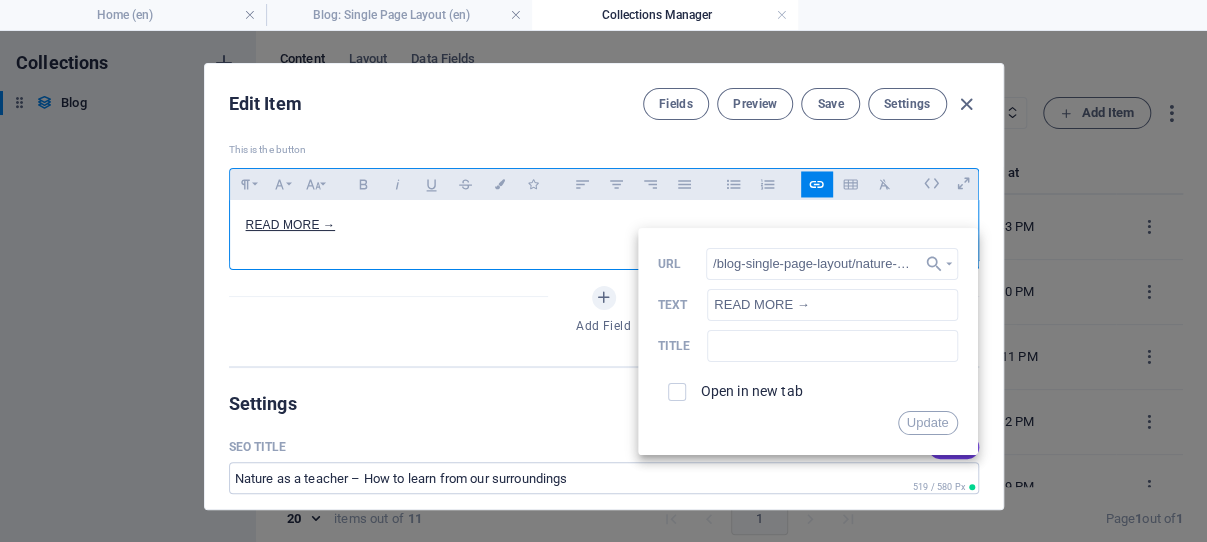 scroll, scrollTop: 0, scrollLeft: 259, axis: horizontal 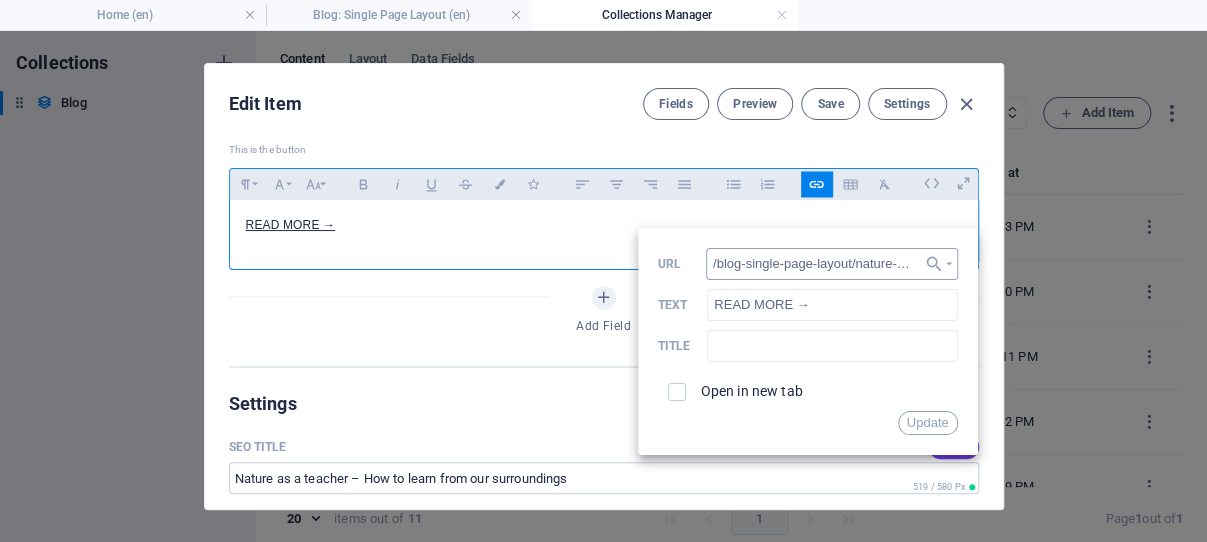 drag, startPoint x: 723, startPoint y: 312, endPoint x: 700, endPoint y: 309, distance: 23.194826 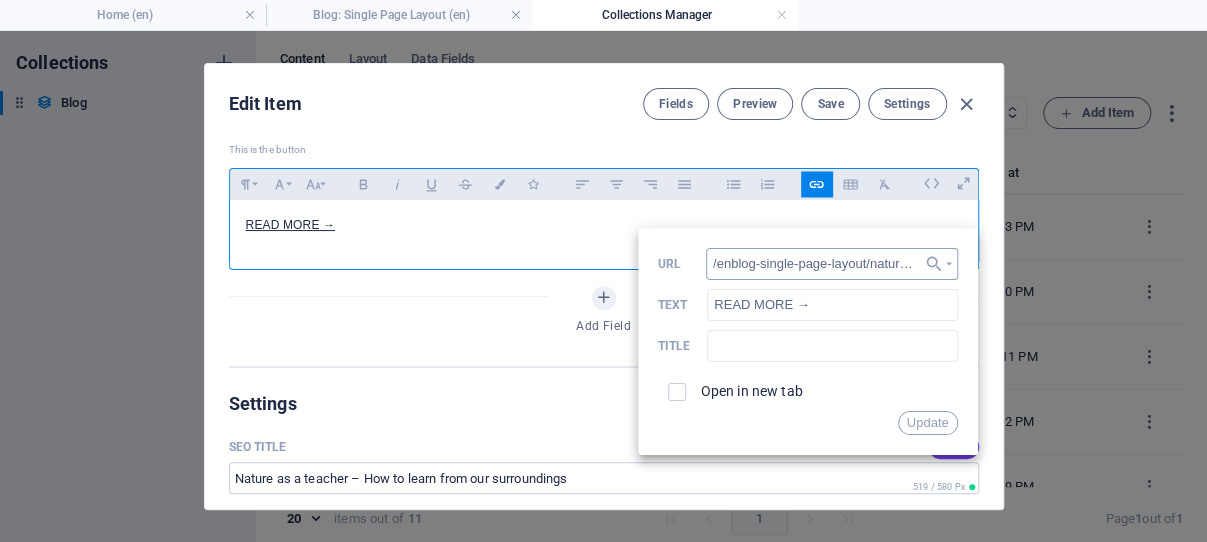 type on "/en/blog-single-page-layout/nature-as-a-teacher-how-to-learn-from-our-surroundings" 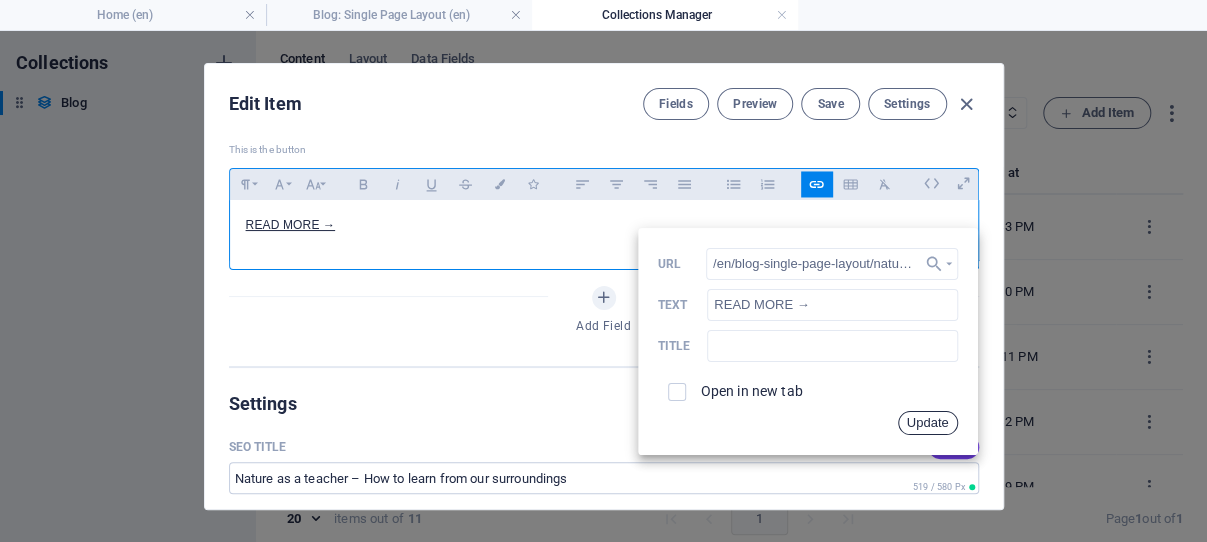 click on "Update" at bounding box center (928, 423) 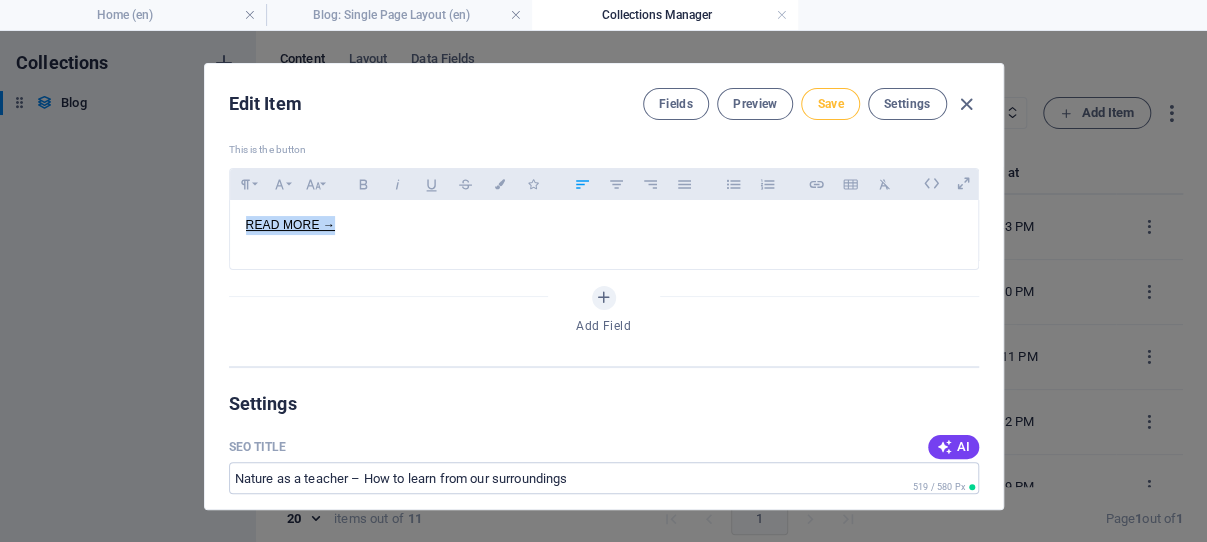 click on "Save" at bounding box center (830, 104) 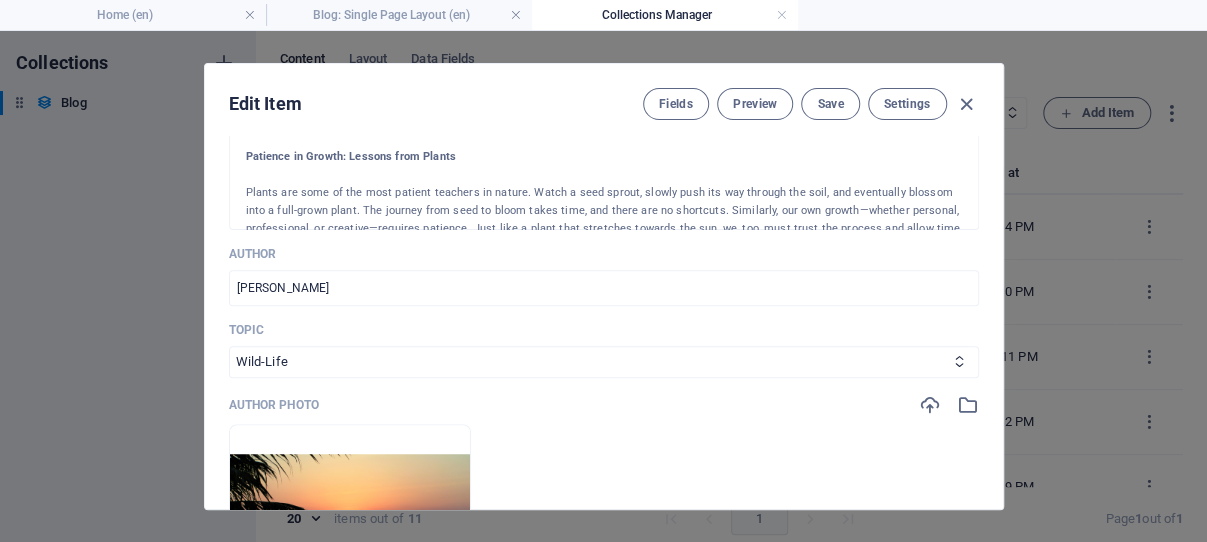 scroll, scrollTop: 458, scrollLeft: 0, axis: vertical 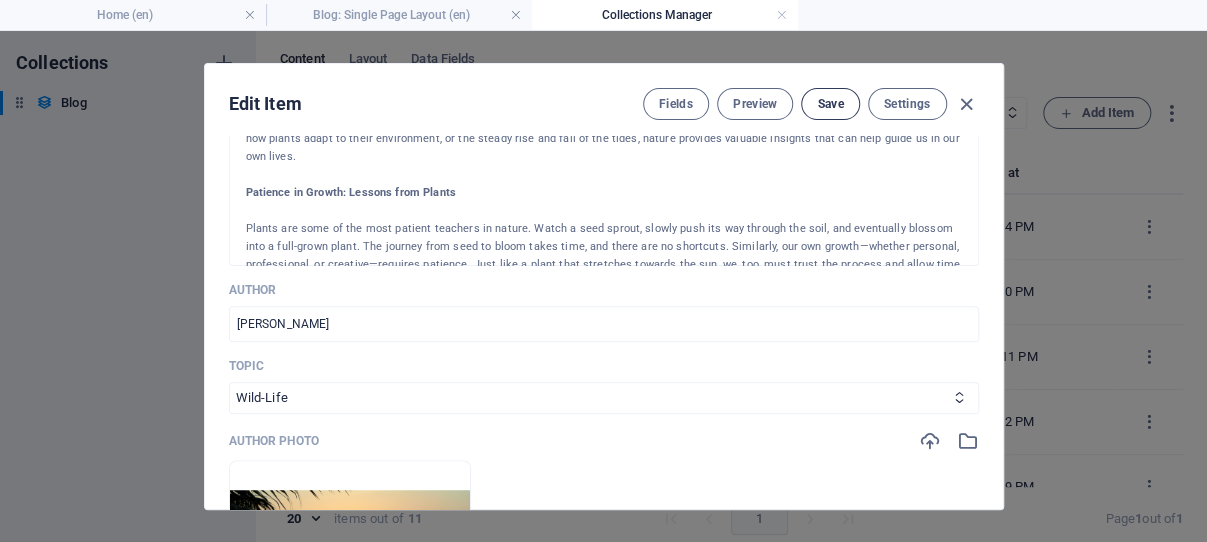 click on "Save" at bounding box center (830, 104) 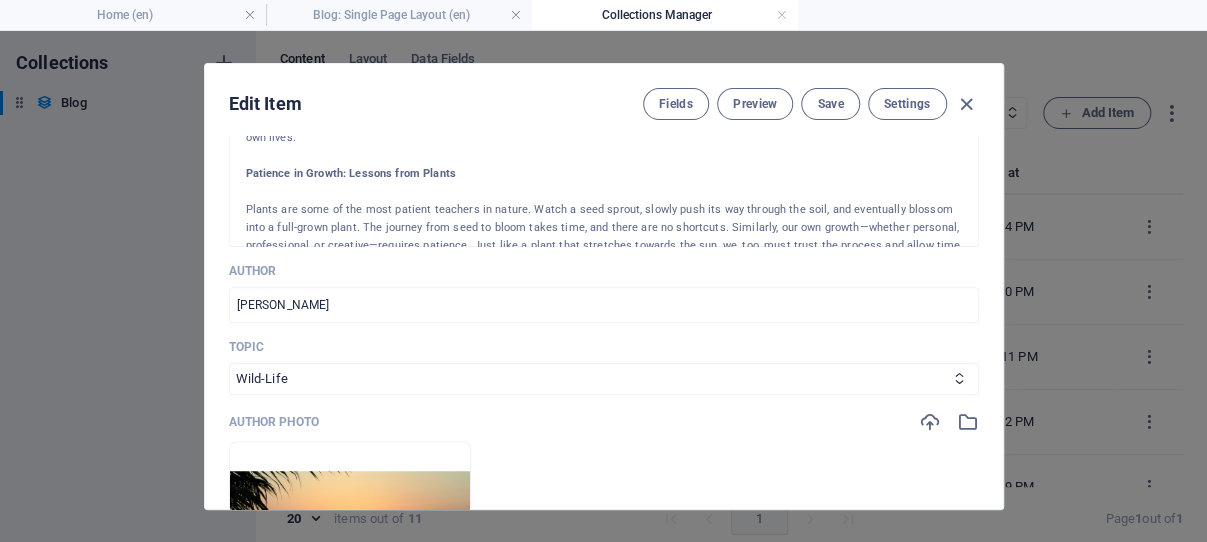 scroll, scrollTop: 572, scrollLeft: 0, axis: vertical 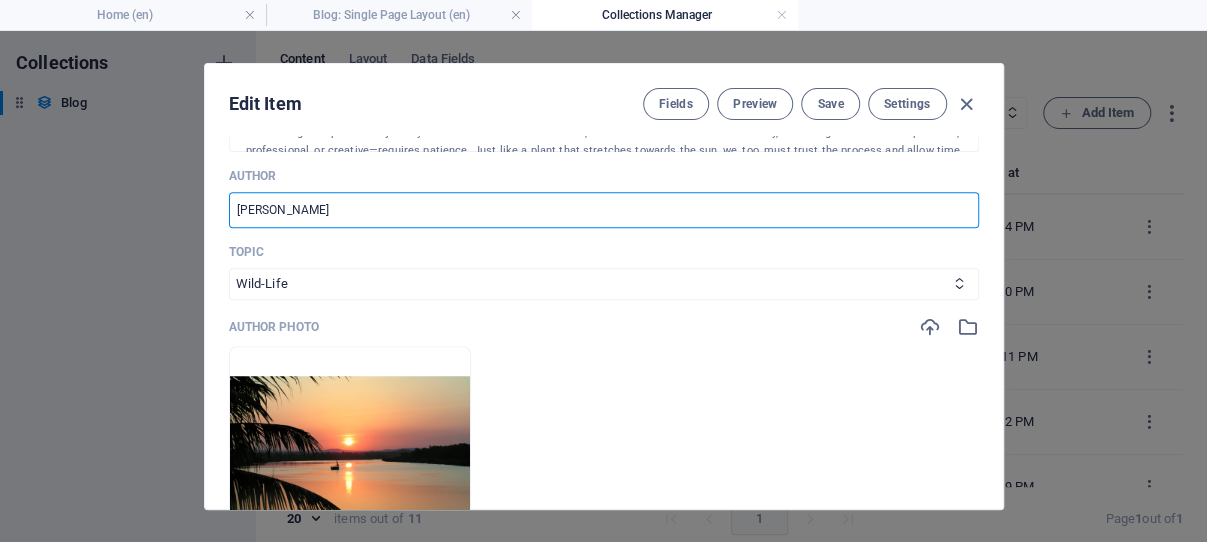 drag, startPoint x: 316, startPoint y: 258, endPoint x: 221, endPoint y: 254, distance: 95.084175 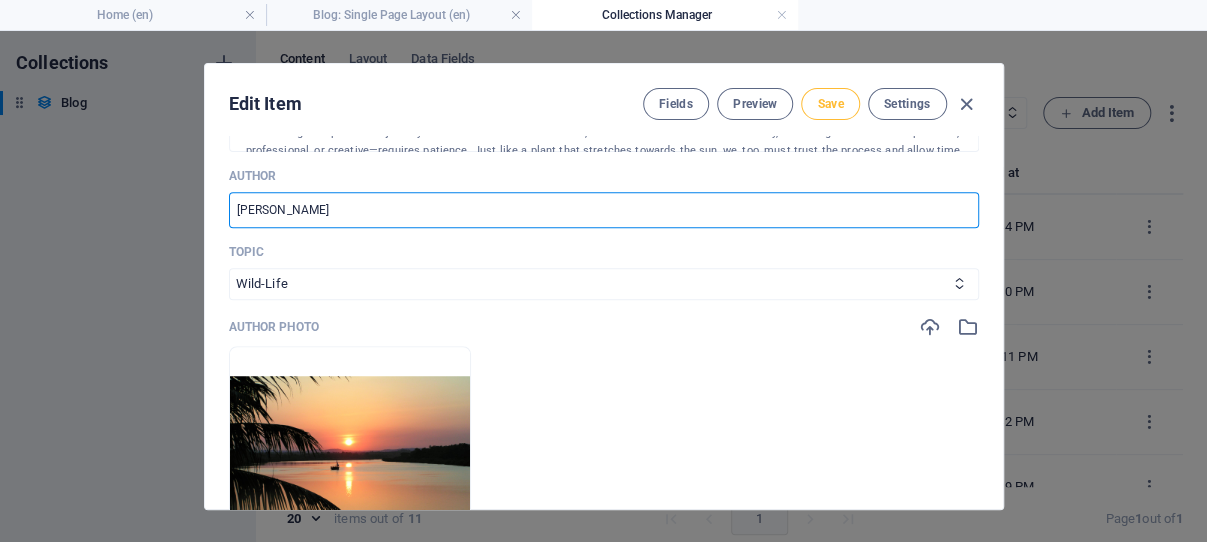 type on "[PERSON_NAME]" 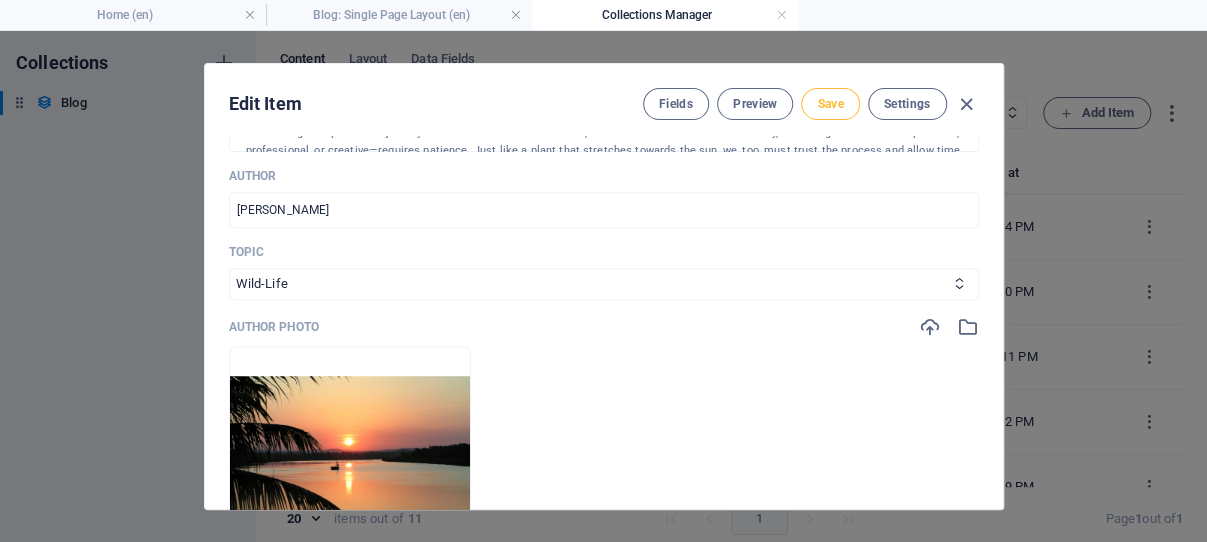 click on "Save" at bounding box center (830, 104) 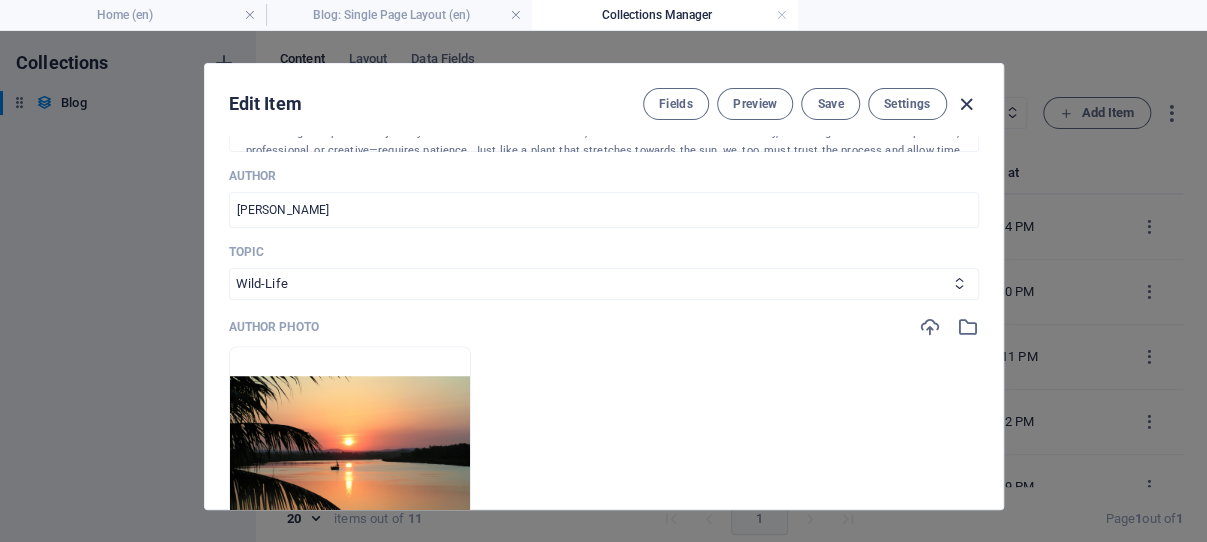 click at bounding box center (966, 104) 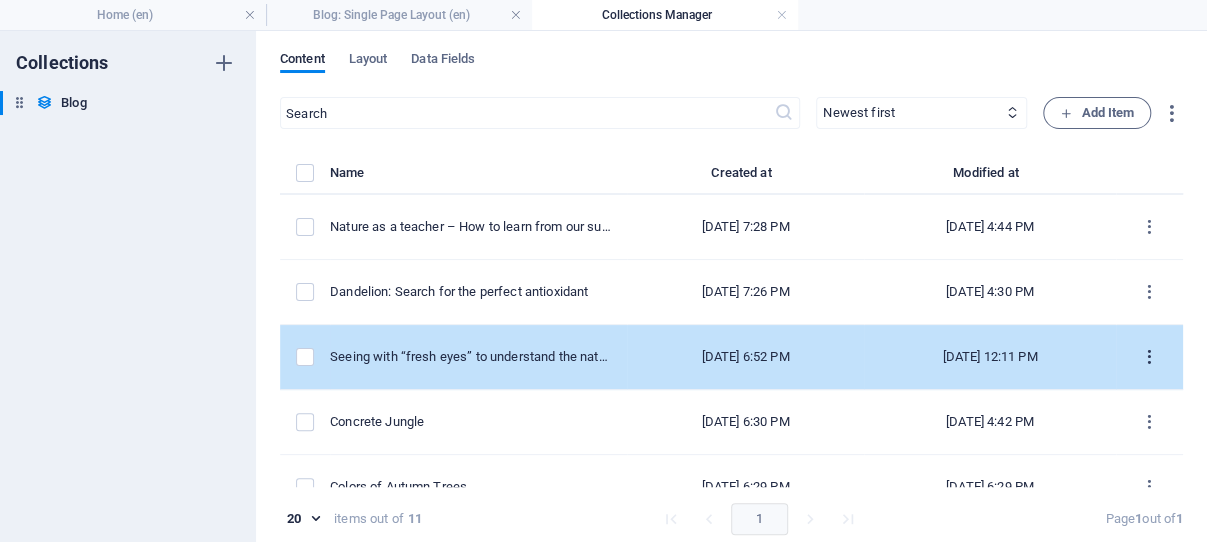click at bounding box center [1149, 357] 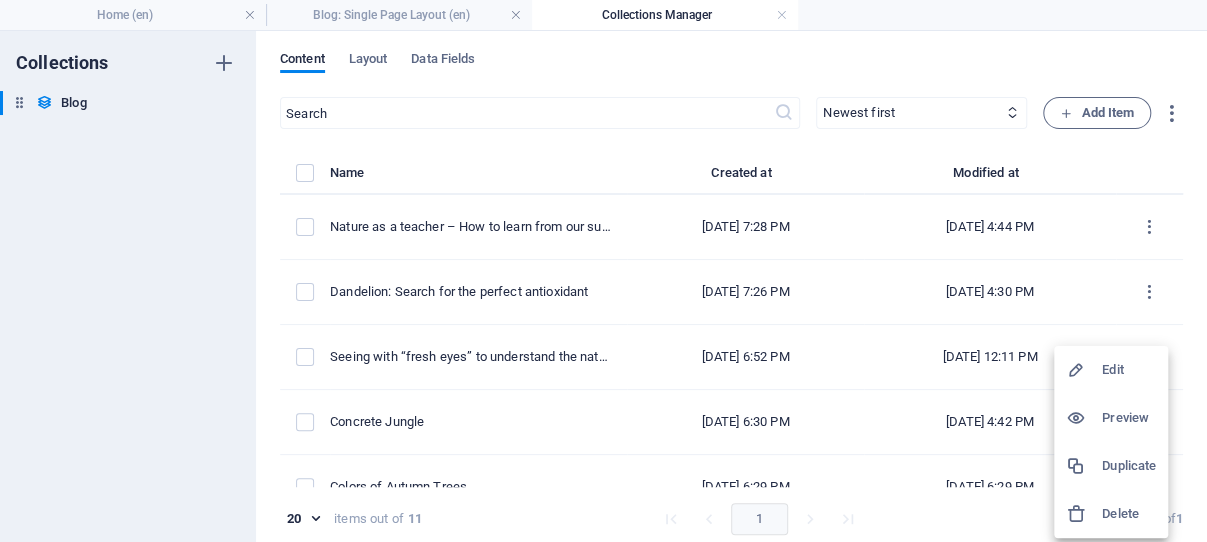 click on "Edit" at bounding box center [1129, 370] 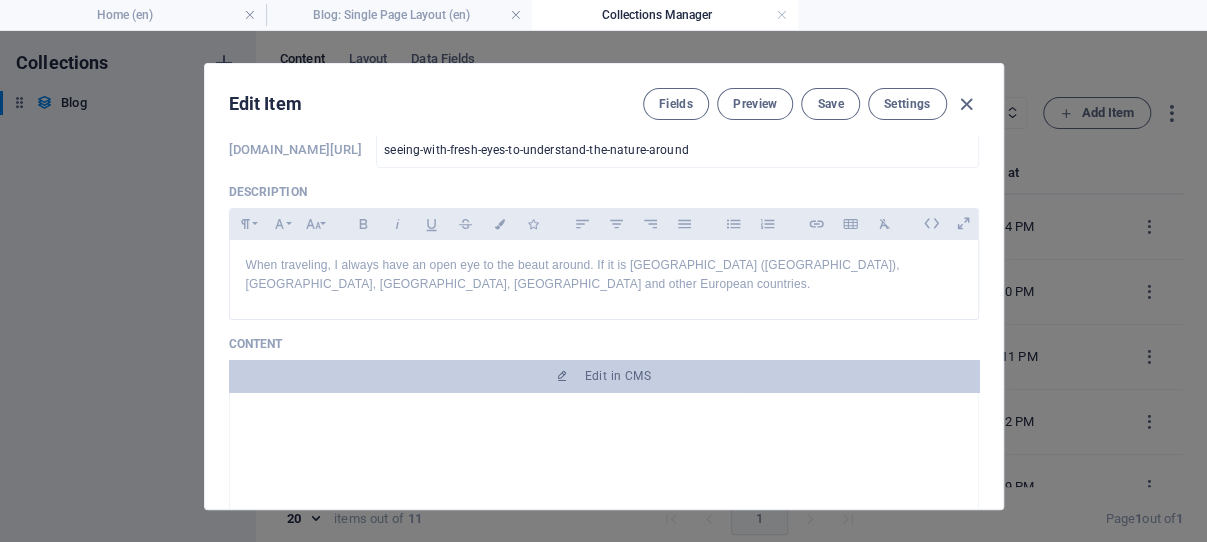 scroll, scrollTop: 286, scrollLeft: 0, axis: vertical 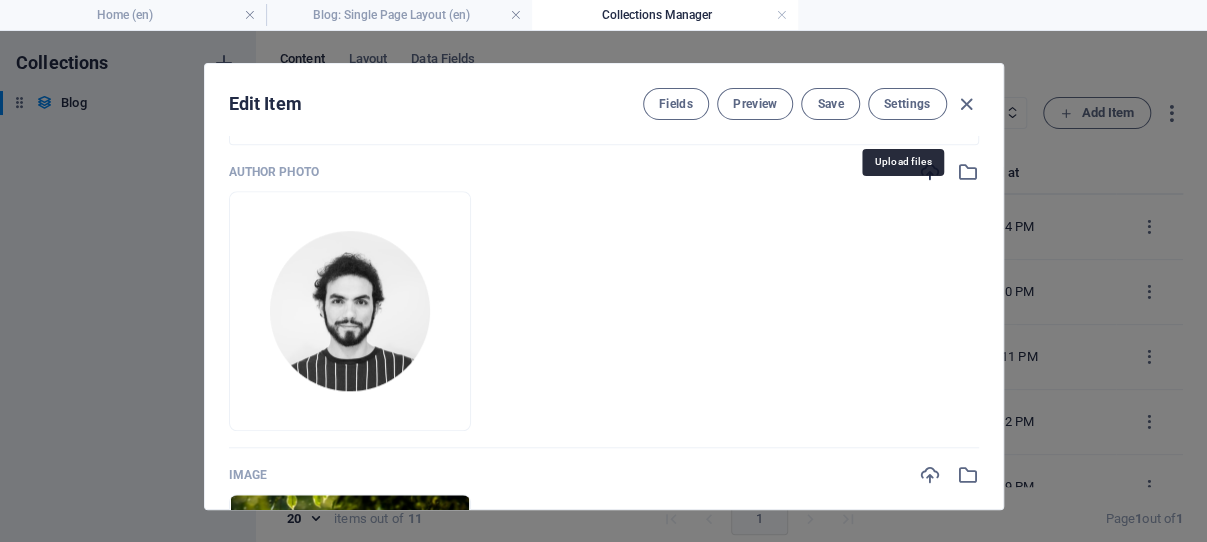 click at bounding box center (930, 172) 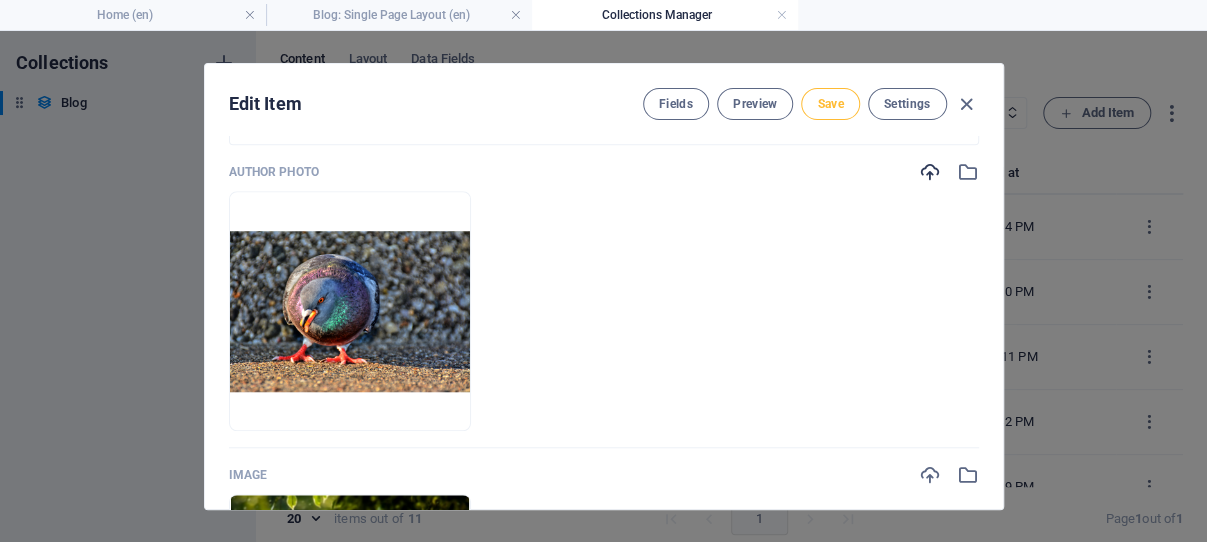 click on "Save" at bounding box center [830, 104] 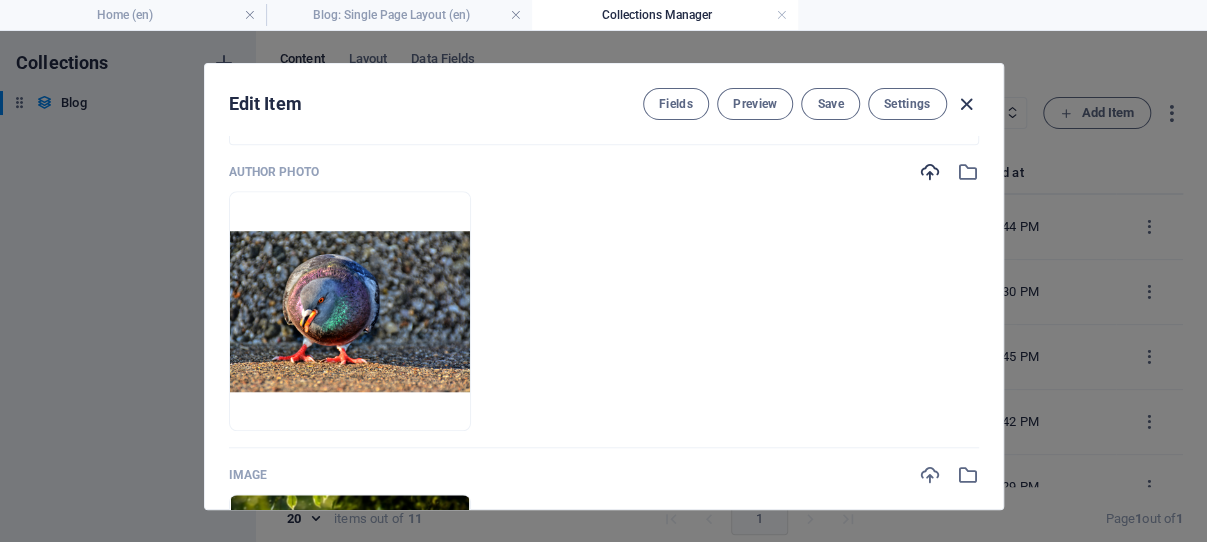 click at bounding box center (966, 104) 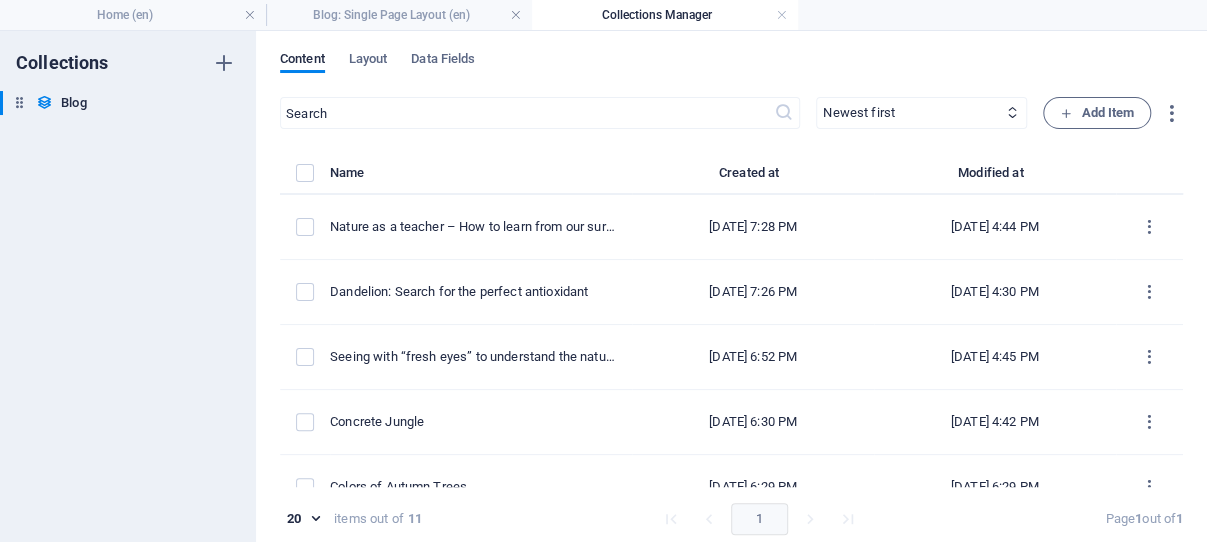 scroll, scrollTop: 0, scrollLeft: 0, axis: both 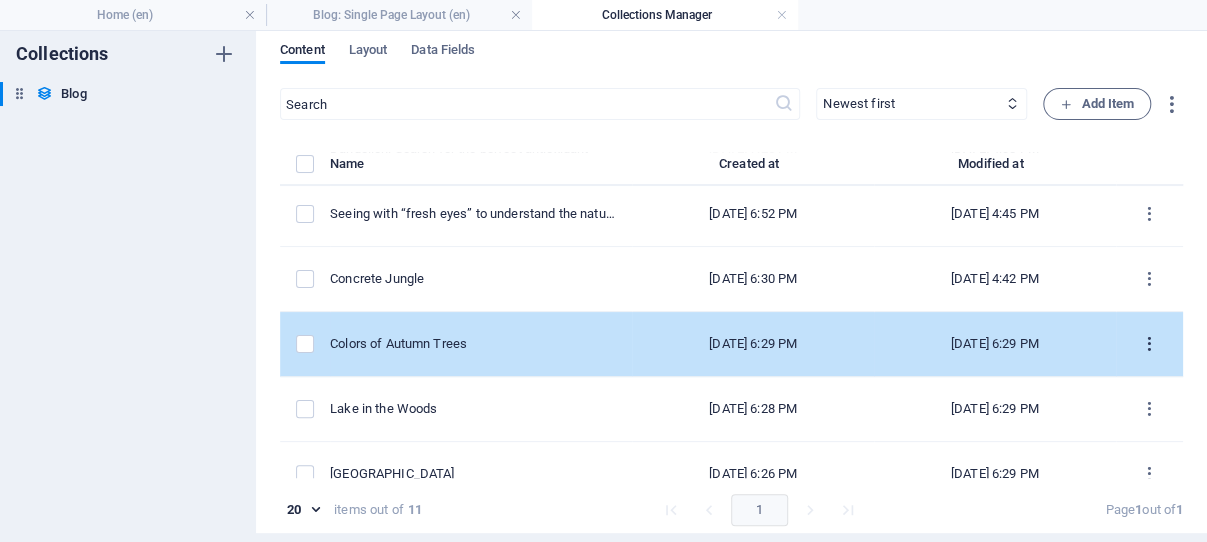 click at bounding box center (1149, 344) 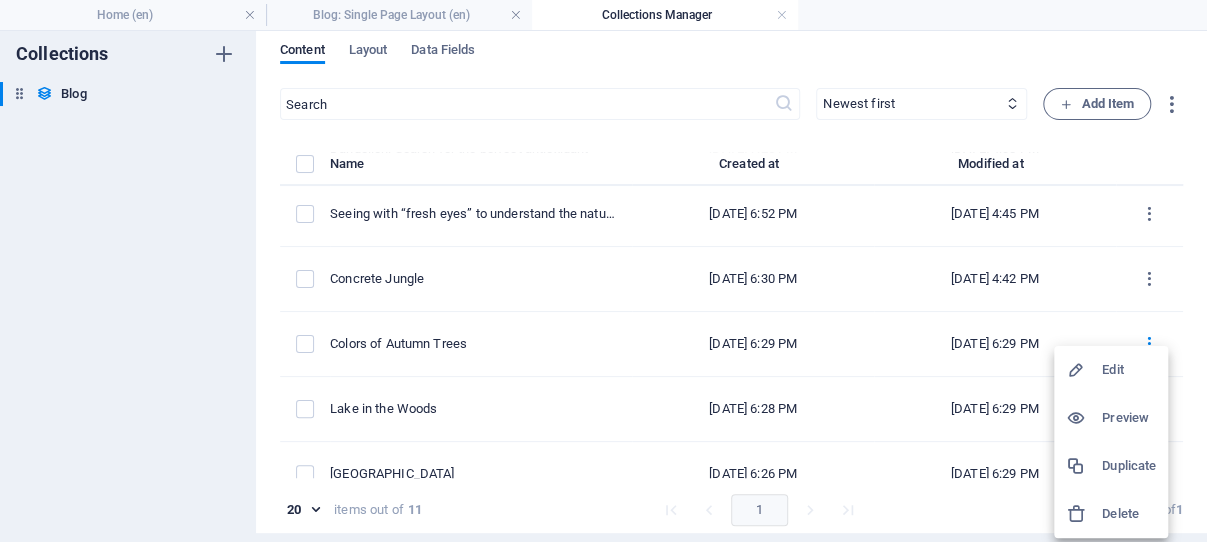 click on "Edit" at bounding box center [1129, 370] 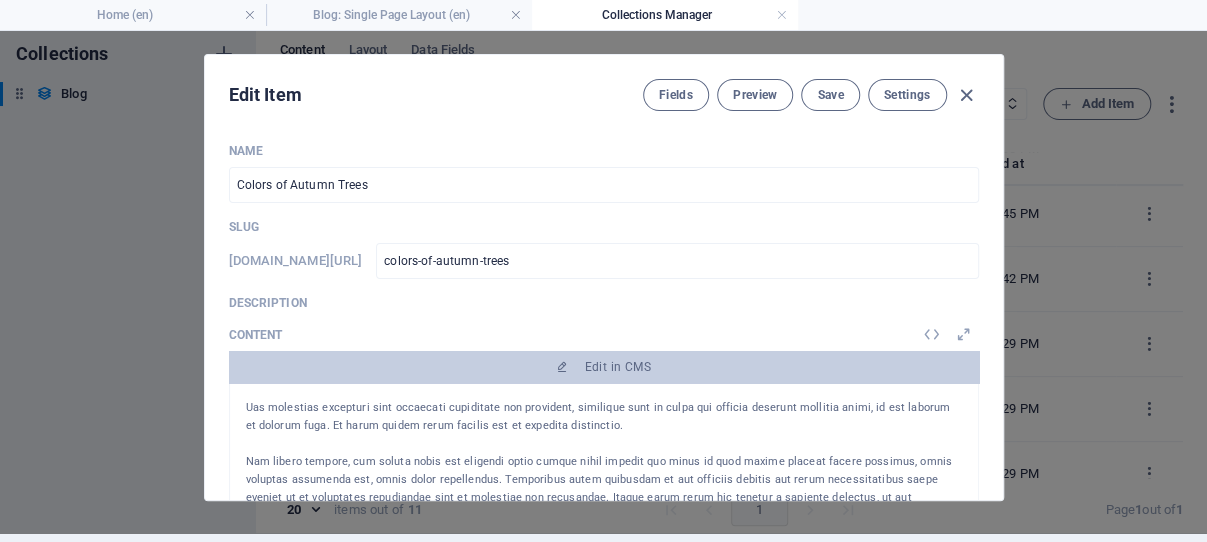 scroll, scrollTop: 134, scrollLeft: 0, axis: vertical 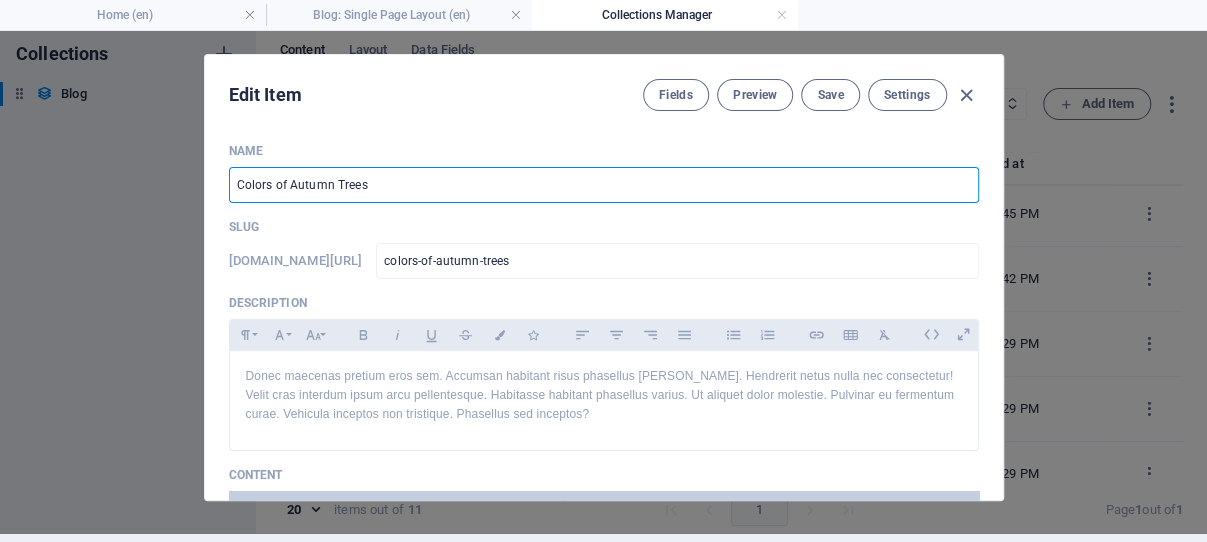 drag, startPoint x: 372, startPoint y: 181, endPoint x: 223, endPoint y: 181, distance: 149 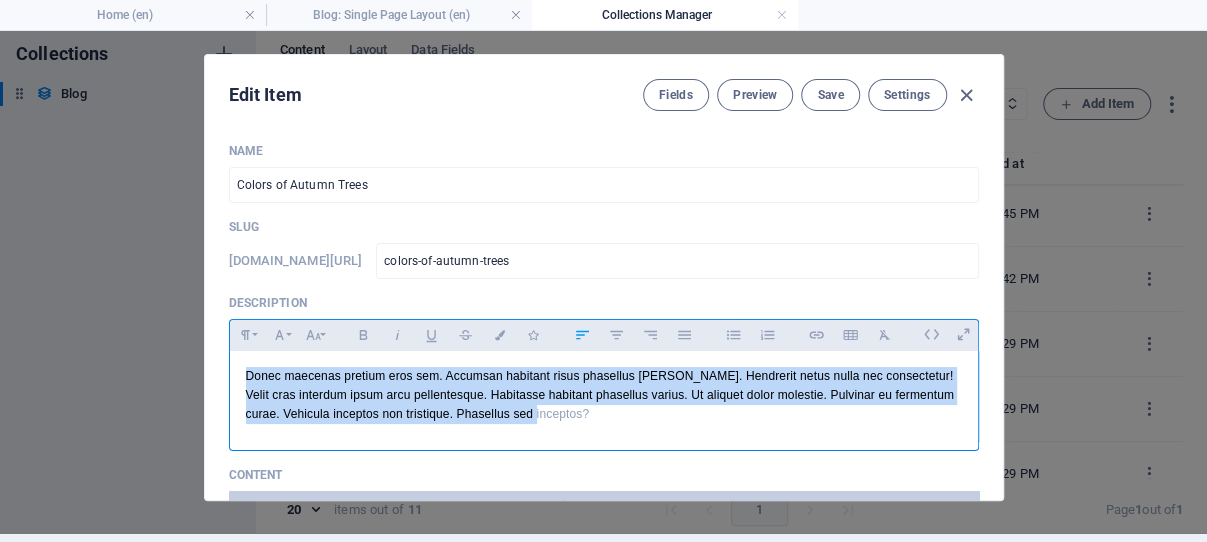 drag, startPoint x: 670, startPoint y: 443, endPoint x: 231, endPoint y: 395, distance: 441.61636 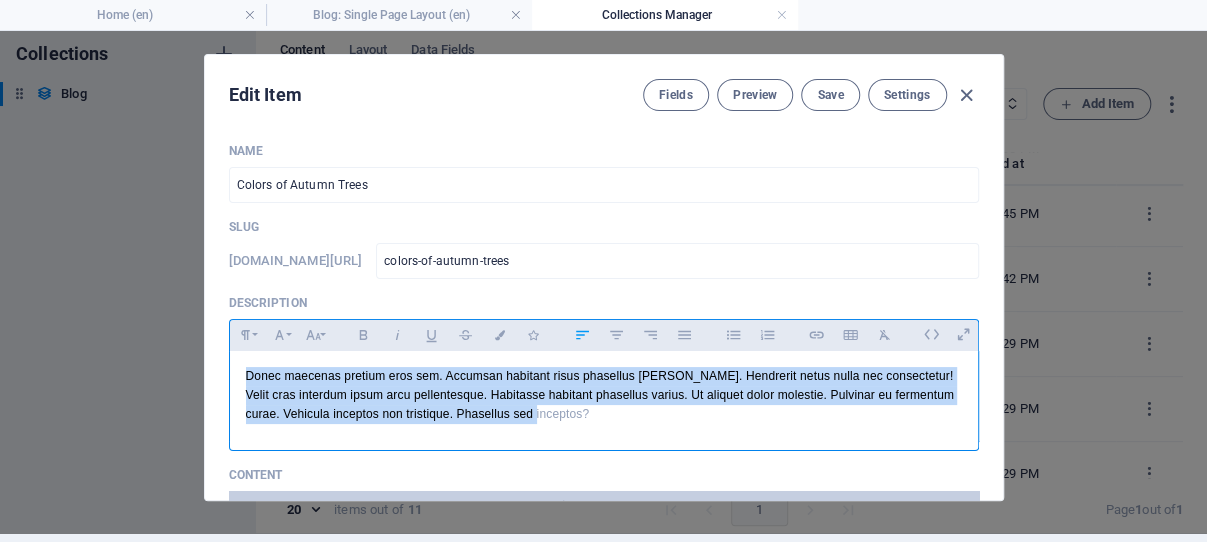 click on "Donec maecenas pretium eros sem. Accumsan habitant risus phasellus quam. Hendrerit netus nulla nec consectetur! Velit cras interdum ipsum arcu pellentesque. Habitasse habitant phasellus varius. Ut aliquet dolor molestie. Pulvinar eu fermentum curae. Vehicula inceptos non tristique. Phasellus sed inceptos?" at bounding box center (604, 396) 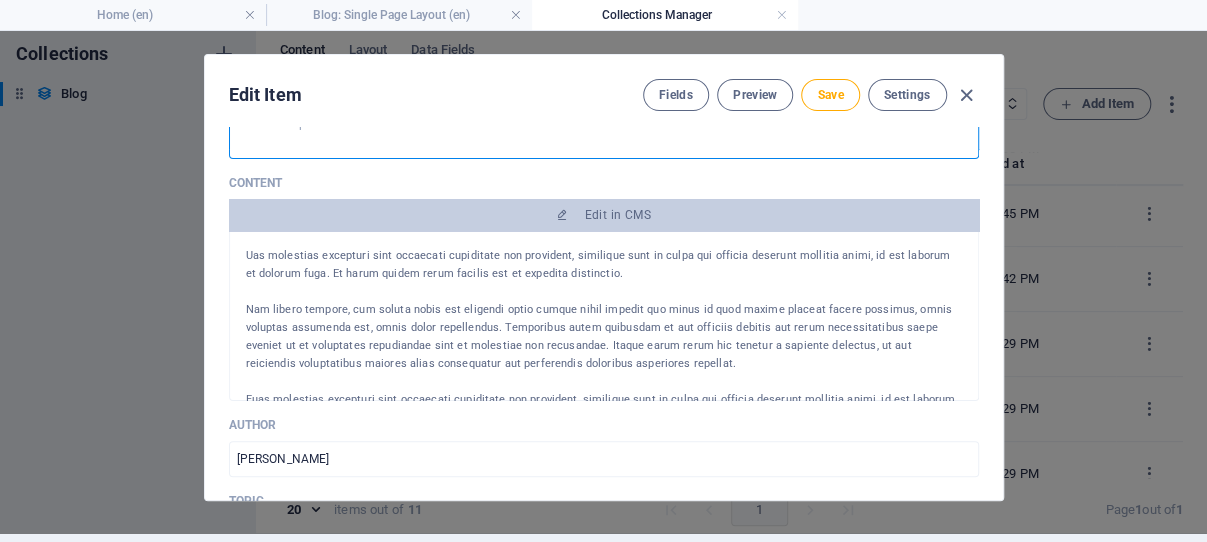 scroll, scrollTop: 382, scrollLeft: 0, axis: vertical 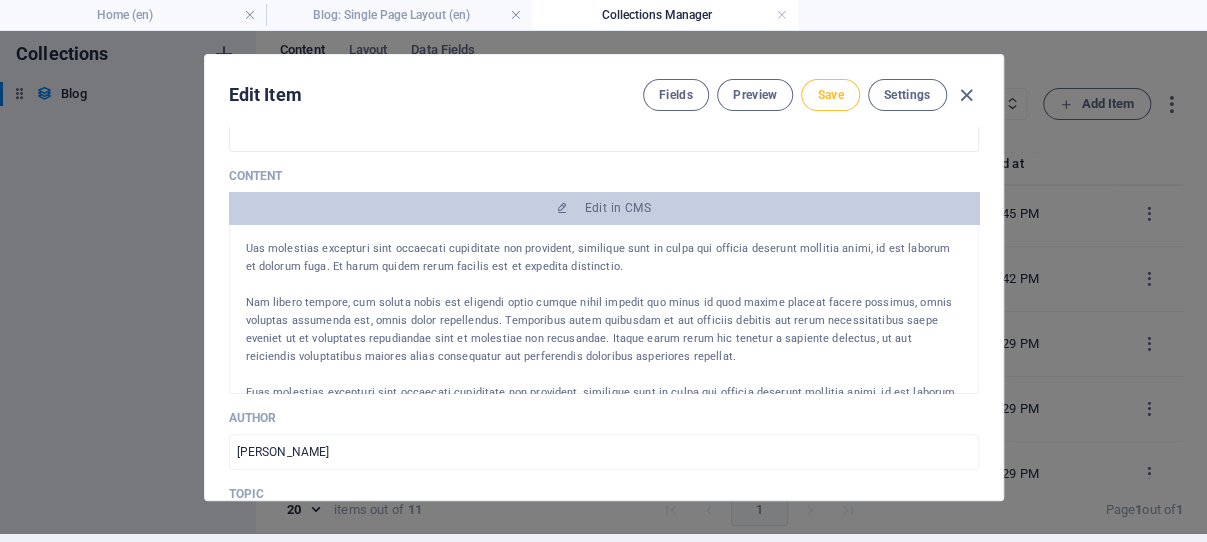 click on "Save" at bounding box center [830, 95] 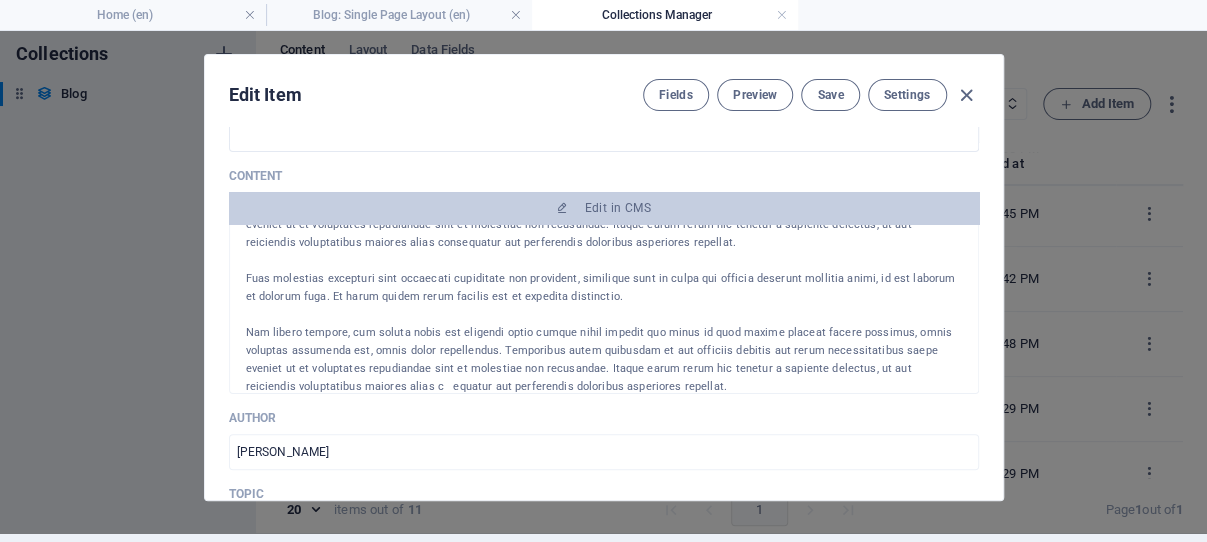 scroll, scrollTop: 159, scrollLeft: 0, axis: vertical 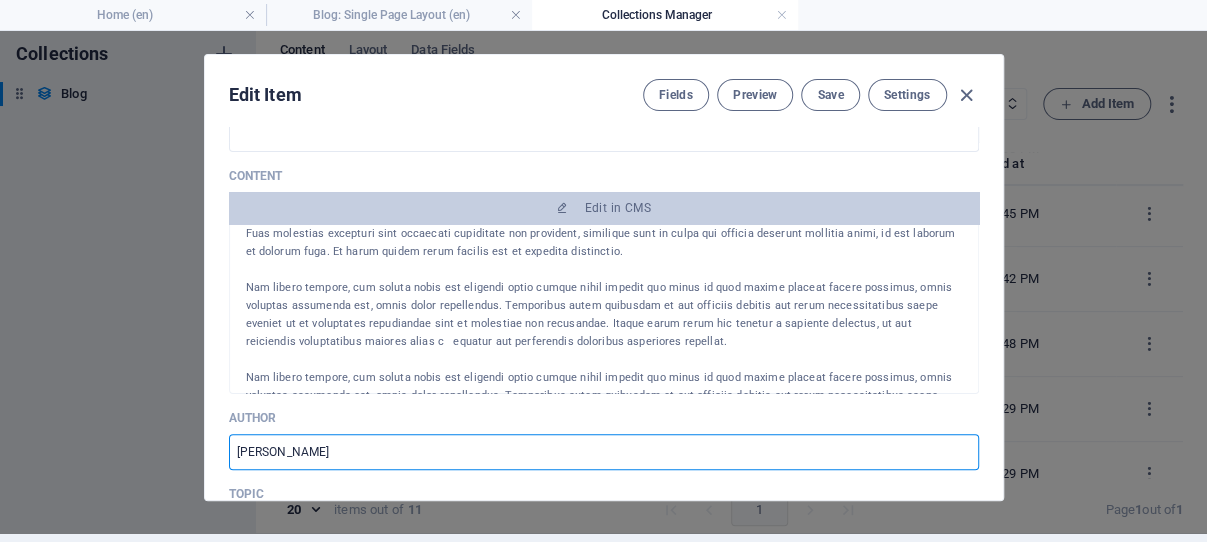 drag, startPoint x: 345, startPoint y: 459, endPoint x: 221, endPoint y: 459, distance: 124 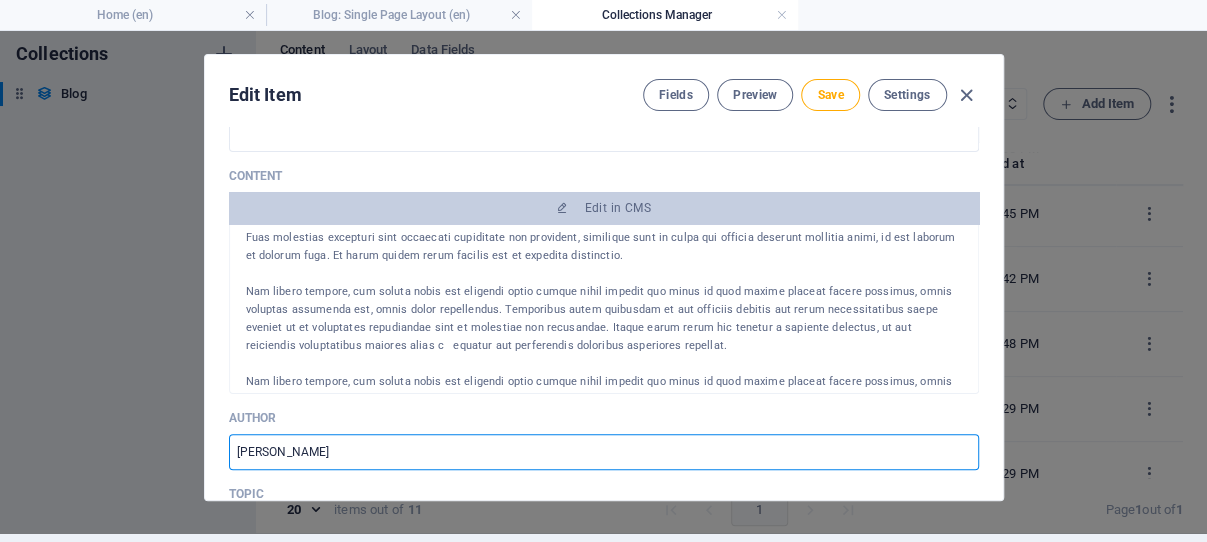 scroll, scrollTop: 80, scrollLeft: 0, axis: vertical 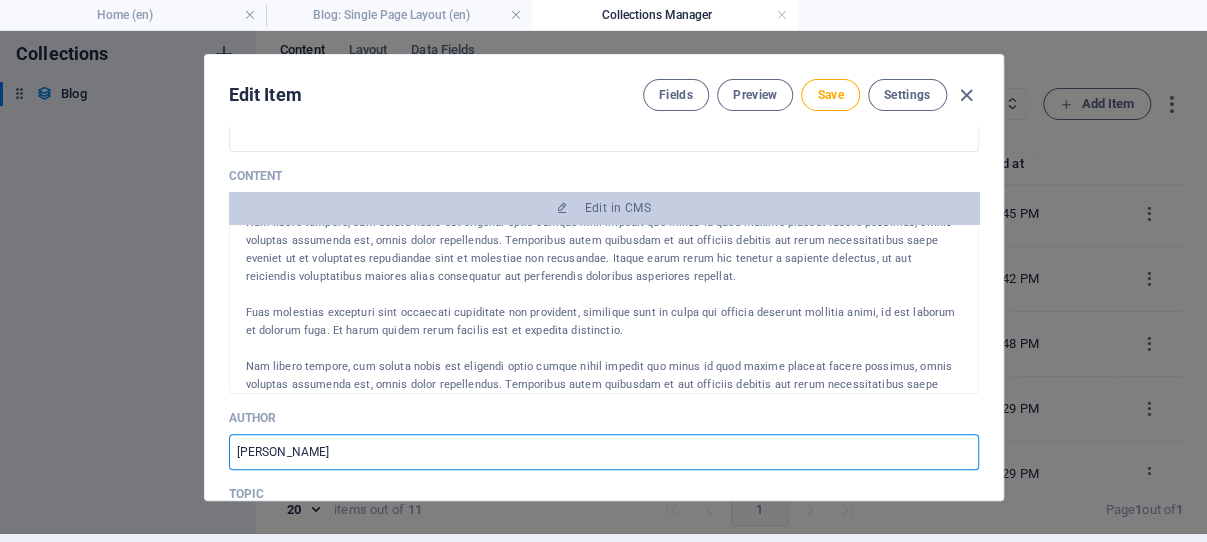 type on "[PERSON_NAME]" 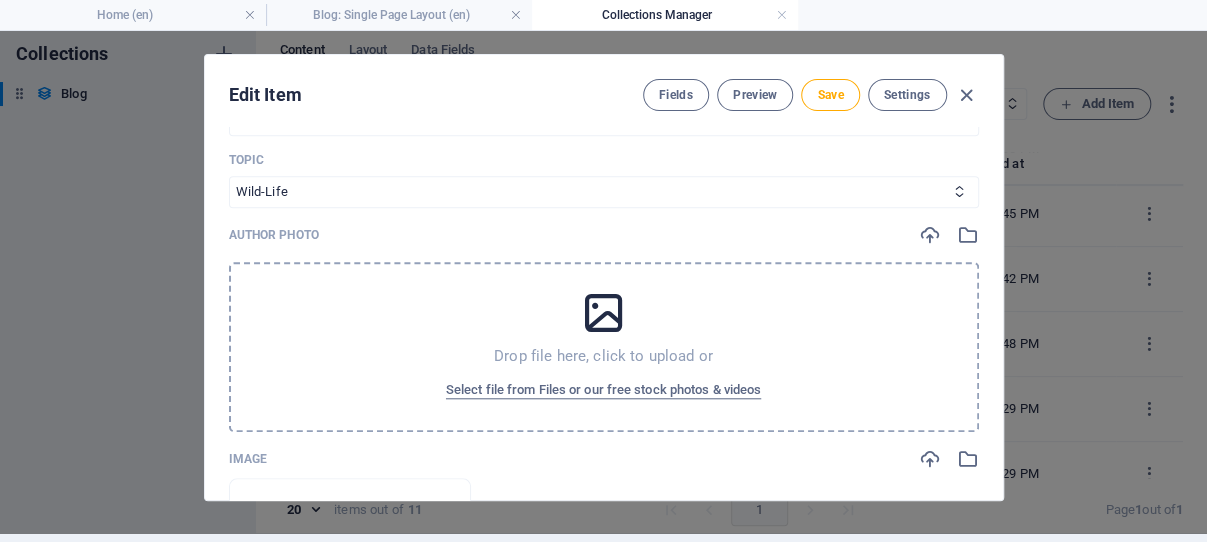 scroll, scrollTop: 723, scrollLeft: 0, axis: vertical 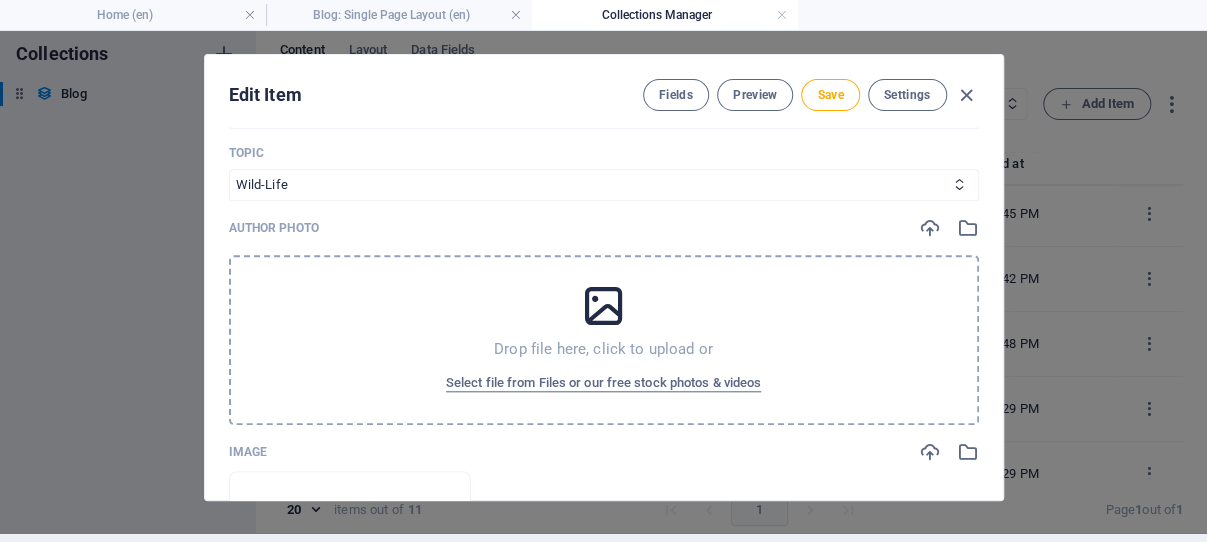 click at bounding box center (603, 306) 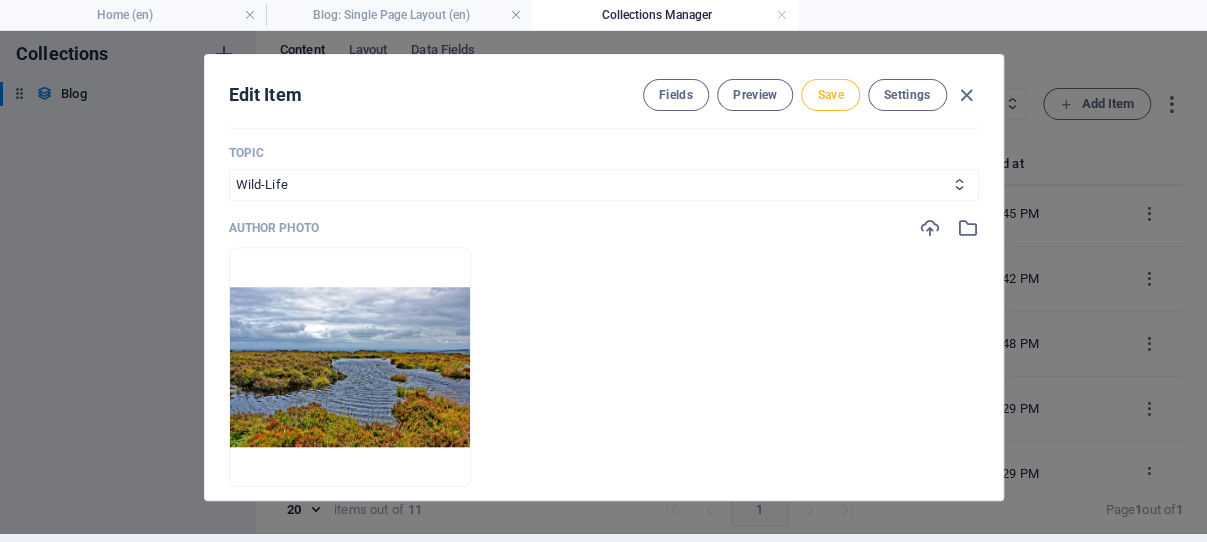 click on "Save" at bounding box center (830, 95) 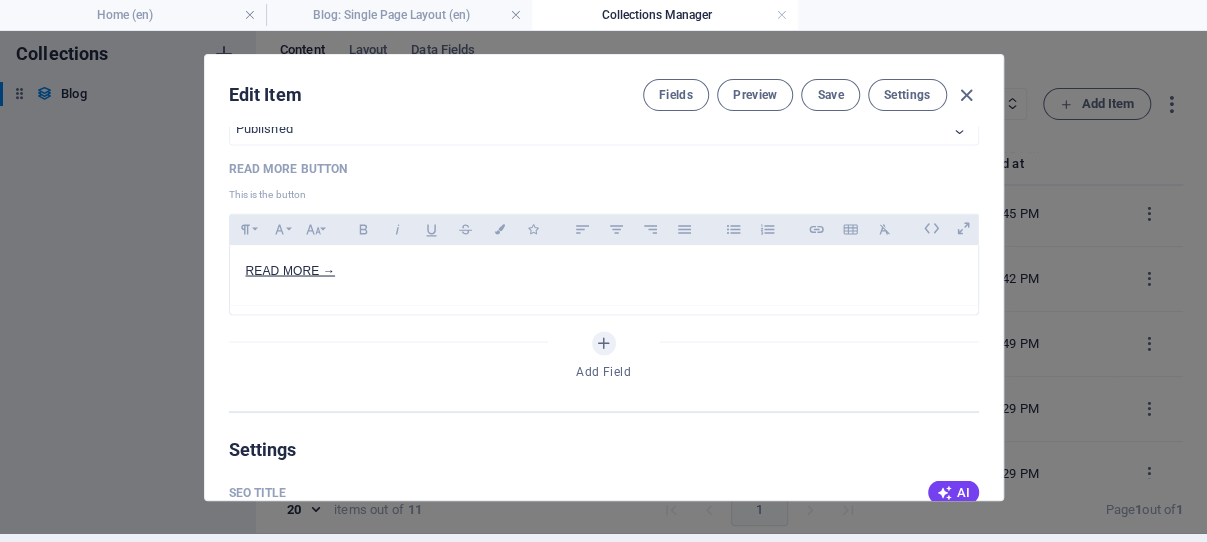 scroll, scrollTop: 1582, scrollLeft: 0, axis: vertical 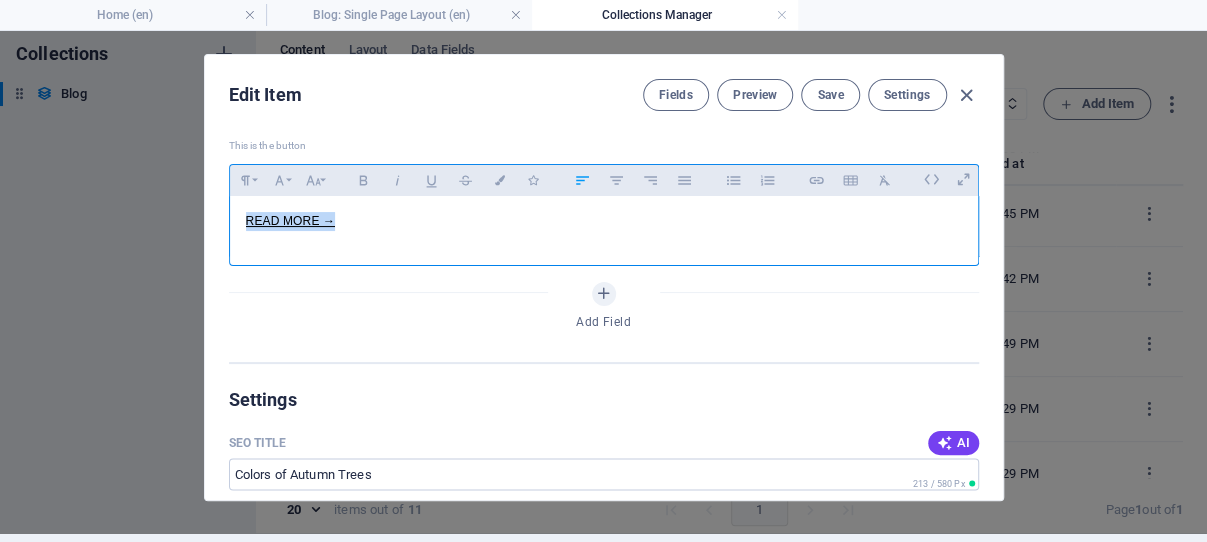 drag, startPoint x: 337, startPoint y: 257, endPoint x: 231, endPoint y: 257, distance: 106 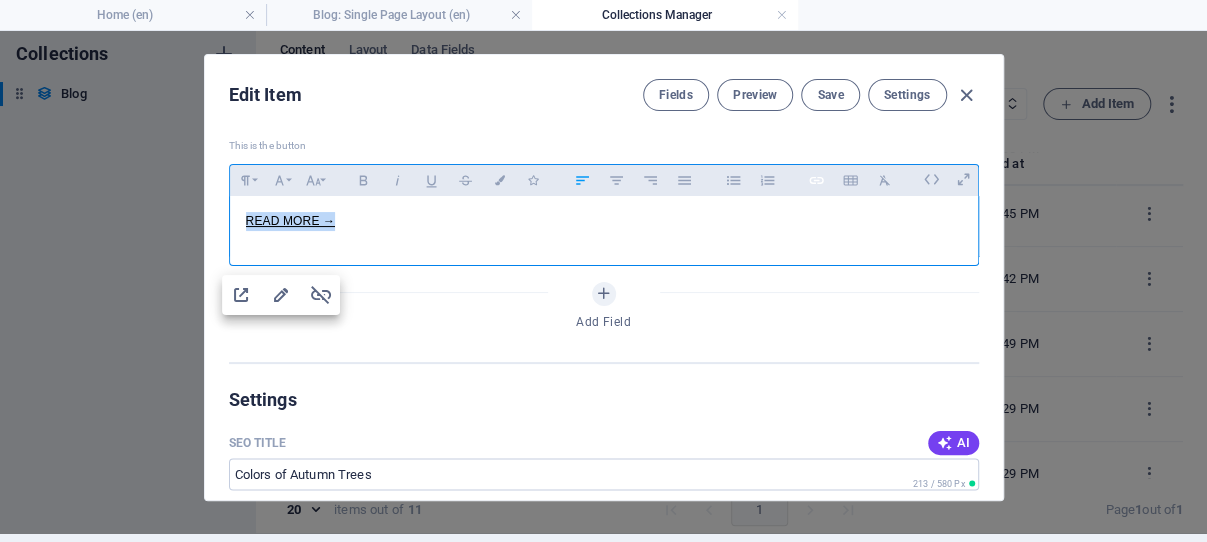 click 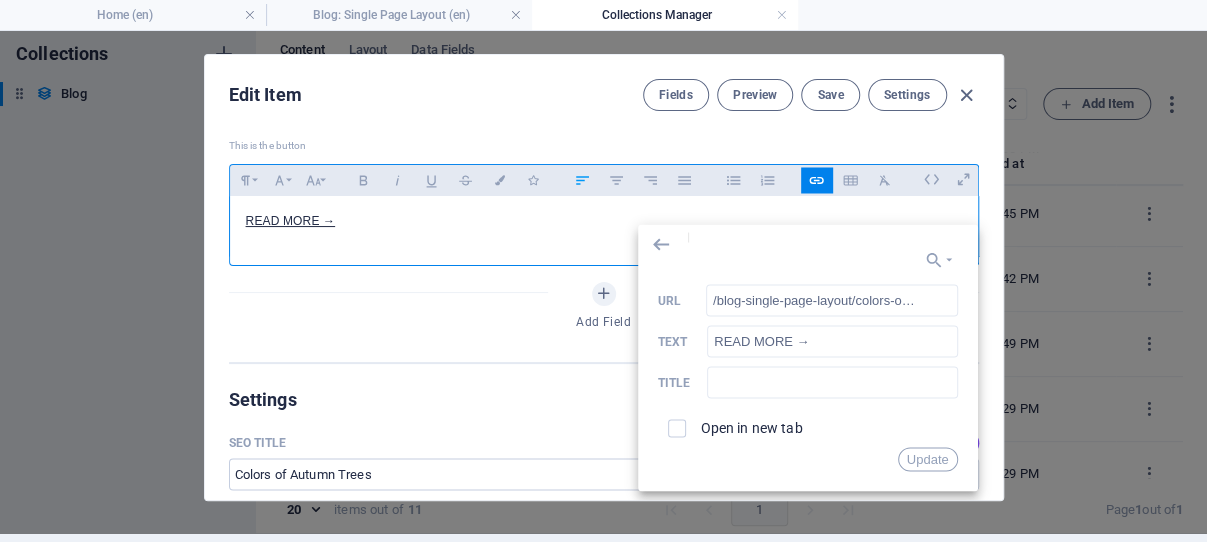 scroll, scrollTop: 0, scrollLeft: 69, axis: horizontal 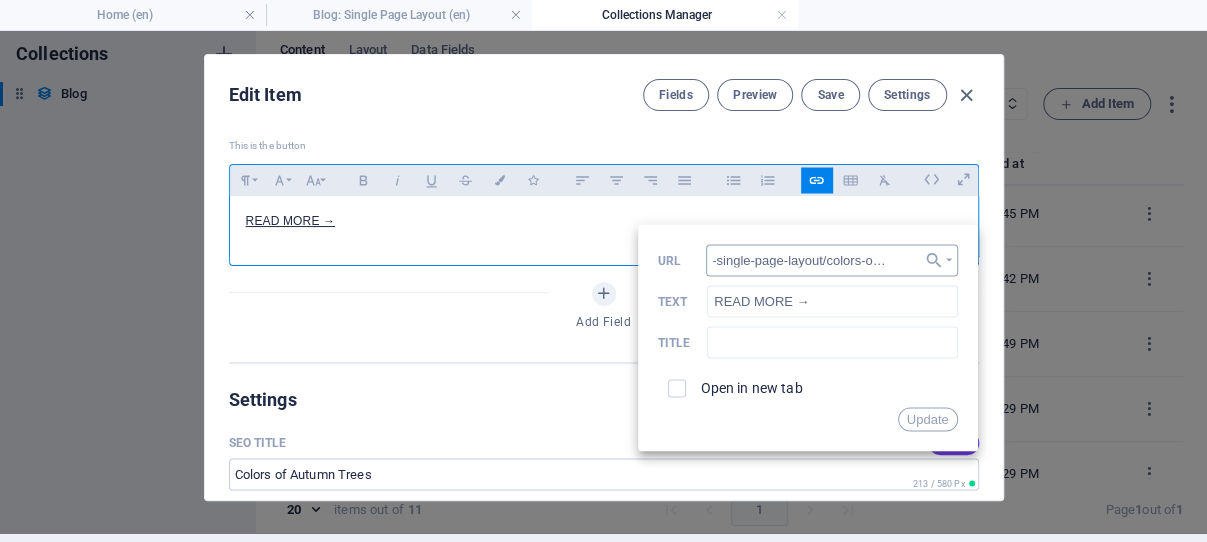 drag, startPoint x: 751, startPoint y: 271, endPoint x: 678, endPoint y: 263, distance: 73.43705 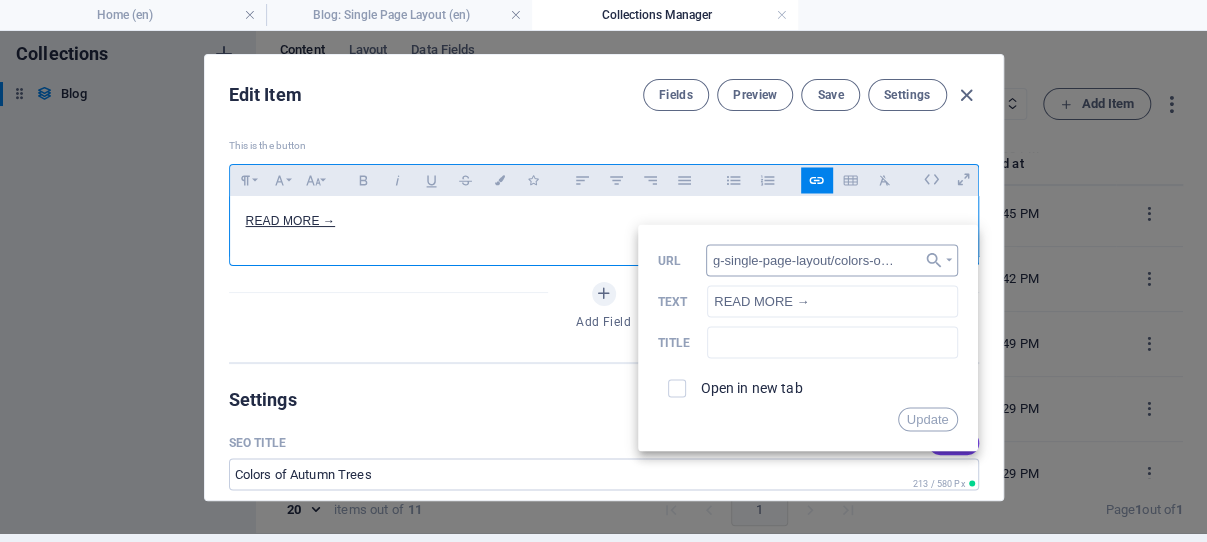 click on "/blog-single-page-layout/colors-of-autumn-trees" at bounding box center [832, 260] 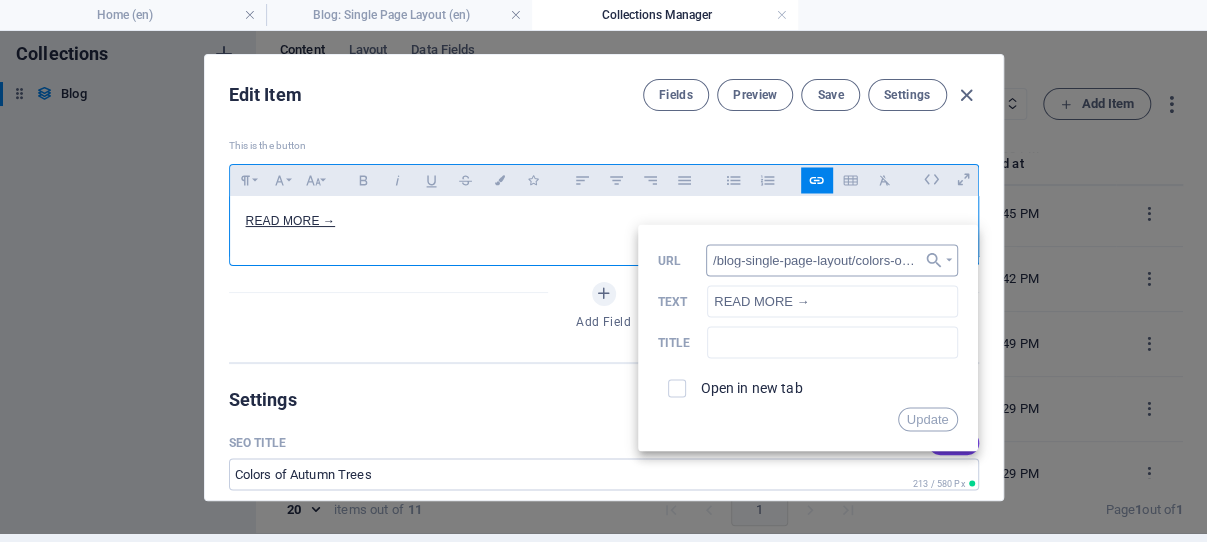 drag, startPoint x: 723, startPoint y: 264, endPoint x: 657, endPoint y: 264, distance: 66 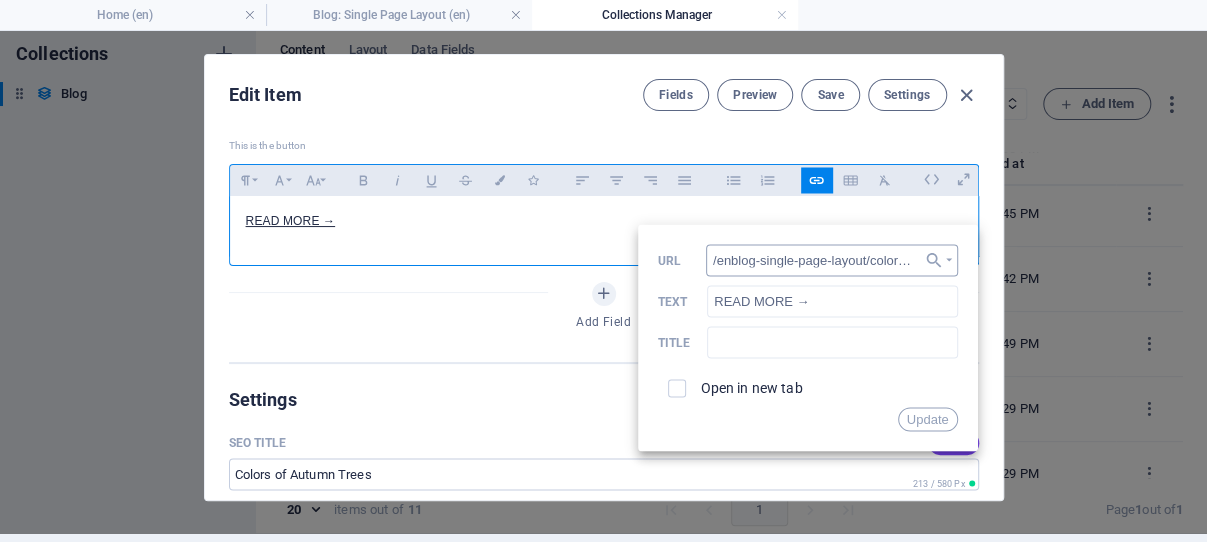 type on "/en/blog-single-page-layout/colors-of-autumn-trees" 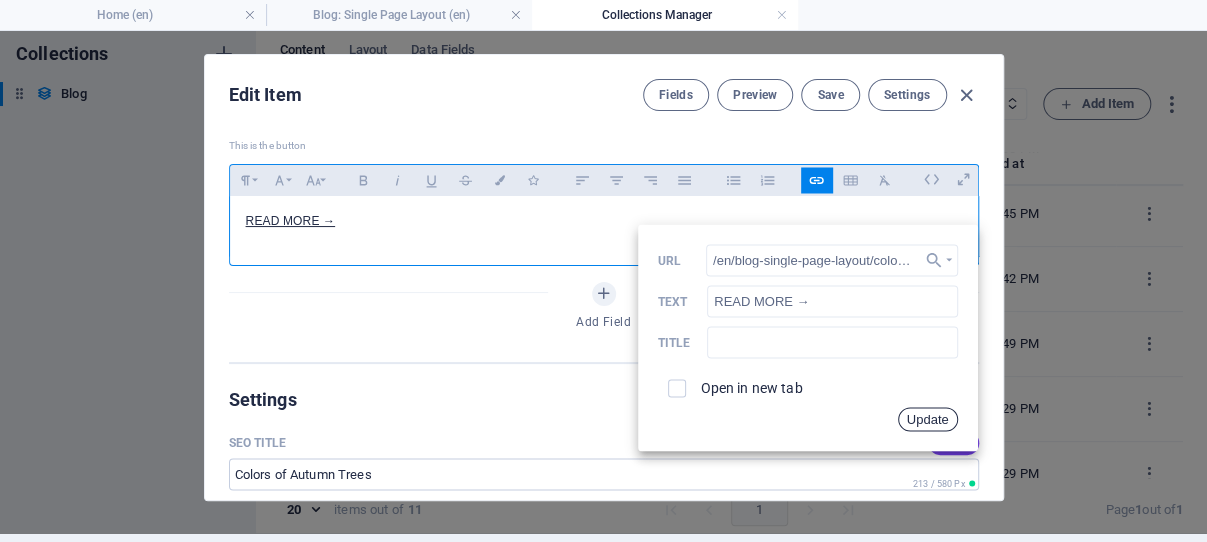 click on "Update" at bounding box center [928, 419] 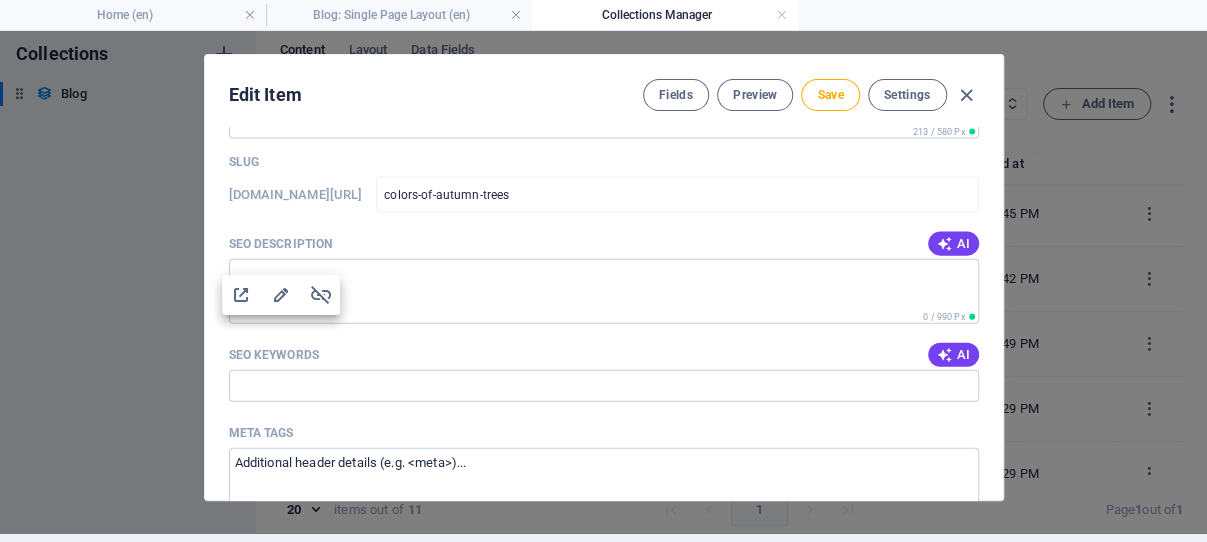 scroll, scrollTop: 1964, scrollLeft: 0, axis: vertical 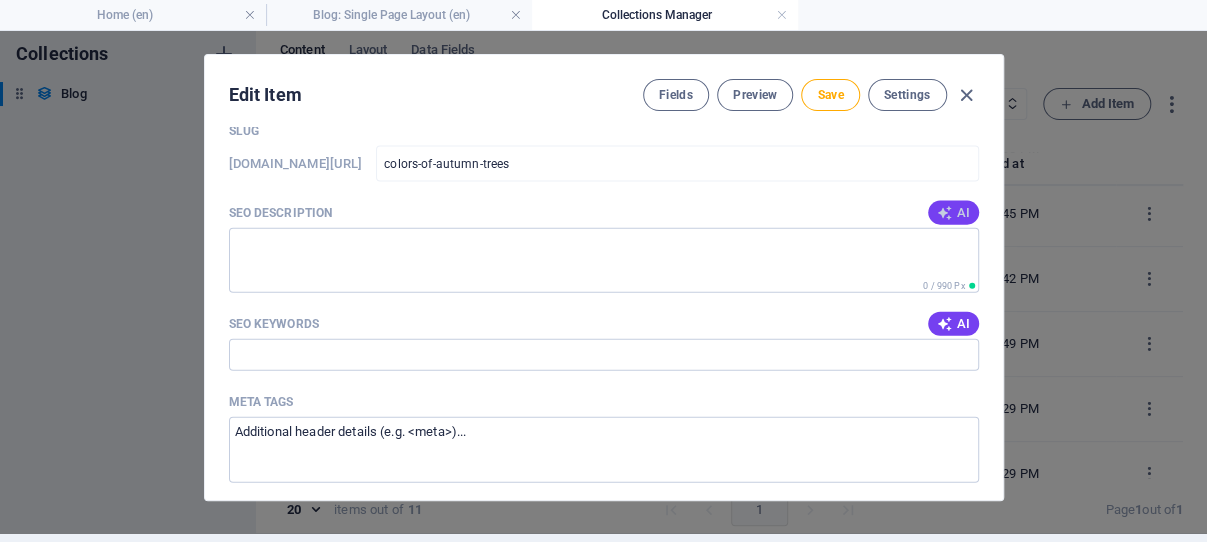 click on "AI" at bounding box center (953, 213) 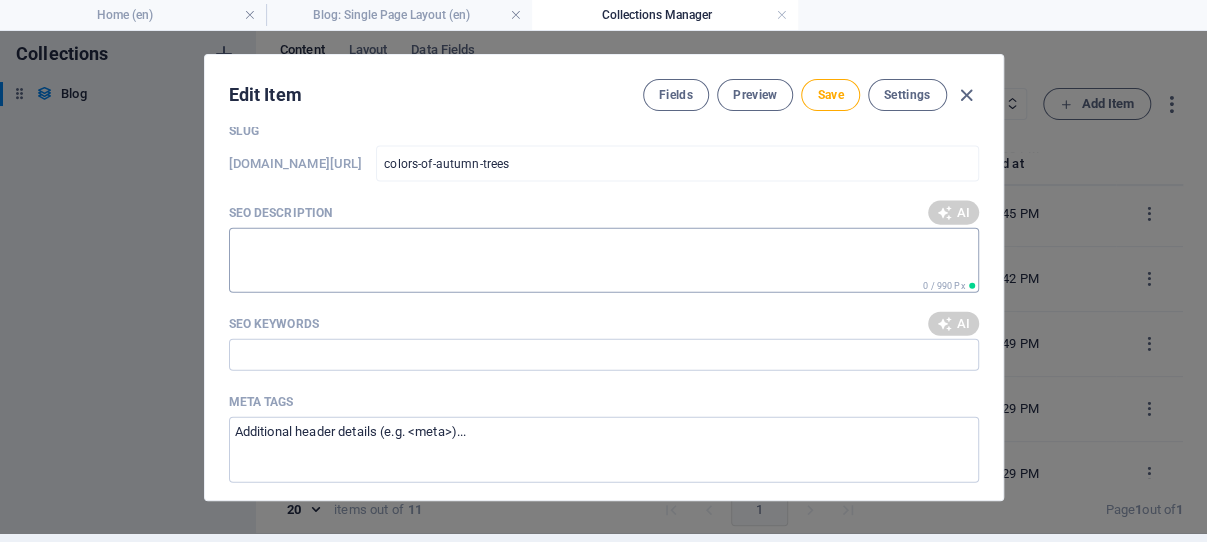 type on "Experience the mesmerizing colors of autumn trees in Wales and Western Europe—a perfect season for outdoor photography!" 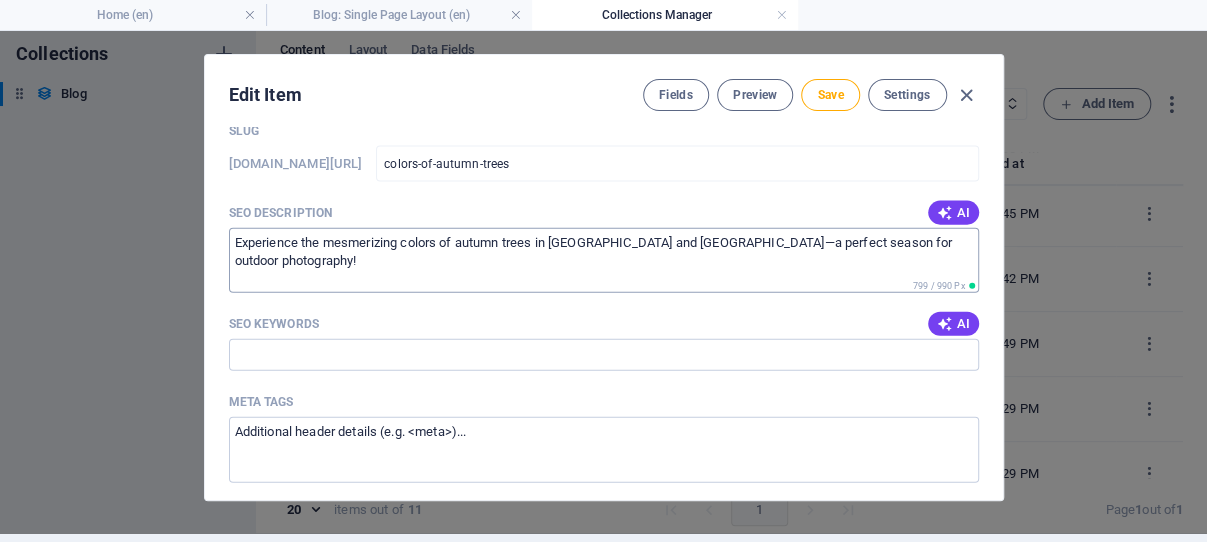 scroll, scrollTop: 2059, scrollLeft: 0, axis: vertical 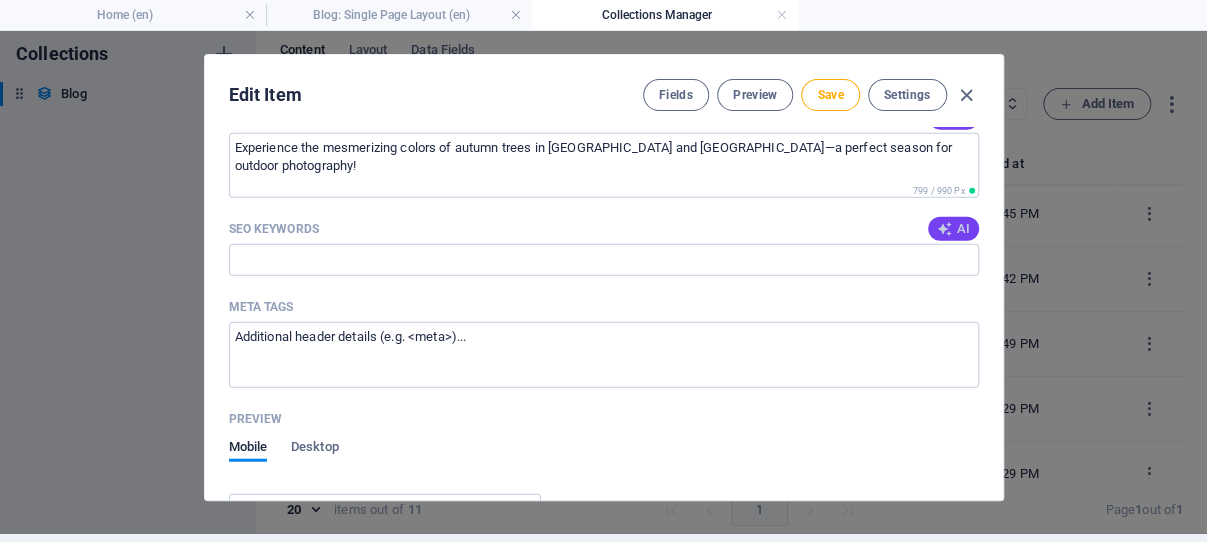 click at bounding box center [944, 229] 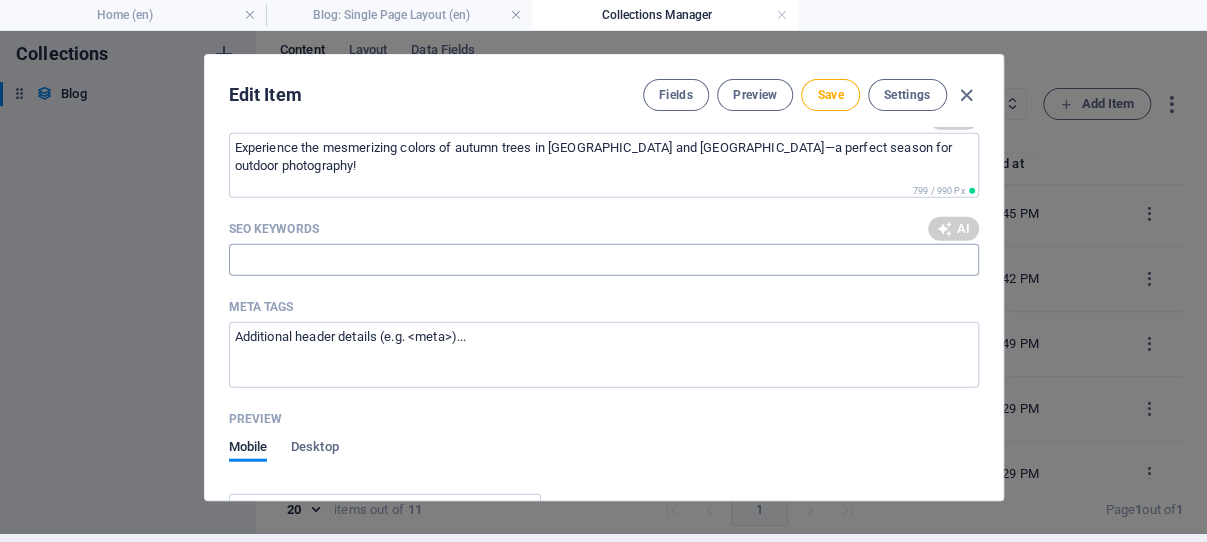type on "autumn colors, autumn trees, fall foliage, Wales landscapes, Western Europe nature, photogenic autumn" 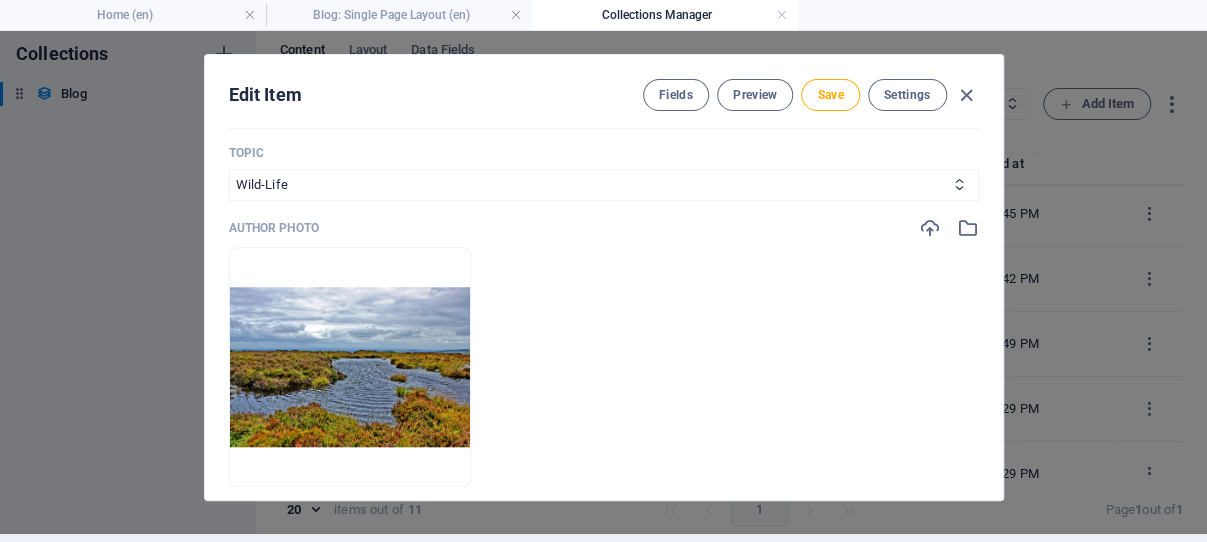 scroll, scrollTop: 628, scrollLeft: 0, axis: vertical 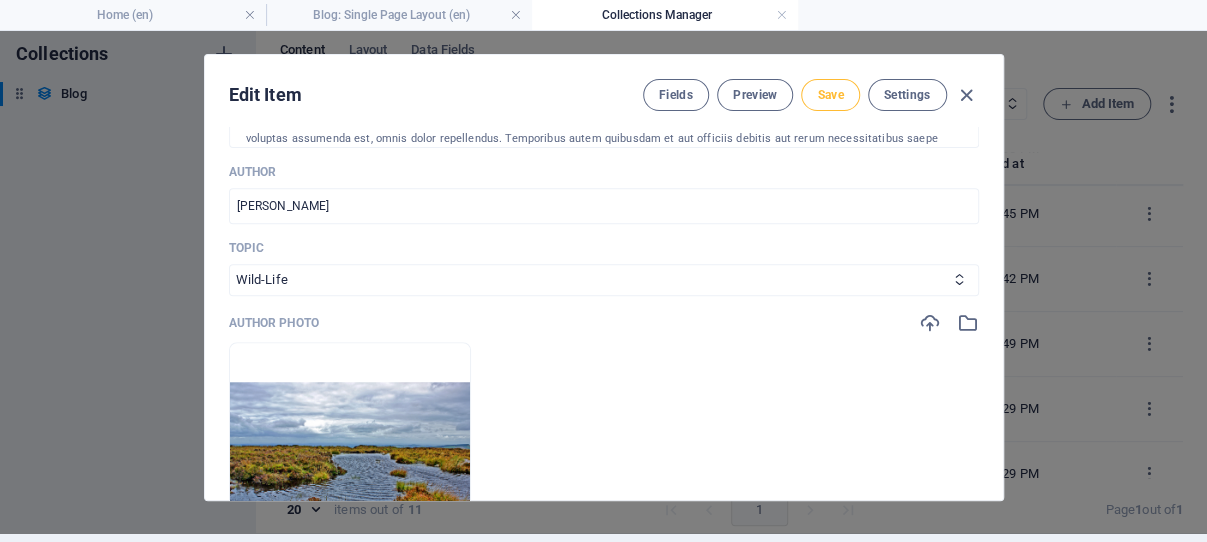 click on "Save" at bounding box center (830, 95) 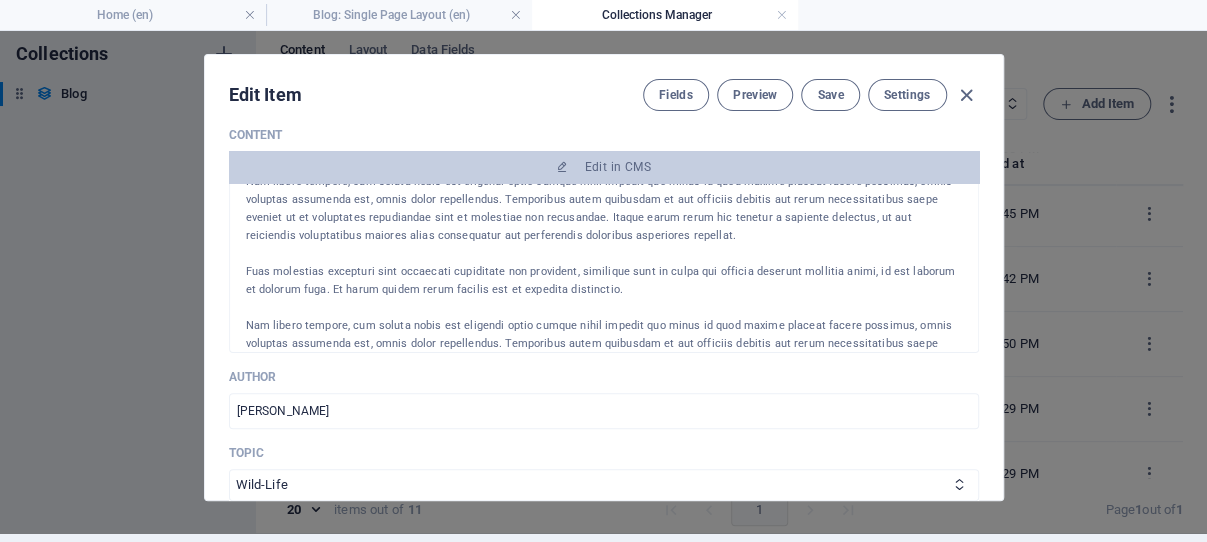 scroll, scrollTop: 342, scrollLeft: 0, axis: vertical 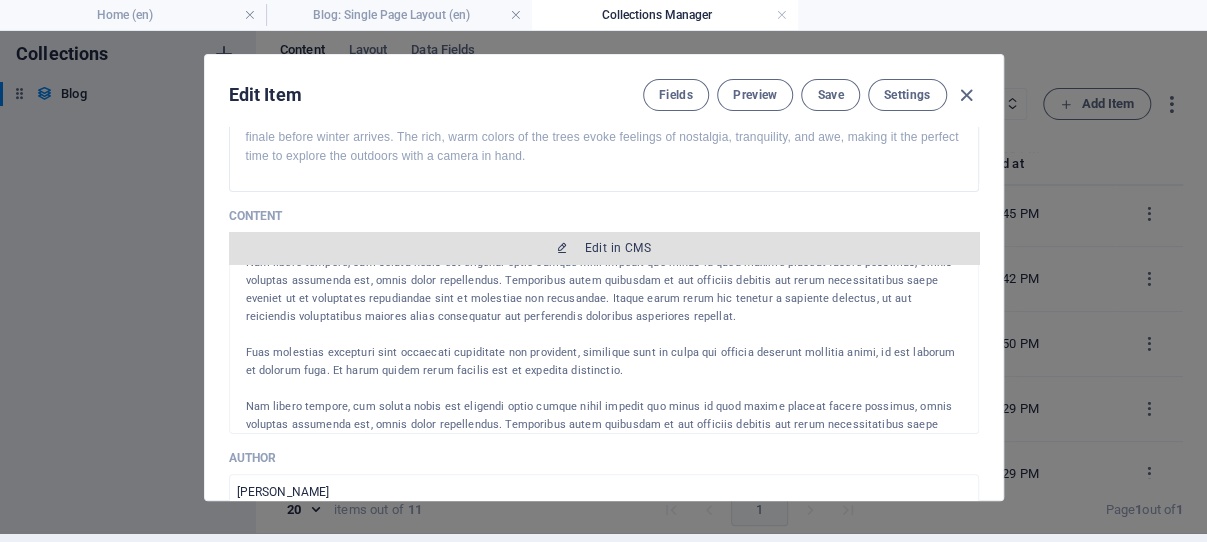 click on "Edit in CMS" at bounding box center (618, 248) 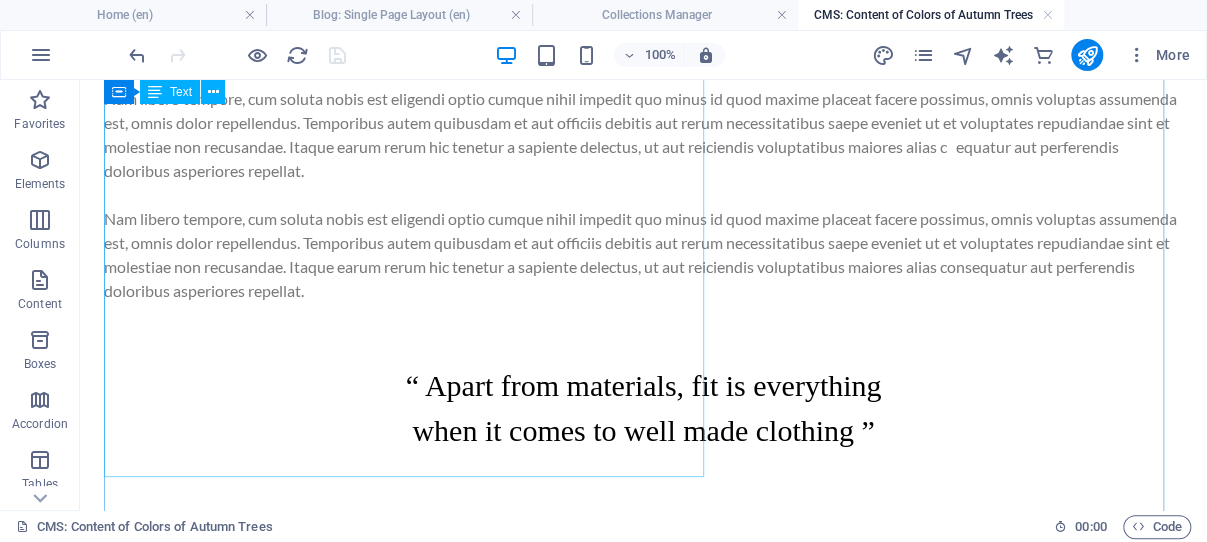 scroll, scrollTop: 318, scrollLeft: 0, axis: vertical 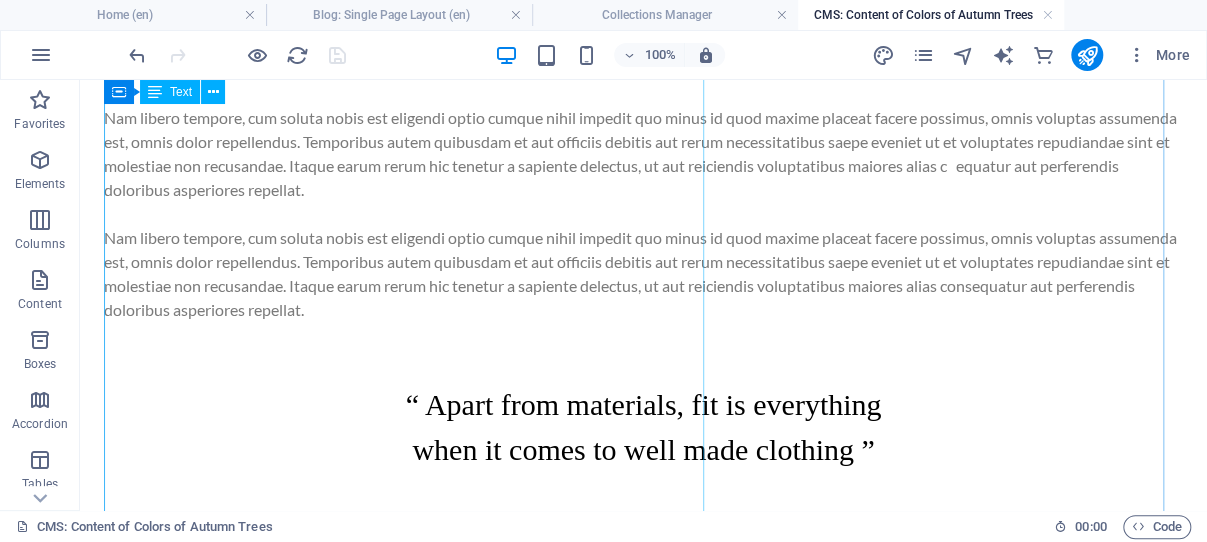click on "Uas molestias excepturi sint occaecati cupiditate non provident, similique sunt in culpa qui officia deserunt mollitia animi, id est laborum et dolorum fuga. Et harum quidem rerum facilis est et expedita distinctio.
Nam libero tempore, cum soluta nobis est eligendi optio cumque nihil impedit quo minus id quod maxime placeat facere possimus, omnis voluptas assumenda est, omnis dolor repellendus. Temporibus autem quibusdam et aut officiis debitis aut rerum necessitatibus saepe eveniet ut et voluptates repudiandae sint et molestiae non recusandae. Itaque earum rerum hic tenetur a sapiente delectus, ut aut reiciendis voluptatibus maiores alias consequatur aut perferendis doloribus asperiores repellat.
Fuas molestias excepturi sint occaecati cupiditate non provident, similique sunt in culpa qui officia deserunt mollitia animi, id est laborum et dolorum fuga. Et harum quidem rerum facilis est et expedita distinctio." at bounding box center (643, 82) 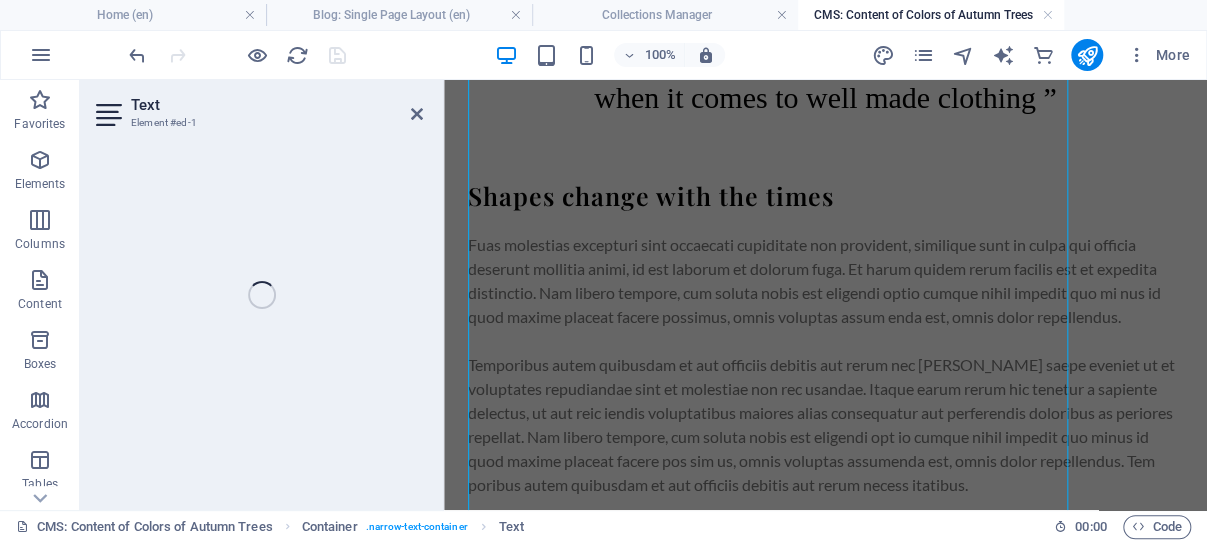 scroll, scrollTop: 321, scrollLeft: 0, axis: vertical 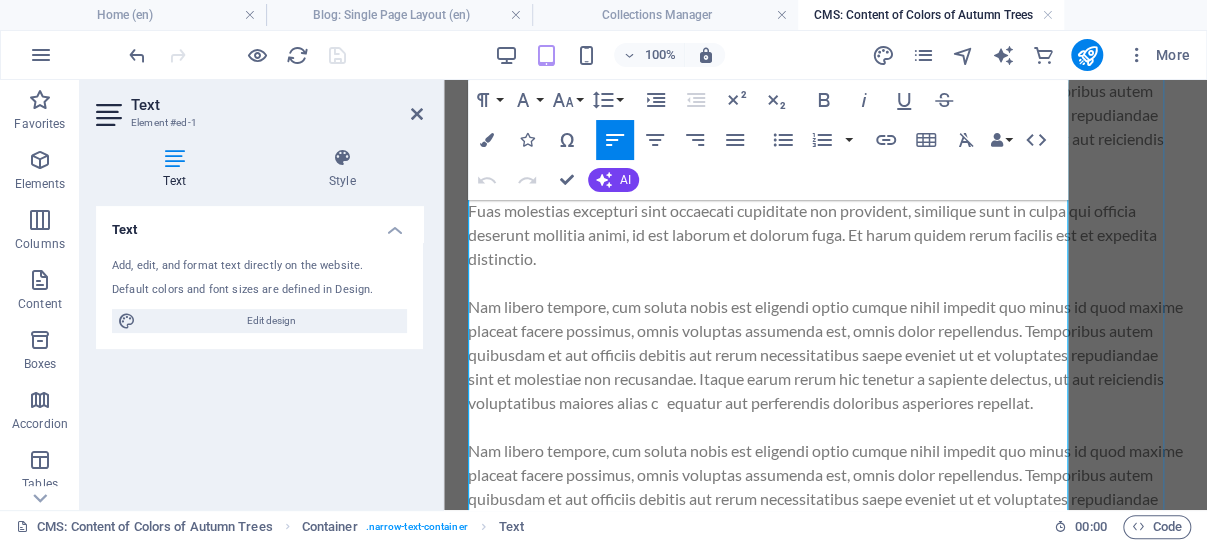 click on "Nam libero tempore, cum soluta nobis est eligendi optio cumque nihil impedit quo minus id quod maxime placeat facere possimus, omnis voluptas assumenda est, omnis dolor repellendus. Temporibus autem quibusdam et aut officiis debitis aut rerum necessitatibus saepe eveniet ut et voluptates repudiandae sint et molestiae non recusandae. Itaque earum rerum hic tenetur a sapiente delectus, ut aut reiciendis voluptatibus maiores alias c   equatur aut perferendis doloribus asperiores repellat." at bounding box center [825, 355] 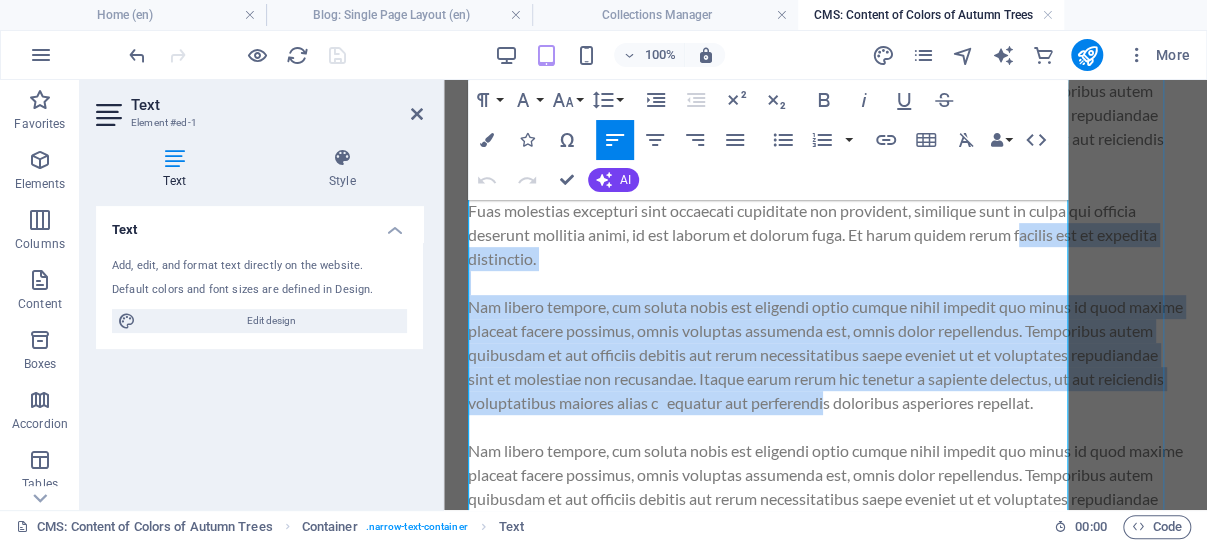 drag, startPoint x: 829, startPoint y: 451, endPoint x: 579, endPoint y: 288, distance: 298.4443 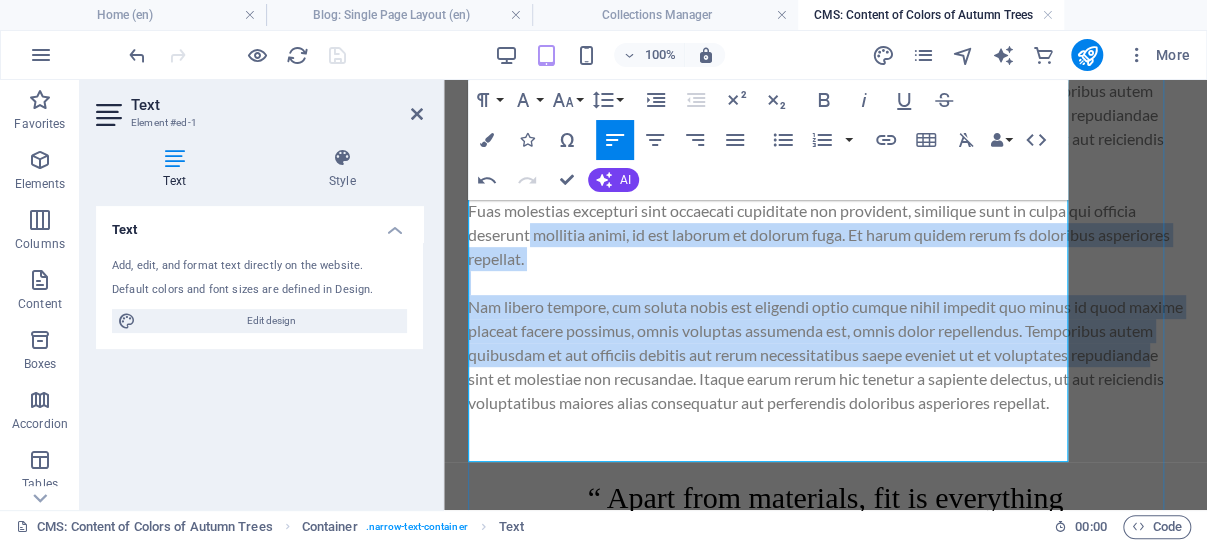 drag, startPoint x: 812, startPoint y: 350, endPoint x: 638, endPoint y: 262, distance: 194.98718 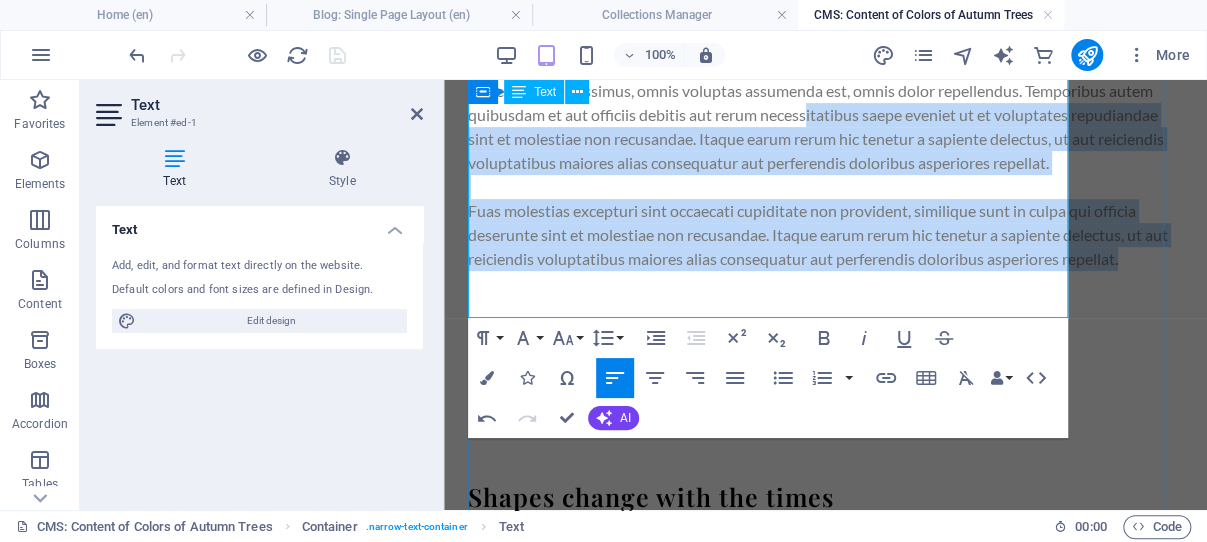 drag, startPoint x: 842, startPoint y: 306, endPoint x: 513, endPoint y: 147, distance: 365.40662 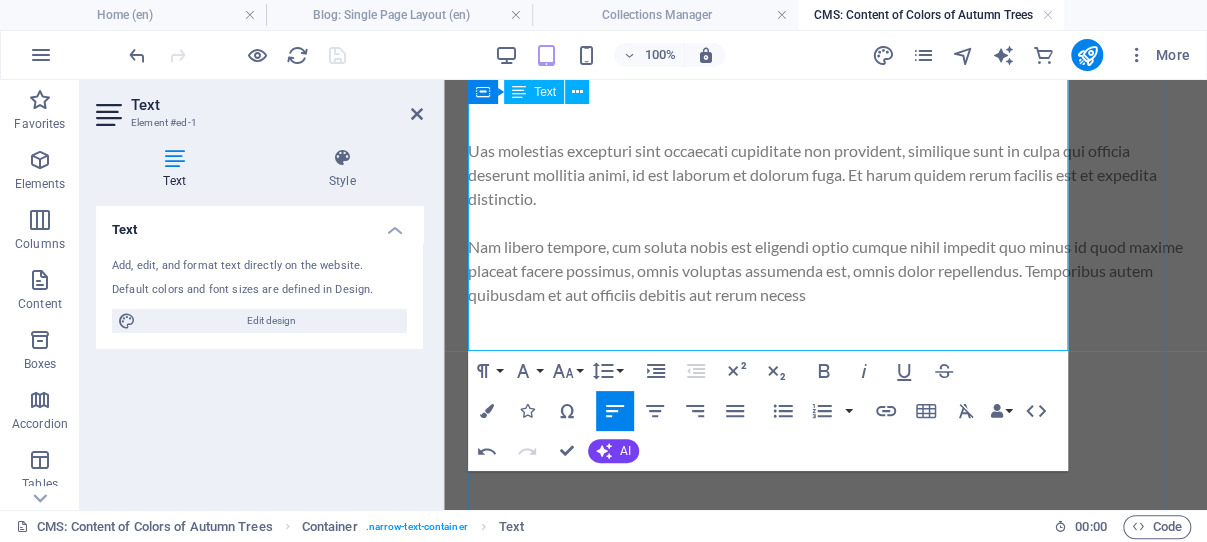 scroll, scrollTop: 109, scrollLeft: 0, axis: vertical 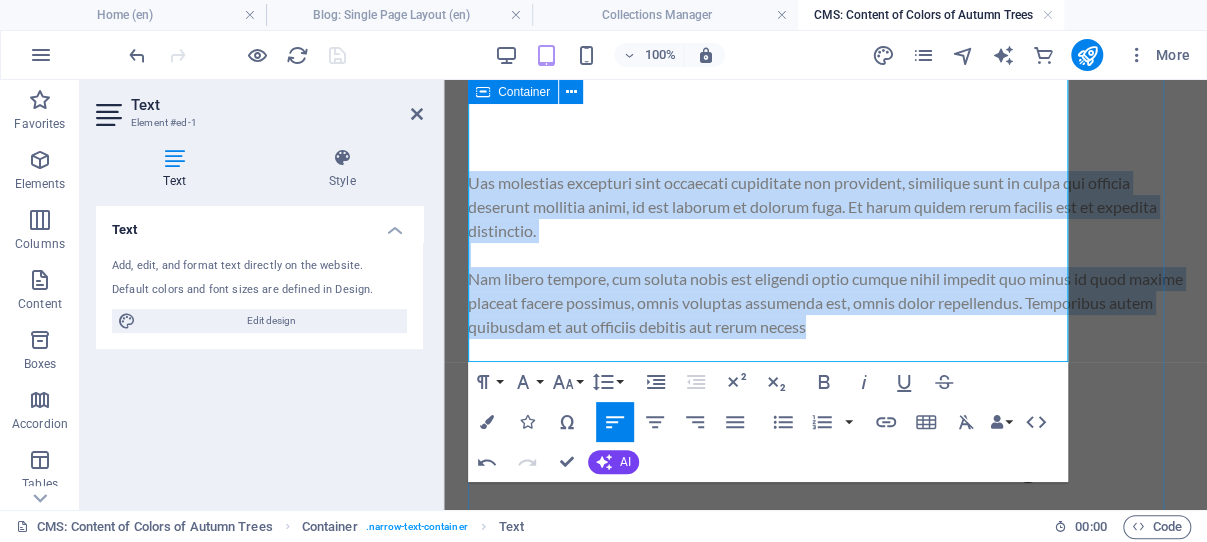 drag, startPoint x: 681, startPoint y: 346, endPoint x: 465, endPoint y: 186, distance: 268.80475 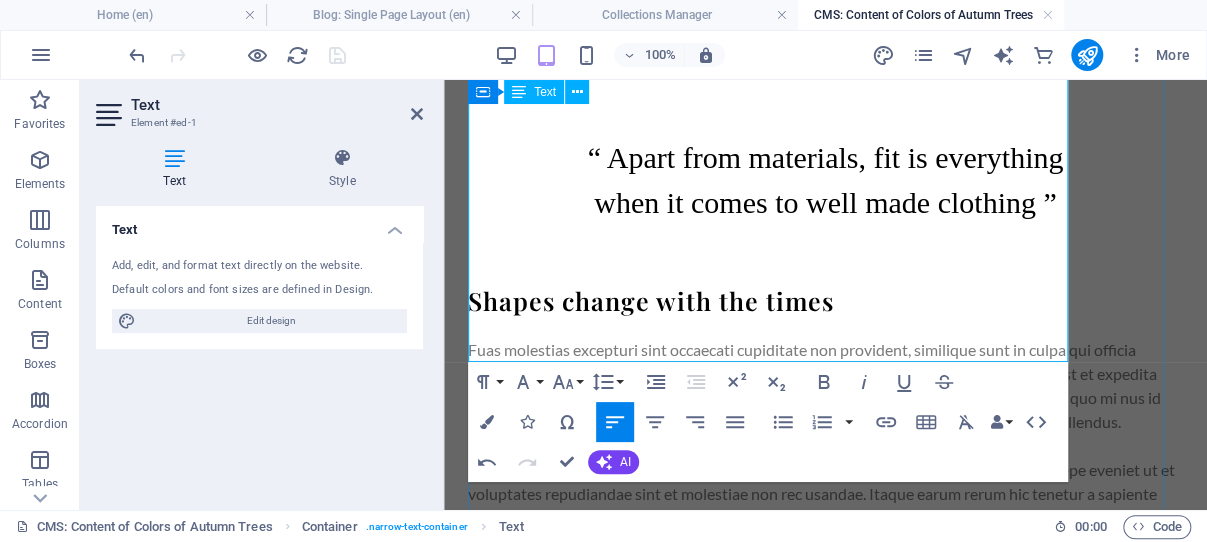 type 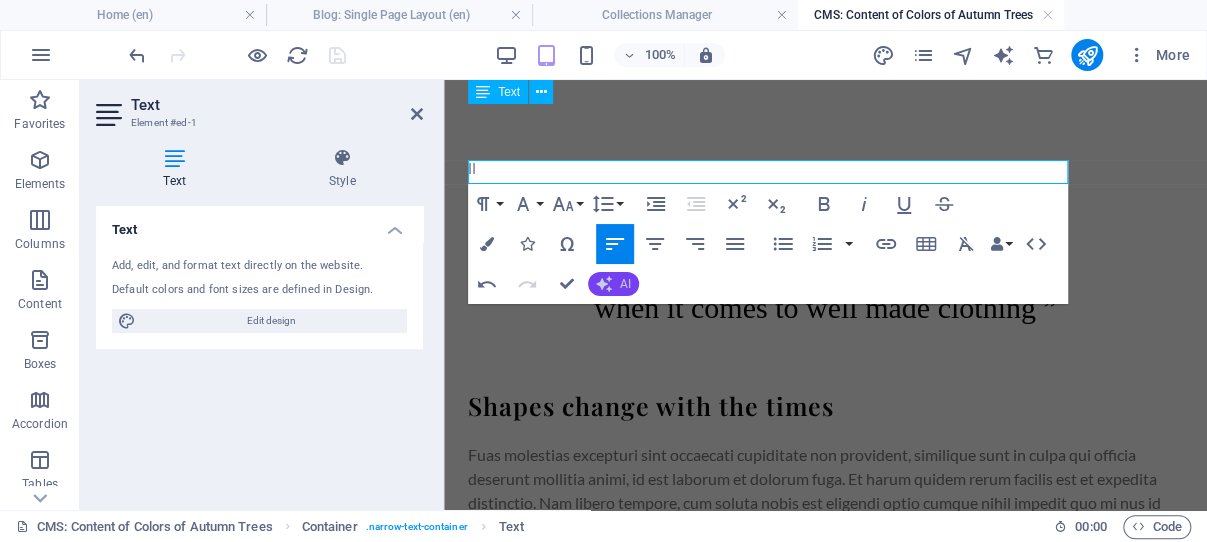 scroll, scrollTop: 0, scrollLeft: 0, axis: both 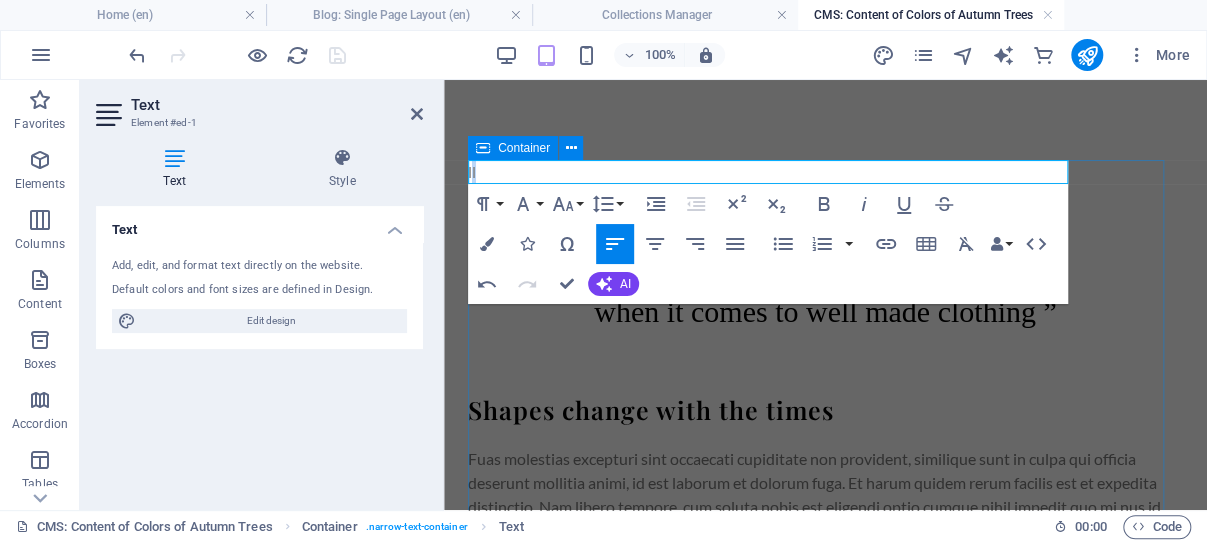 drag, startPoint x: 517, startPoint y: 170, endPoint x: 455, endPoint y: 168, distance: 62.03225 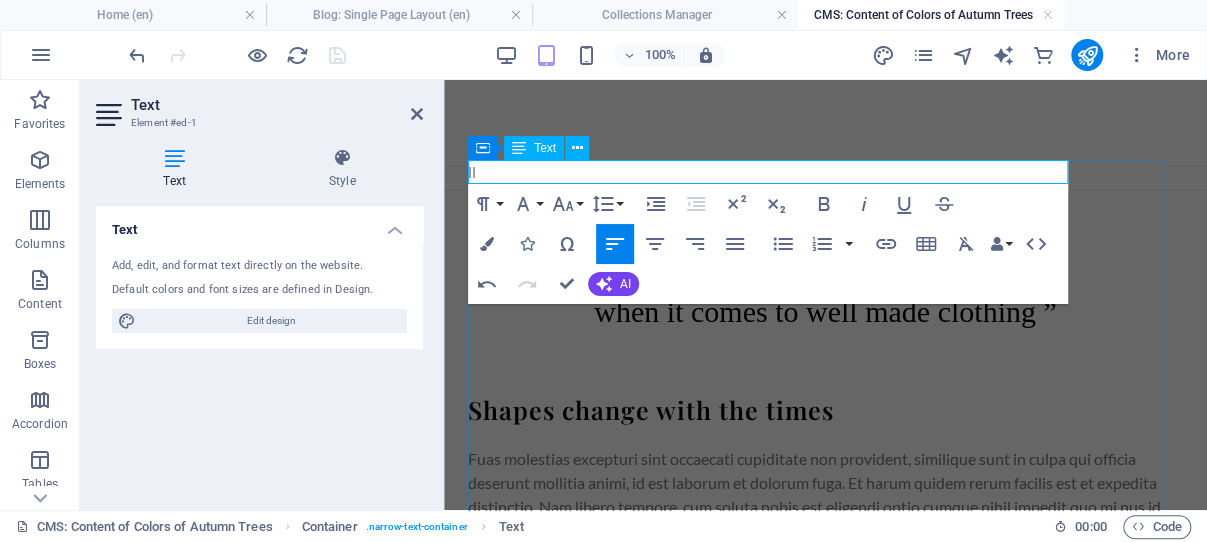 click on "ll" at bounding box center [825, 172] 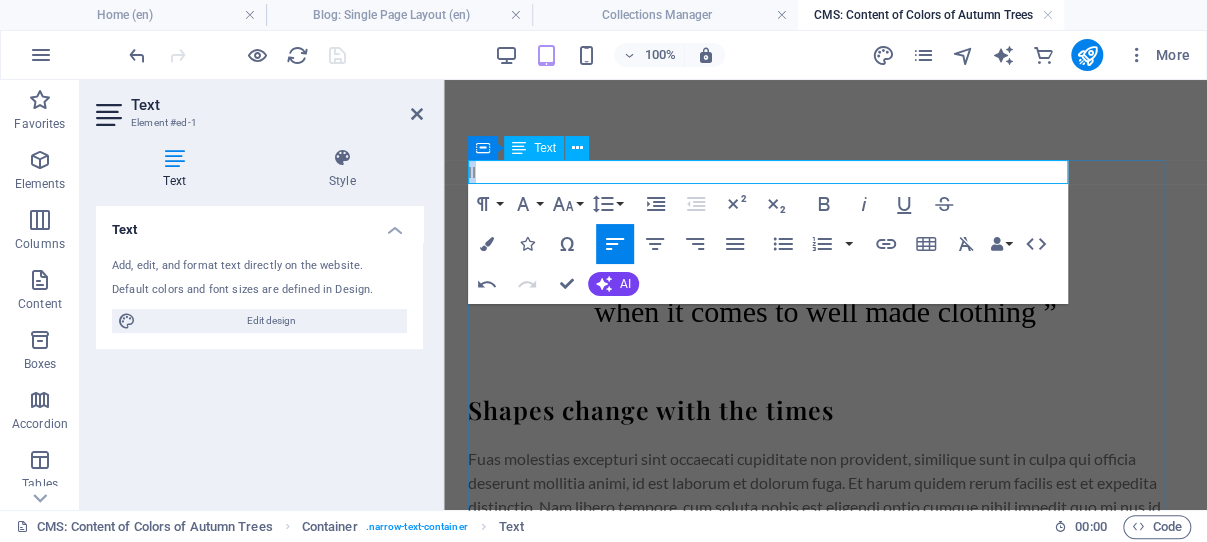 drag, startPoint x: 494, startPoint y: 174, endPoint x: 469, endPoint y: 174, distance: 25 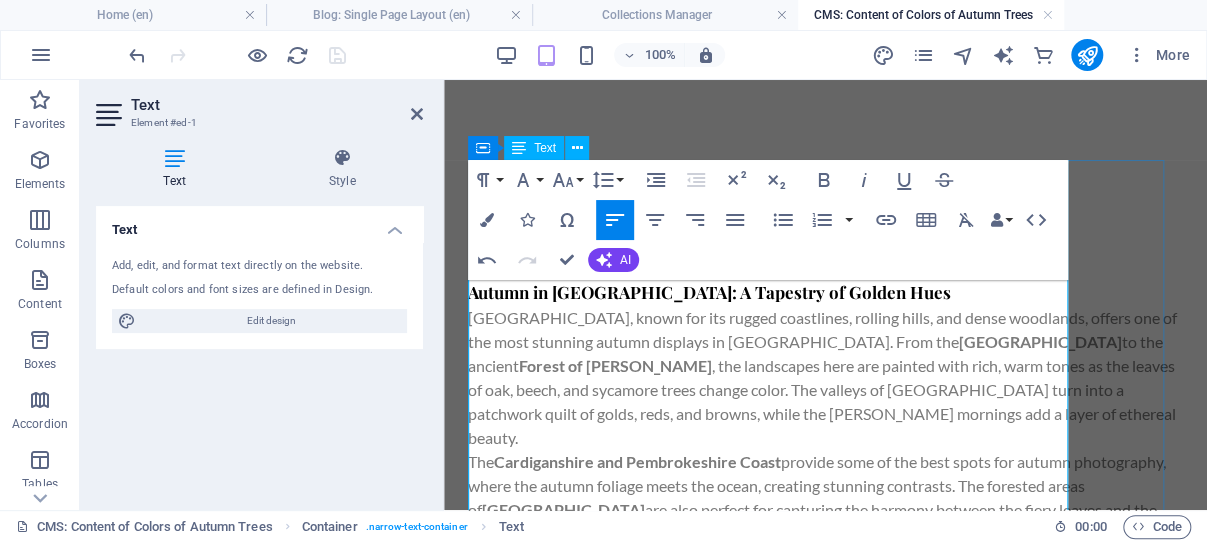 click on "Autumn in Wales: A Tapestry of Golden Hues" at bounding box center [825, 293] 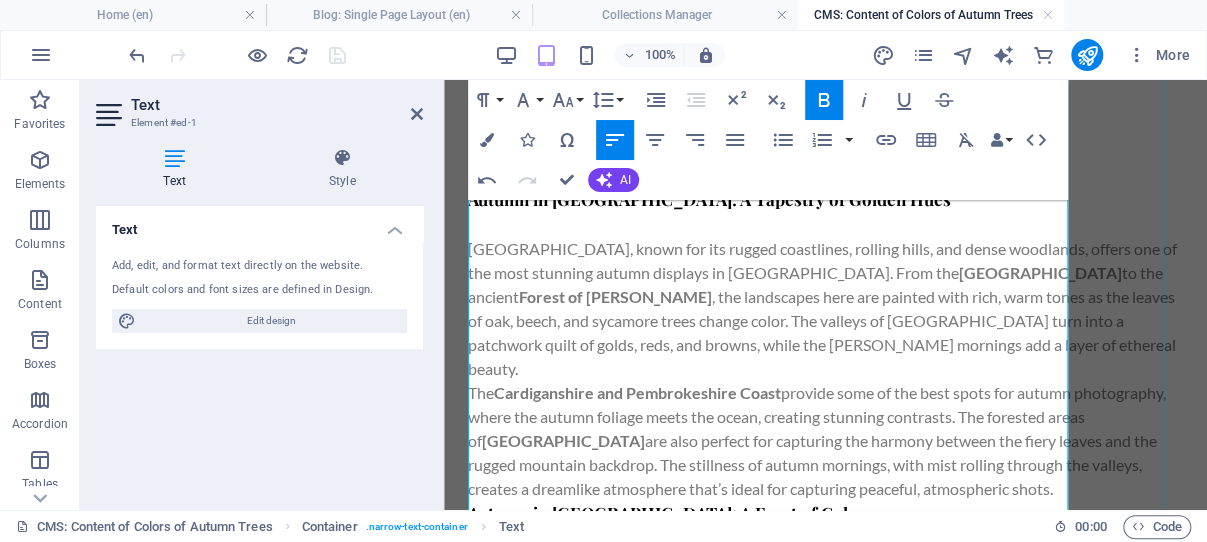 scroll, scrollTop: 106, scrollLeft: 0, axis: vertical 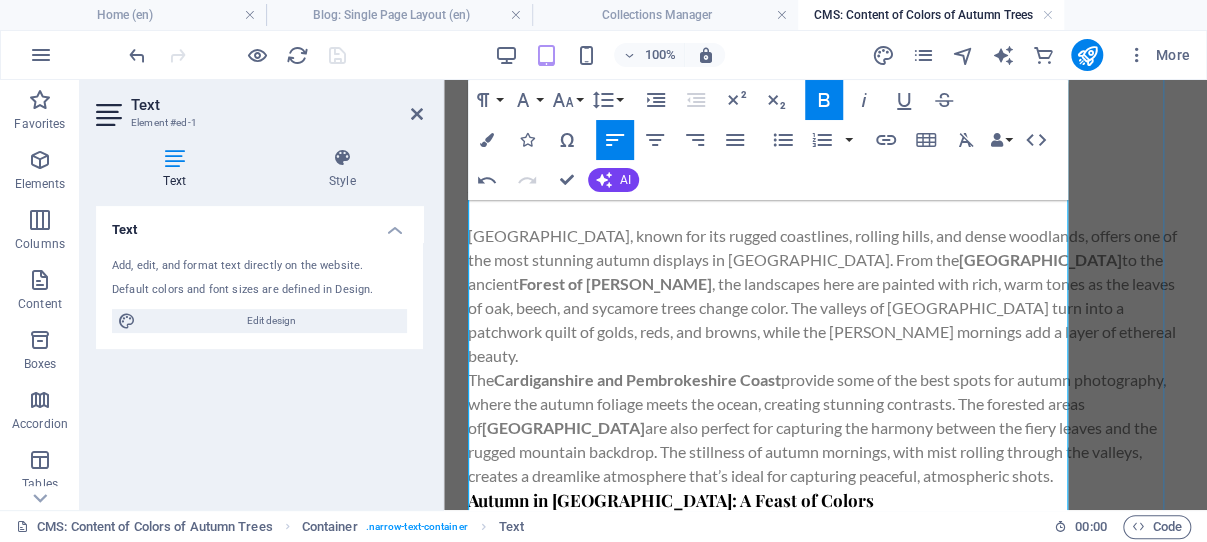 click on "Wales, known for its rugged coastlines, rolling hills, and dense woodlands, offers one of the most stunning autumn displays in Europe. From the  Brecon Beacons National Park  to the ancient  Forest of Dean , the landscapes here are painted with rich, warm tones as the leaves of oak, beech, and sycamore trees change color. The valleys of Wales turn into a patchwork quilt of golds, reds, and browns, while the misty mornings add a layer of ethereal beauty." at bounding box center (825, 296) 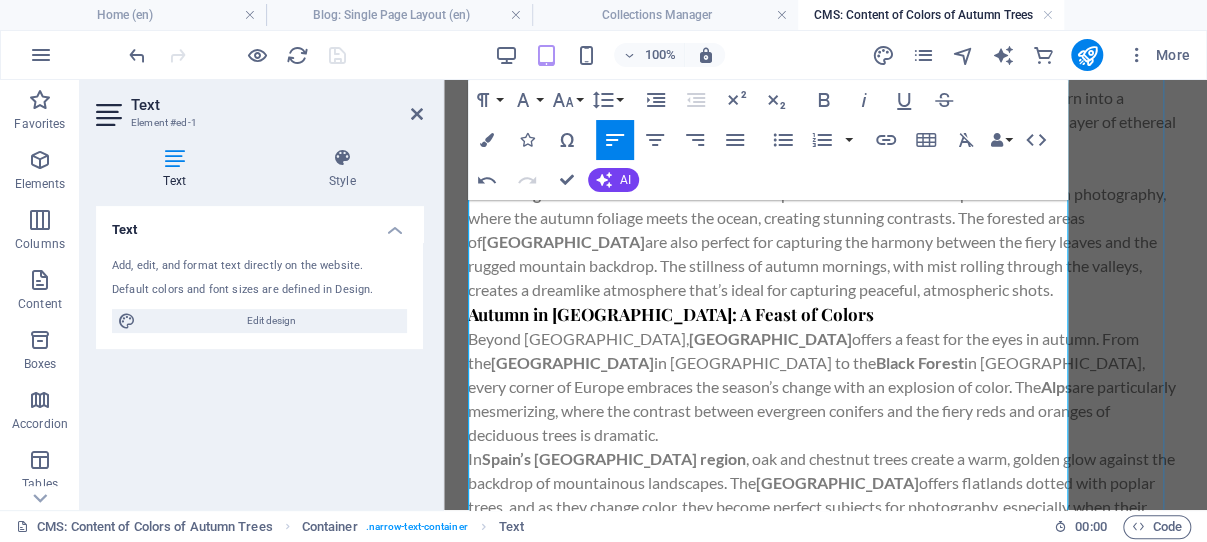 scroll, scrollTop: 318, scrollLeft: 0, axis: vertical 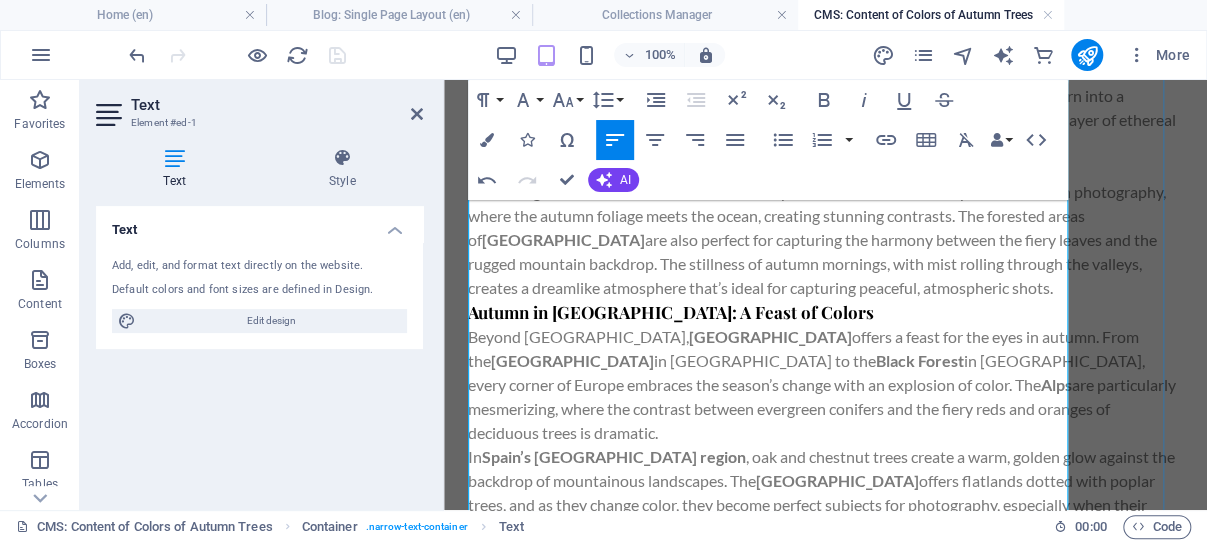 click on "Autumn in Western Europe: A Feast of Colors" at bounding box center [825, 313] 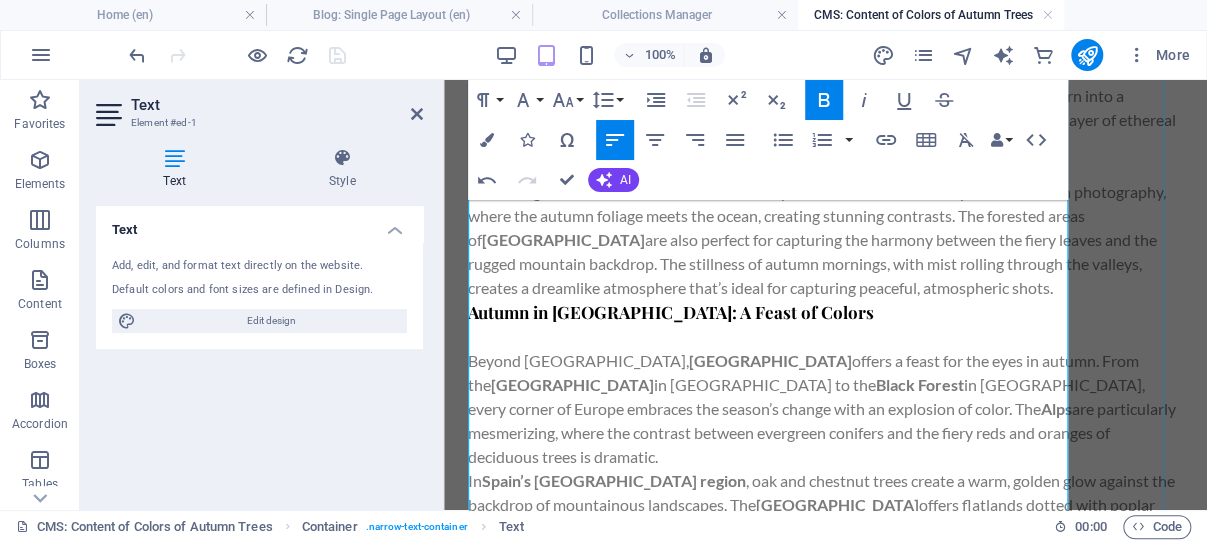 click on "The  Cardiganshire and Pembrokeshire Coast  provide some of the best spots for autumn photography, where the autumn foliage meets the ocean, creating stunning contrasts. The forested areas of  Snowdonia National Park  are also perfect for capturing the harmony between the fiery leaves and the rugged mountain backdrop. The stillness of autumn mornings, with mist rolling through the valleys, creates a dreamlike atmosphere that’s ideal for capturing peaceful, atmospheric shots." at bounding box center (825, 240) 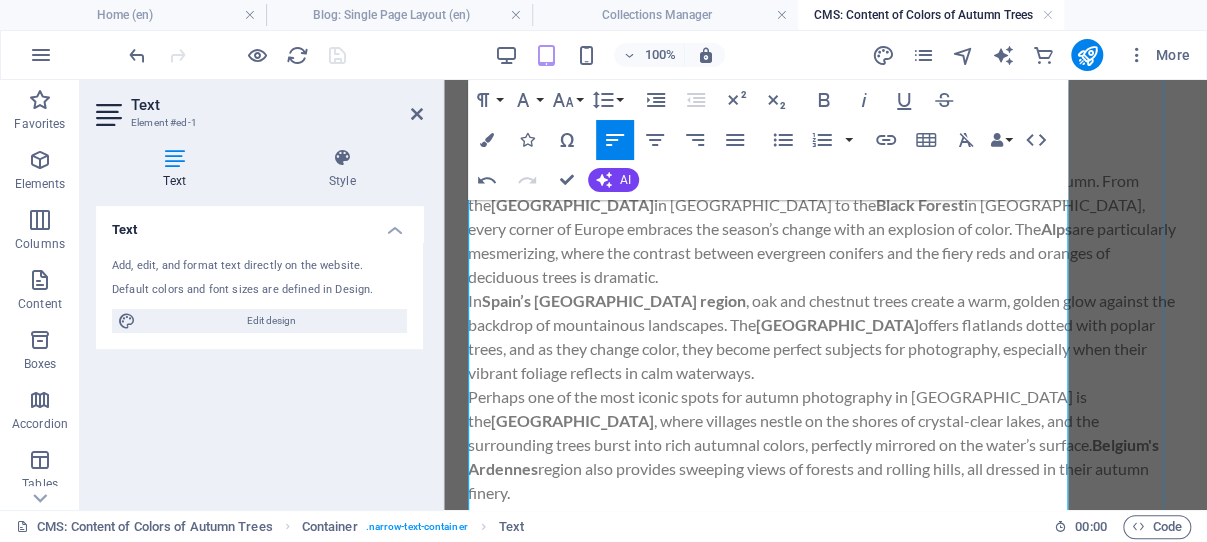 scroll, scrollTop: 530, scrollLeft: 0, axis: vertical 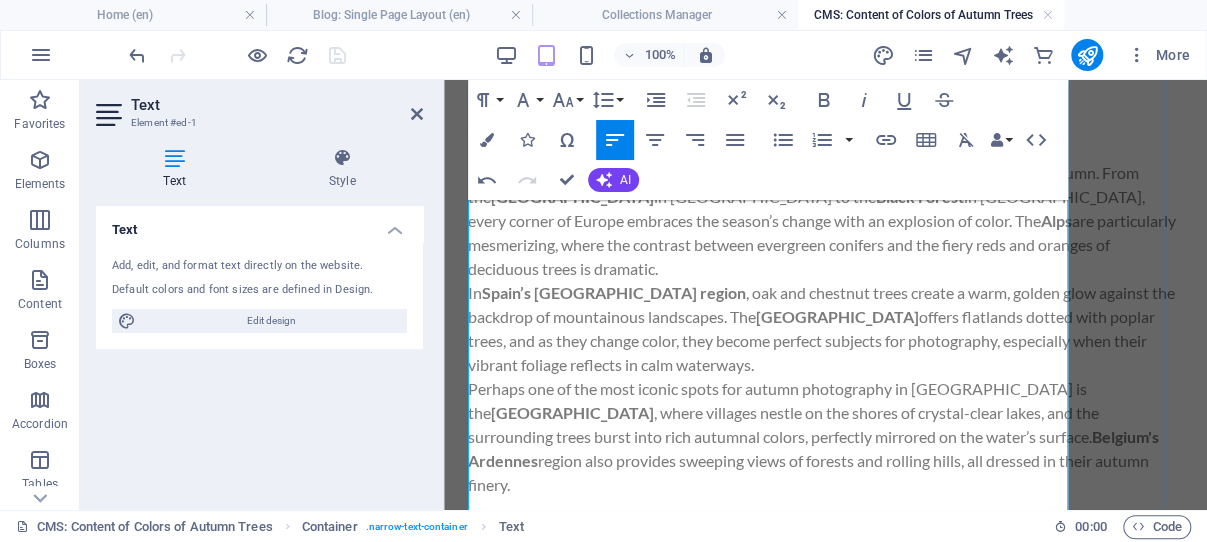 click on "Beyond Wales,  Western Europe  offers a feast for the eyes in autumn. From the  Loire Valley  in France to the  Black Forest  in Germany, every corner of Europe embraces the season’s change with an explosion of color. The  Alps  are particularly mesmerizing, where the contrast between evergreen conifers and the fiery reds and oranges of deciduous trees is dramatic." at bounding box center (825, 221) 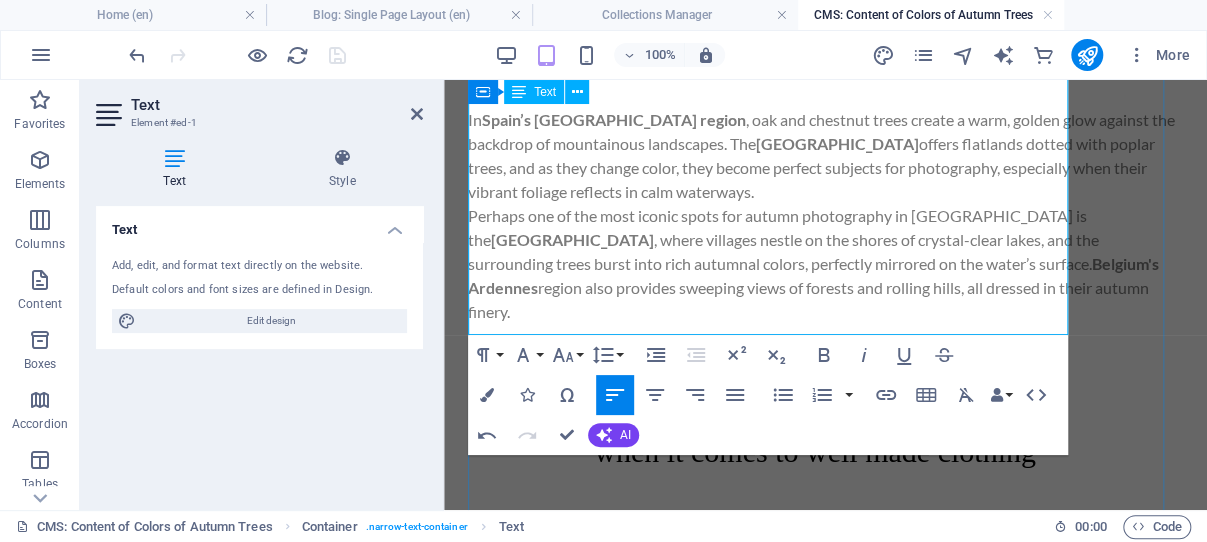 scroll, scrollTop: 742, scrollLeft: 0, axis: vertical 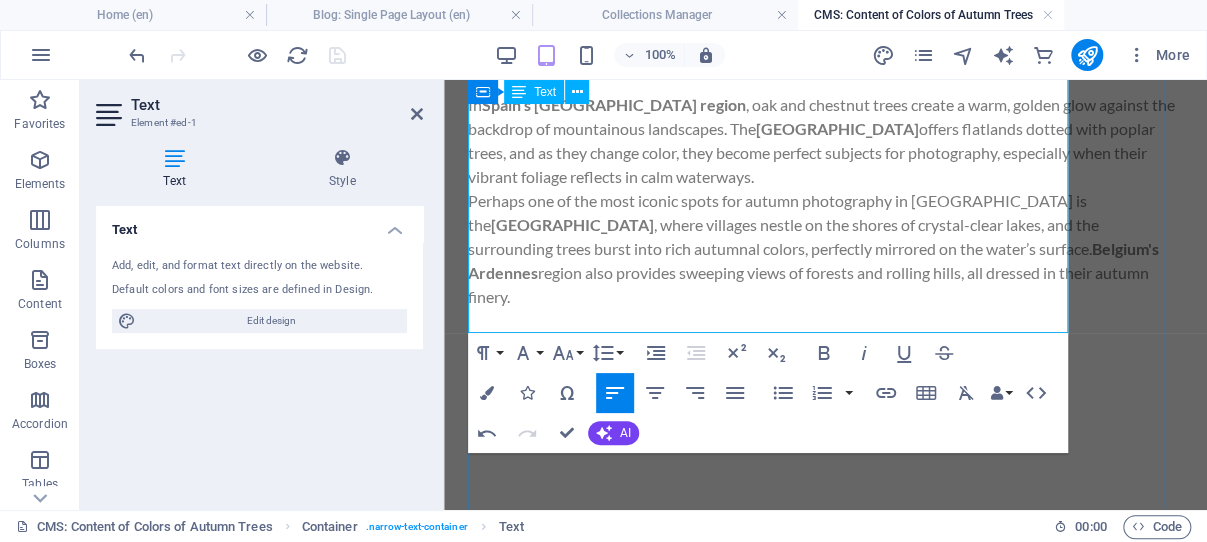 click on "In  Spain’s Catalonia region , oak and chestnut trees create a warm, golden glow against the backdrop of mountainous landscapes. The  Netherlands  offers flatlands dotted with poplar trees, and as they change color, they become perfect subjects for photography, especially when their vibrant foliage reflects in calm waterways." at bounding box center [825, 141] 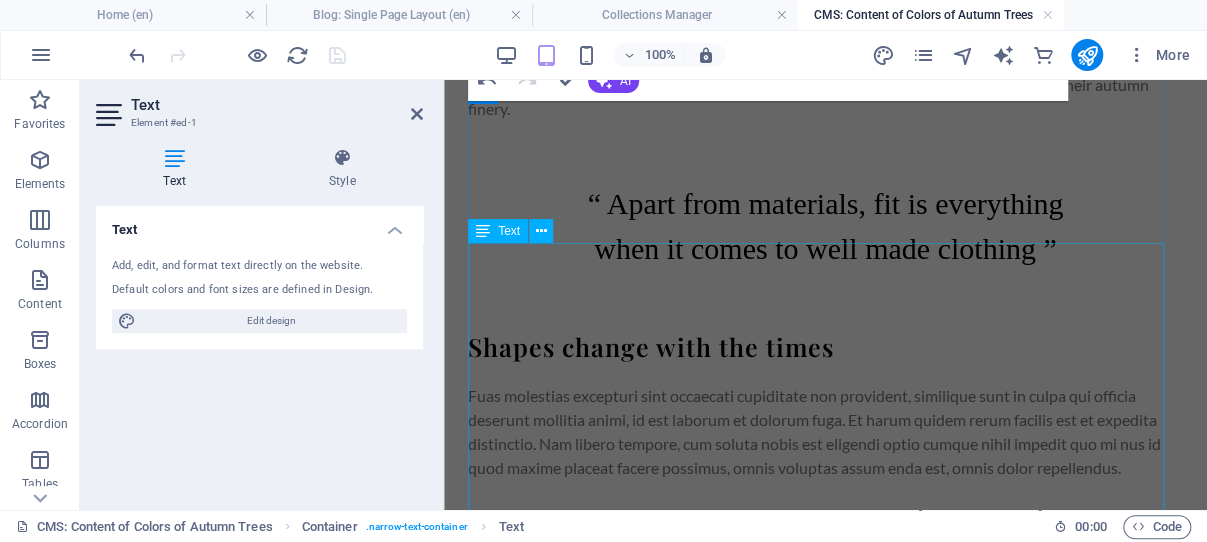 scroll, scrollTop: 1166, scrollLeft: 0, axis: vertical 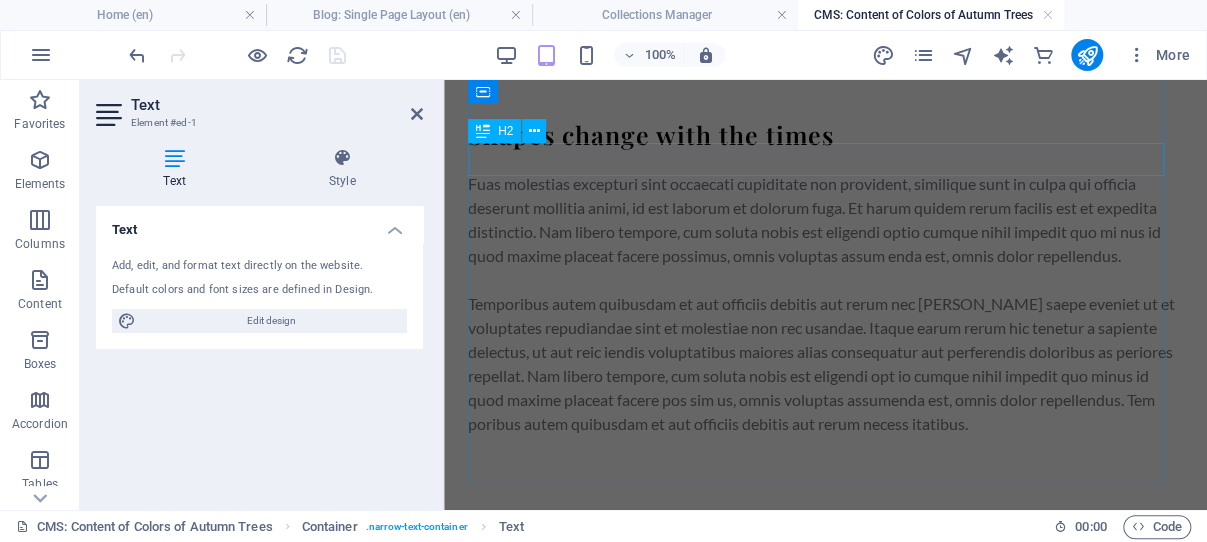 click on "Shapes change with the times" at bounding box center [825, 135] 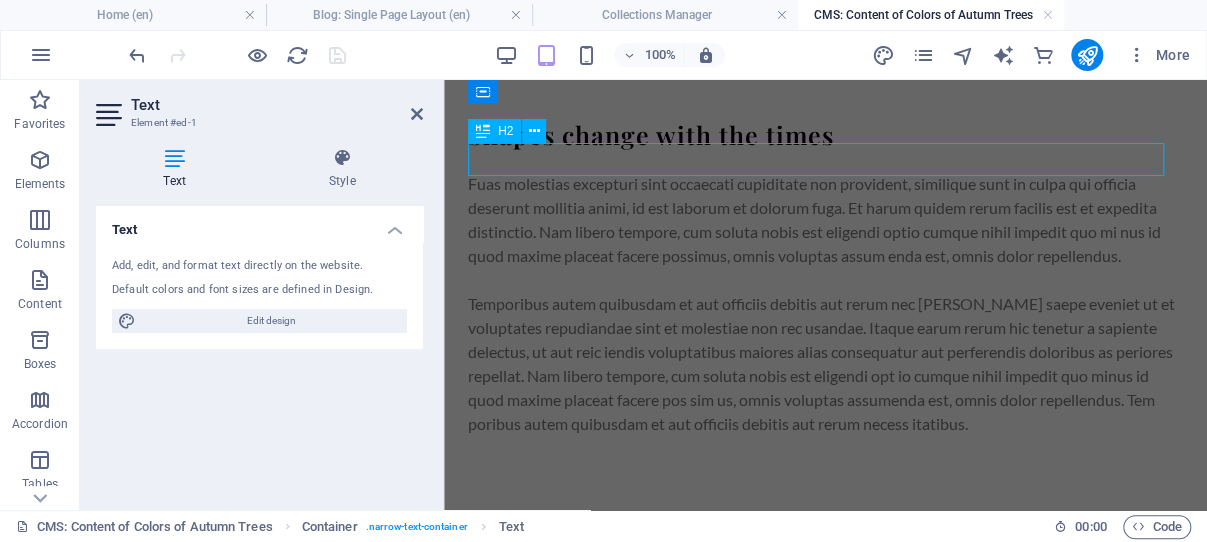 click on "Shapes change with the times" at bounding box center [825, 135] 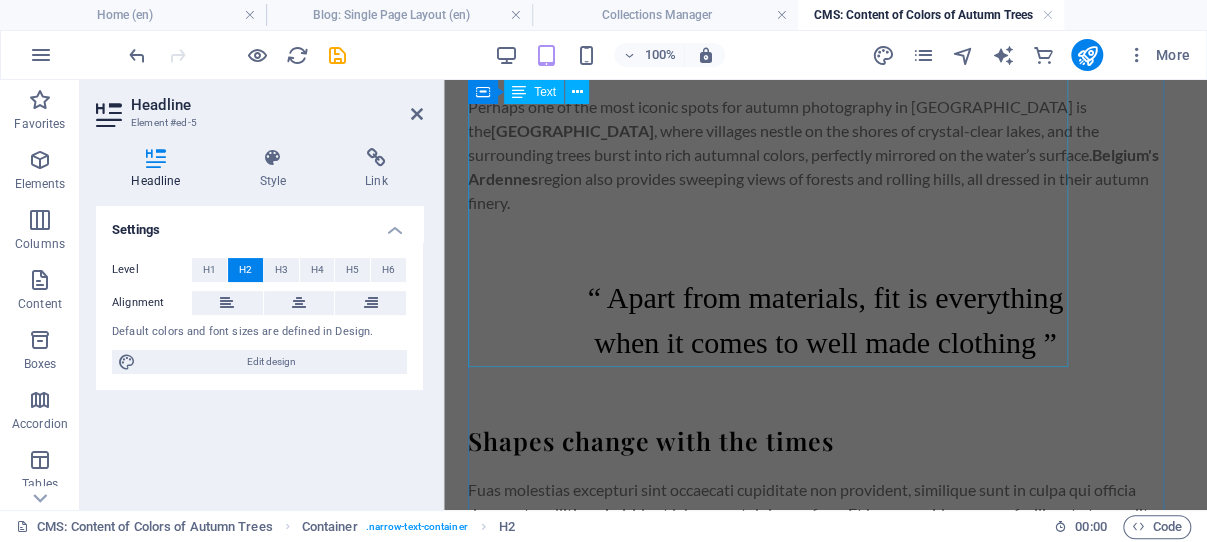 scroll, scrollTop: 742, scrollLeft: 0, axis: vertical 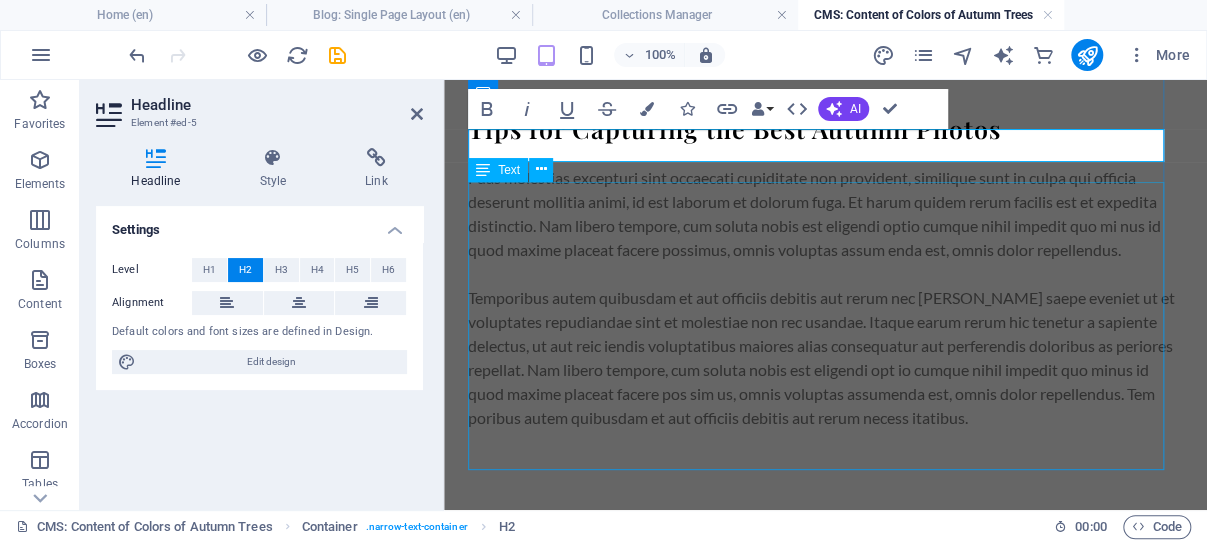click on "Fuas molestias excepturi sint occaecati cupiditate non provident, similique sunt in culpa qui officia deserunt mollitia animi, id est laborum et dolorum fuga. Et harum quidem rerum facilis est et expedita distinctio. Nam libero tempore, cum soluta nobis est eligendi optio cumque nihil impedit quo mi nus id quod maxime placeat facere possimus, omnis voluptas assum enda est, omnis dolor repellendus.  Temporibus autem quibusdam et aut officiis debitis aut rerum nec [PERSON_NAME] saepe eveniet ut et voluptates repudiandae sint et molestiae non rec usandae. Itaque earum rerum hic tenetur a sapiente delectus, ut aut reic iendis voluptatibus maiores alias consequatur aut perferendis doloribus as periores repellat. Nam libero tempore, cum soluta nobis est eligendi opt io cumque nihil impedit quo minus id quod maxime placeat facere pos sim us, omnis voluptas assumenda est, omnis dolor repellendus. Tem poribus autem quibusdam et aut officiis debitis aut rerum necess itatibus." at bounding box center [825, 298] 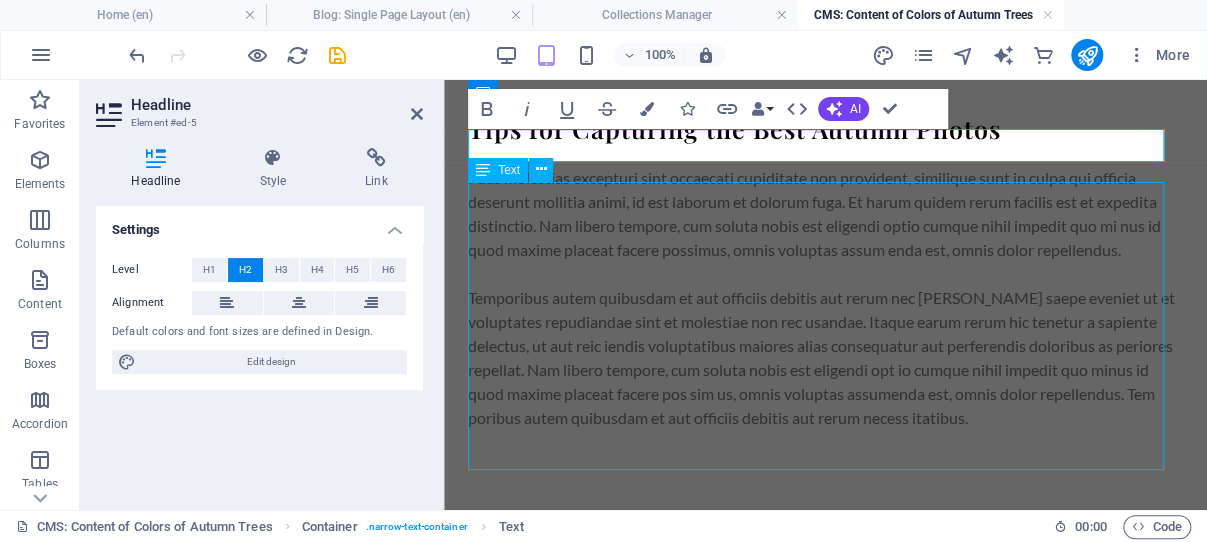 scroll, scrollTop: 1018, scrollLeft: 0, axis: vertical 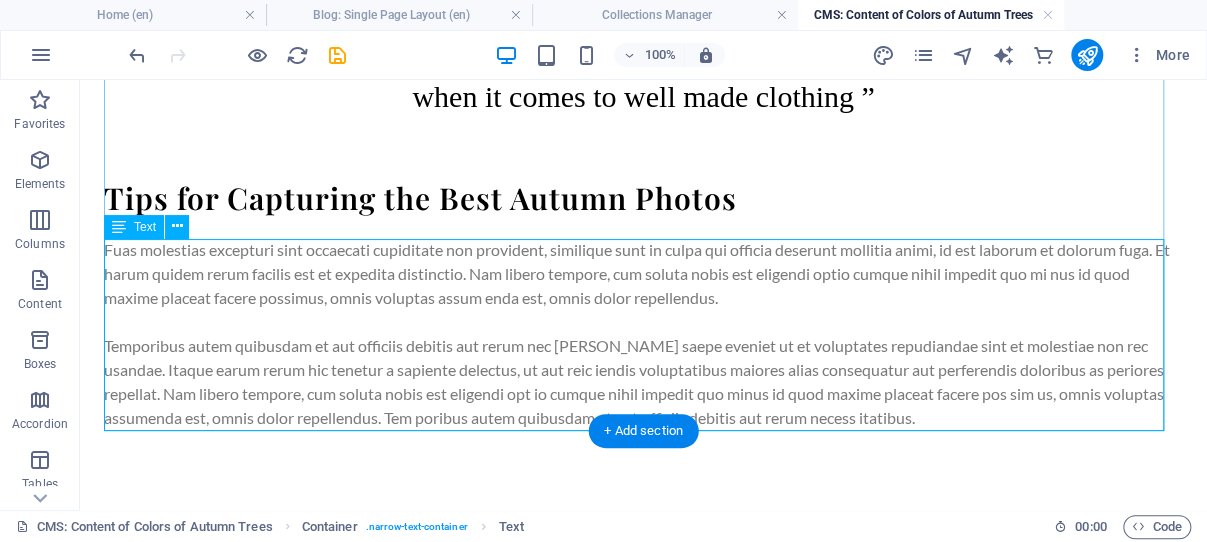 click on "Fuas molestias excepturi sint occaecati cupiditate non provident, similique sunt in culpa qui officia deserunt mollitia animi, id est laborum et dolorum fuga. Et harum quidem rerum facilis est et expedita distinctio. Nam libero tempore, cum soluta nobis est eligendi optio cumque nihil impedit quo mi nus id quod maxime placeat facere possimus, omnis voluptas assum enda est, omnis dolor repellendus.  Temporibus autem quibusdam et aut officiis debitis aut rerum nec [PERSON_NAME] saepe eveniet ut et voluptates repudiandae sint et molestiae non rec usandae. Itaque earum rerum hic tenetur a sapiente delectus, ut aut reic iendis voluptatibus maiores alias consequatur aut perferendis doloribus as periores repellat. Nam libero tempore, cum soluta nobis est eligendi opt io cumque nihil impedit quo minus id quod maxime placeat facere pos sim us, omnis voluptas assumenda est, omnis dolor repellendus. Tem poribus autem quibusdam et aut officiis debitis aut rerum necess itatibus." at bounding box center (643, 334) 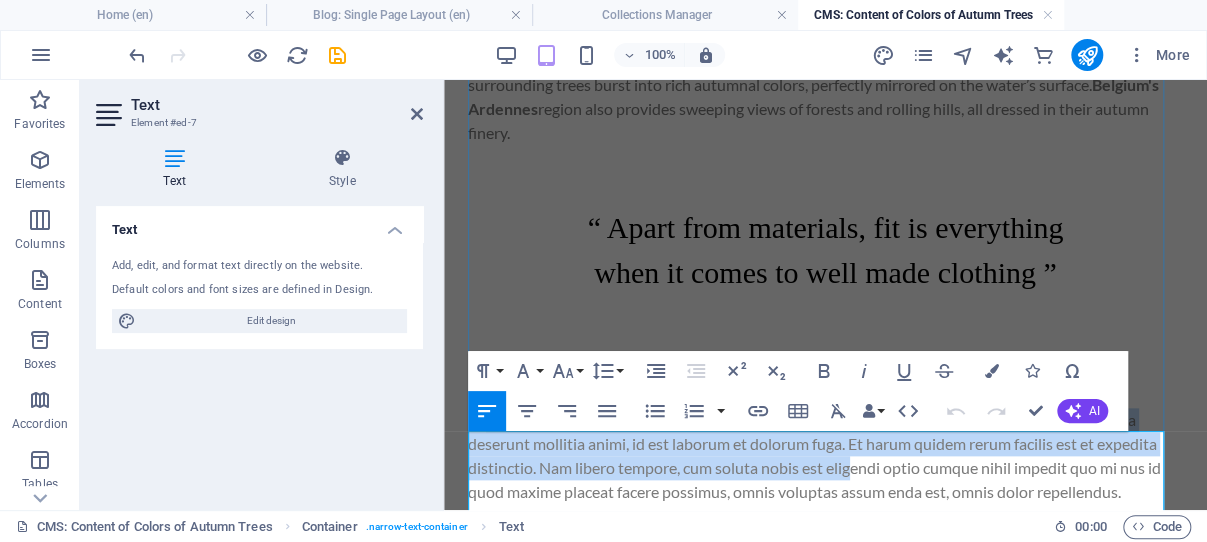drag, startPoint x: 915, startPoint y: 479, endPoint x: 488, endPoint y: 439, distance: 428.86945 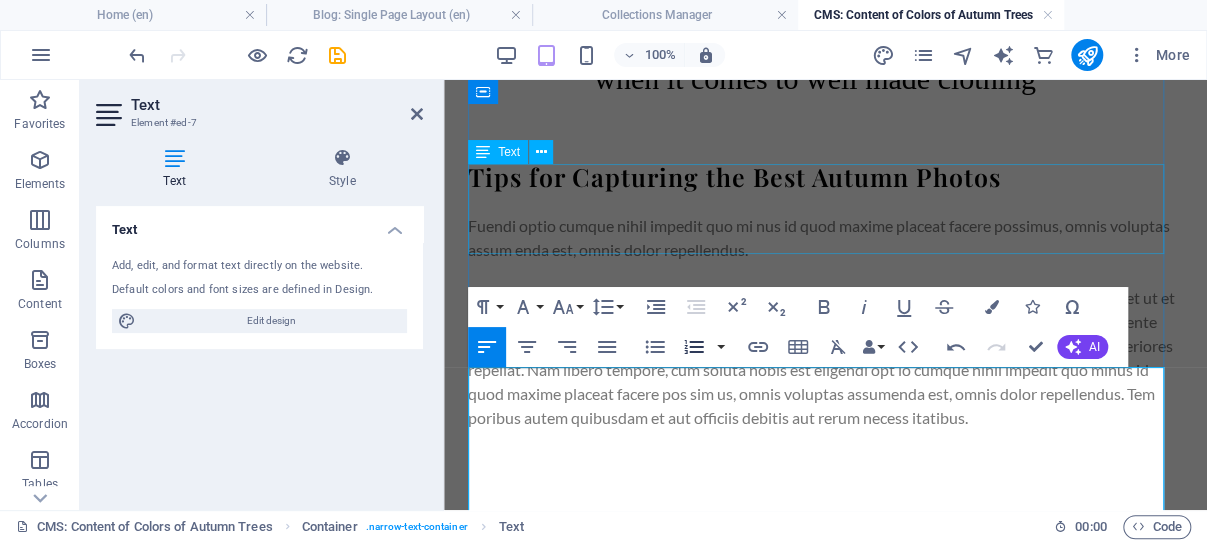 scroll, scrollTop: 1022, scrollLeft: 0, axis: vertical 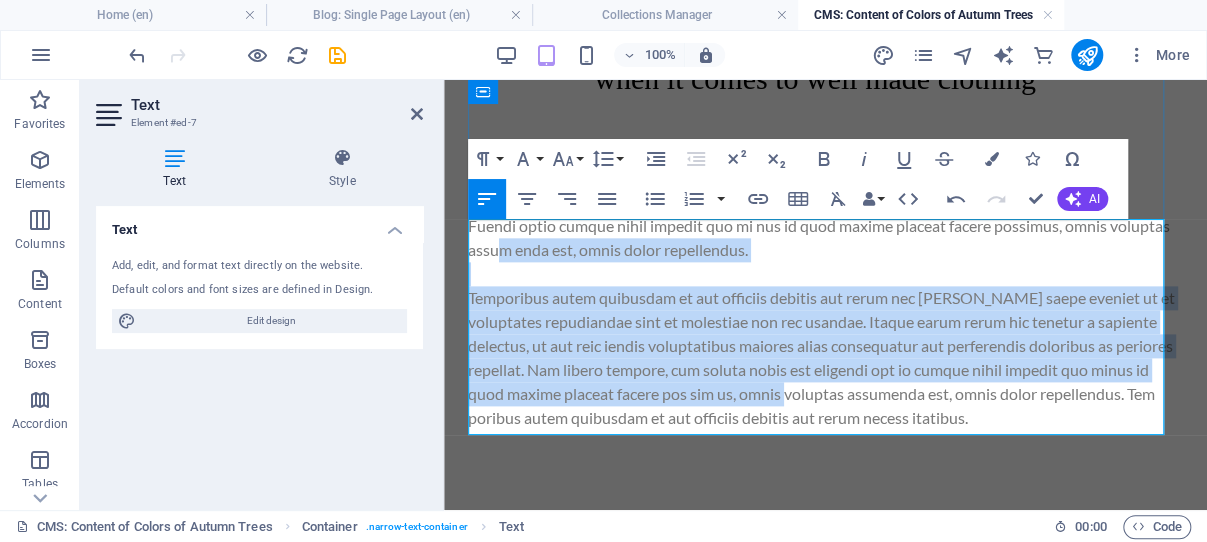 drag, startPoint x: 947, startPoint y: 397, endPoint x: 567, endPoint y: 263, distance: 402.93423 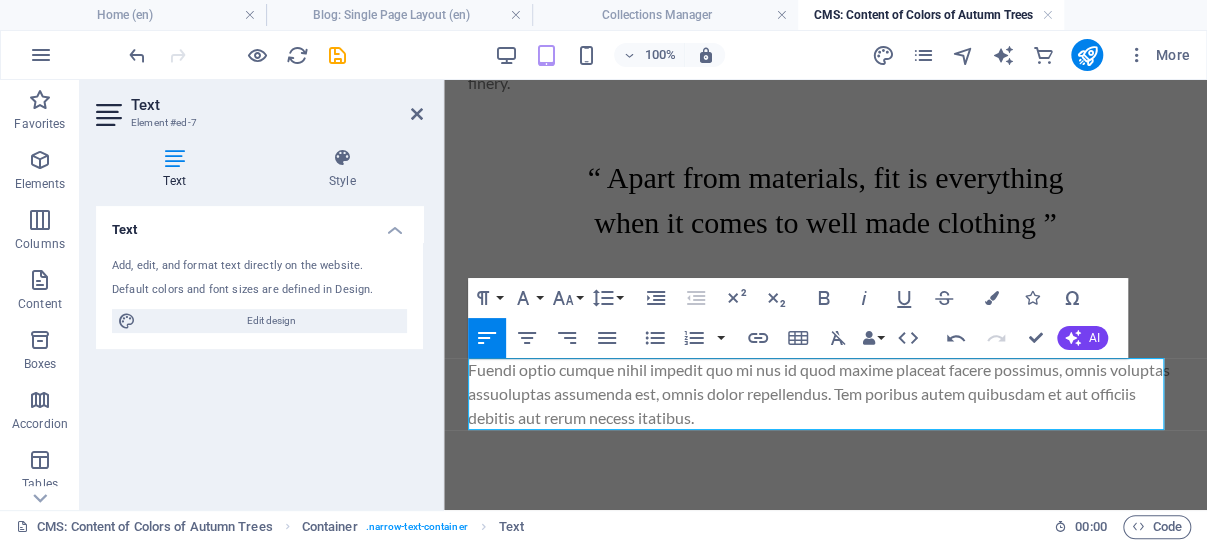 scroll, scrollTop: 883, scrollLeft: 0, axis: vertical 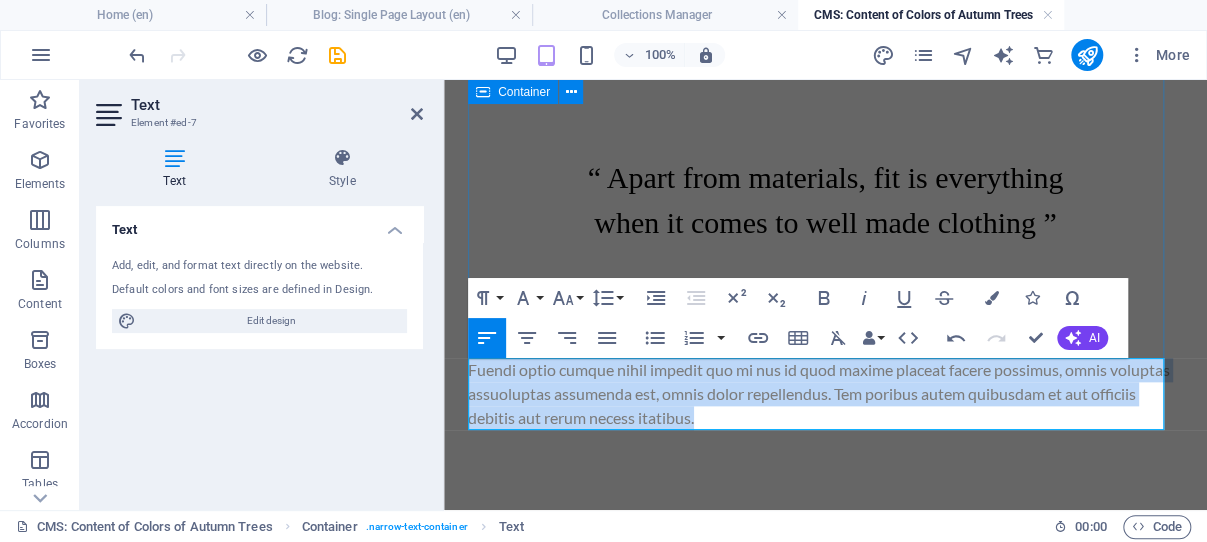 drag, startPoint x: 817, startPoint y: 413, endPoint x: 465, endPoint y: 373, distance: 354.26544 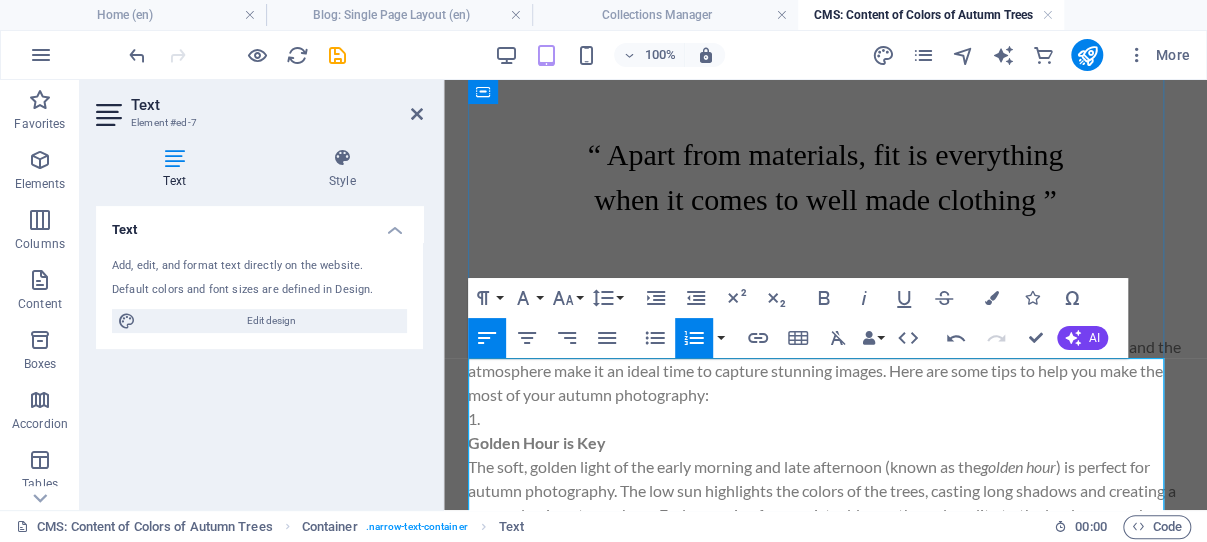 click on "Autumn is a dream season for photographers. The warm tones of the leaves, the low golden light, and the atmosphere make it an ideal time to capture stunning images. Here are some tips to help you make the most of your autumn photography:" at bounding box center [825, 371] 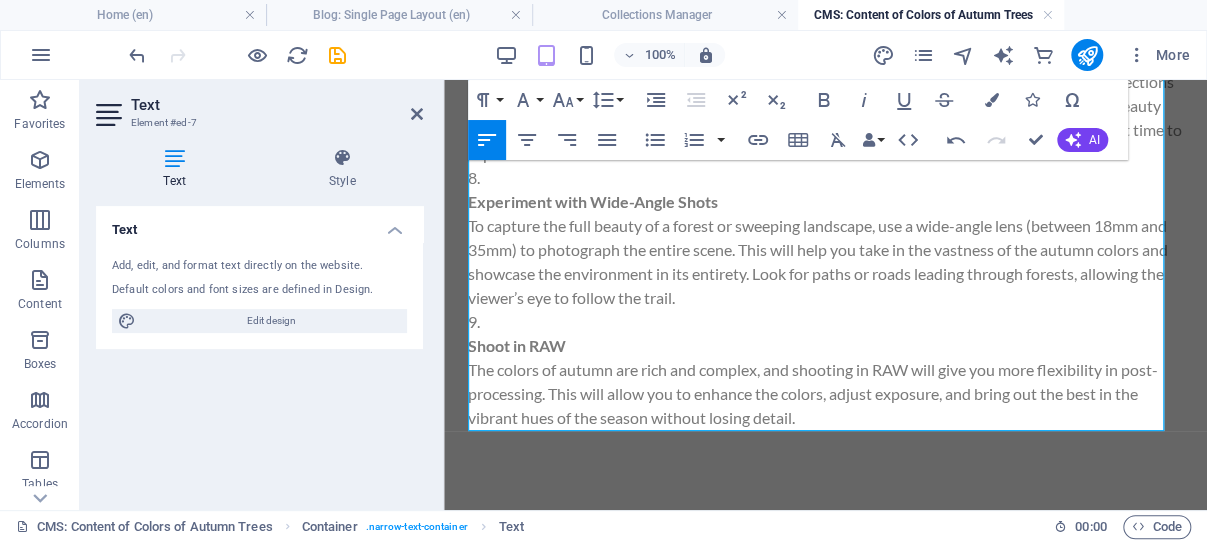scroll, scrollTop: 2179, scrollLeft: 0, axis: vertical 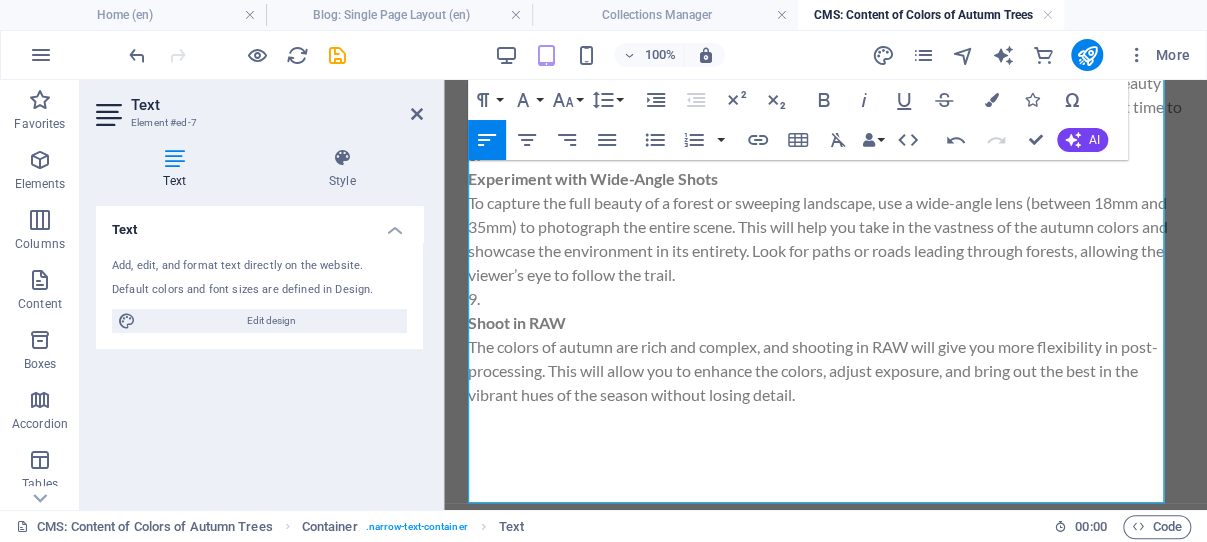 click at bounding box center [825, 443] 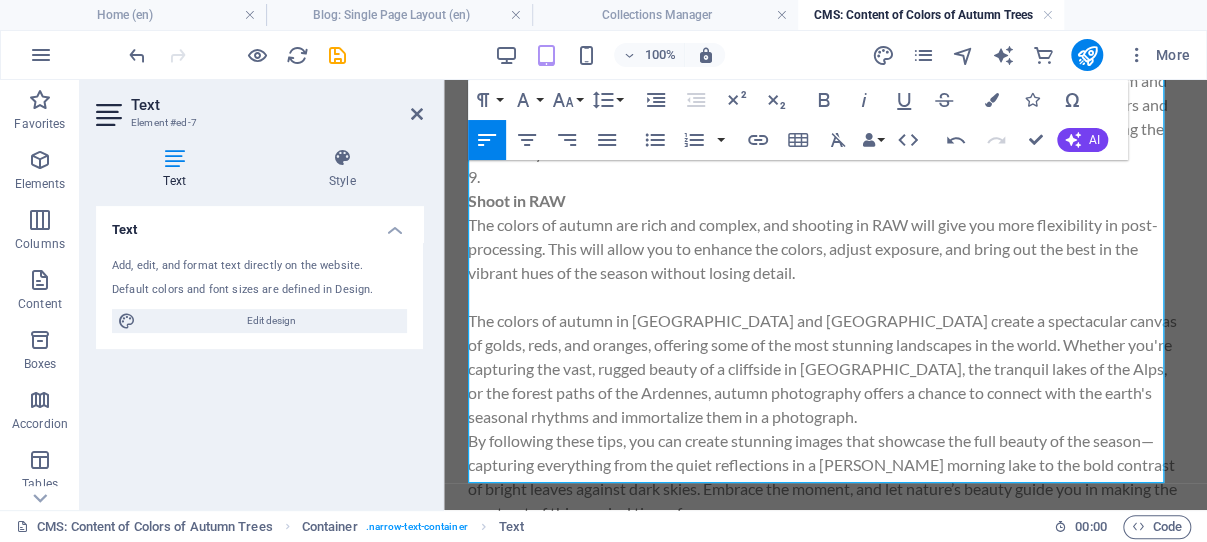 scroll, scrollTop: 2391, scrollLeft: 0, axis: vertical 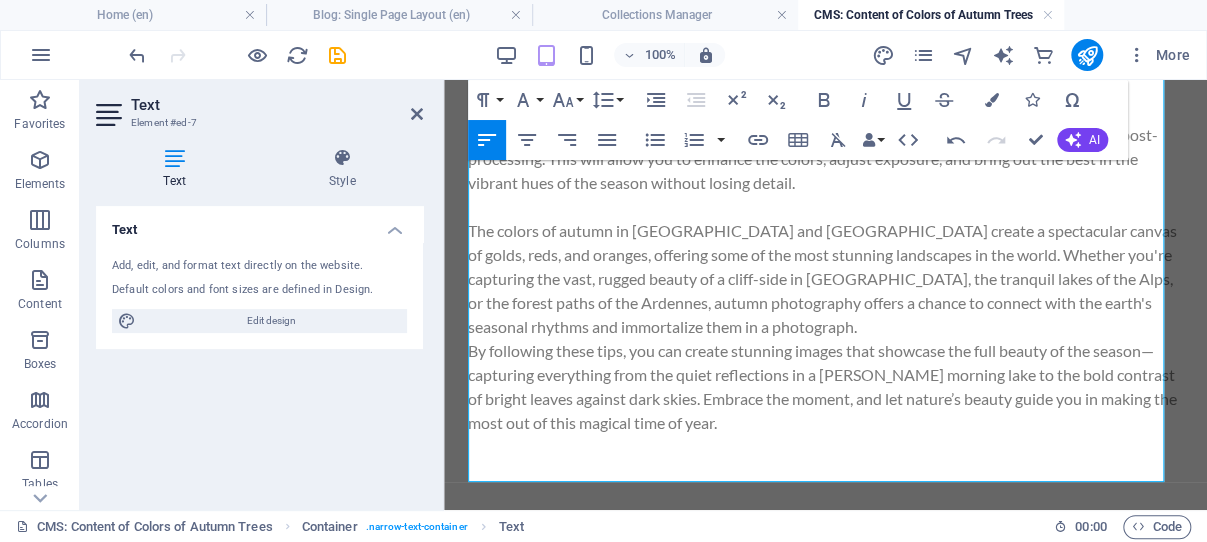 type 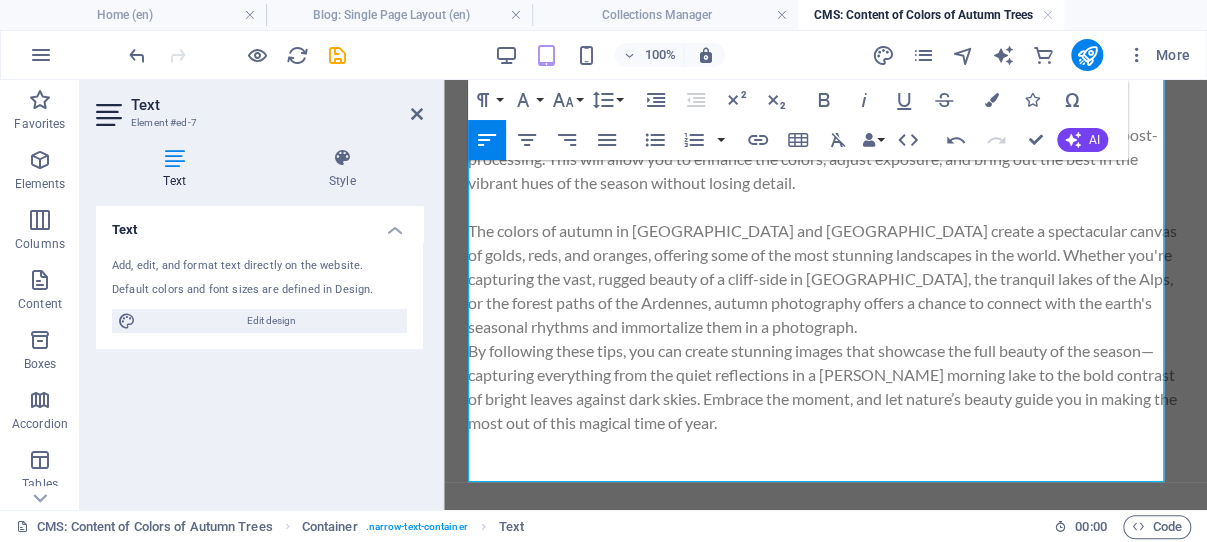 click on "By following these tips, you can create stunning images that showcase the full beauty of the season—capturing everything from the quiet reflections in a misty morning lake to the bold contrast of bright leaves against dark skies. Embrace the moment, and let nature’s beauty guide you in making the most out of this magical time of year." at bounding box center [825, 387] 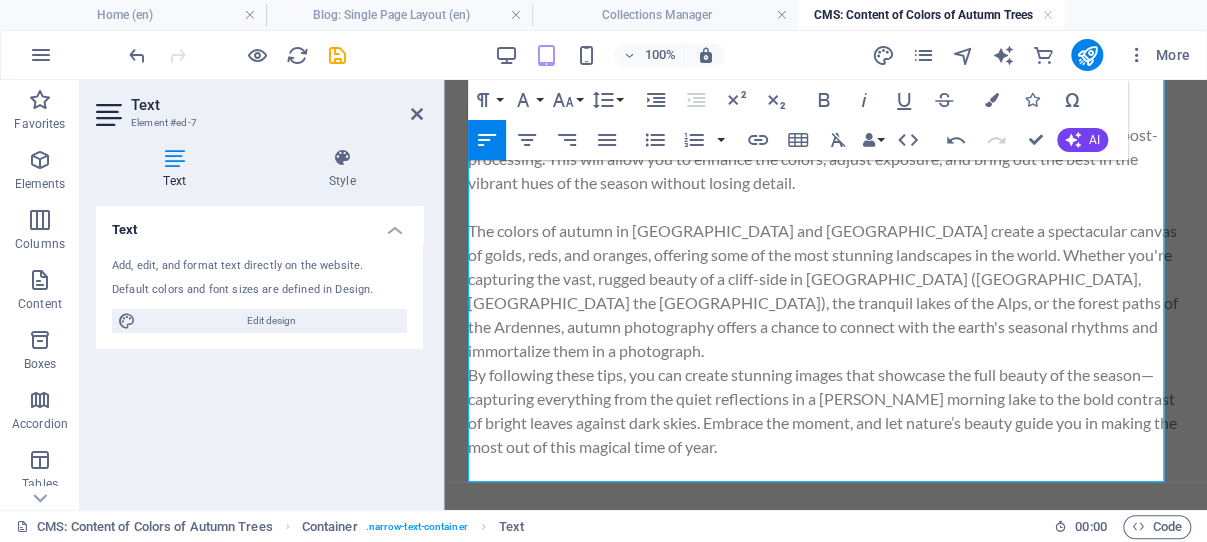 click on "The colors of autumn in Wales and Western Europe create a spectacular canvas of golds, reds, and oranges, offering some of the most stunning landscapes in the world. Whether you're capturing the vast, rugged beauty of a cliff-side in Wales (North Wales, Pembrokeshire the Green Bridge) , the tranquil lakes of the Alps, or the forest paths of the Ardennes, autumn photography offers a chance to connect with the earth's seasonal rhythms and immortalize them in a photograph." at bounding box center (825, 291) 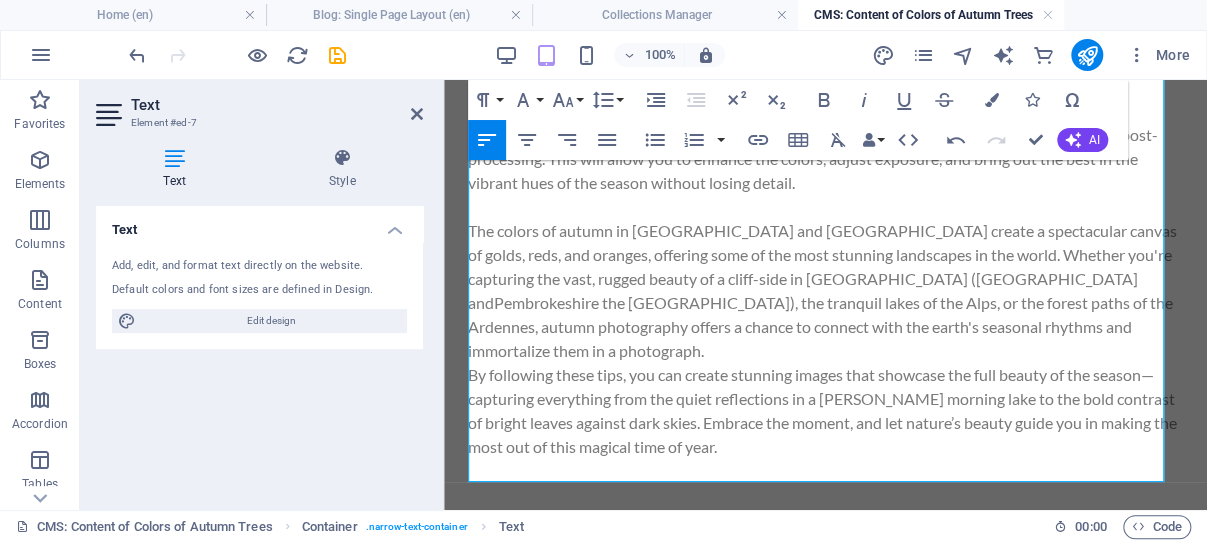 click on "By following these tips, you can create stunning images that showcase the full beauty of the season—capturing everything from the quiet reflections in a misty morning lake to the bold contrast of bright leaves against dark skies. Embrace the moment, and let nature’s beauty guide you in making the most out of this magical time of year." at bounding box center (825, 411) 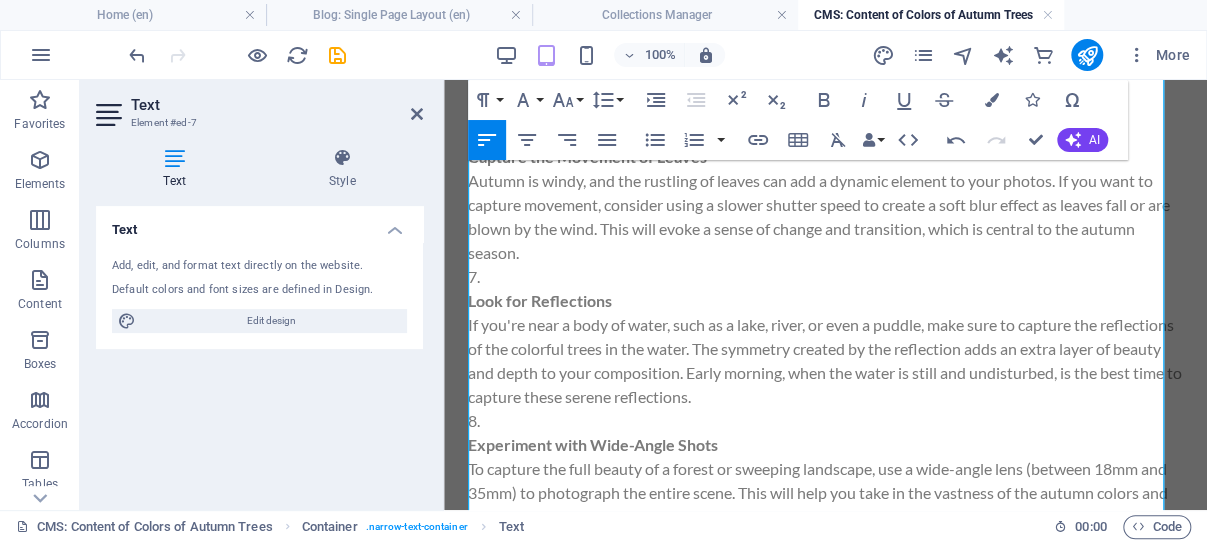 scroll, scrollTop: 1701, scrollLeft: 0, axis: vertical 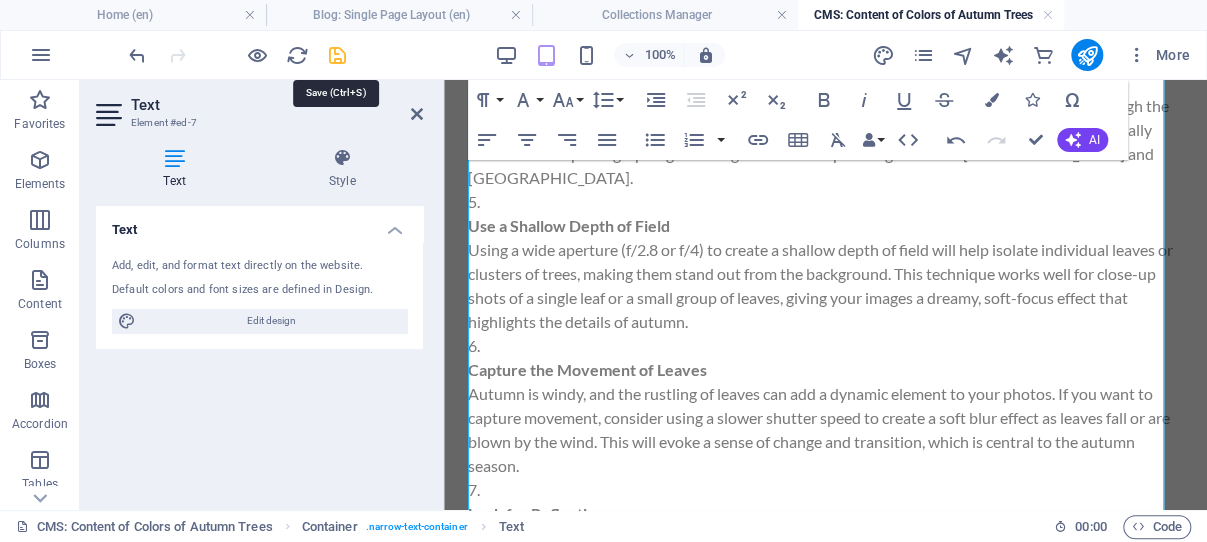 drag, startPoint x: 337, startPoint y: 53, endPoint x: 314, endPoint y: 48, distance: 23.537205 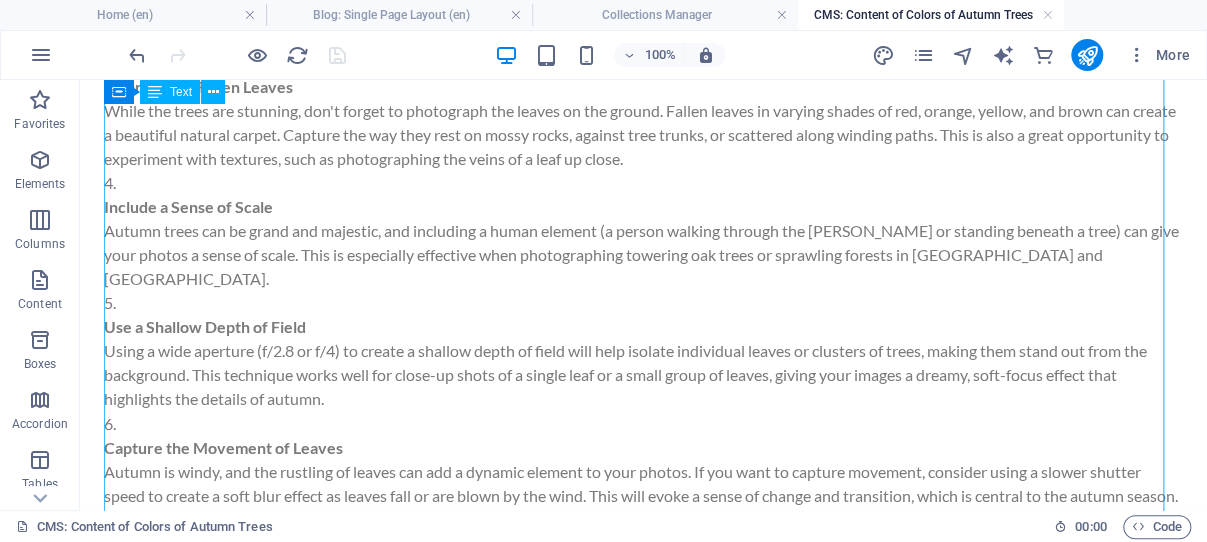 scroll, scrollTop: 878, scrollLeft: 0, axis: vertical 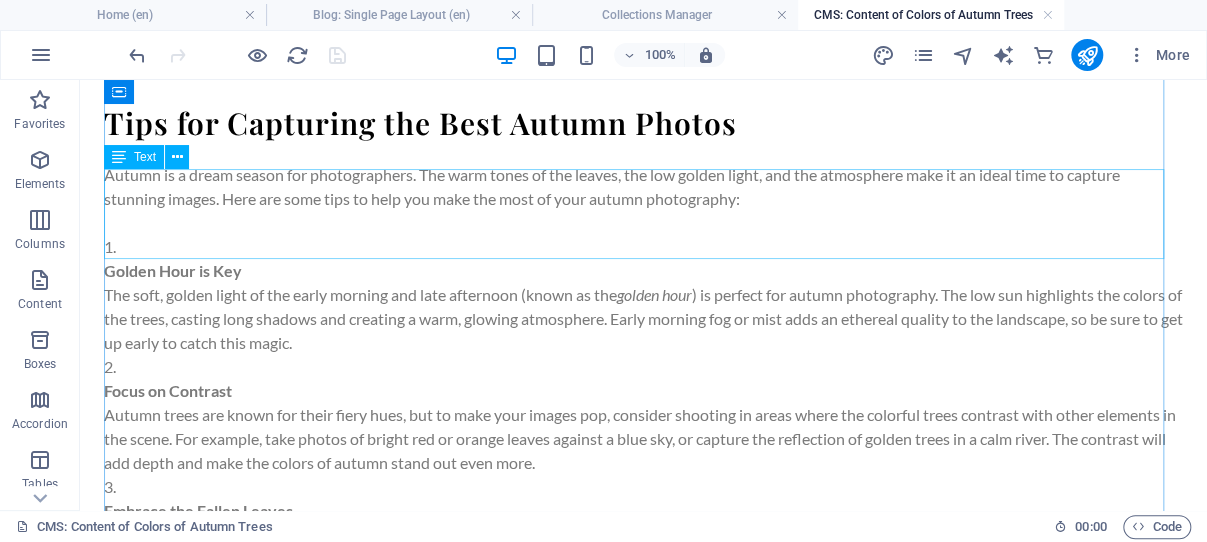 click on "“ Apart from materials, fit is everything when it comes to well made clothing ”" at bounding box center [643, -1] 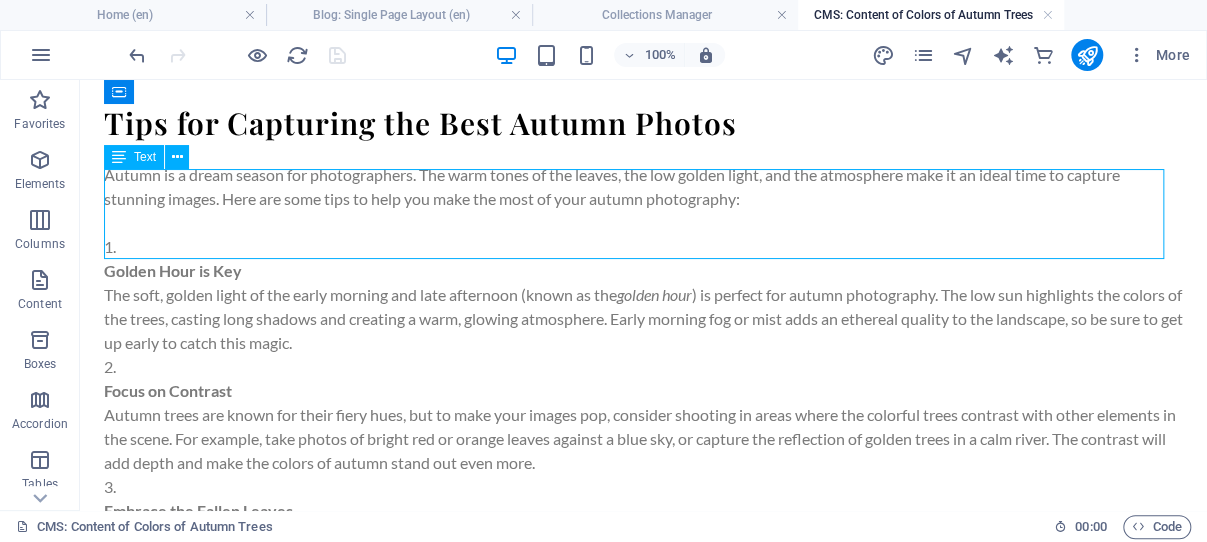 drag, startPoint x: 575, startPoint y: 190, endPoint x: 211, endPoint y: 188, distance: 364.0055 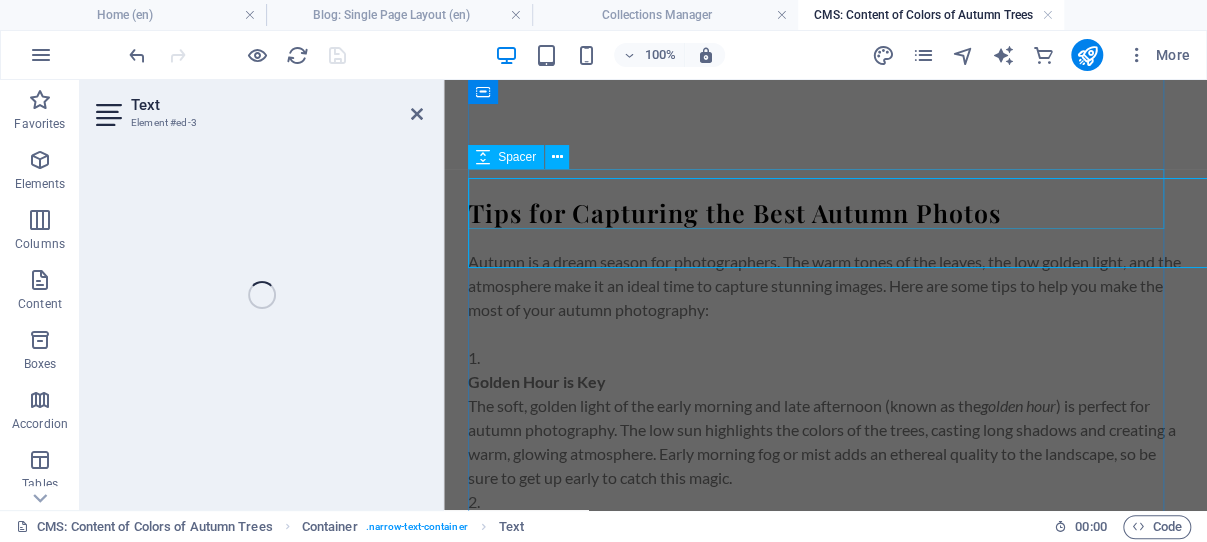 scroll, scrollTop: 869, scrollLeft: 0, axis: vertical 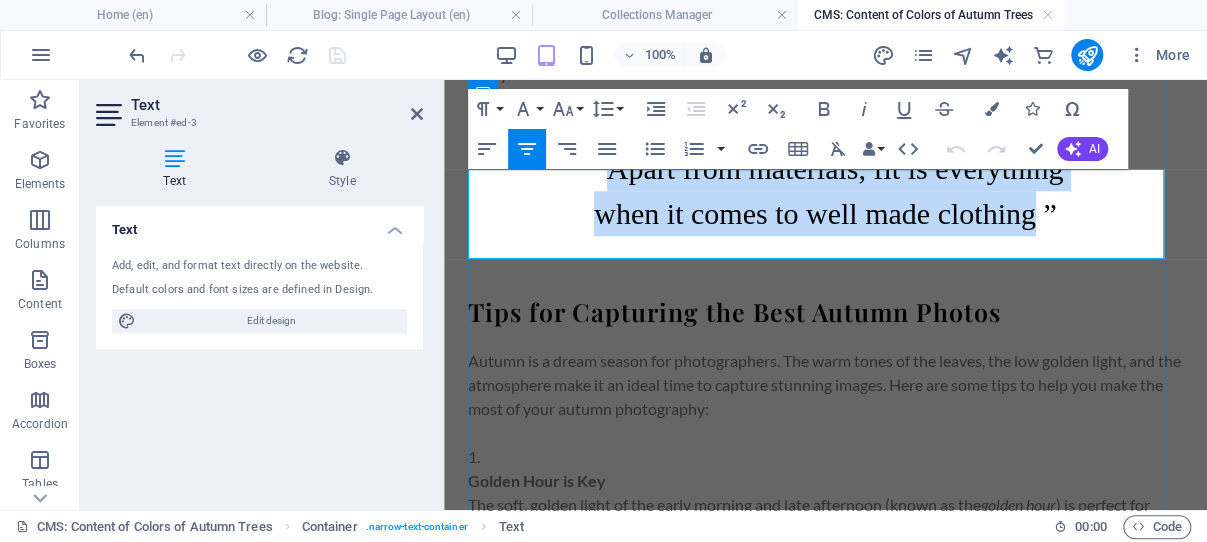 drag, startPoint x: 1024, startPoint y: 239, endPoint x: 601, endPoint y: 191, distance: 425.7147 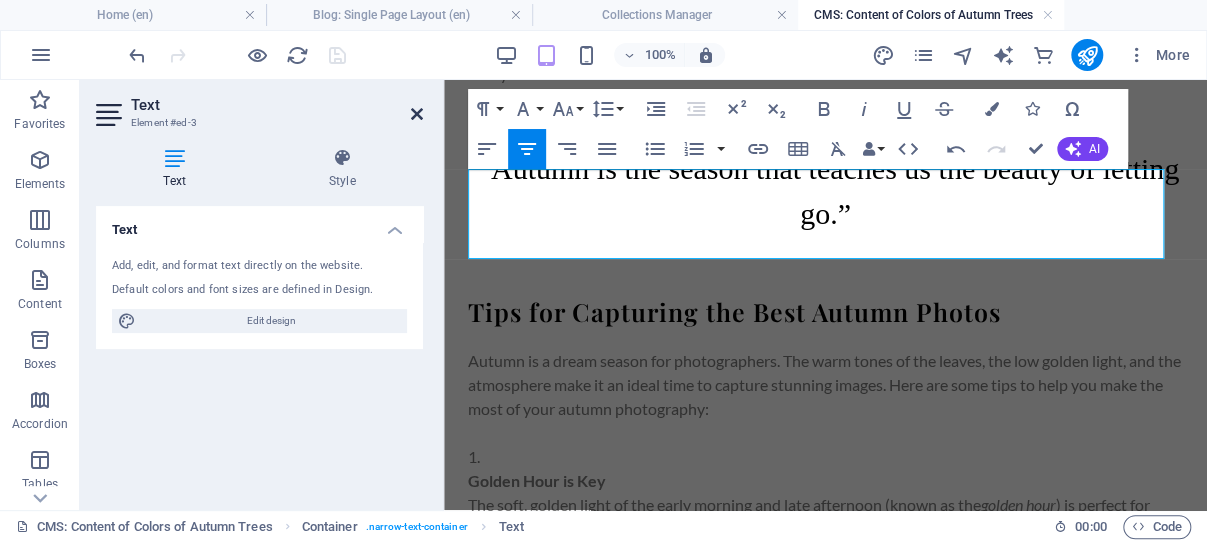 click at bounding box center (417, 114) 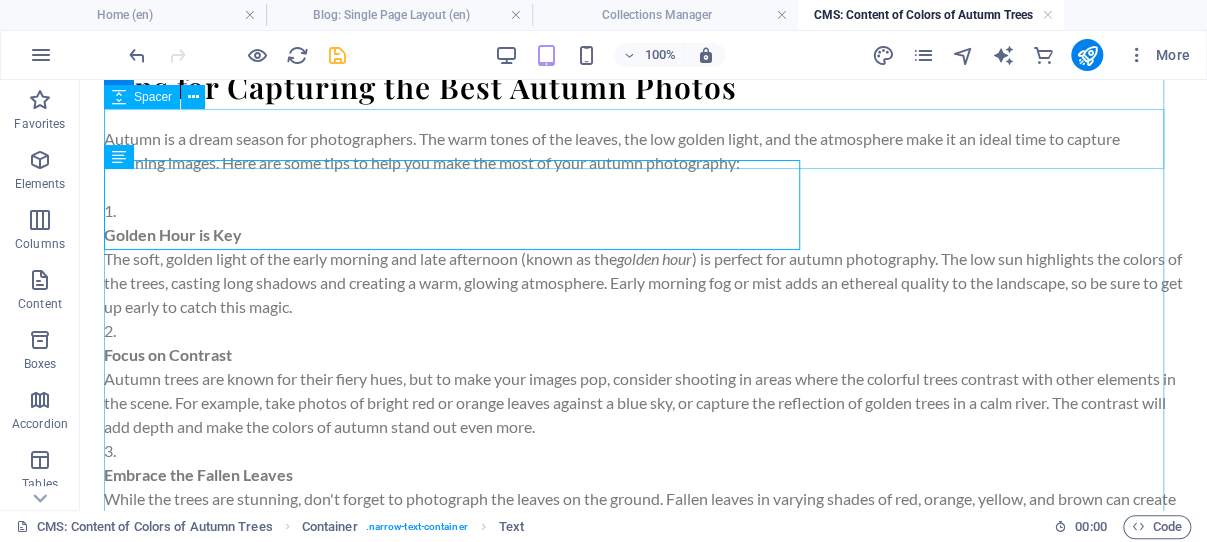 scroll, scrollTop: 878, scrollLeft: 0, axis: vertical 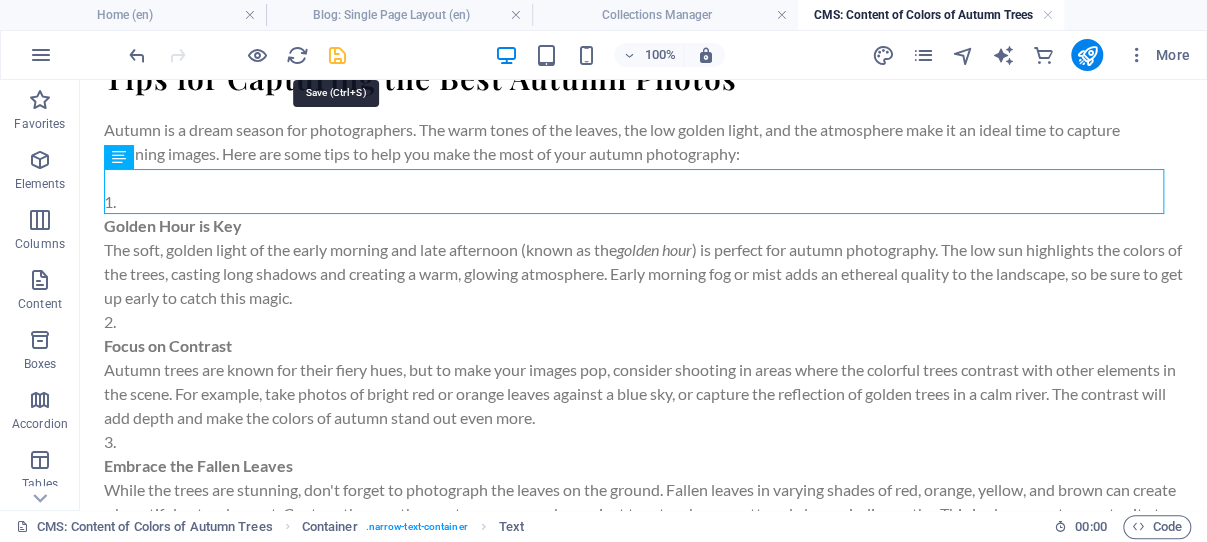 drag, startPoint x: 336, startPoint y: 52, endPoint x: 273, endPoint y: 94, distance: 75.716576 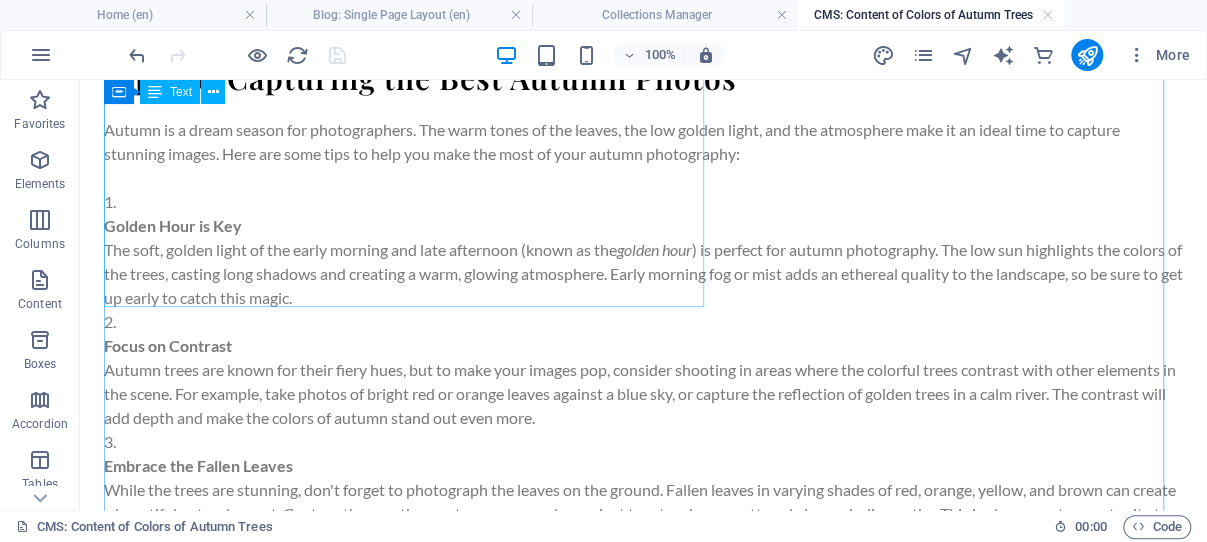 scroll, scrollTop: 666, scrollLeft: 0, axis: vertical 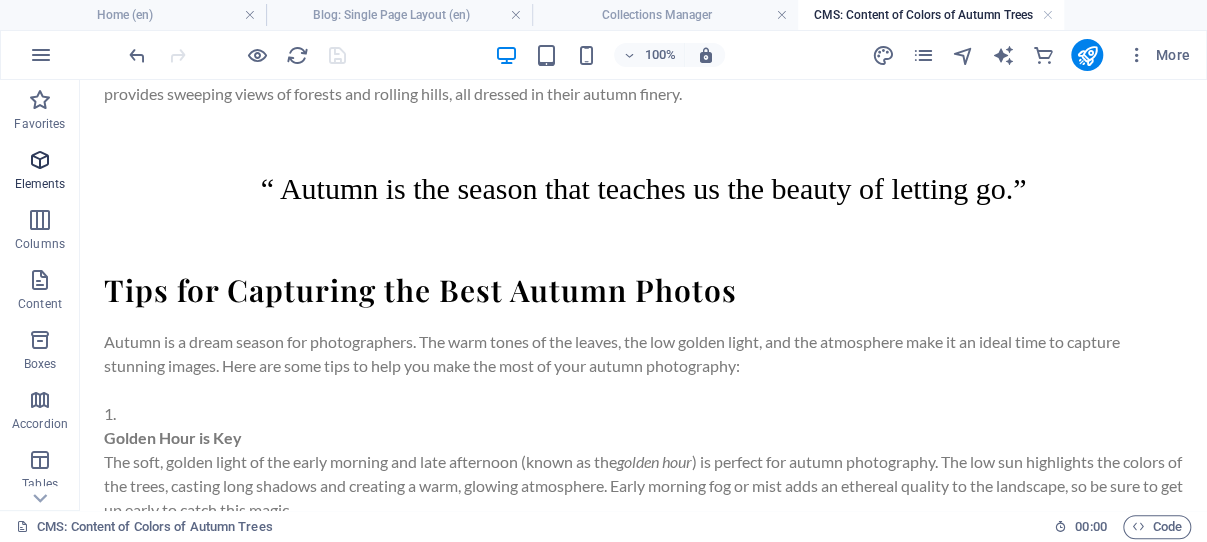 click at bounding box center [40, 160] 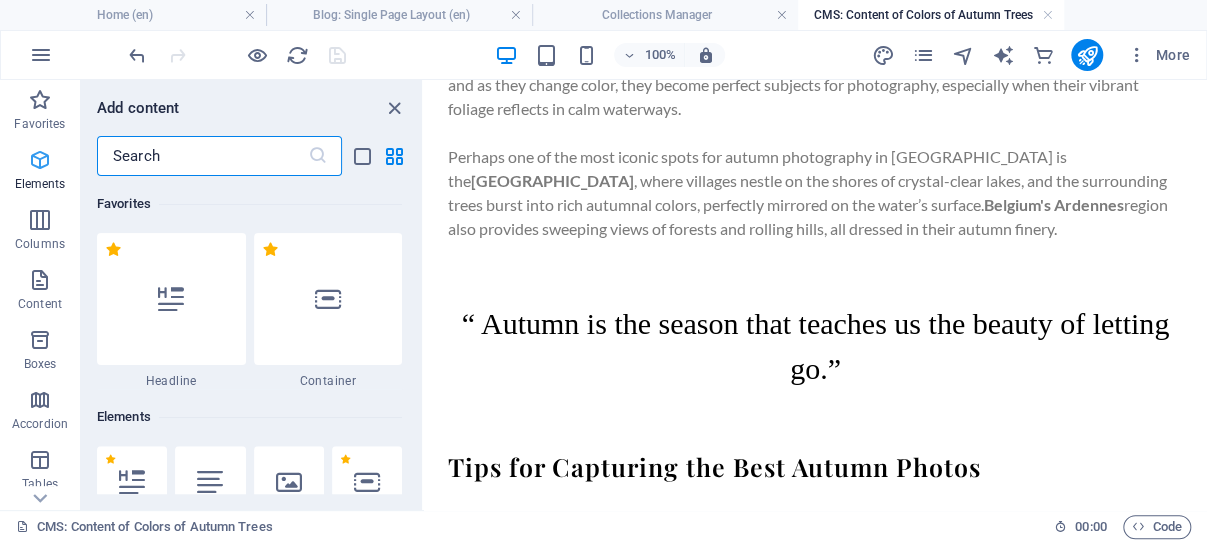 scroll, scrollTop: 657, scrollLeft: 0, axis: vertical 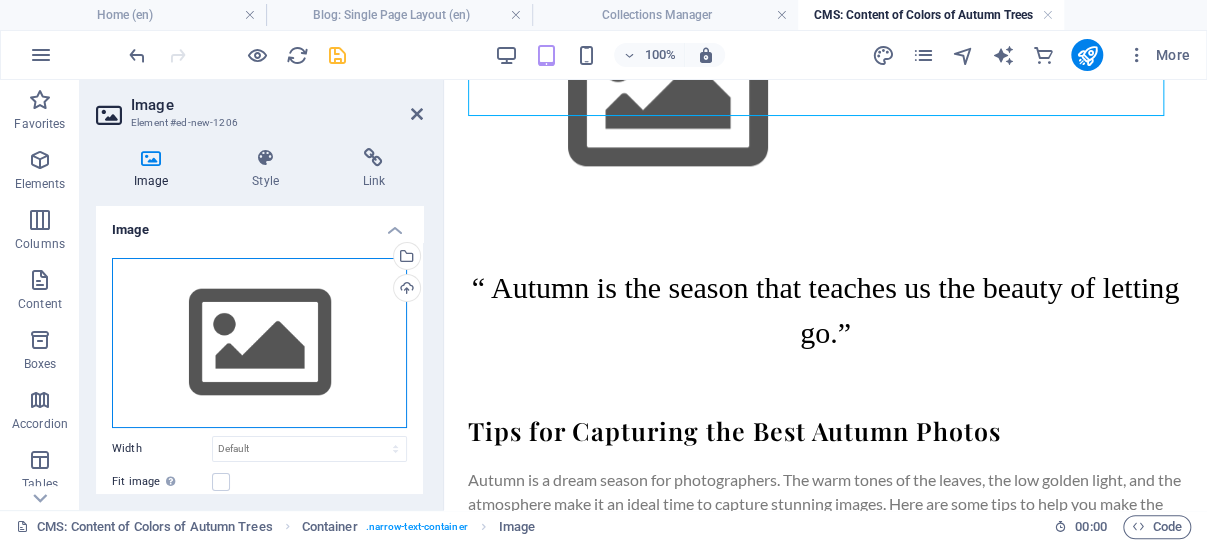 drag, startPoint x: 271, startPoint y: 328, endPoint x: 246, endPoint y: 323, distance: 25.495098 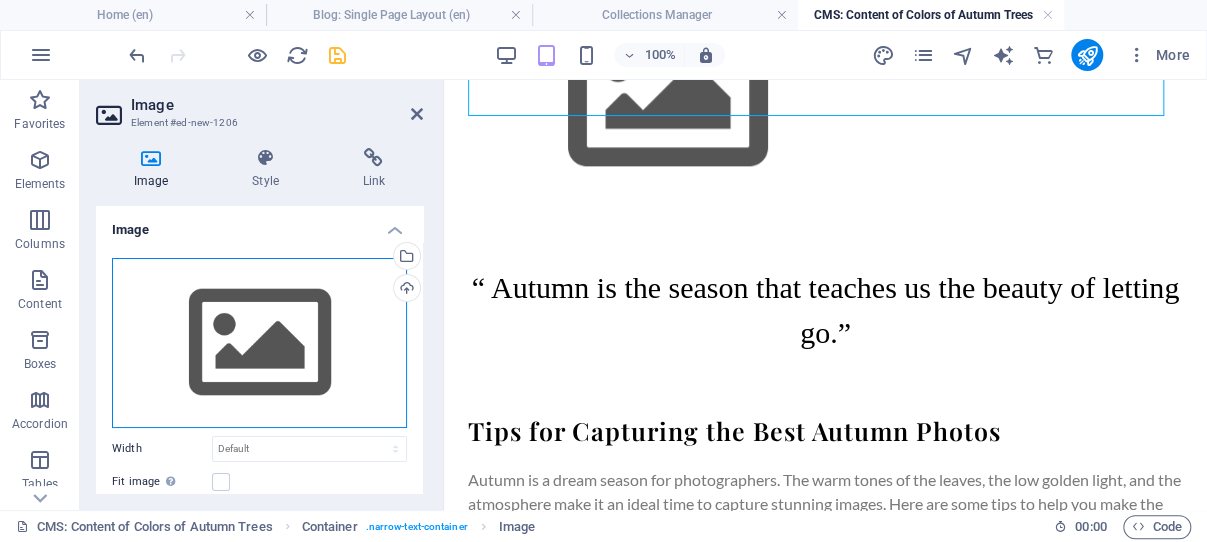click on "Drag files here, click to choose files or select files from Files or our free stock photos & videos" at bounding box center (259, 343) 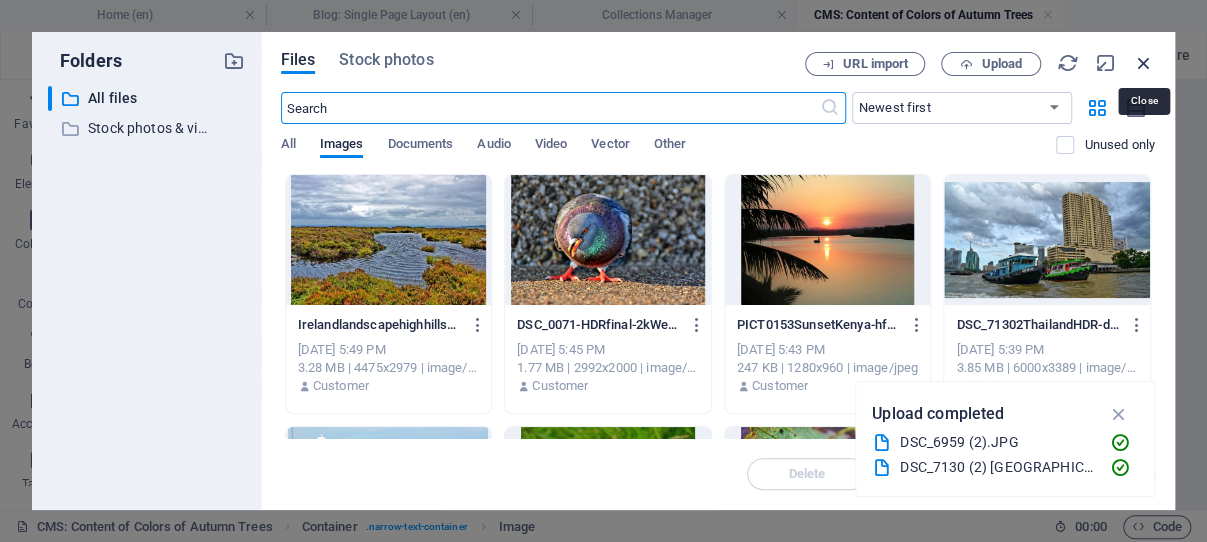 drag, startPoint x: 1145, startPoint y: 65, endPoint x: 633, endPoint y: 40, distance: 512.61 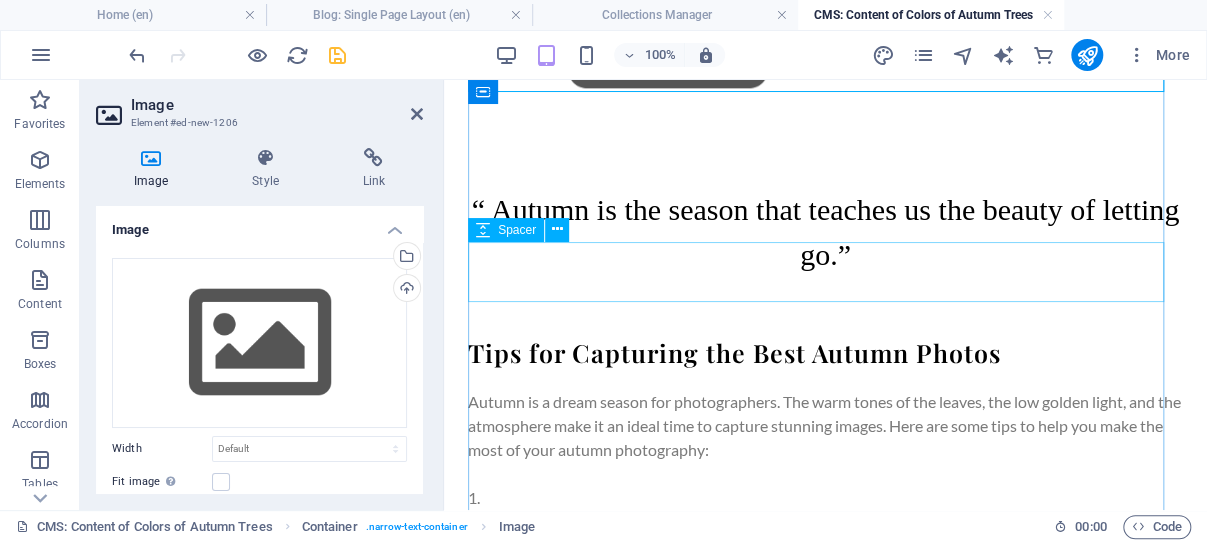 scroll, scrollTop: 1081, scrollLeft: 0, axis: vertical 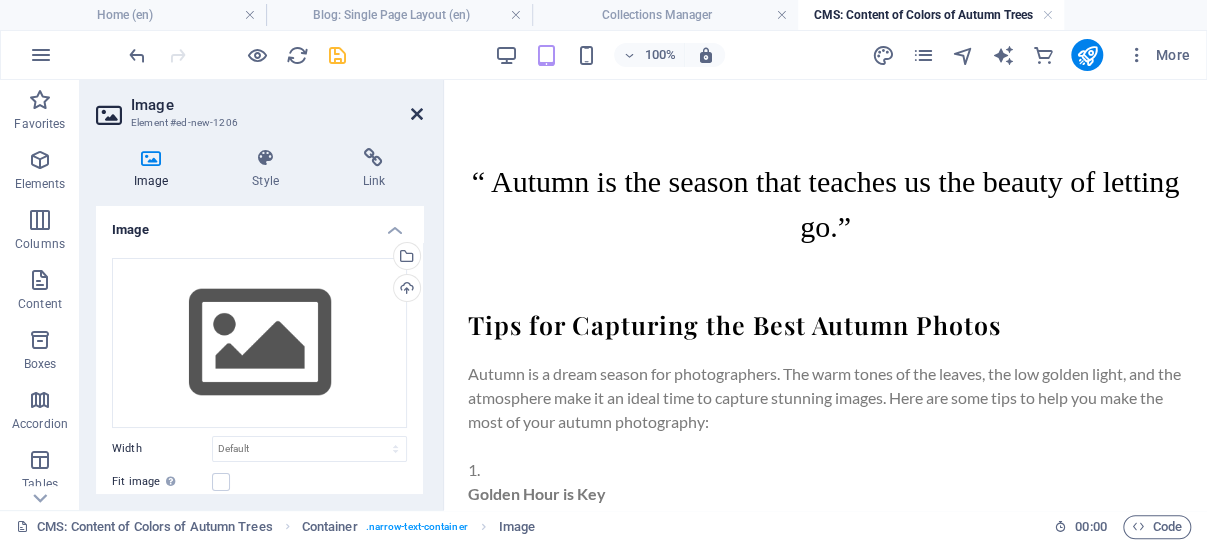 click at bounding box center [417, 114] 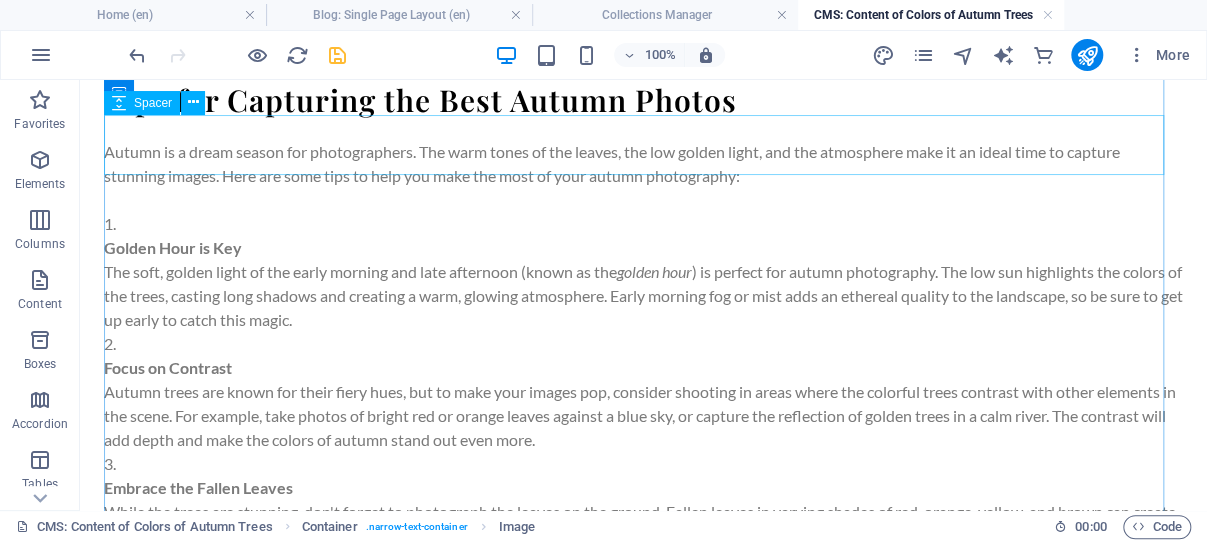 scroll, scrollTop: 1090, scrollLeft: 0, axis: vertical 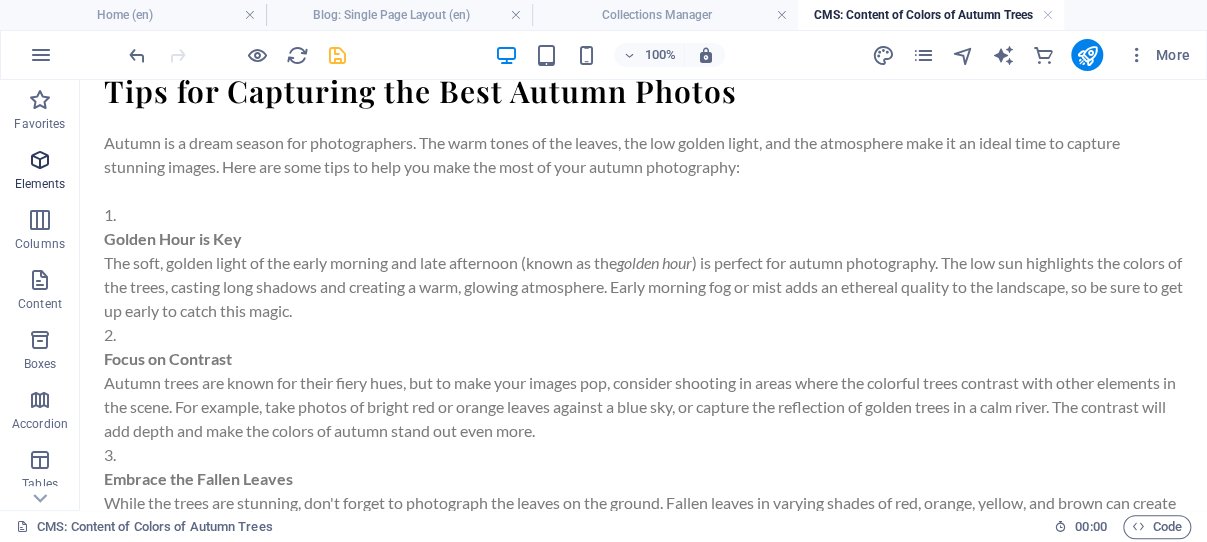 click at bounding box center [40, 160] 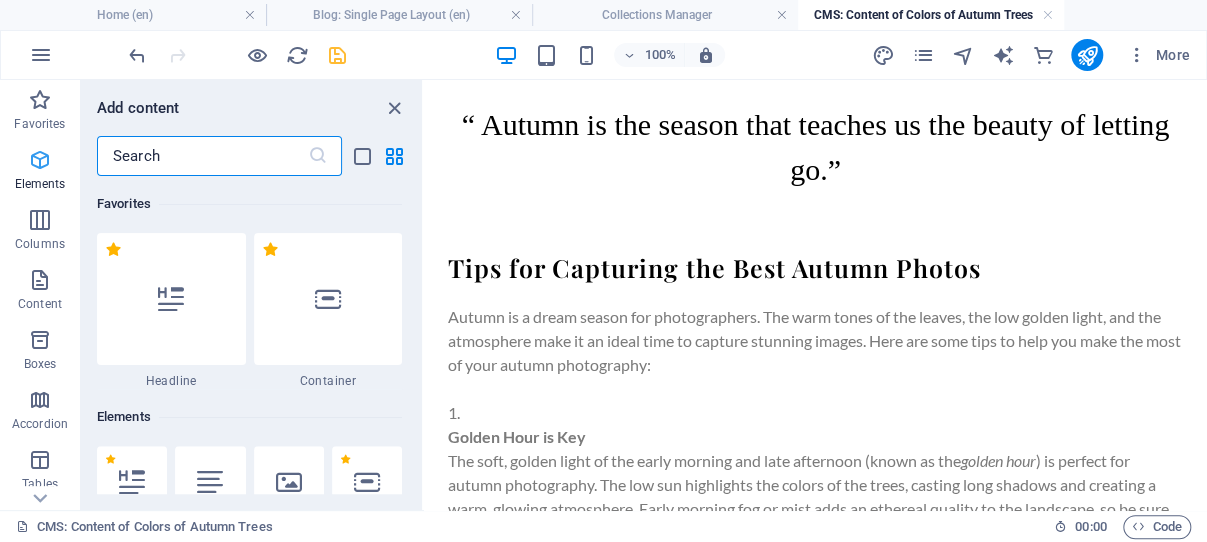 scroll, scrollTop: 1081, scrollLeft: 0, axis: vertical 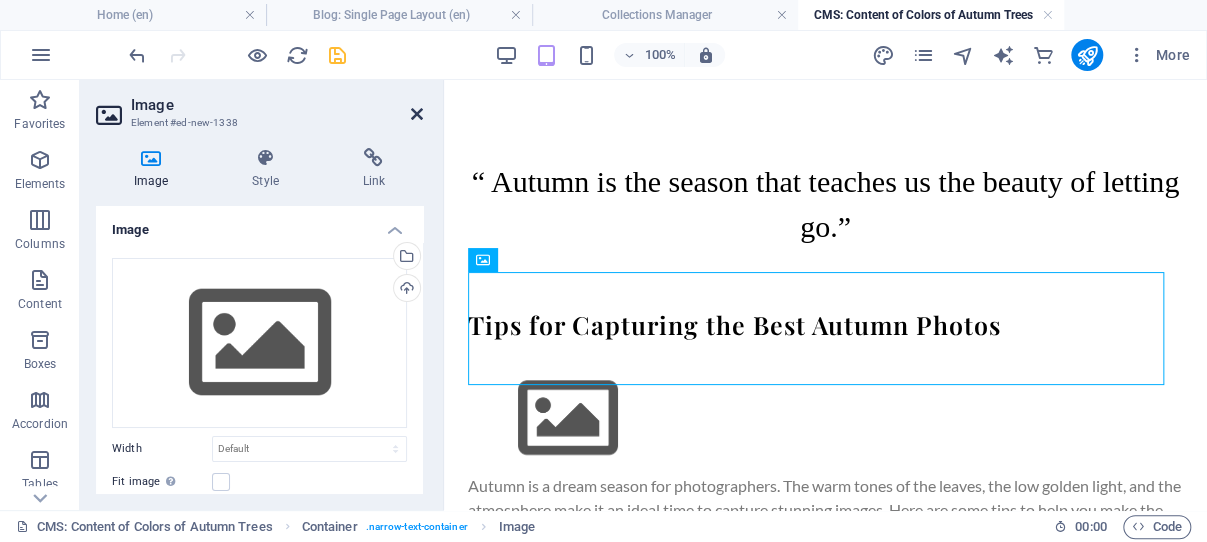 drag, startPoint x: 416, startPoint y: 113, endPoint x: 325, endPoint y: 37, distance: 118.56222 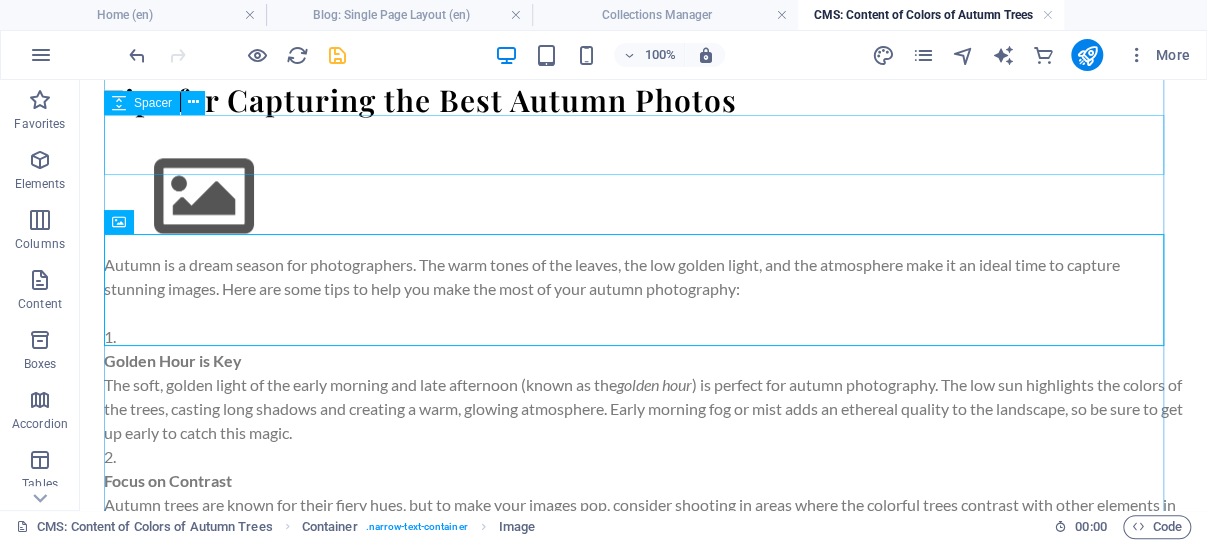 scroll, scrollTop: 1090, scrollLeft: 0, axis: vertical 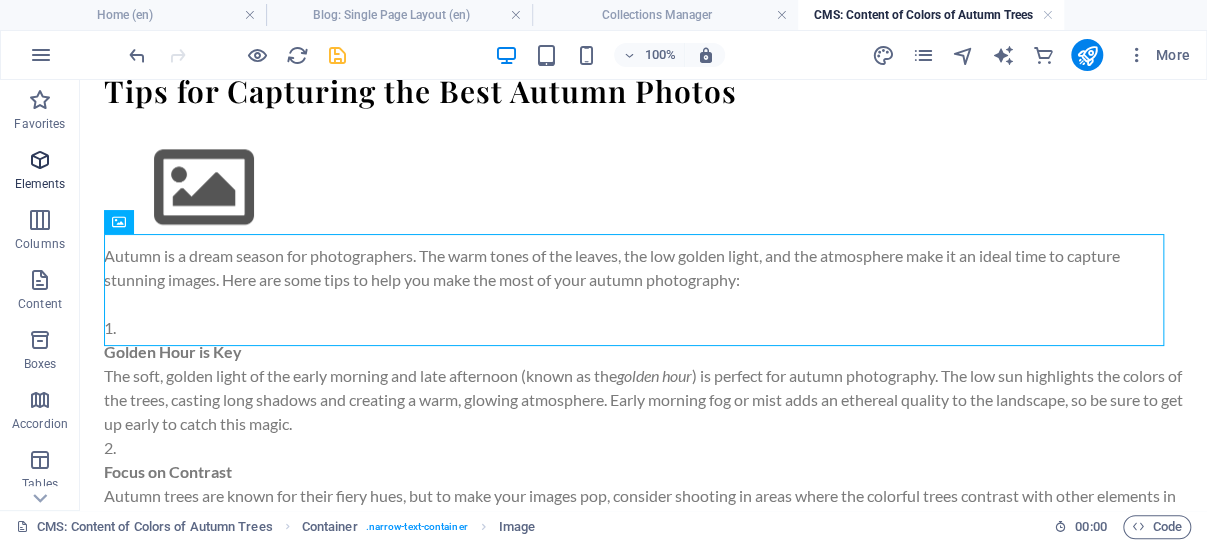 click at bounding box center (40, 160) 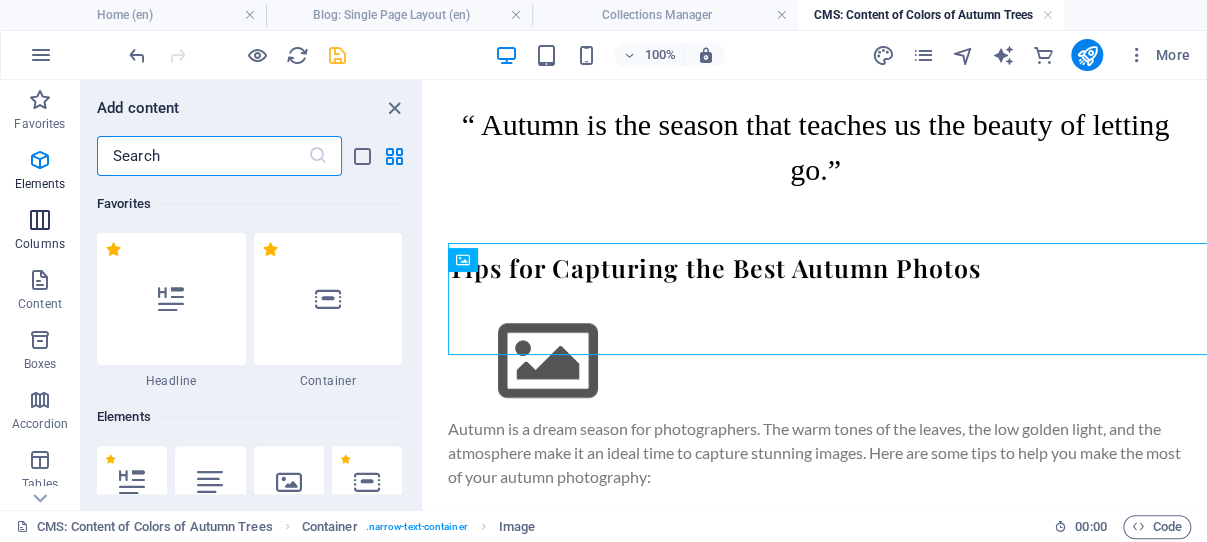 scroll, scrollTop: 1081, scrollLeft: 0, axis: vertical 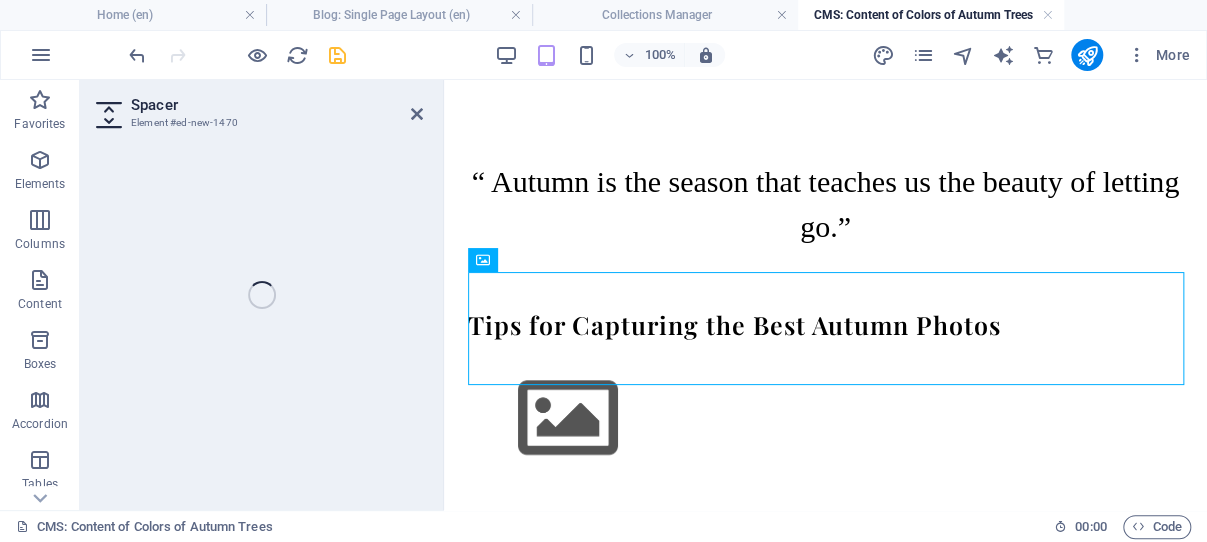 select on "px" 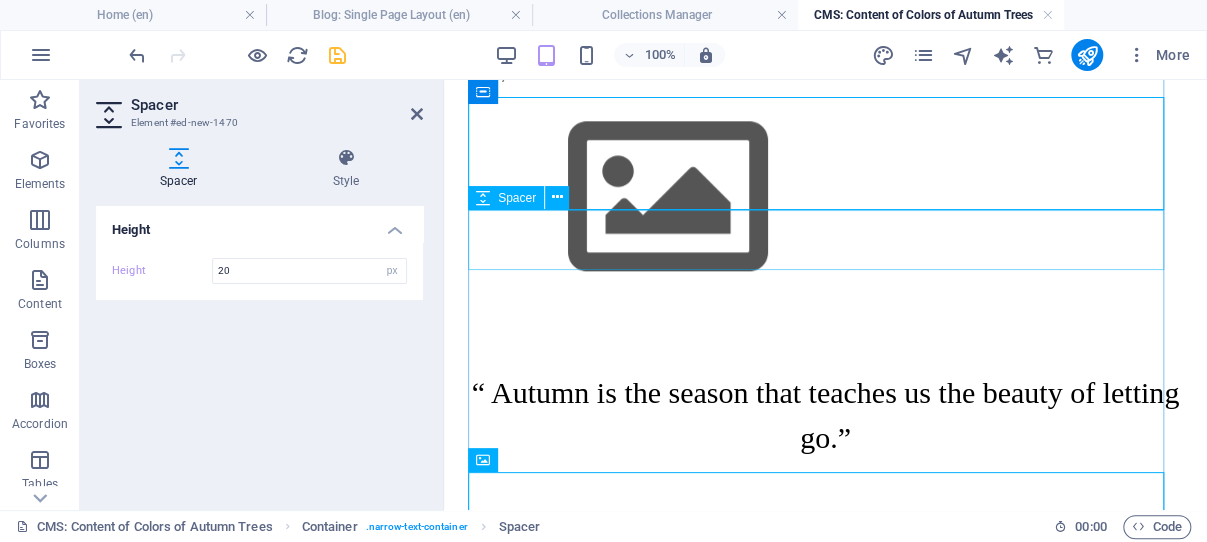 scroll, scrollTop: 869, scrollLeft: 0, axis: vertical 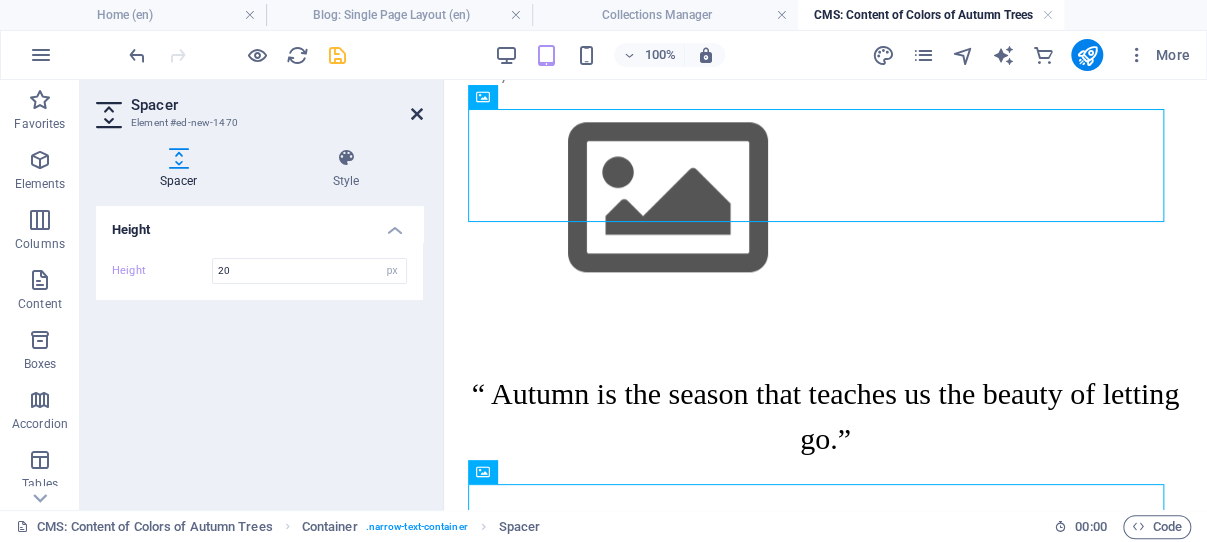 type on "20" 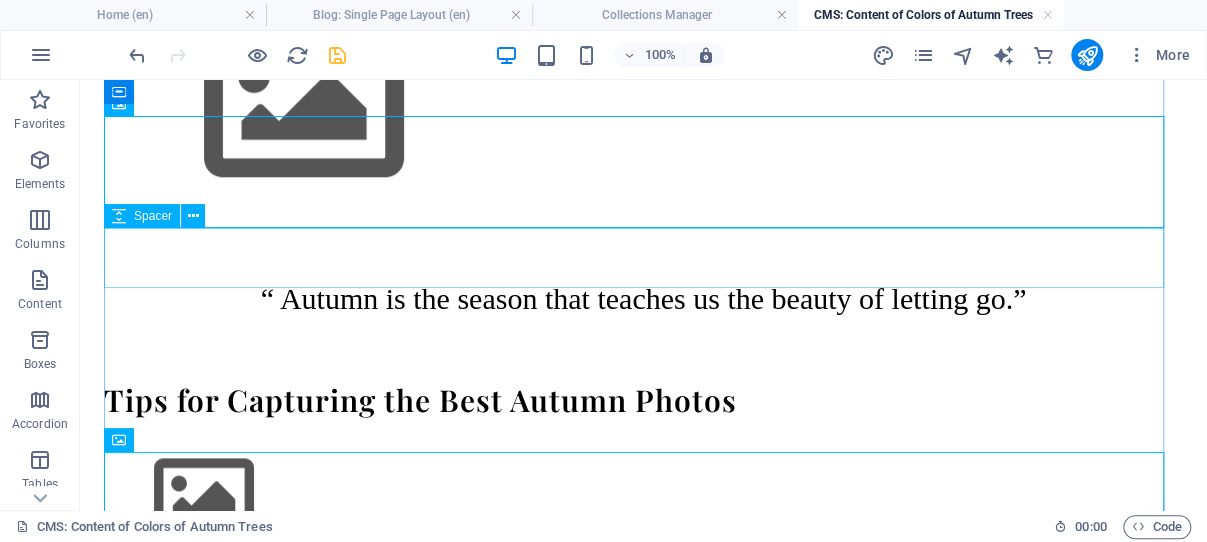 scroll, scrollTop: 772, scrollLeft: 0, axis: vertical 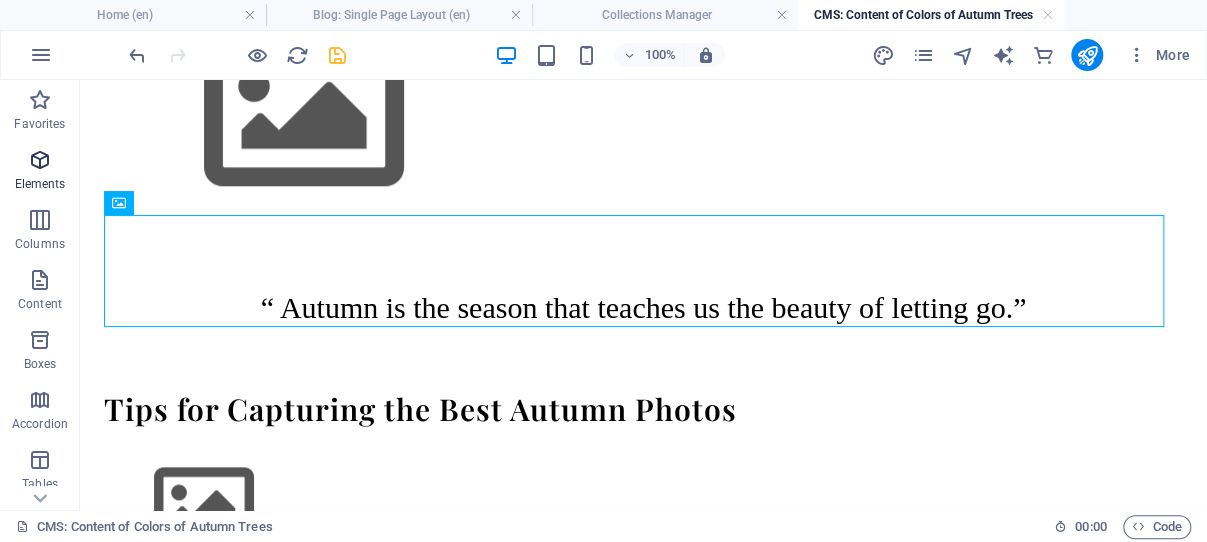 click at bounding box center [40, 160] 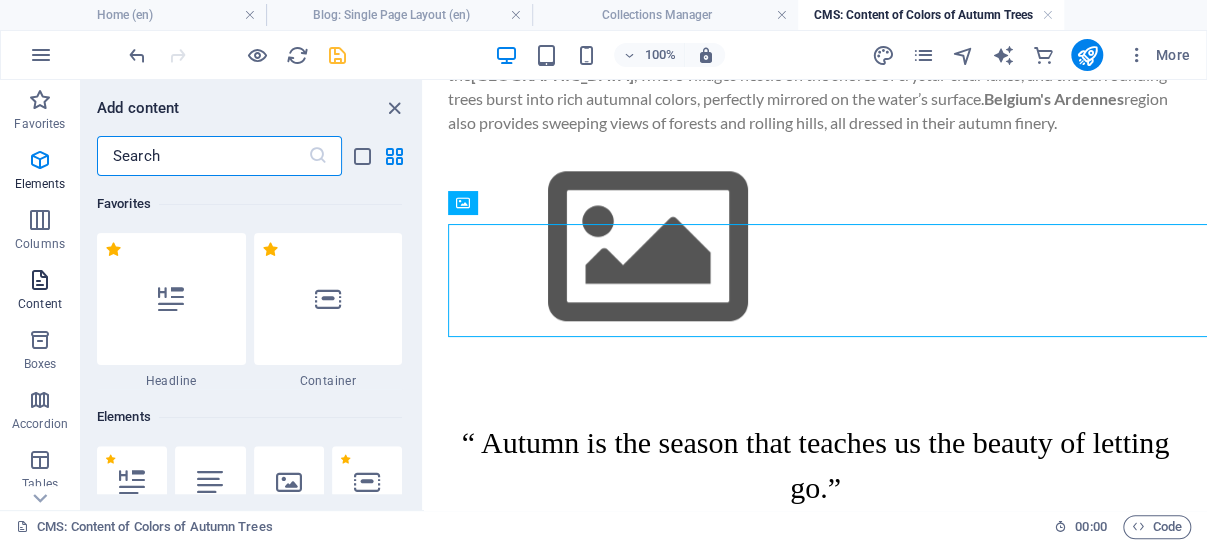 scroll, scrollTop: 763, scrollLeft: 0, axis: vertical 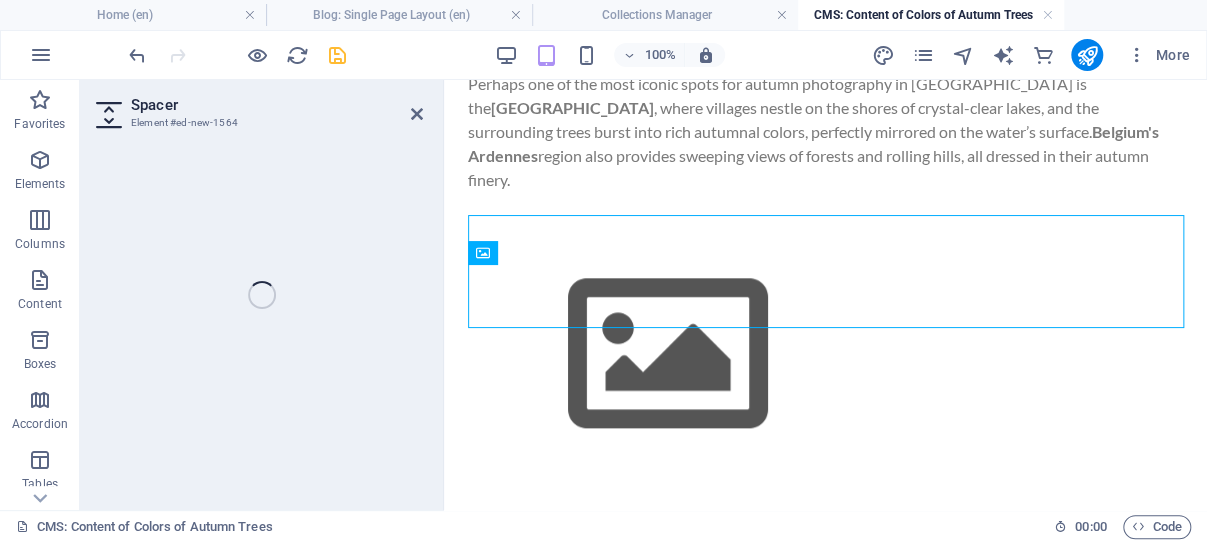 select on "px" 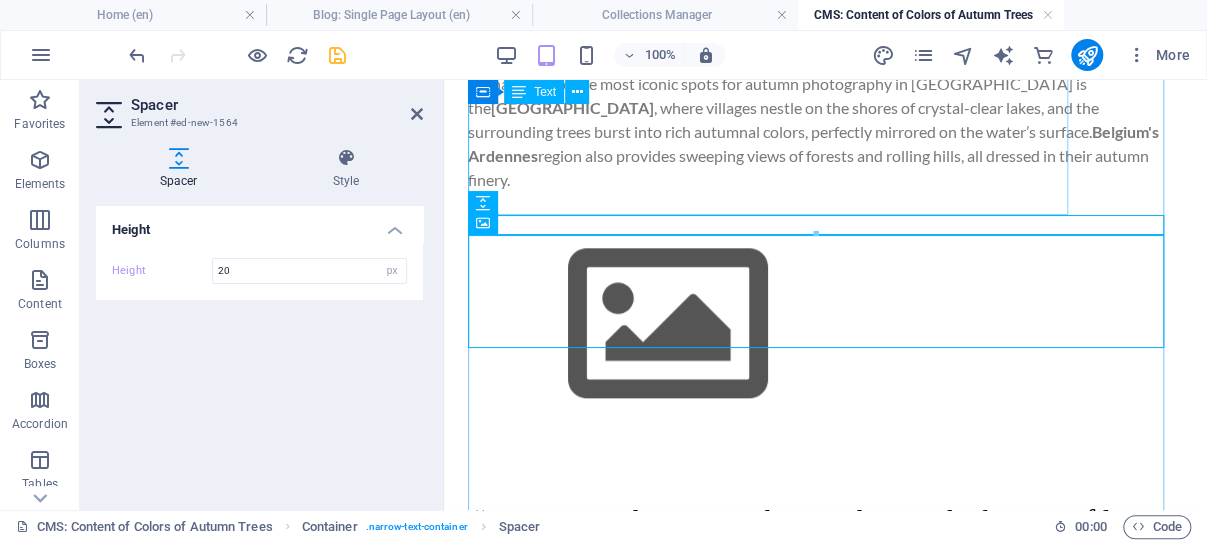 type on "20" 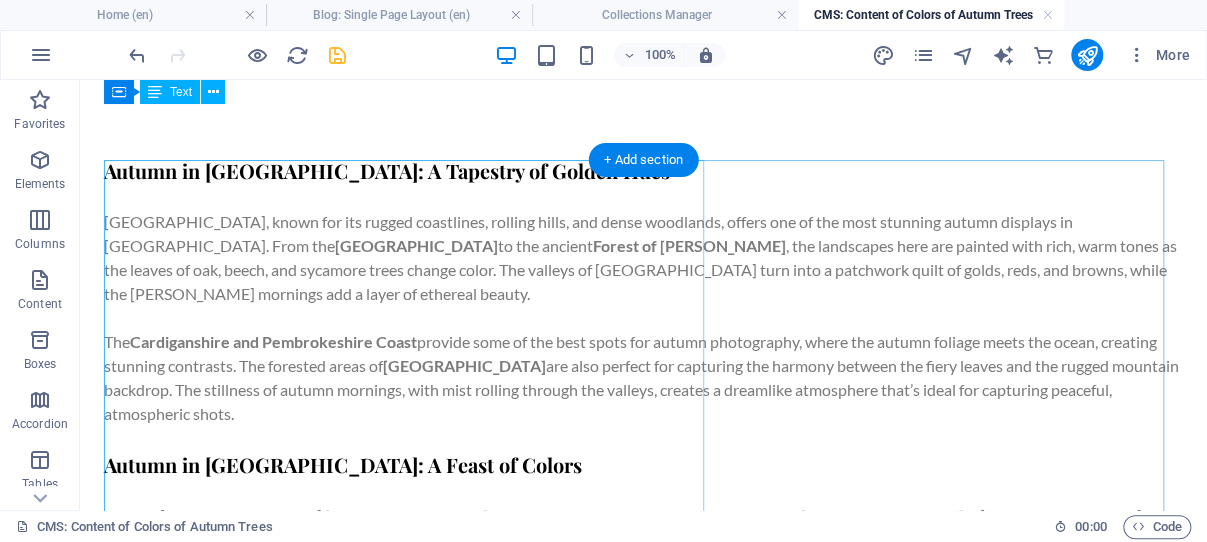 scroll, scrollTop: 0, scrollLeft: 0, axis: both 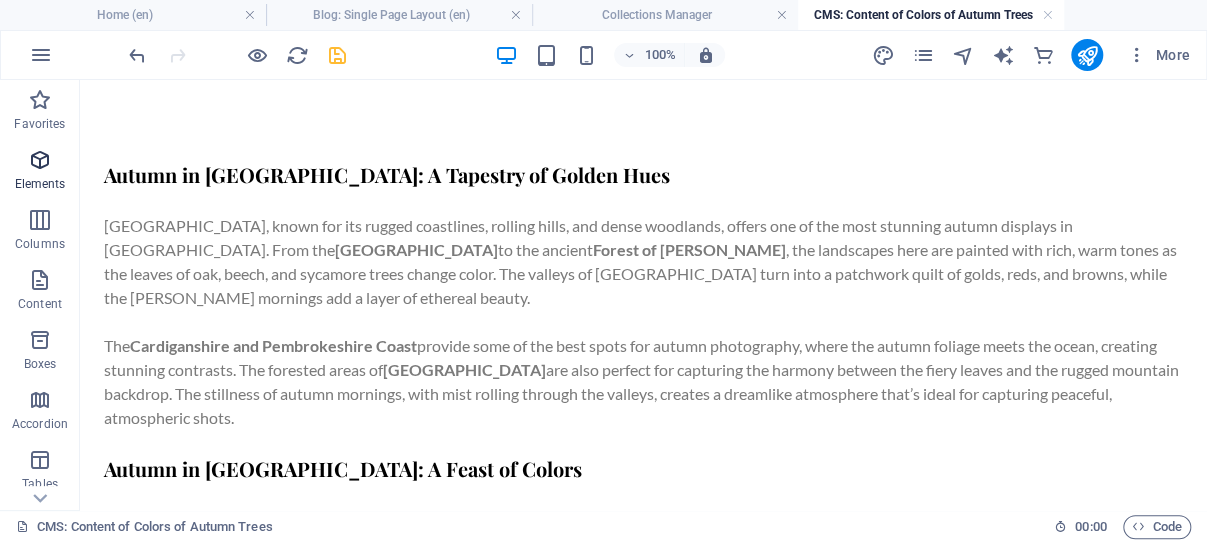 click at bounding box center [40, 160] 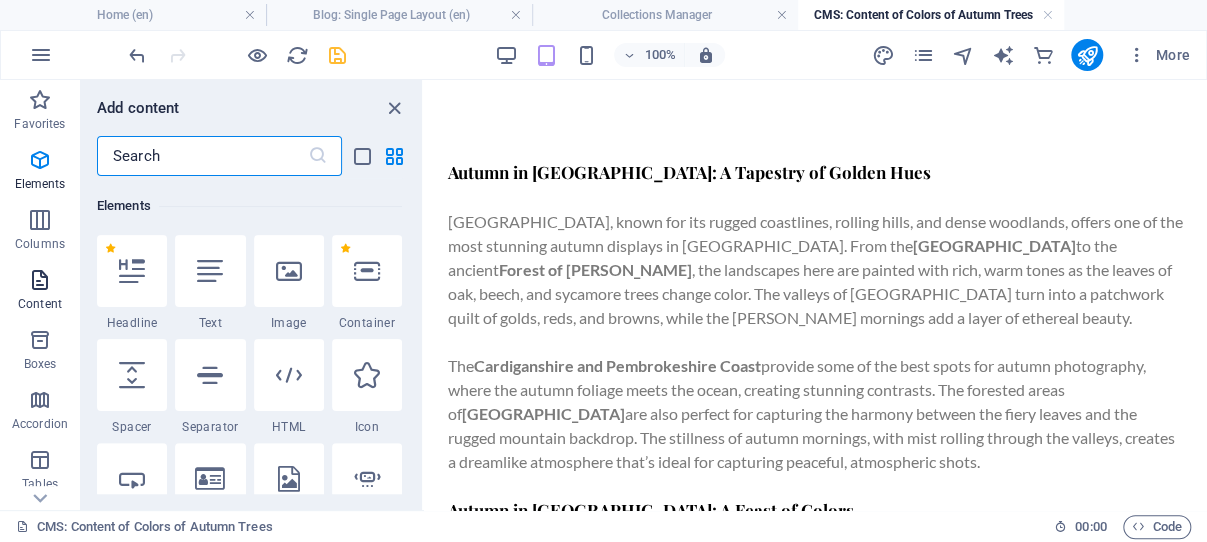 scroll, scrollTop: 213, scrollLeft: 0, axis: vertical 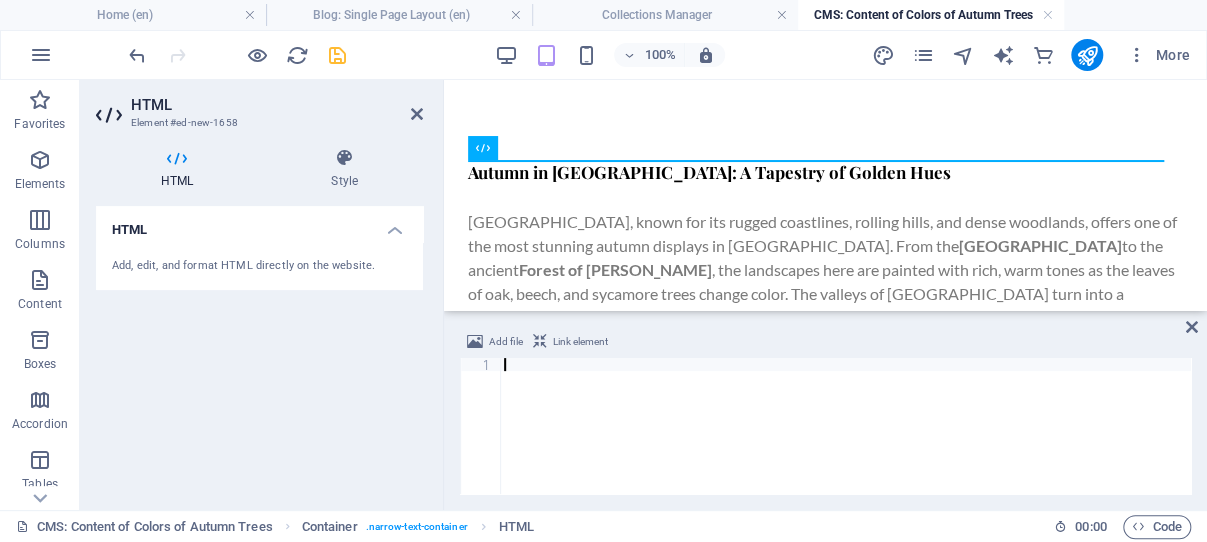 paste on "</script>" 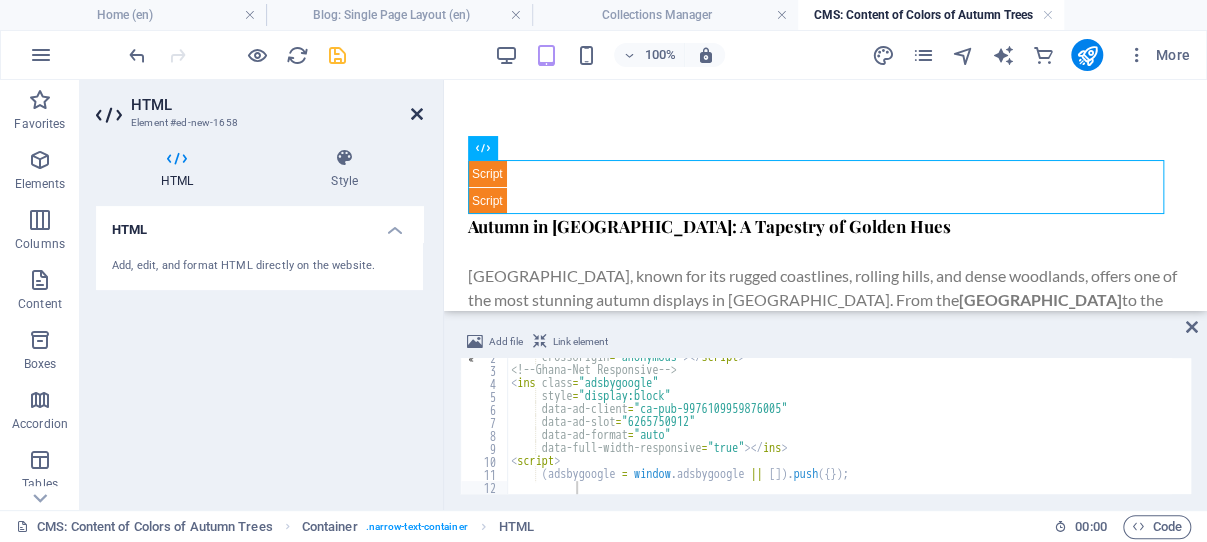 click at bounding box center (417, 114) 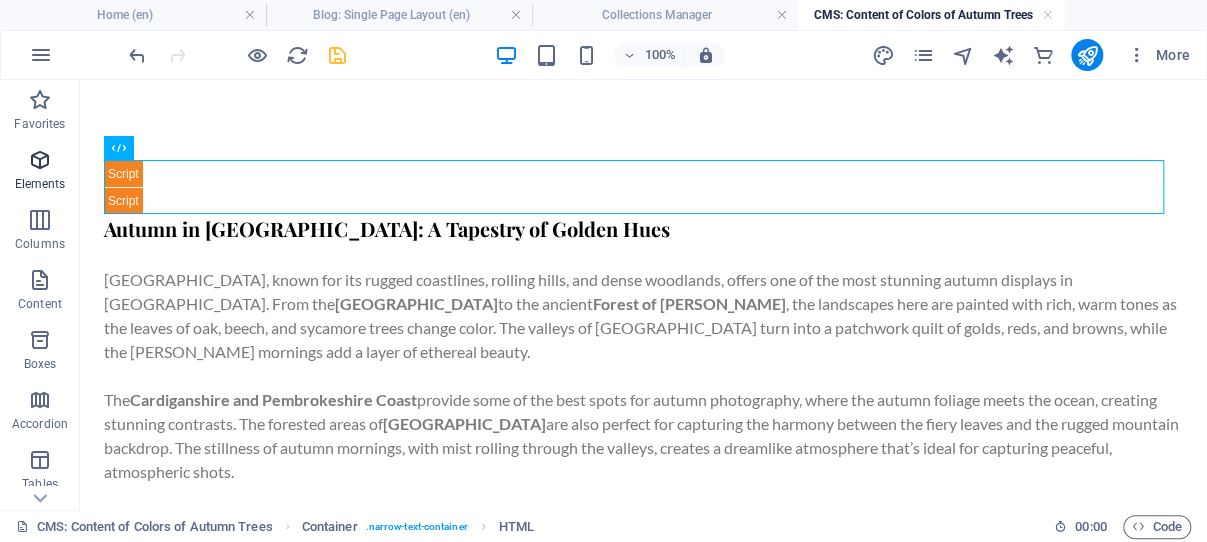 click at bounding box center [40, 160] 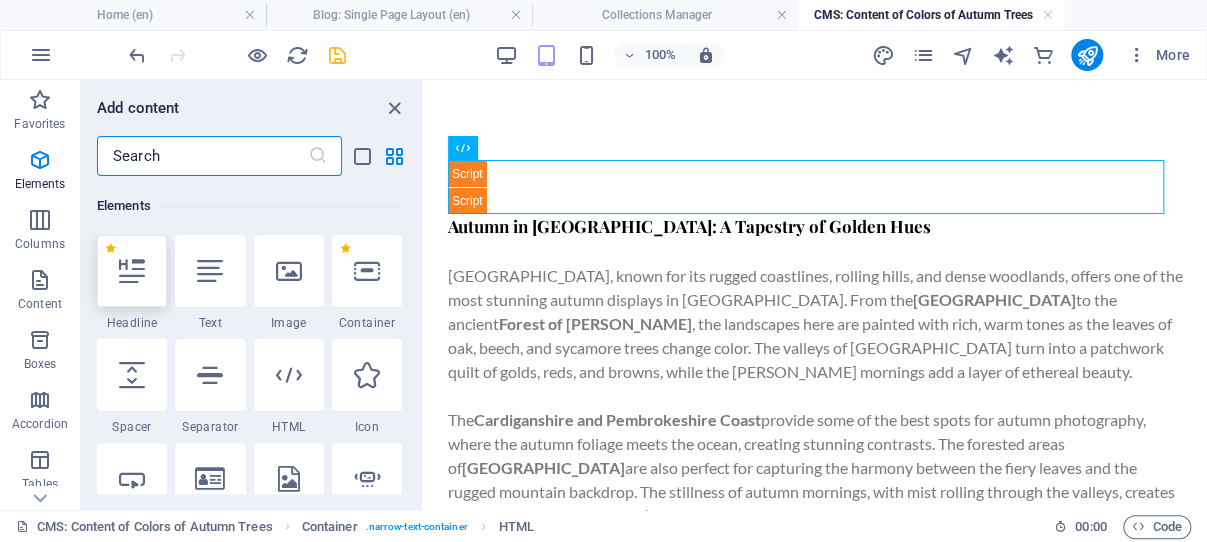 scroll, scrollTop: 213, scrollLeft: 0, axis: vertical 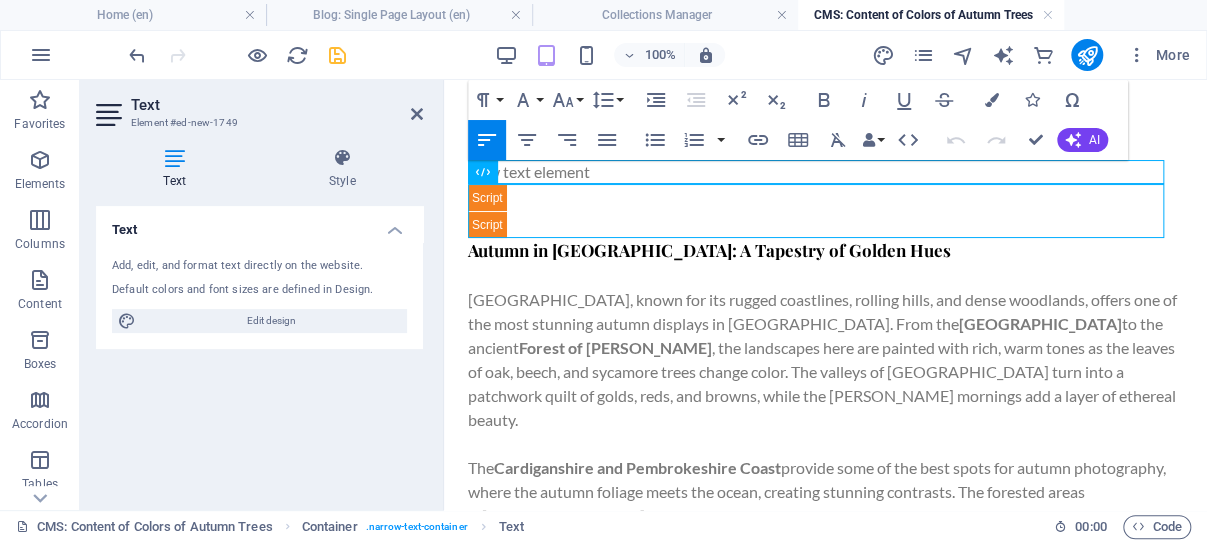 type 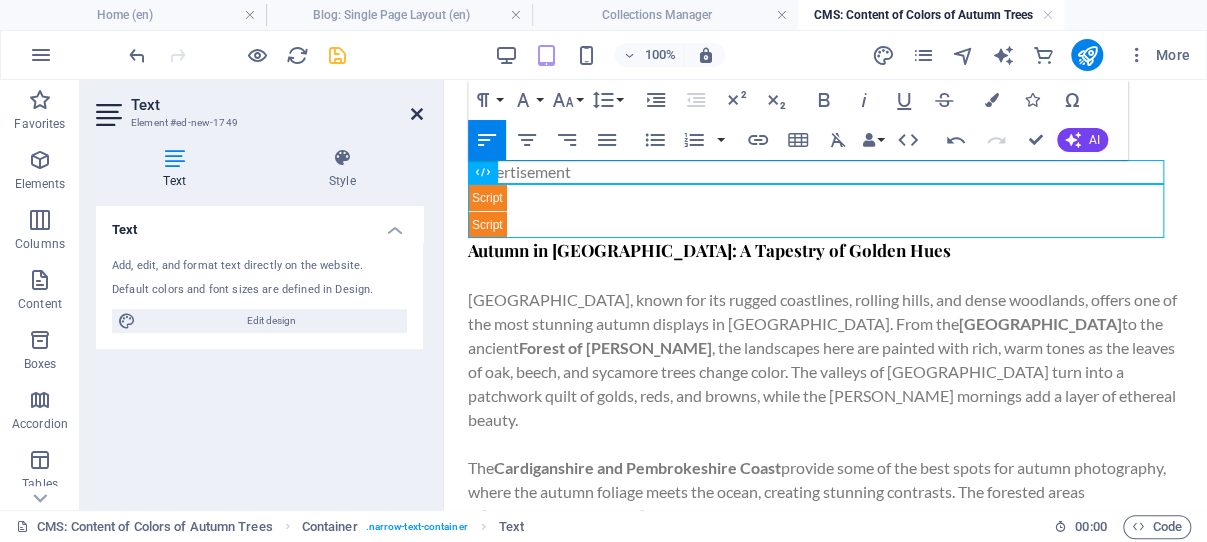 drag, startPoint x: 413, startPoint y: 110, endPoint x: 279, endPoint y: 80, distance: 137.31715 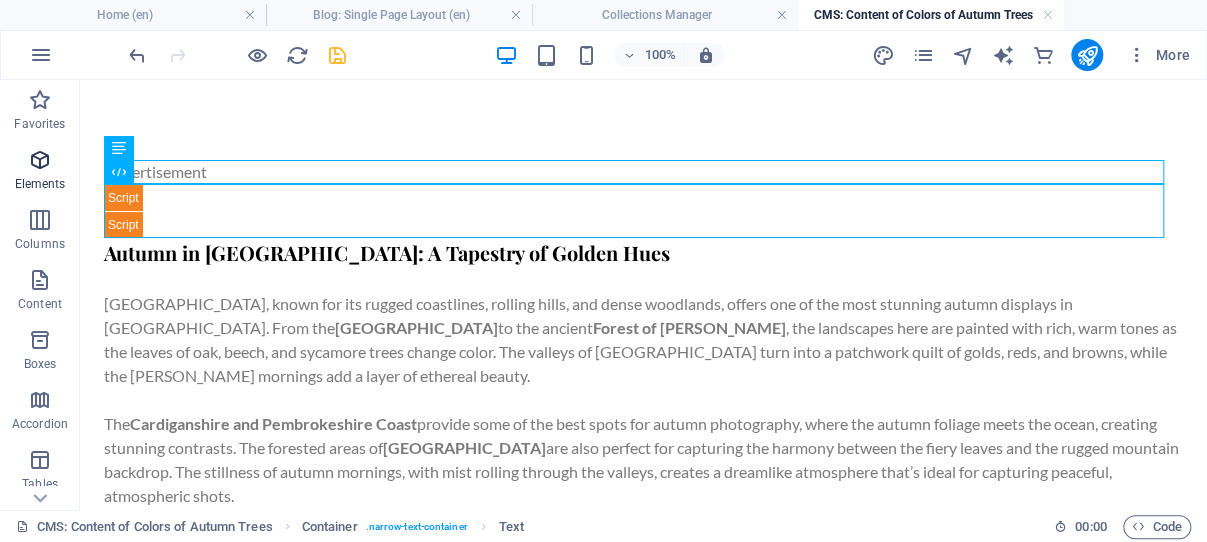 click at bounding box center [40, 160] 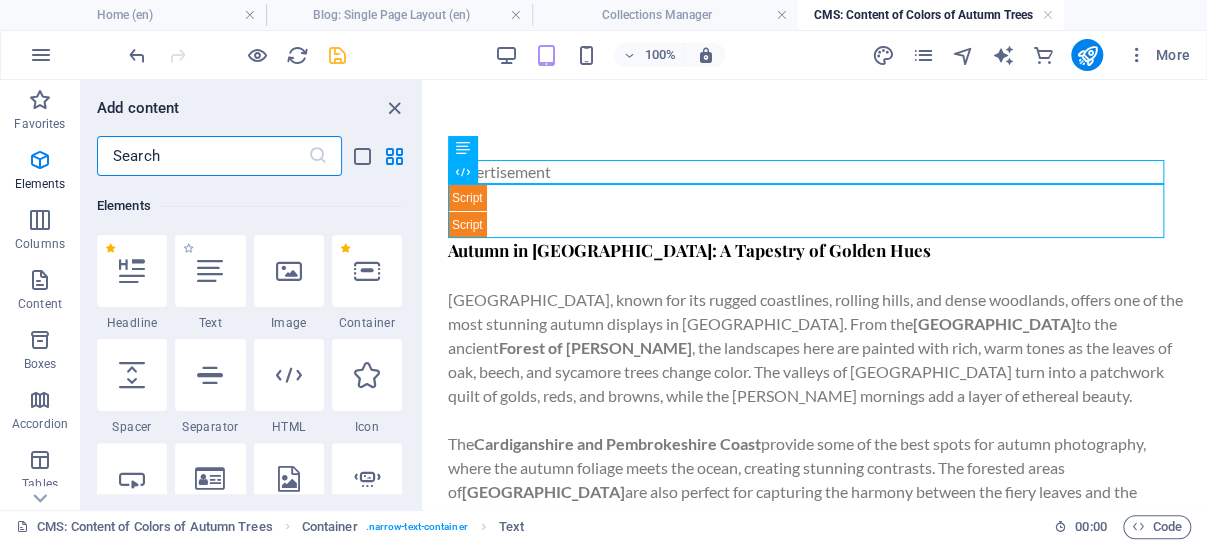 scroll, scrollTop: 213, scrollLeft: 0, axis: vertical 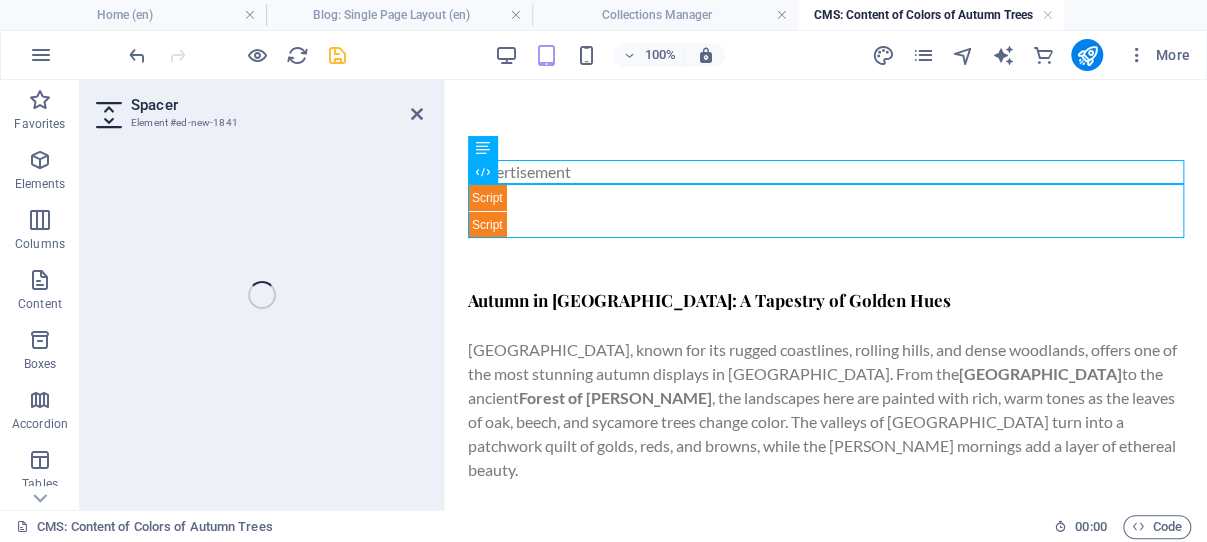 select on "px" 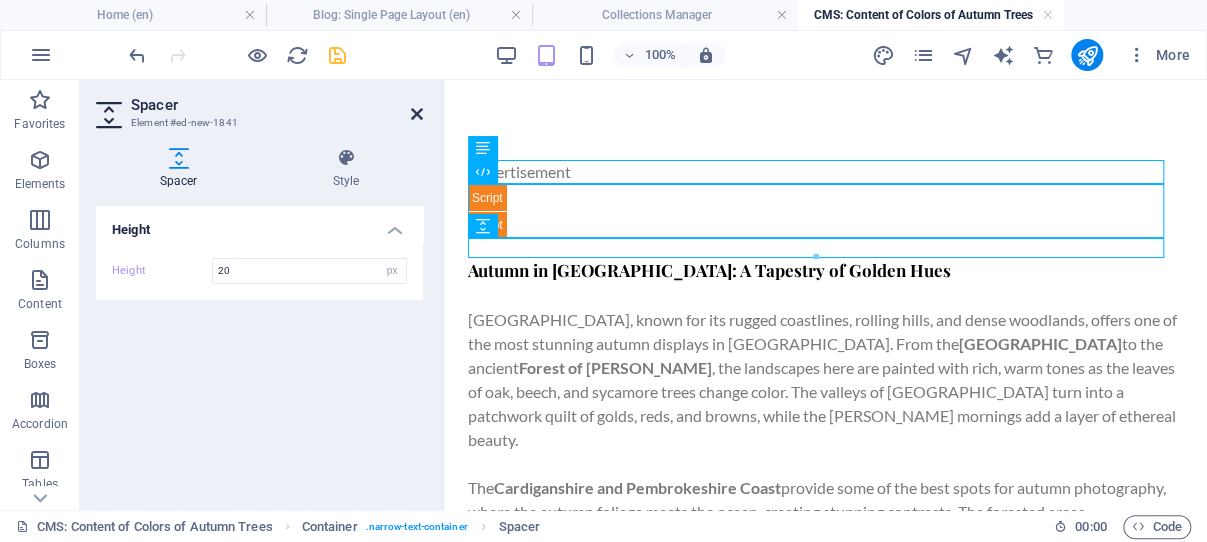type on "20" 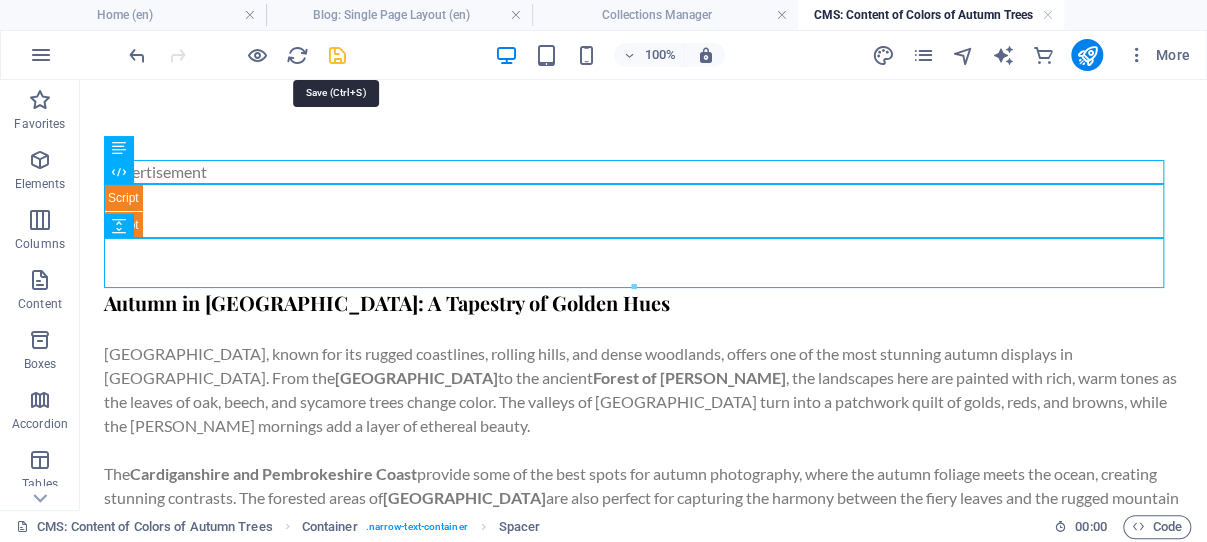 click at bounding box center [337, 55] 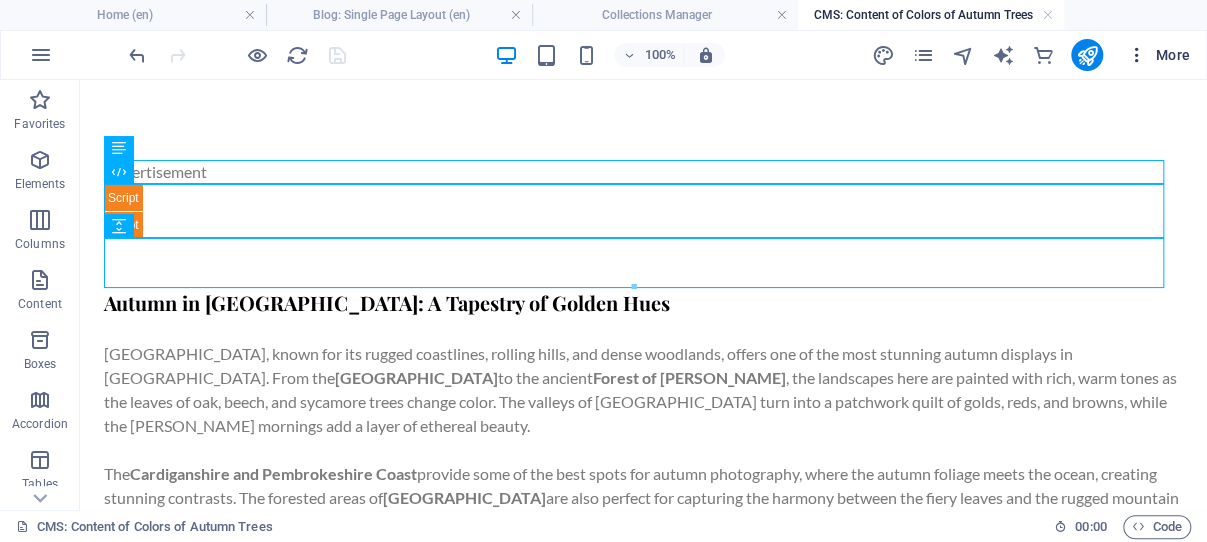 click on "More" at bounding box center [1158, 55] 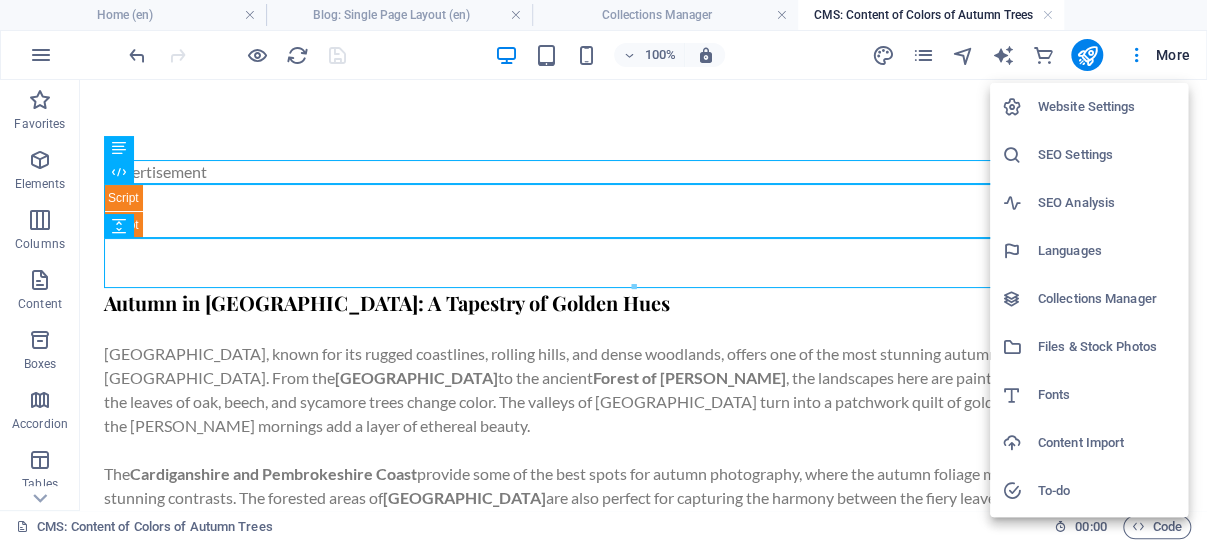 click at bounding box center [603, 271] 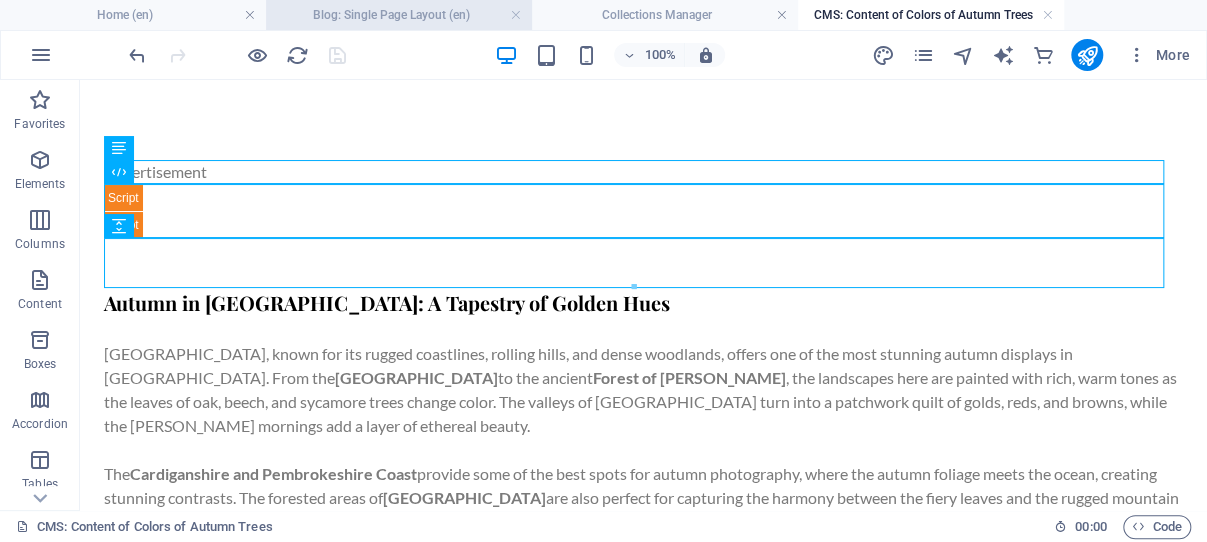 click on "Blog: Single Page Layout (en)" at bounding box center [399, 15] 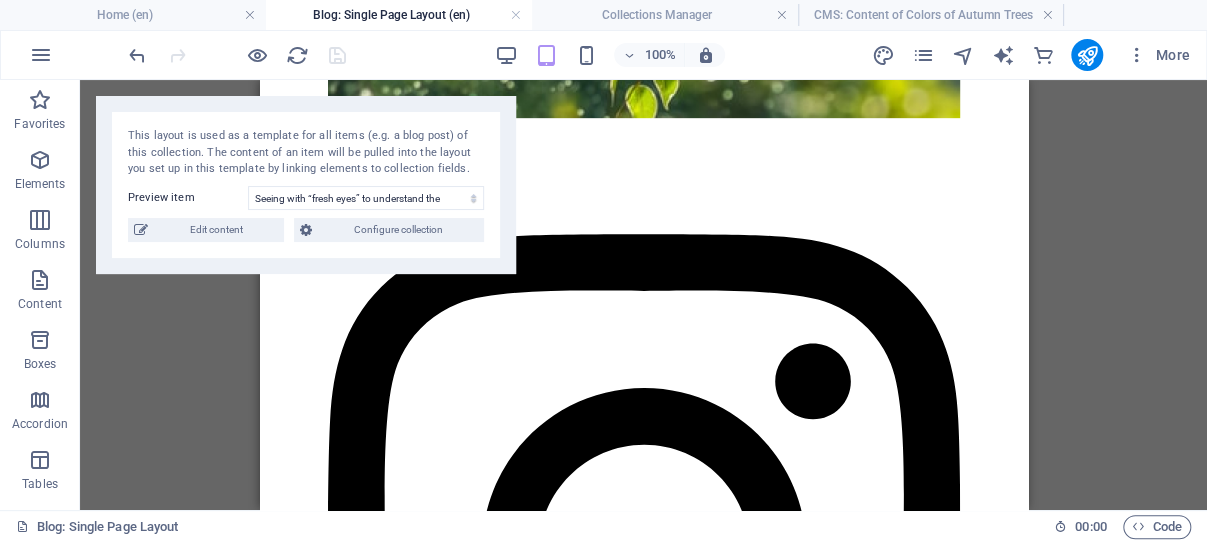 scroll, scrollTop: 492, scrollLeft: 0, axis: vertical 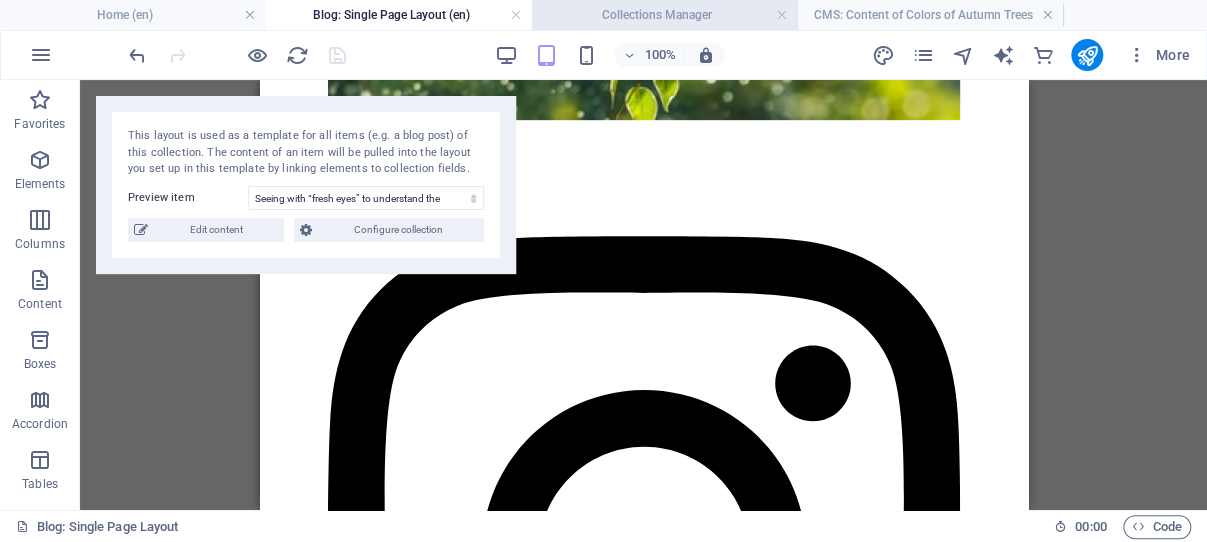click on "Collections Manager" at bounding box center [665, 15] 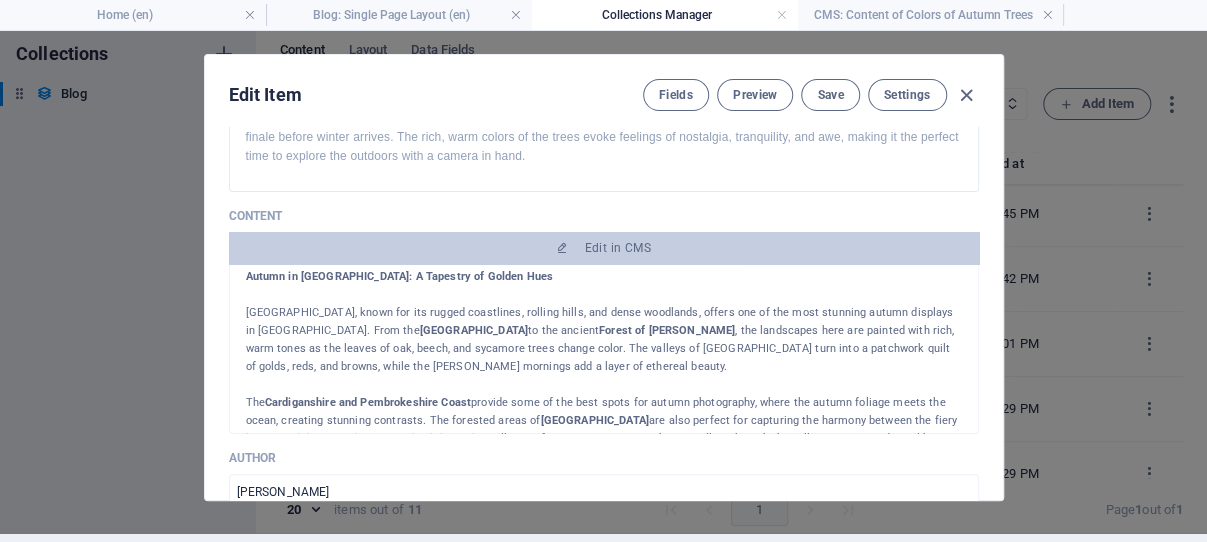 scroll, scrollTop: 134, scrollLeft: 0, axis: vertical 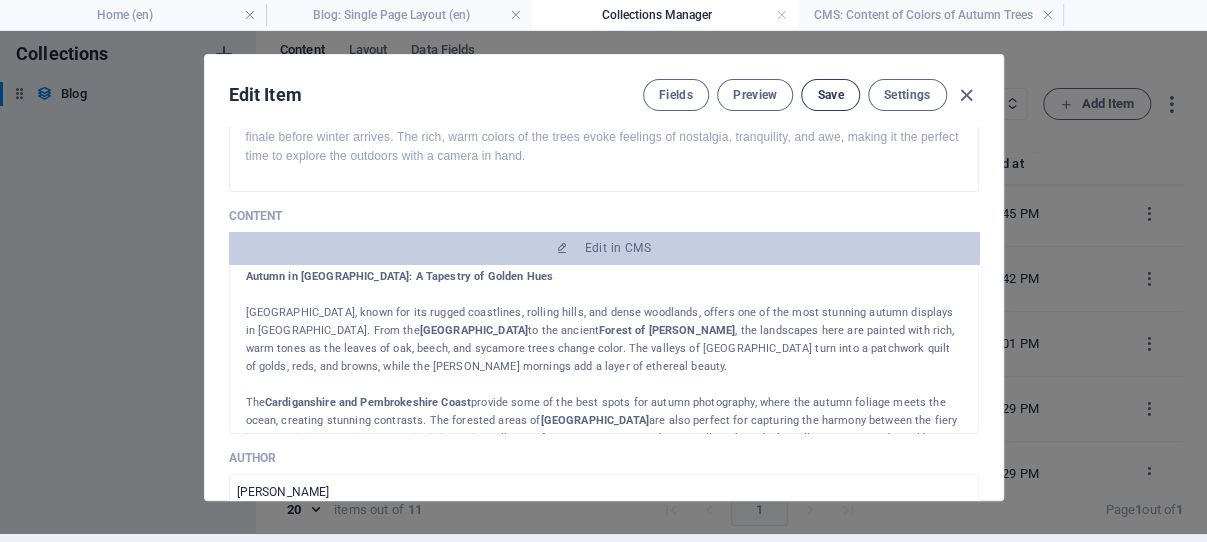 click on "Save" at bounding box center (830, 95) 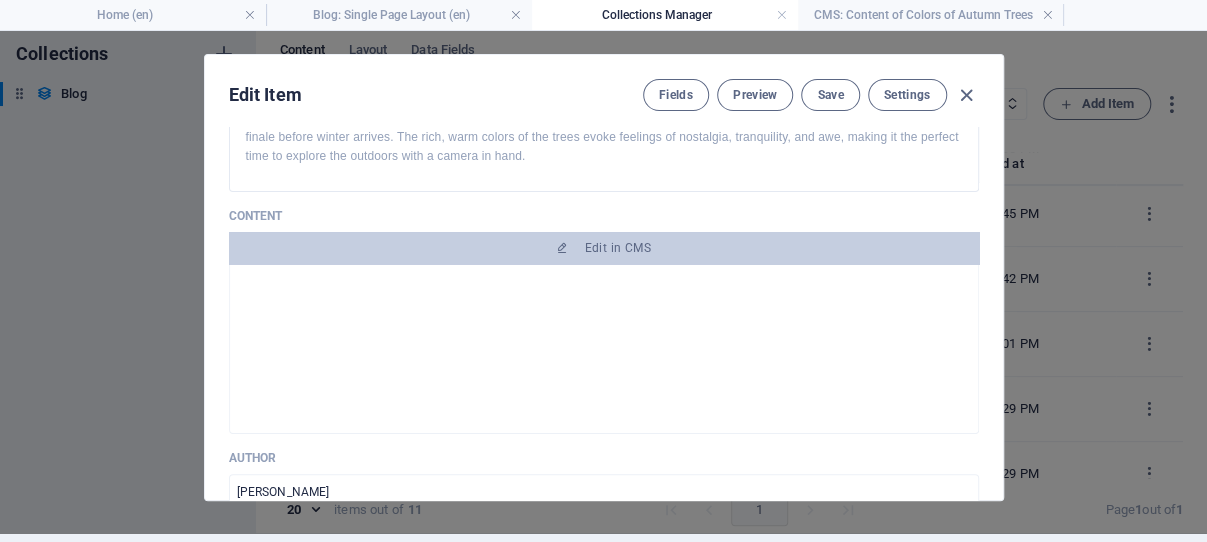 scroll, scrollTop: 1091, scrollLeft: 0, axis: vertical 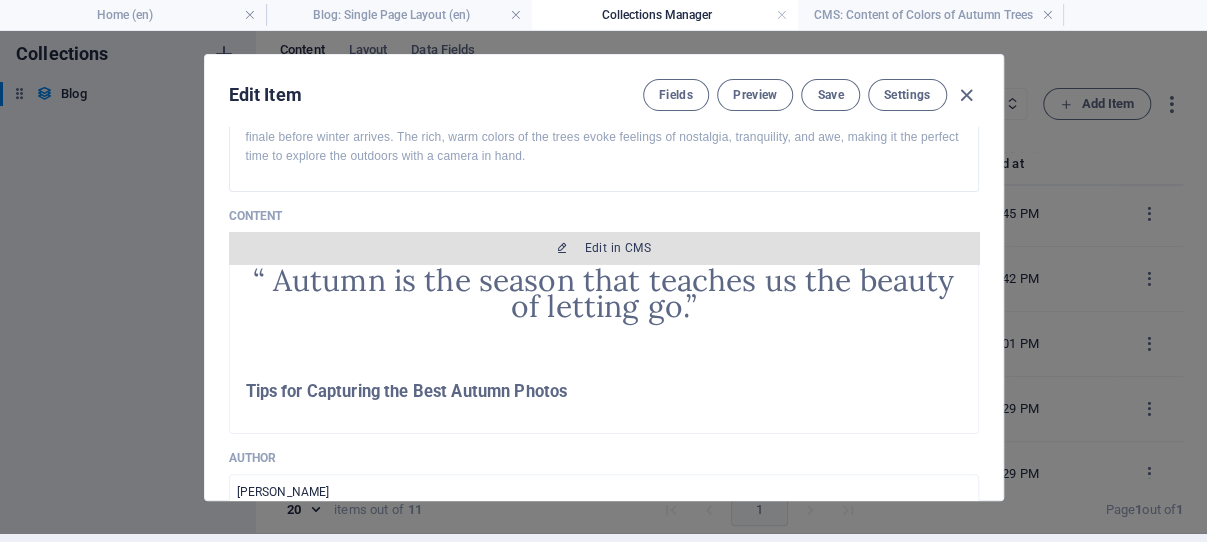 click on "Edit in CMS" at bounding box center (618, 248) 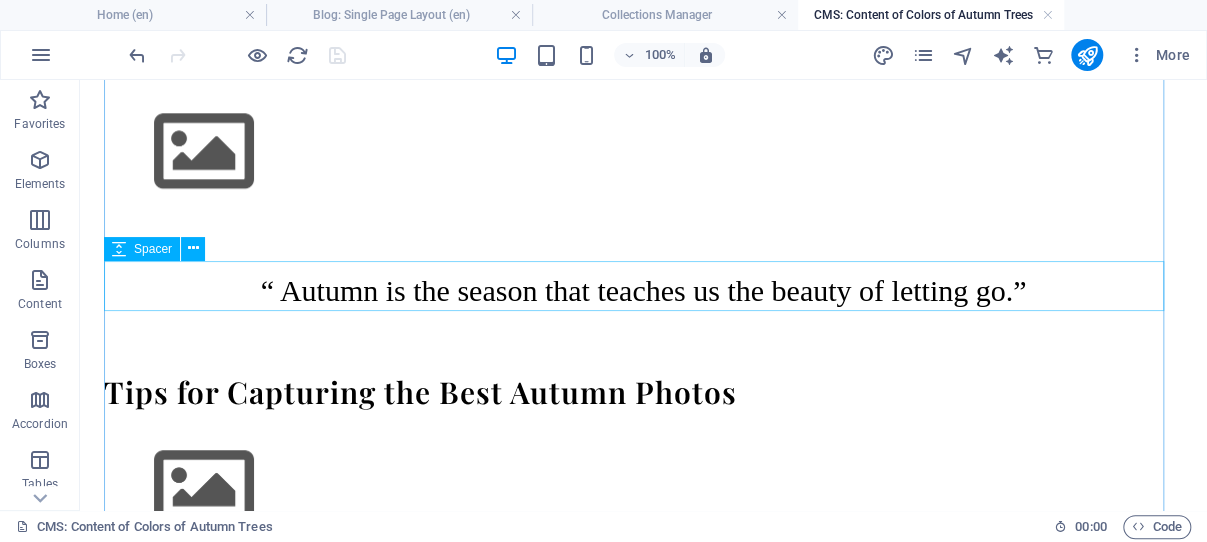 scroll, scrollTop: 954, scrollLeft: 0, axis: vertical 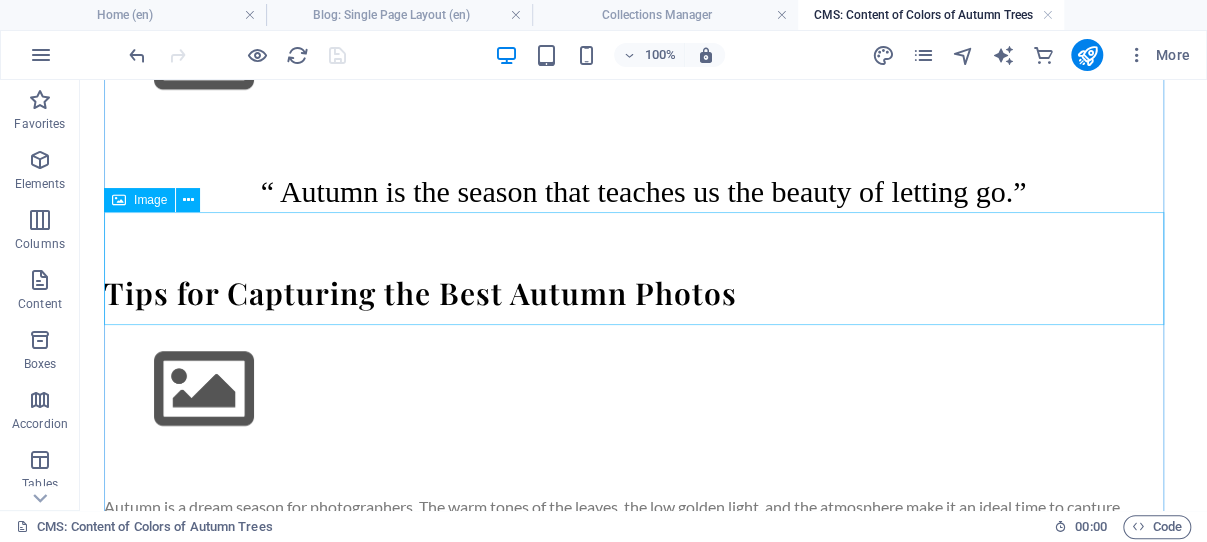 click at bounding box center [643, 52] 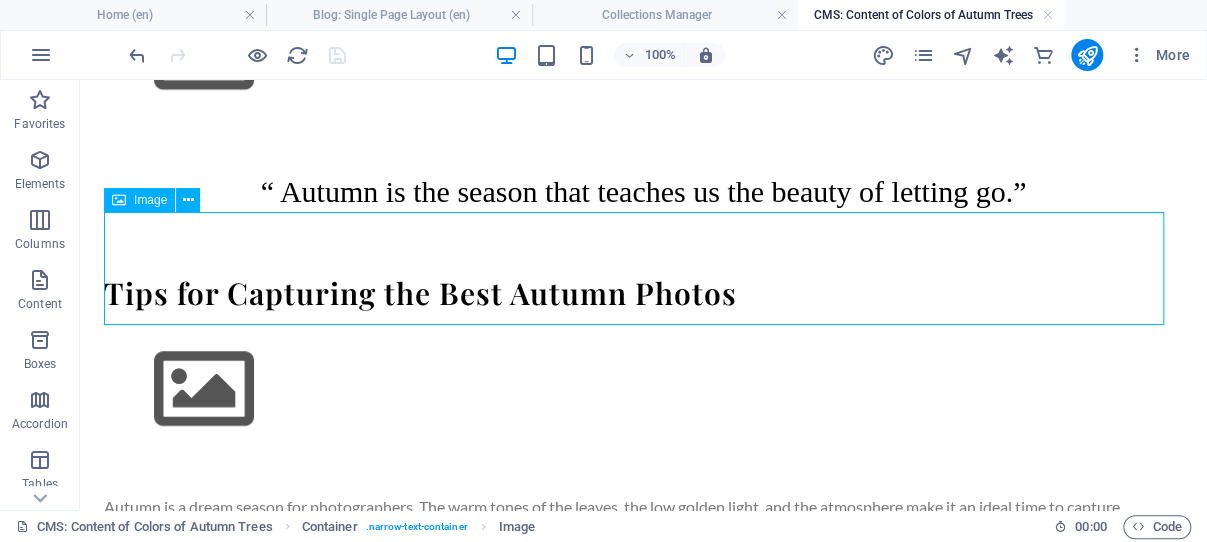 click at bounding box center [643, 52] 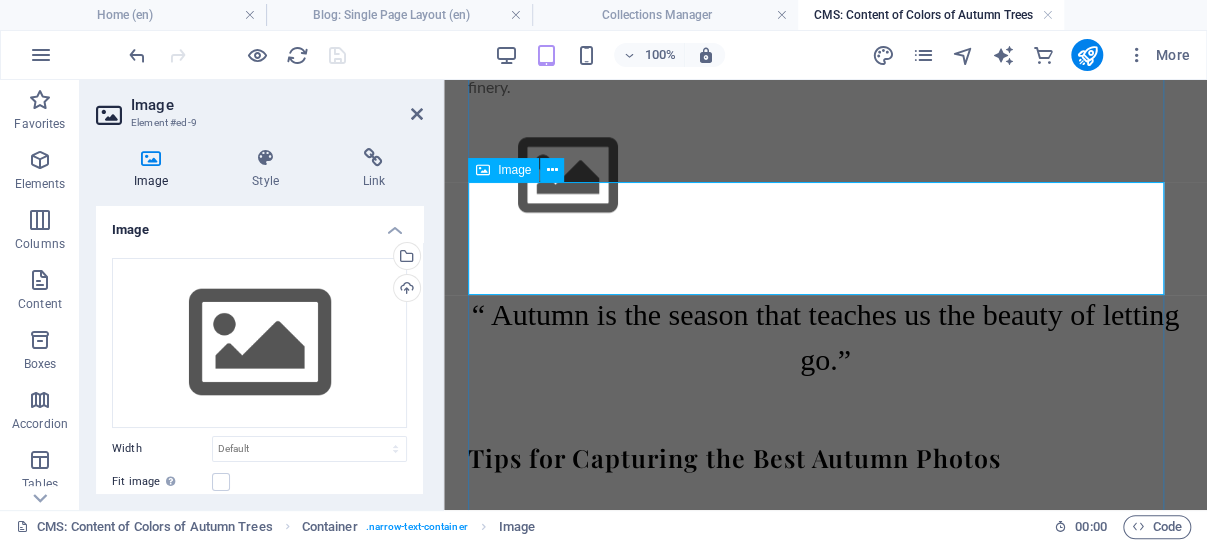 scroll, scrollTop: 915, scrollLeft: 0, axis: vertical 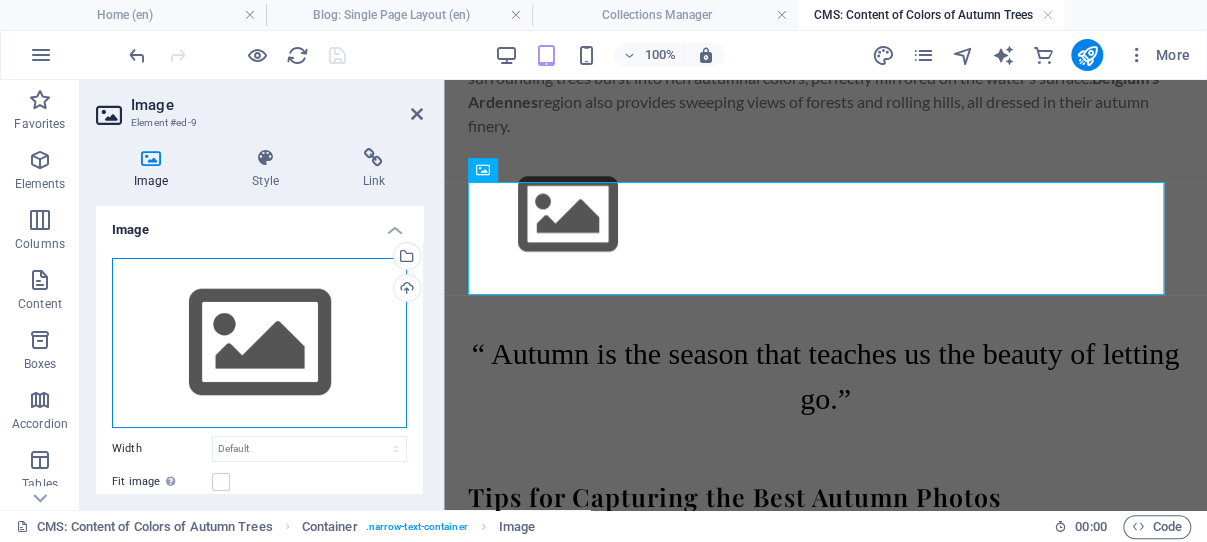 click on "Drag files here, click to choose files or select files from Files or our free stock photos & videos" at bounding box center (259, 343) 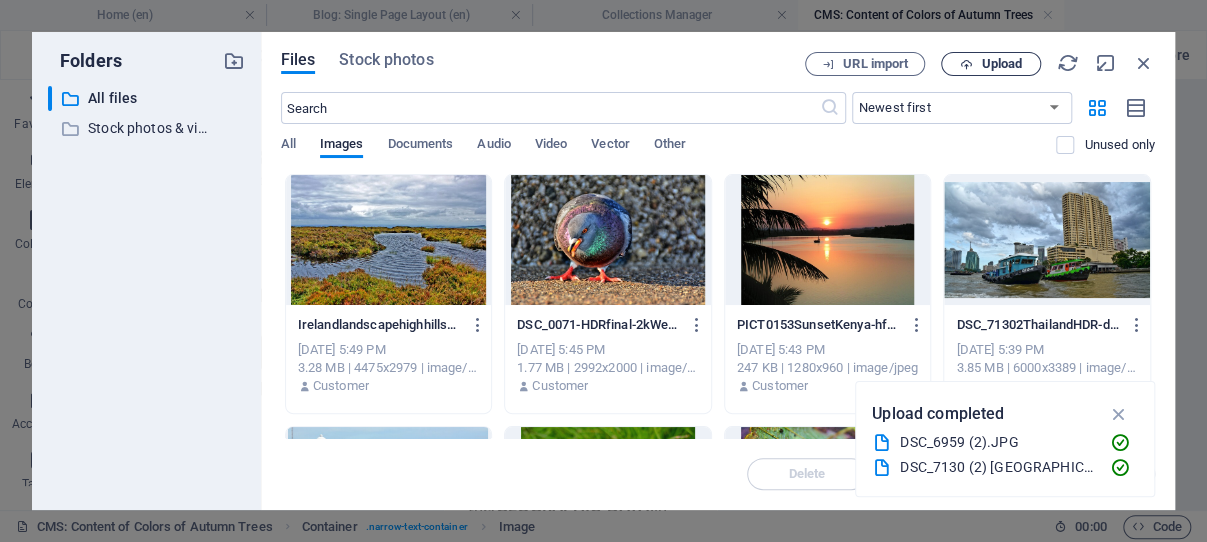 click on "Upload" at bounding box center (1001, 64) 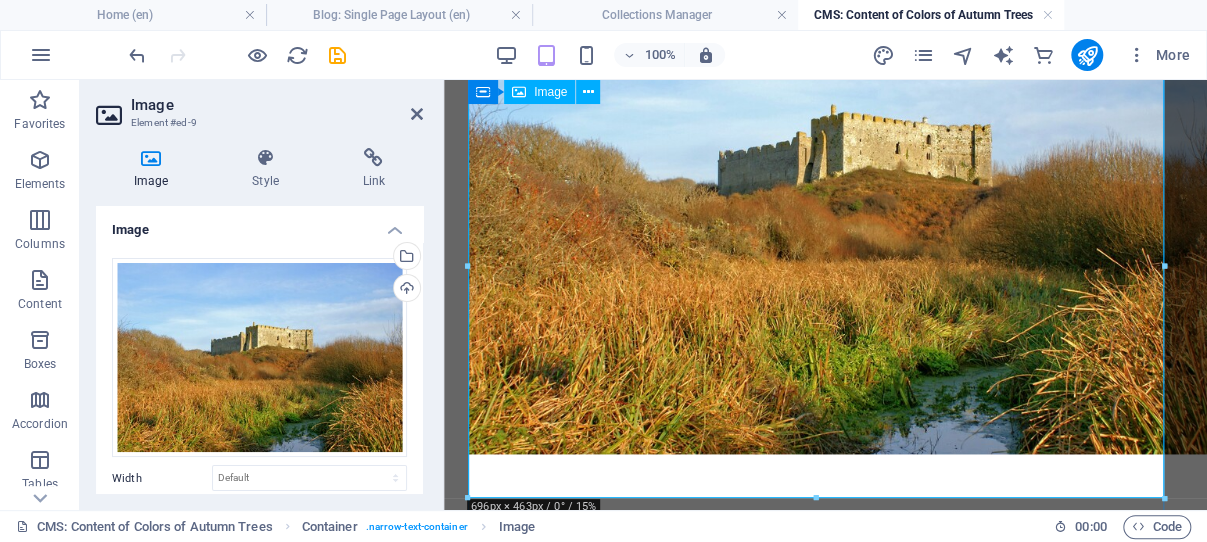 scroll, scrollTop: 915, scrollLeft: 0, axis: vertical 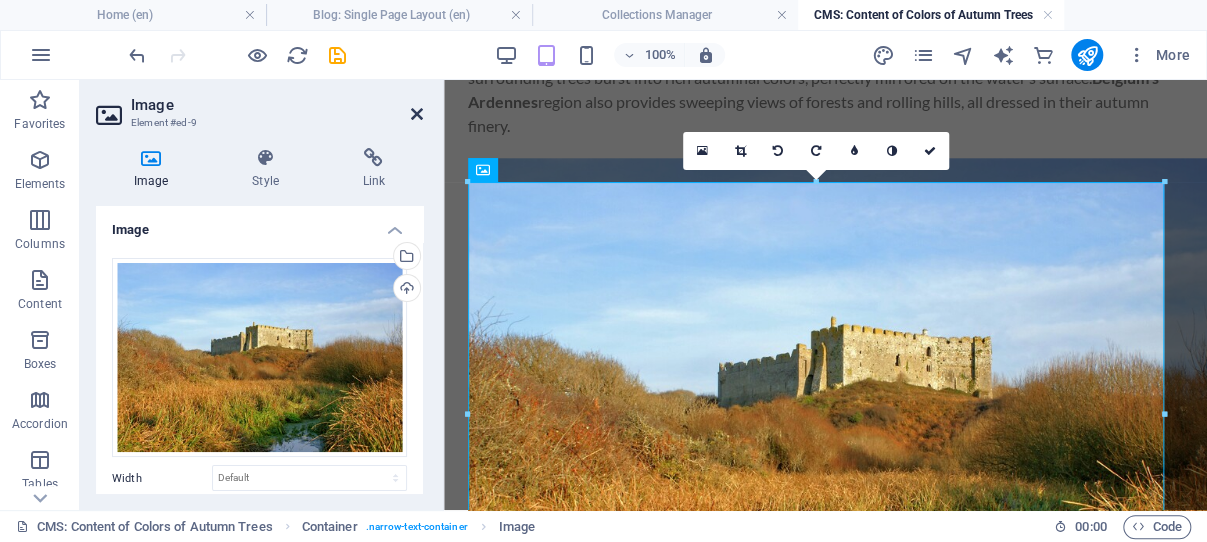 click at bounding box center [417, 114] 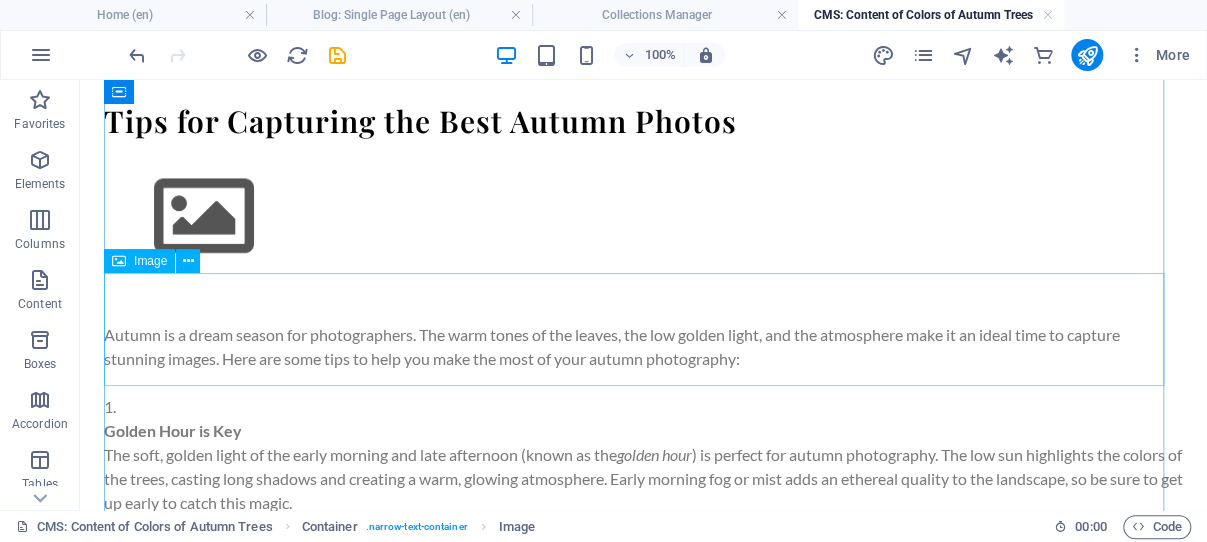 scroll, scrollTop: 1908, scrollLeft: 0, axis: vertical 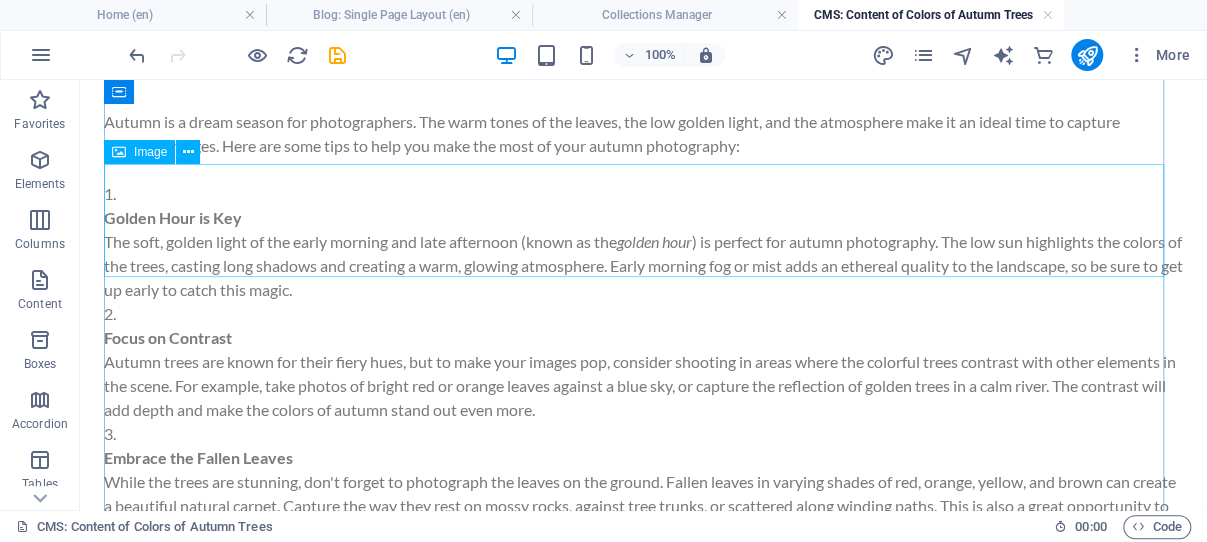 click at bounding box center [643, 4] 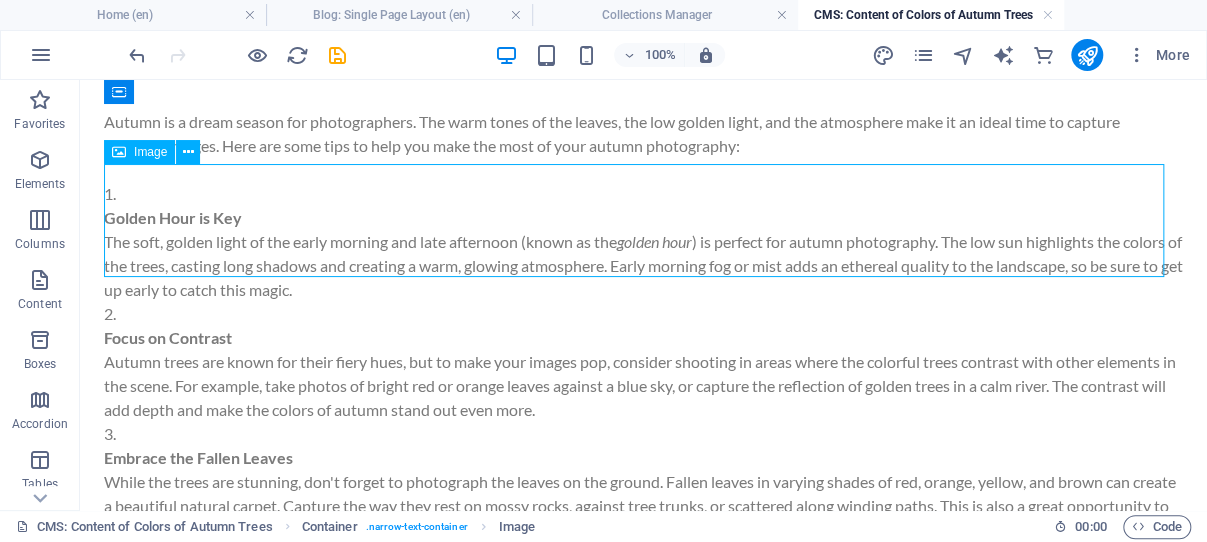 click at bounding box center (643, 4) 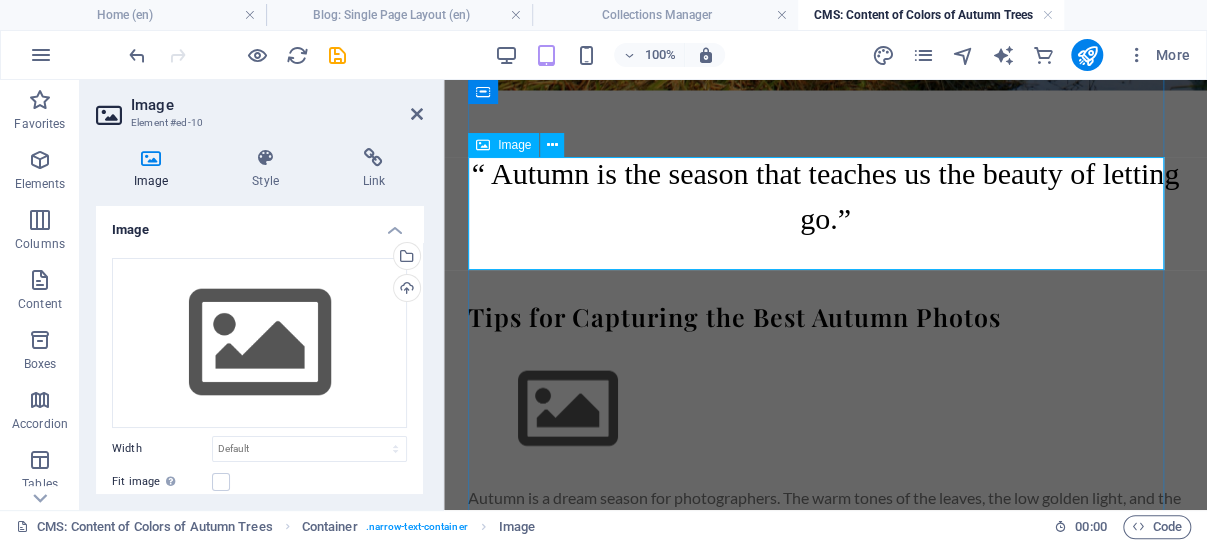 click at bounding box center (825, 408) 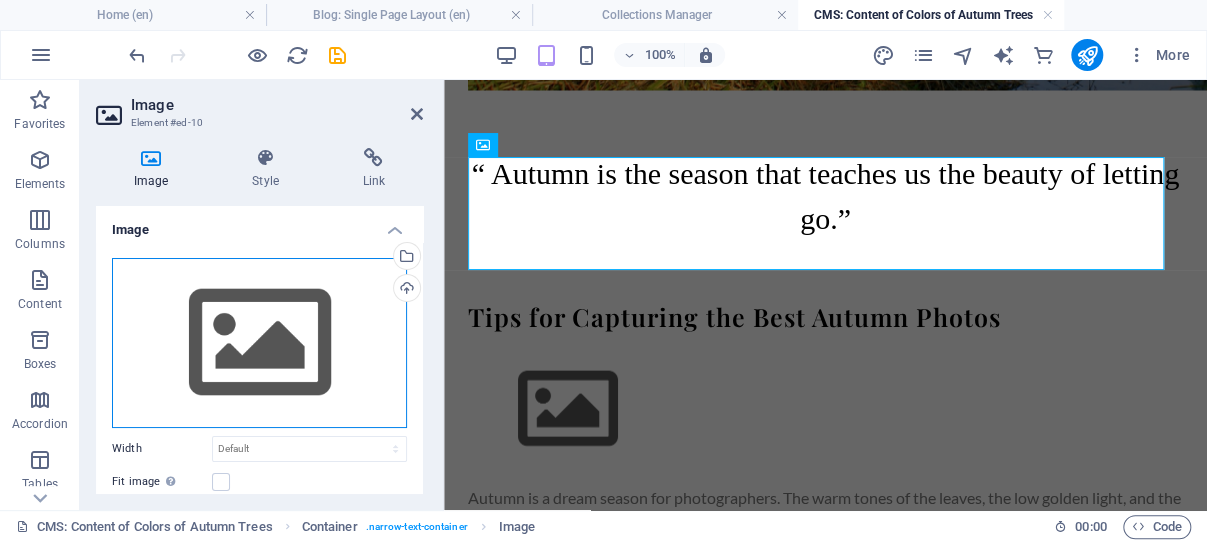 click on "Drag files here, click to choose files or select files from Files or our free stock photos & videos" at bounding box center [259, 343] 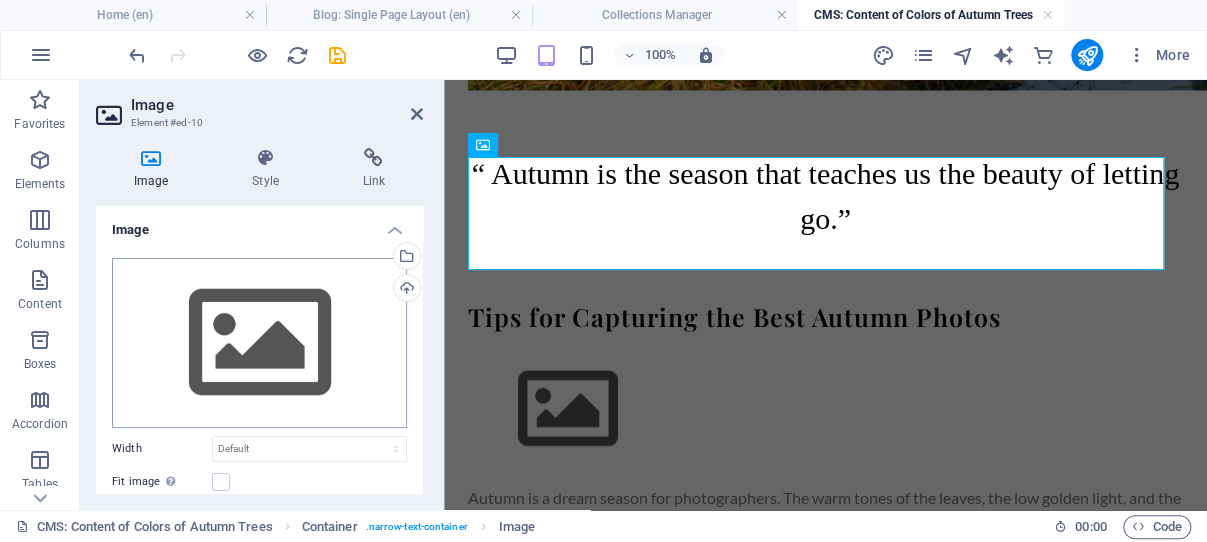 click on "Individual travel photographer and blogger Home (en) Blog: Single Page Layout (en) Collections Manager CMS: Content of Colors of Autumn Trees Favorites Elements Columns Content Boxes Accordion Tables Features Images Slider Header Footer Forms Marketing Collections Commerce
Container   H1   Container   Image   Spacer   Collection   Collection item   Text   H2   Collection item   Image   Menu Bar   Menu   Image   Collection item   Container   Spacer   Text   Text 100% More Home Container . narrow-text-container Image 00 : 00 Code Favorites Elements Columns Content Boxes Accordion Tables Features Images Slider Header Footer Forms Marketing Collections Commerce
Drag here to replace the existing content. Press “Ctrl” if you want to create a new element.
H1   Preset   Collection item   Placeholder   Container   Spacer   Reference   Spacer Preview item Concrete Jungle Riverside 100%" at bounding box center [603, 271] 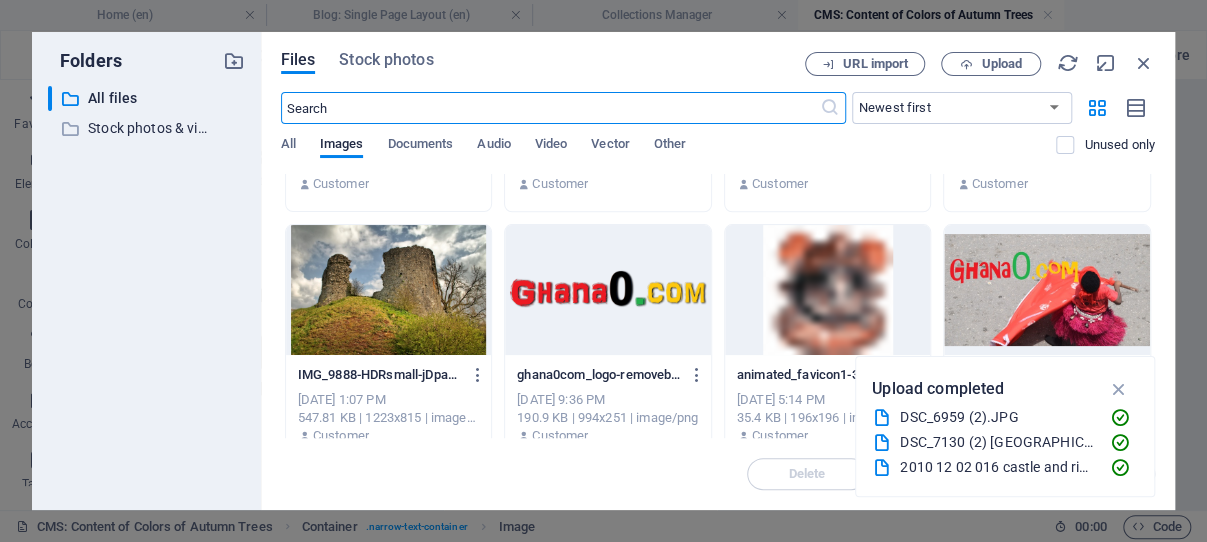 scroll, scrollTop: 663, scrollLeft: 0, axis: vertical 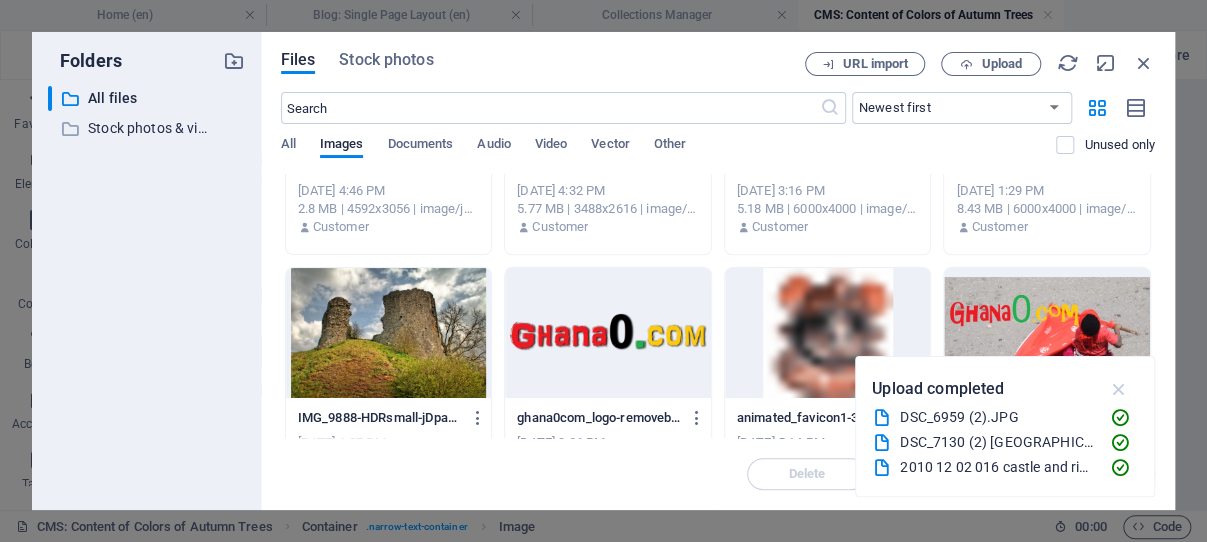 click at bounding box center (1118, 389) 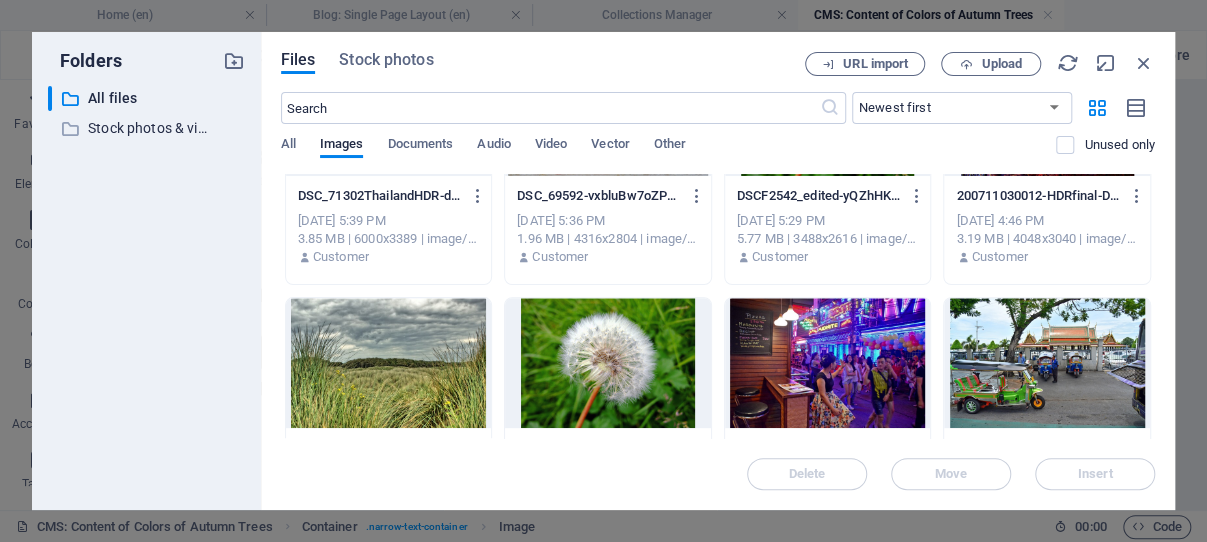 scroll, scrollTop: 377, scrollLeft: 0, axis: vertical 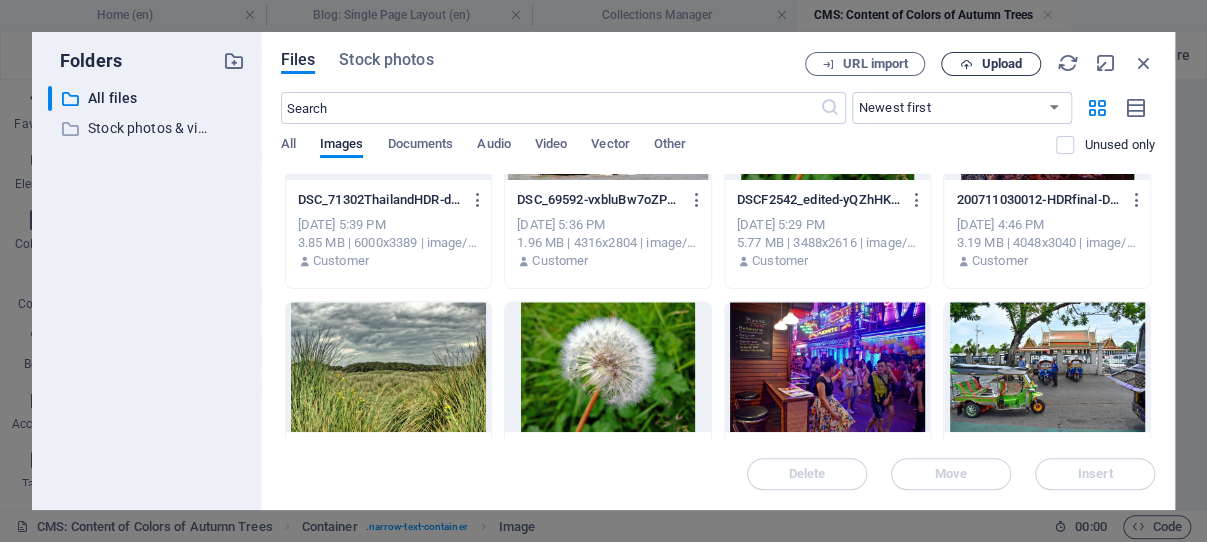 click on "Upload" at bounding box center [1001, 64] 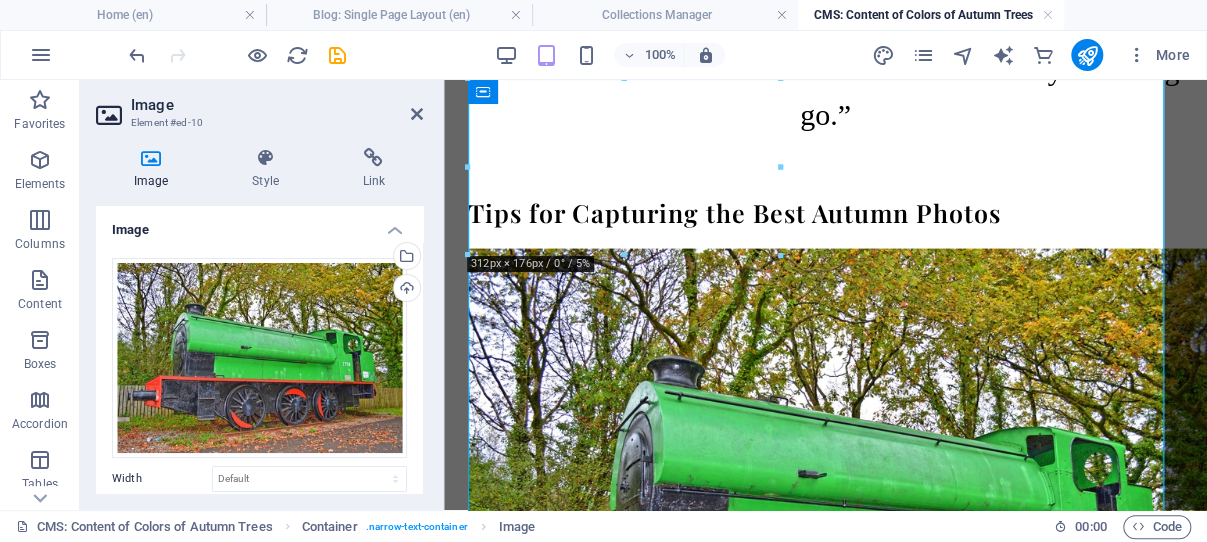 scroll, scrollTop: 1772, scrollLeft: 0, axis: vertical 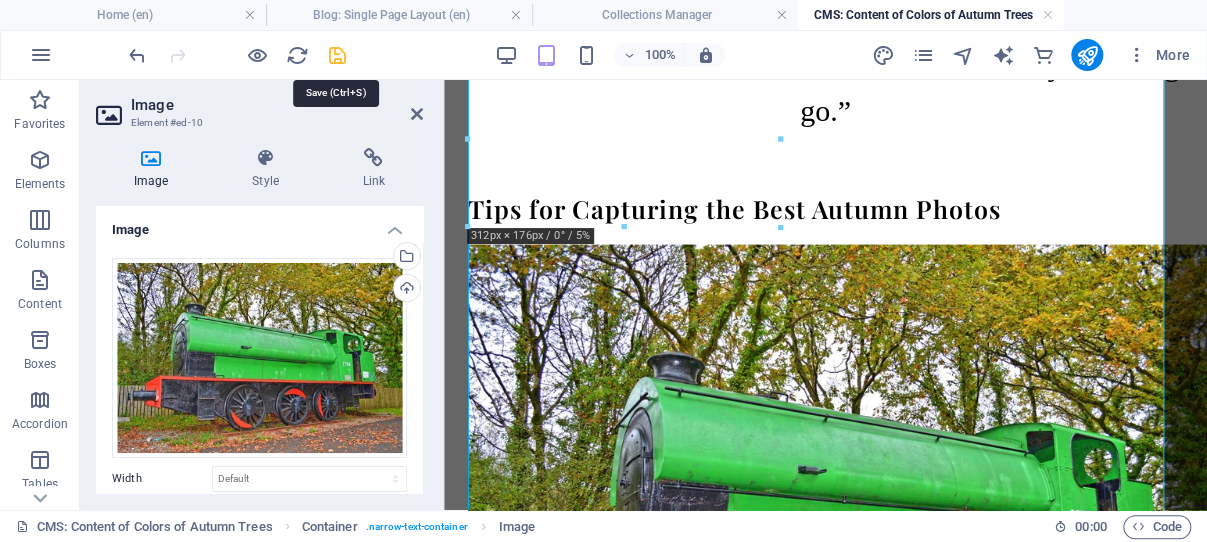 drag, startPoint x: 337, startPoint y: 49, endPoint x: 266, endPoint y: 11, distance: 80.529495 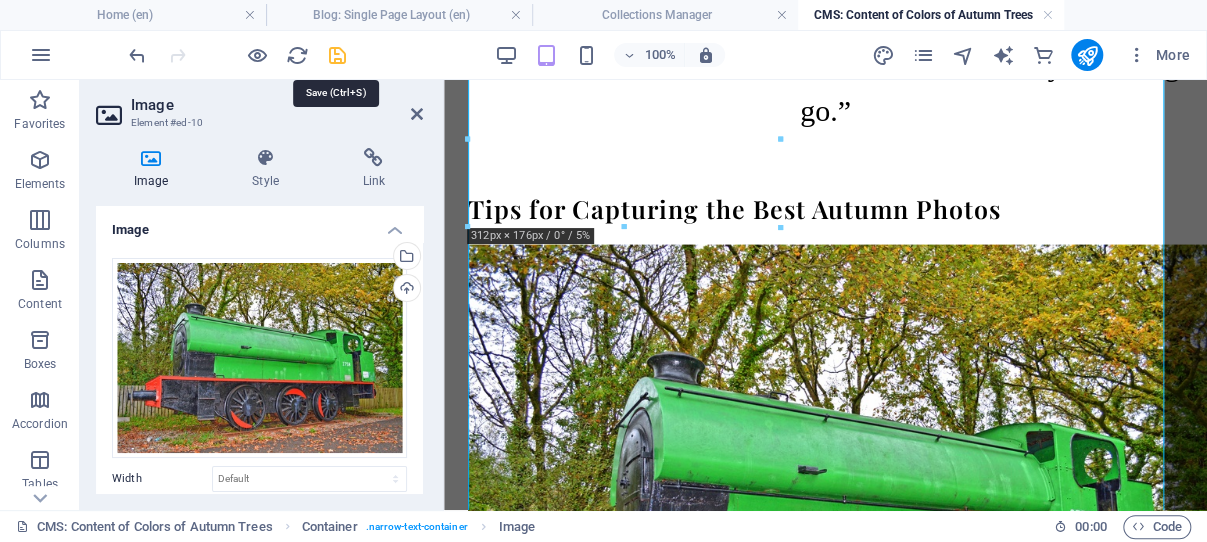click at bounding box center [337, 55] 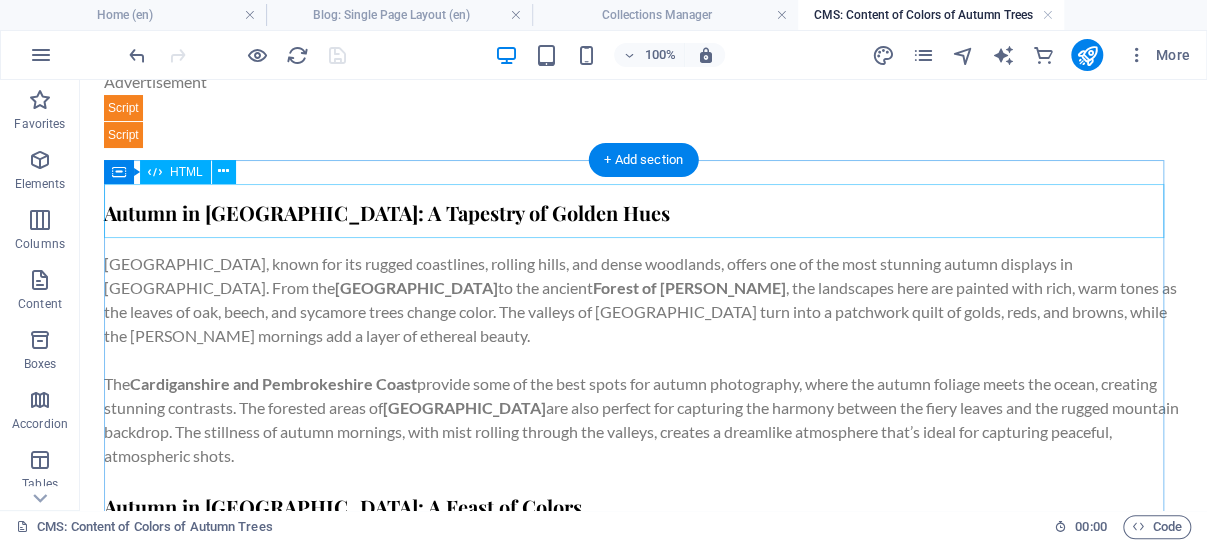 scroll, scrollTop: 0, scrollLeft: 0, axis: both 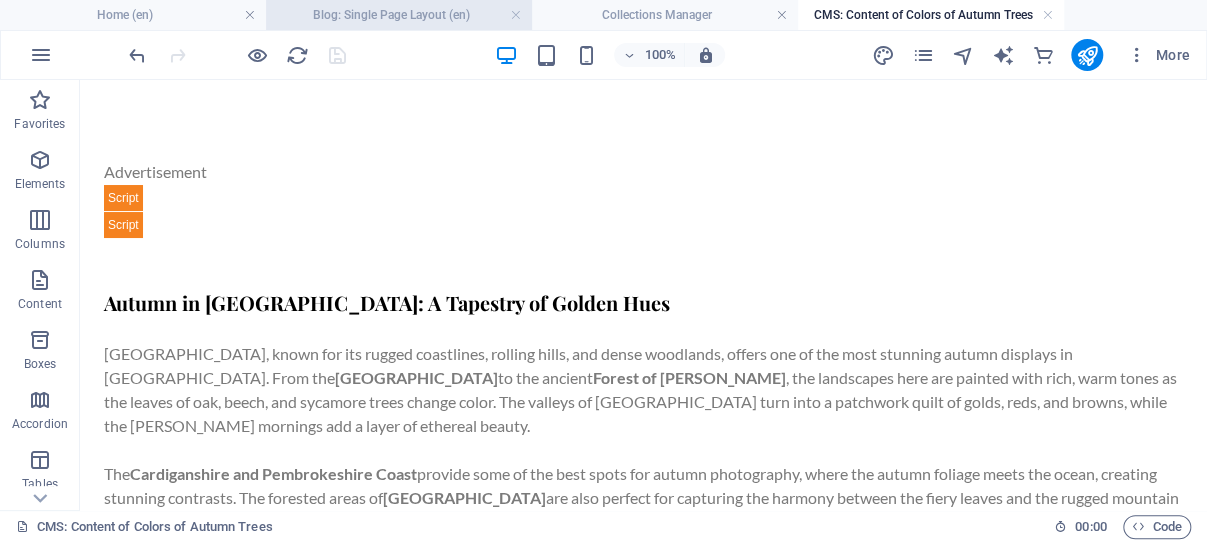 click on "Blog: Single Page Layout (en)" at bounding box center [399, 15] 